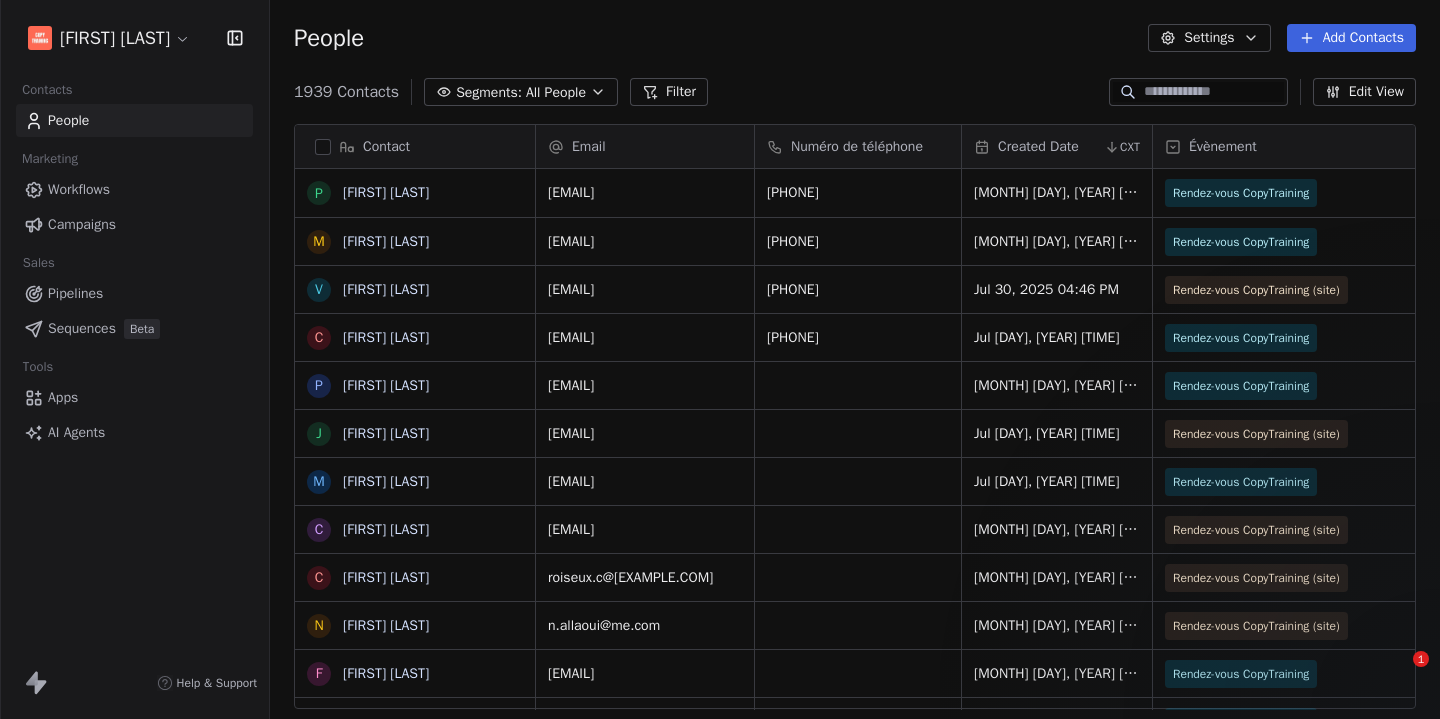 scroll, scrollTop: 0, scrollLeft: 0, axis: both 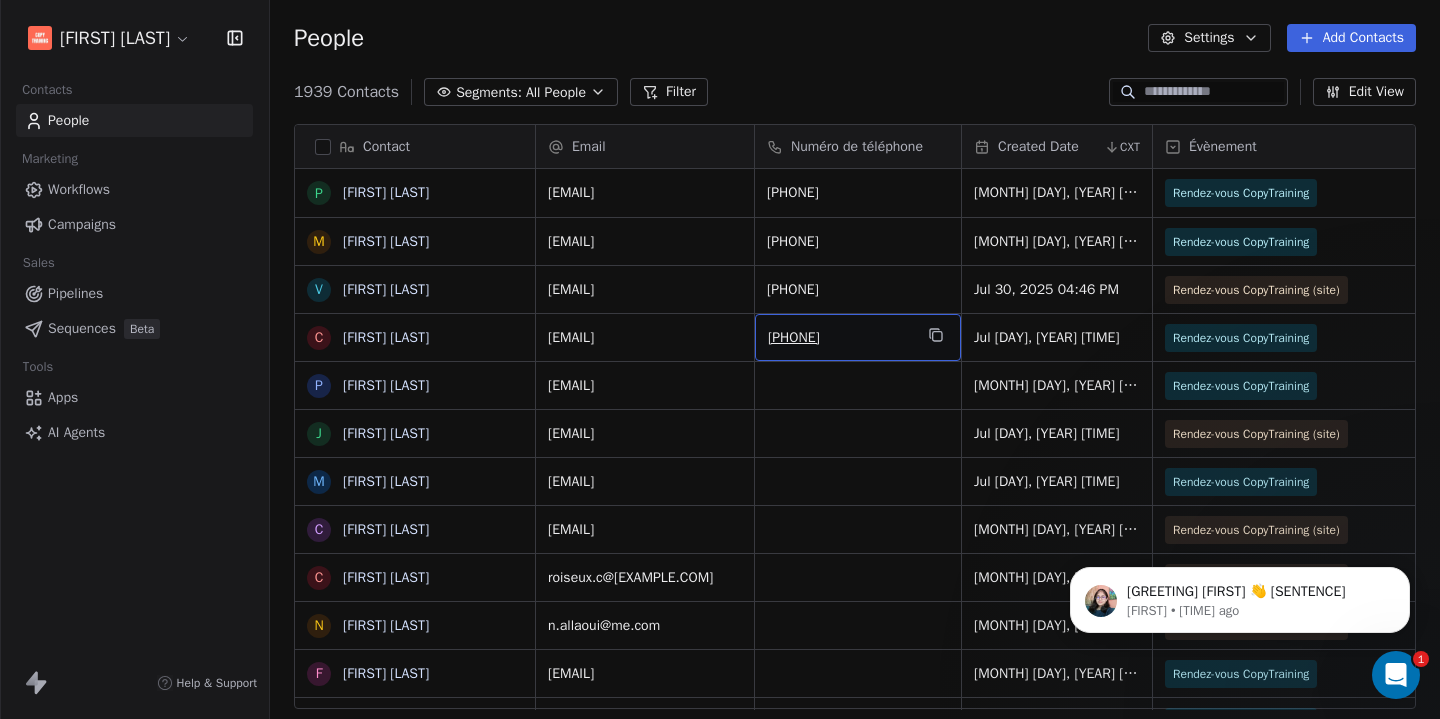 click on "[PHONE]" at bounding box center [840, 338] 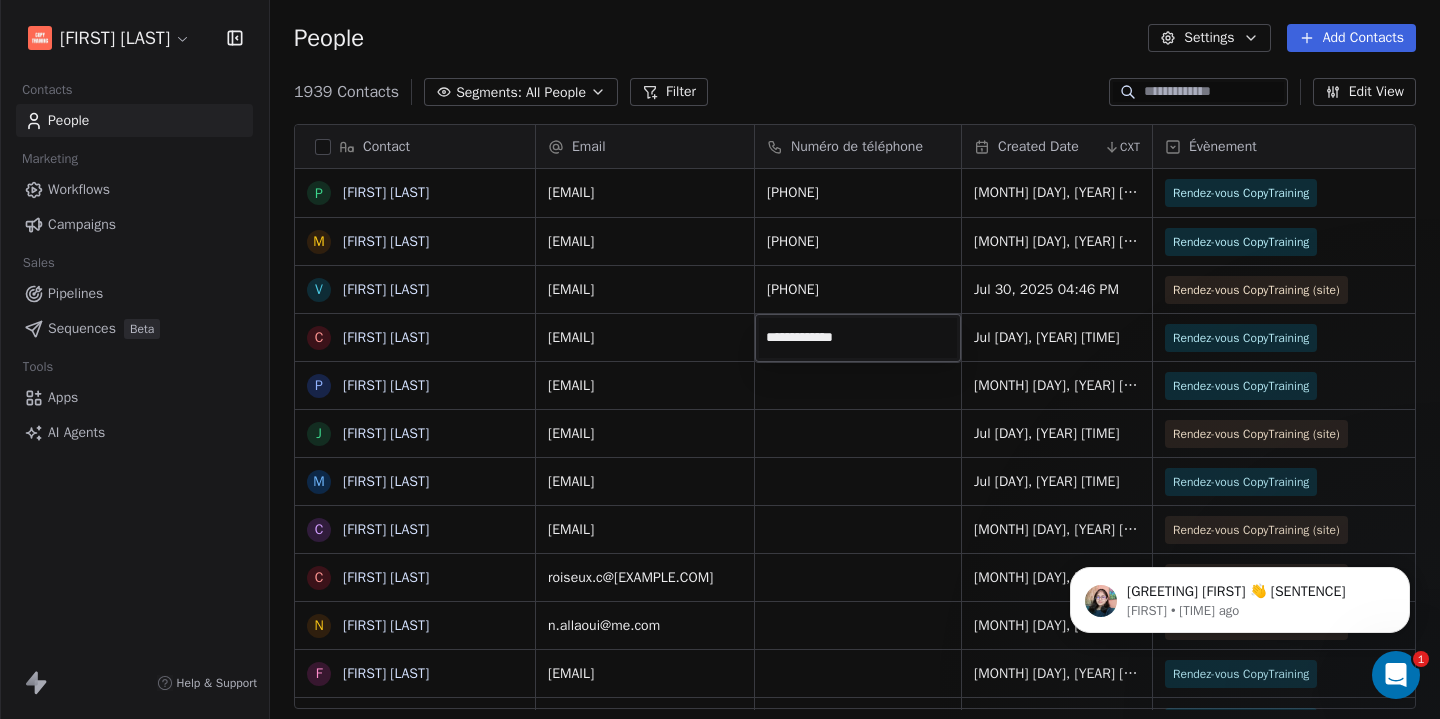 click on "**********" at bounding box center (858, 338) 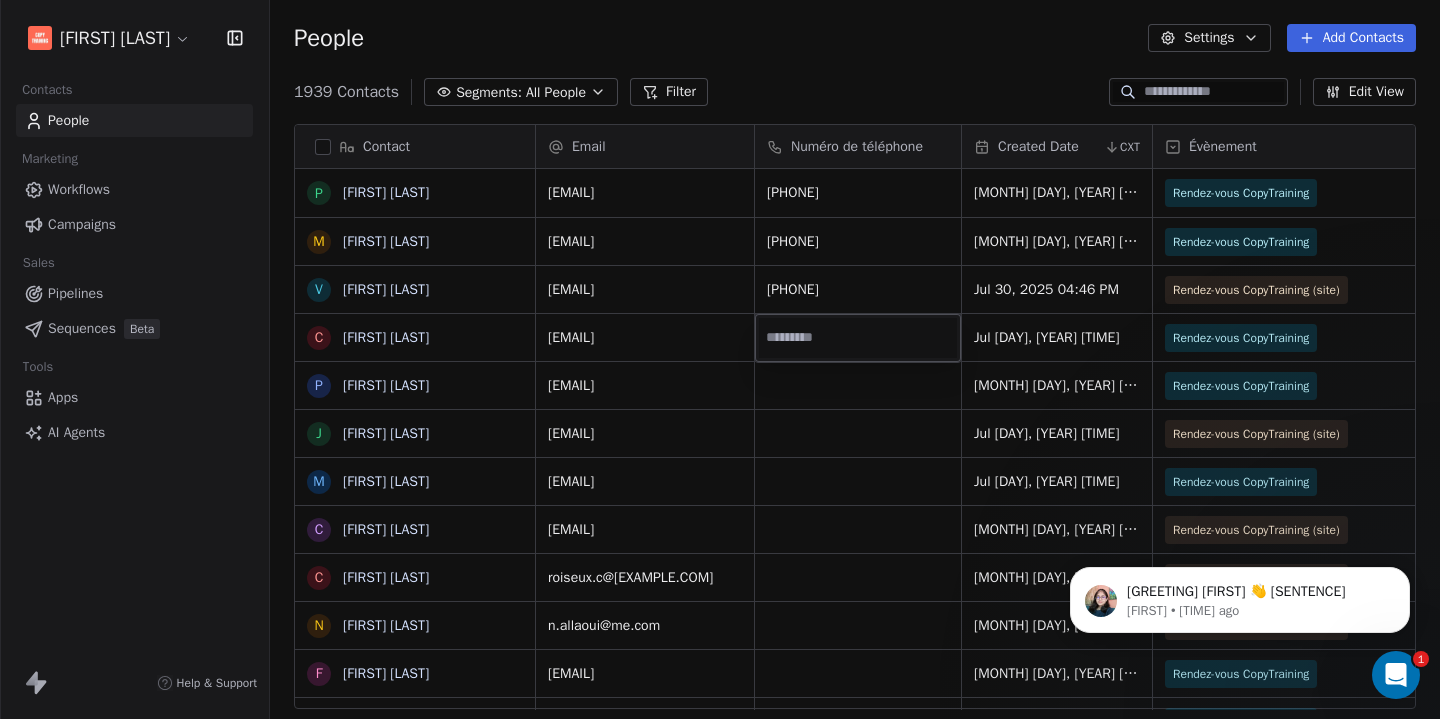 type 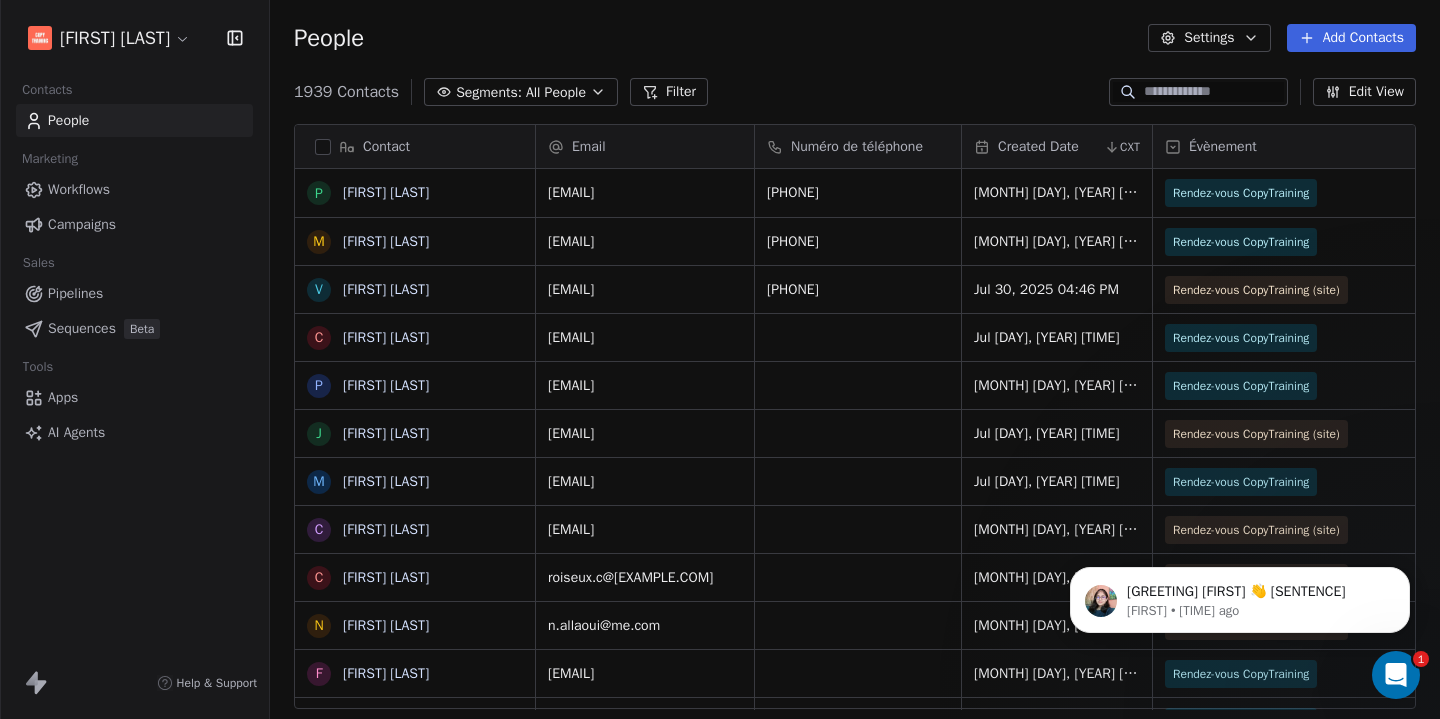 click on "Add Contacts" at bounding box center [1351, 38] 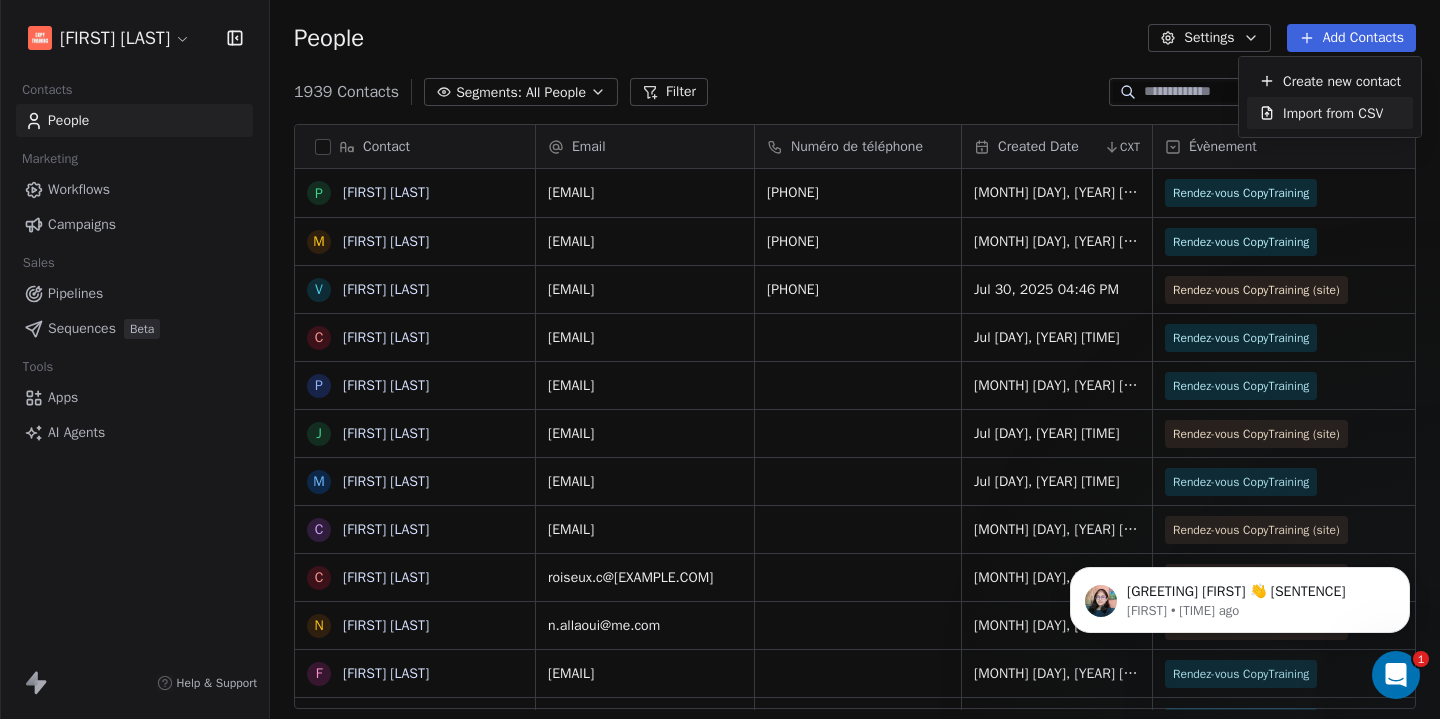 click on "Import from CSV" at bounding box center (1333, 113) 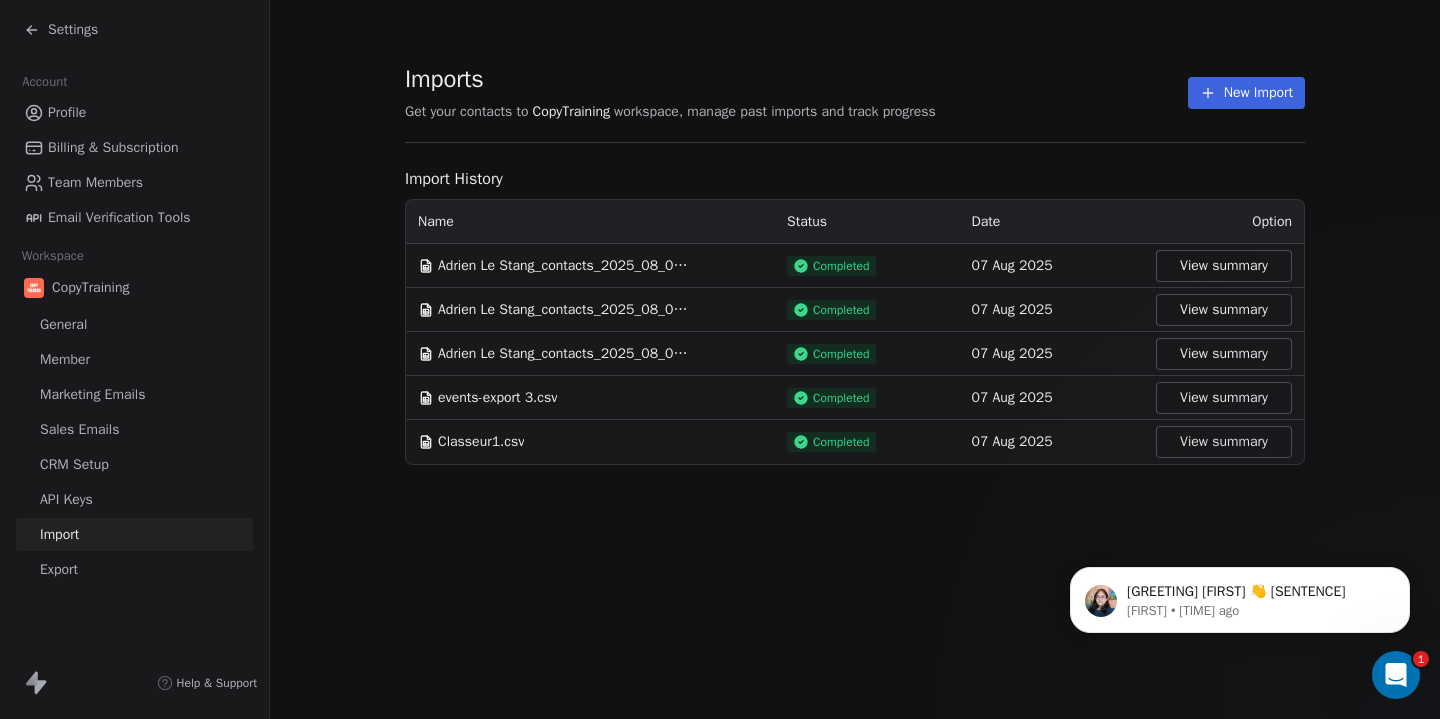 click on "New Import" at bounding box center [1246, 93] 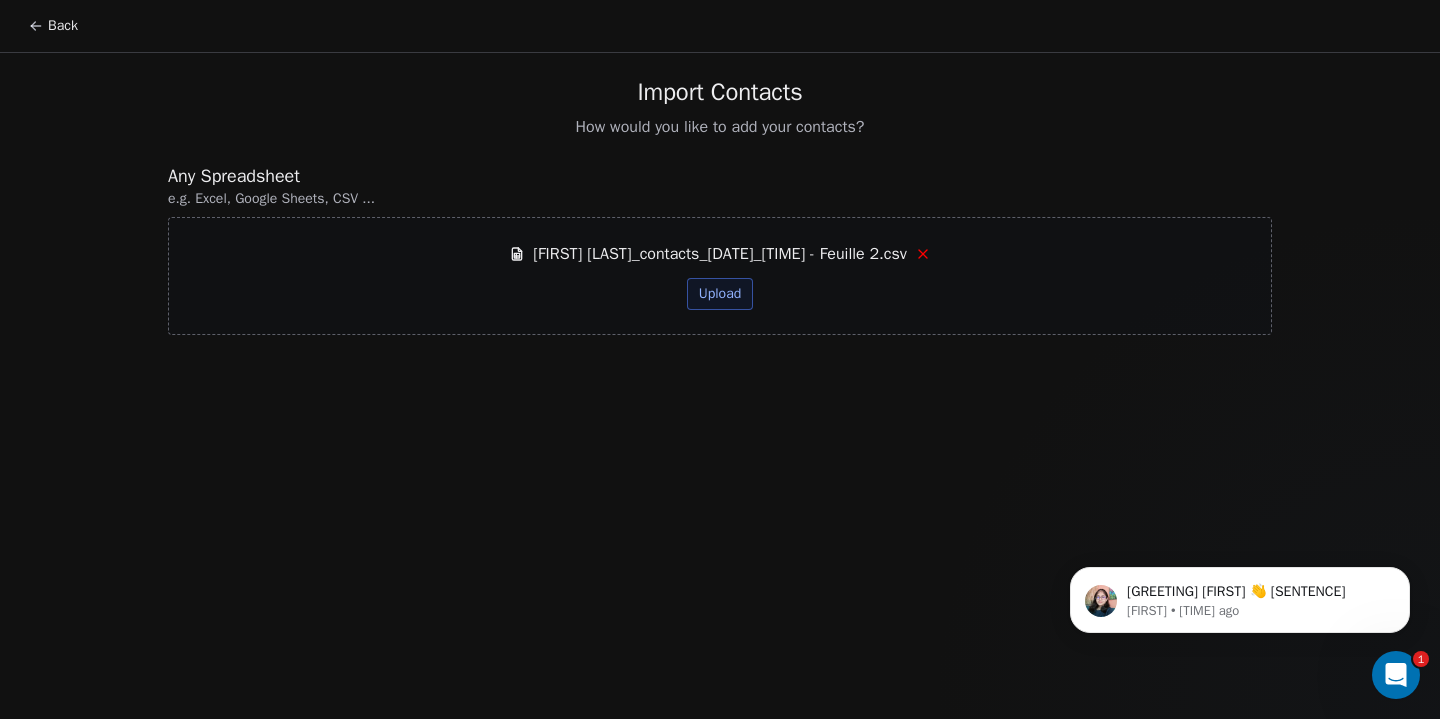 click on "Upload" at bounding box center [720, 294] 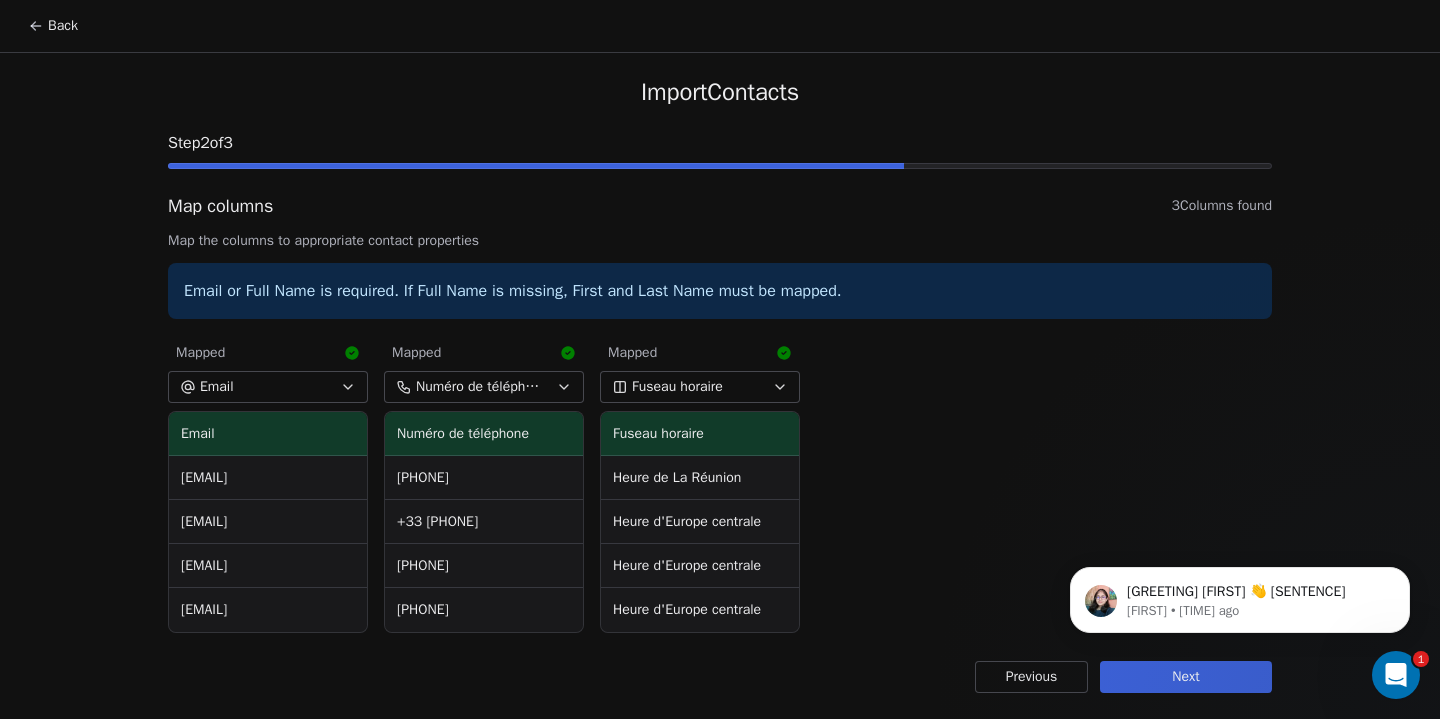 click on "Next" at bounding box center (1186, 677) 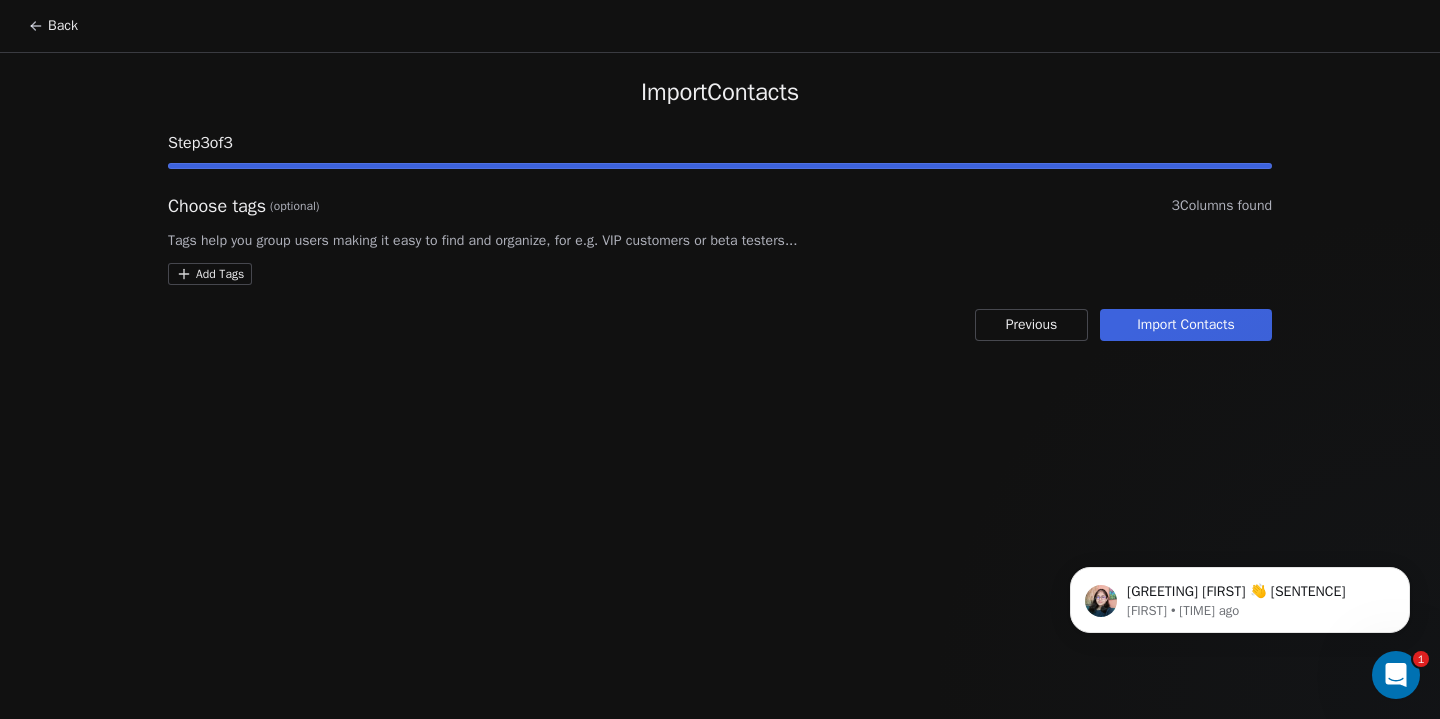 click on "Import Contacts" at bounding box center [1186, 325] 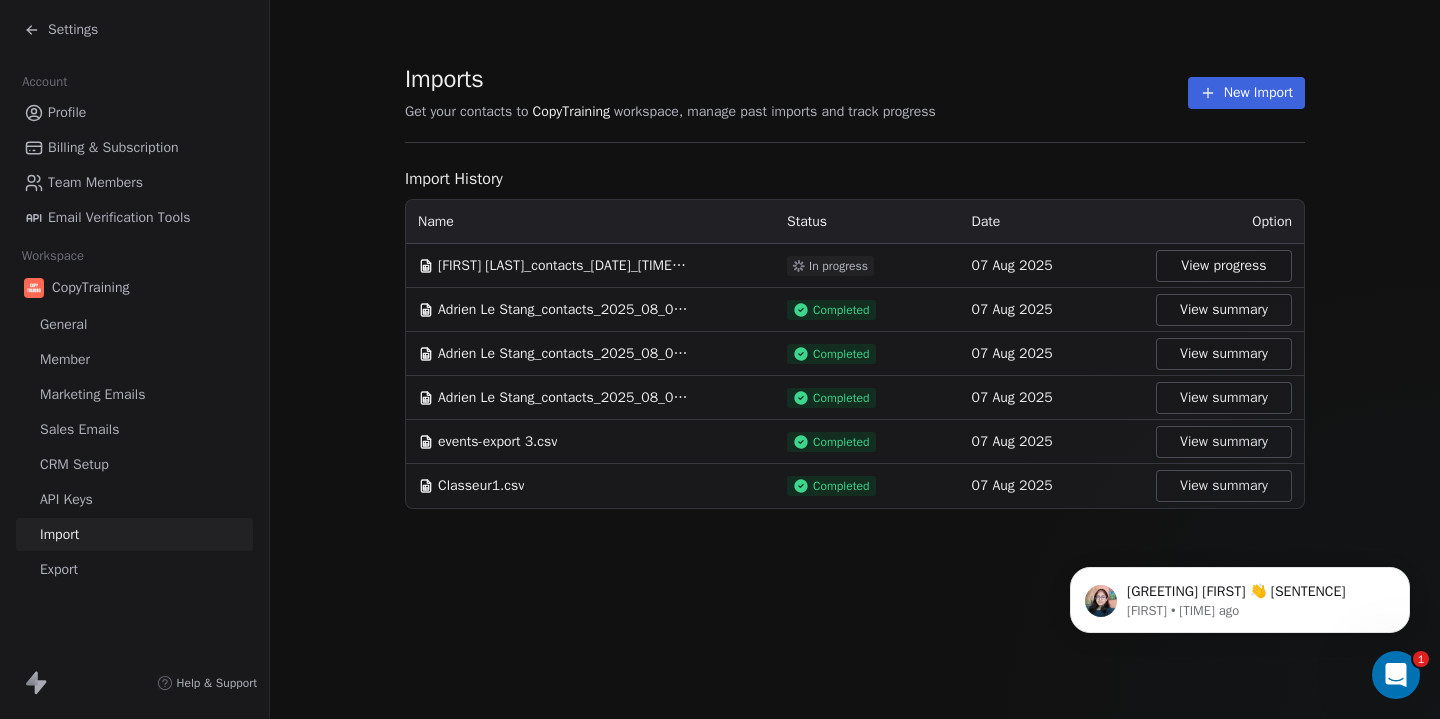click 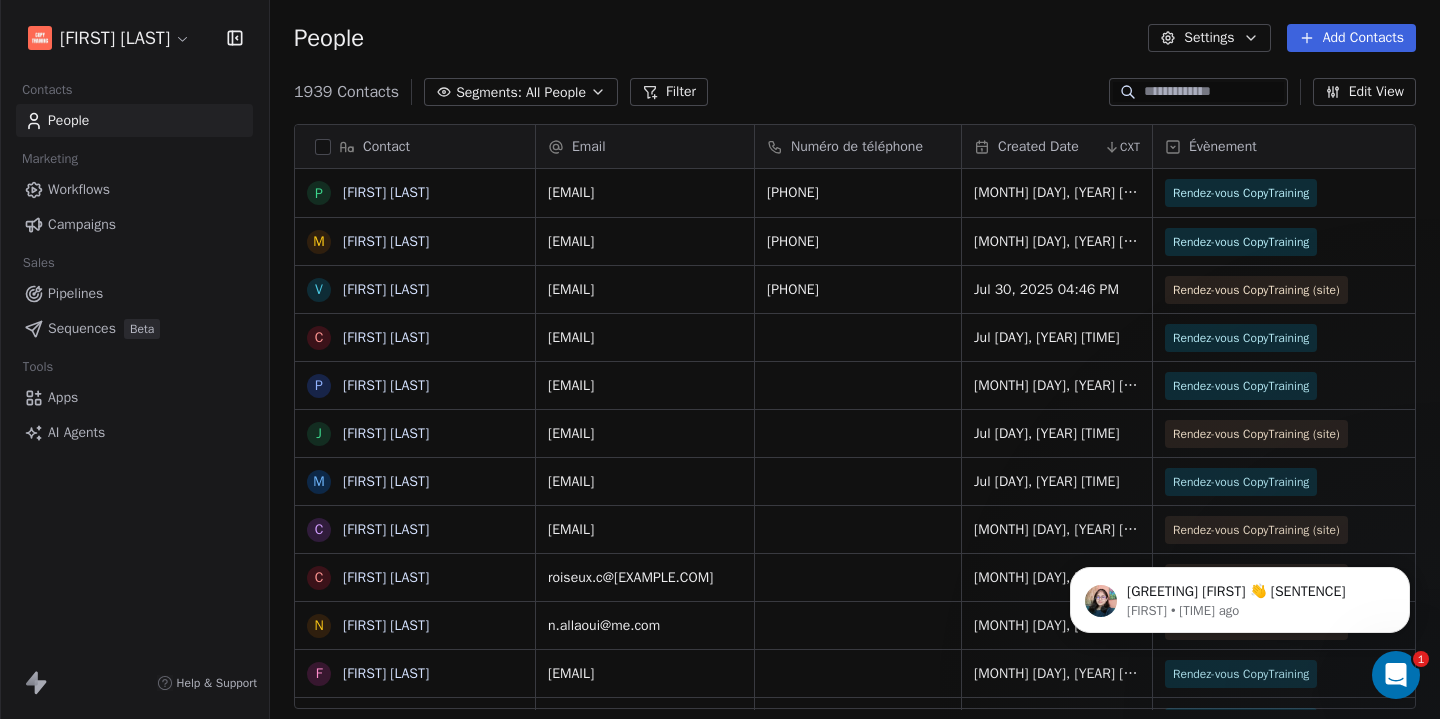 scroll, scrollTop: 1, scrollLeft: 1, axis: both 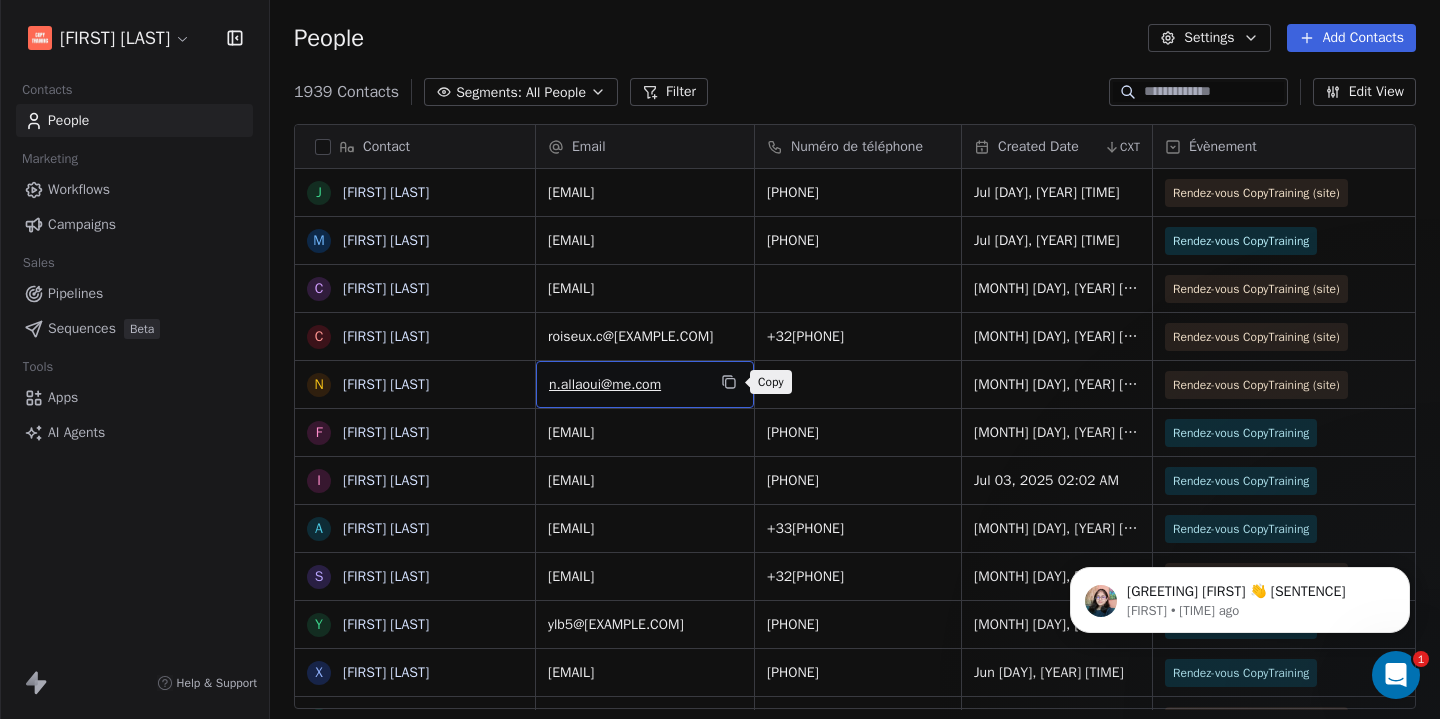 click 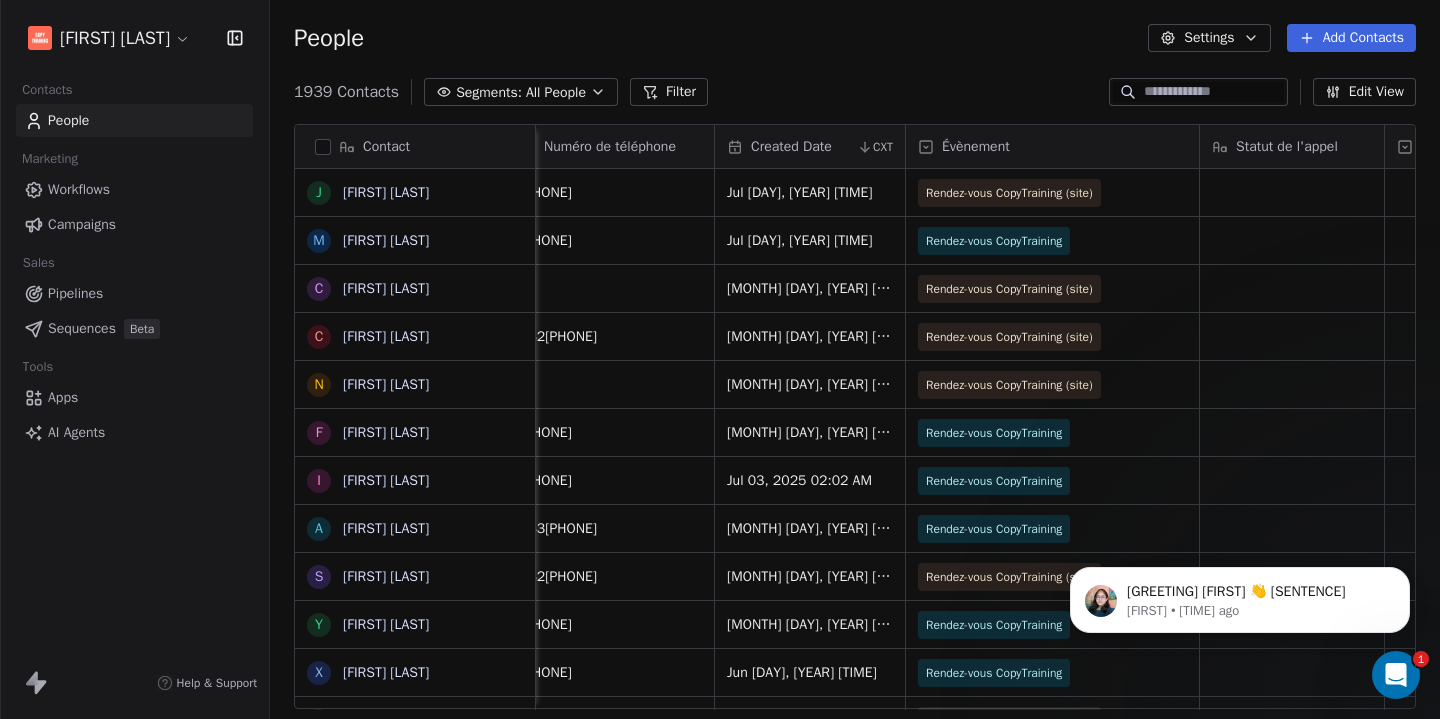 scroll, scrollTop: 0, scrollLeft: 0, axis: both 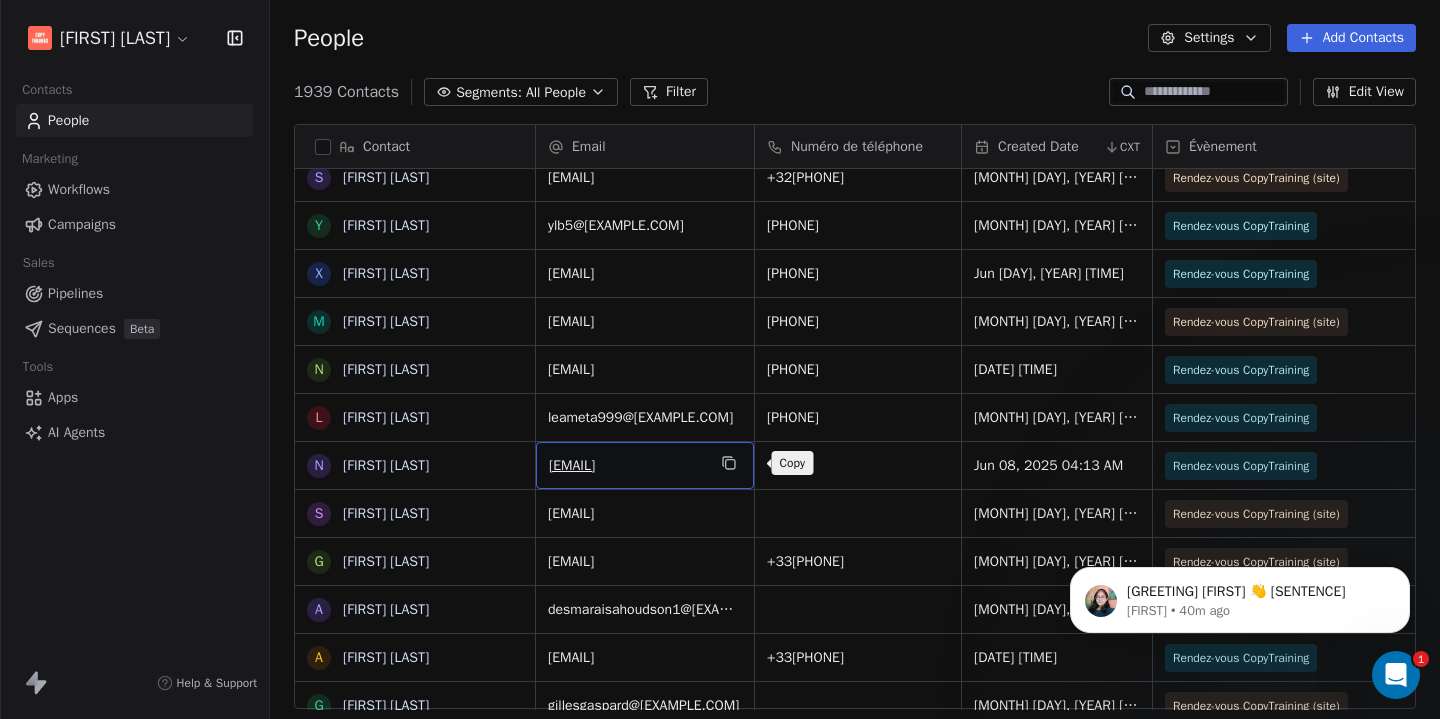 click 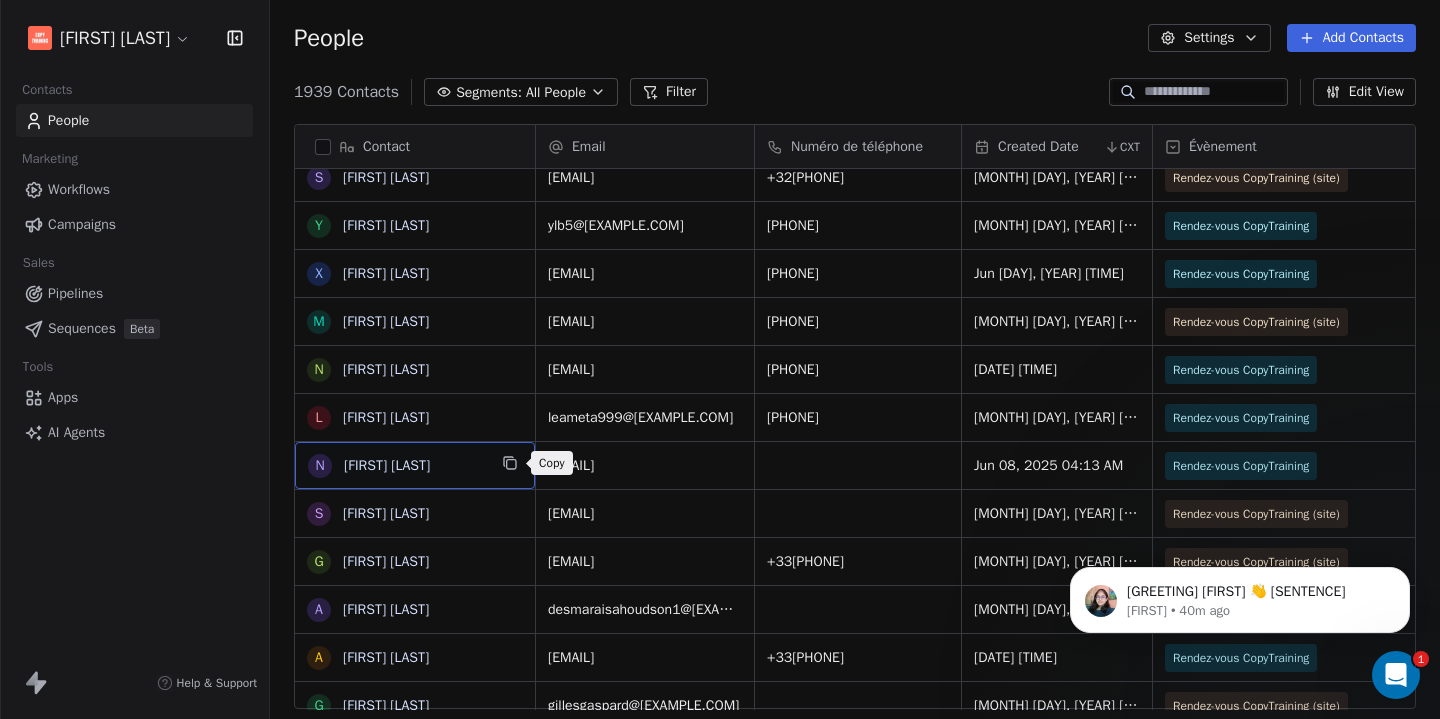click 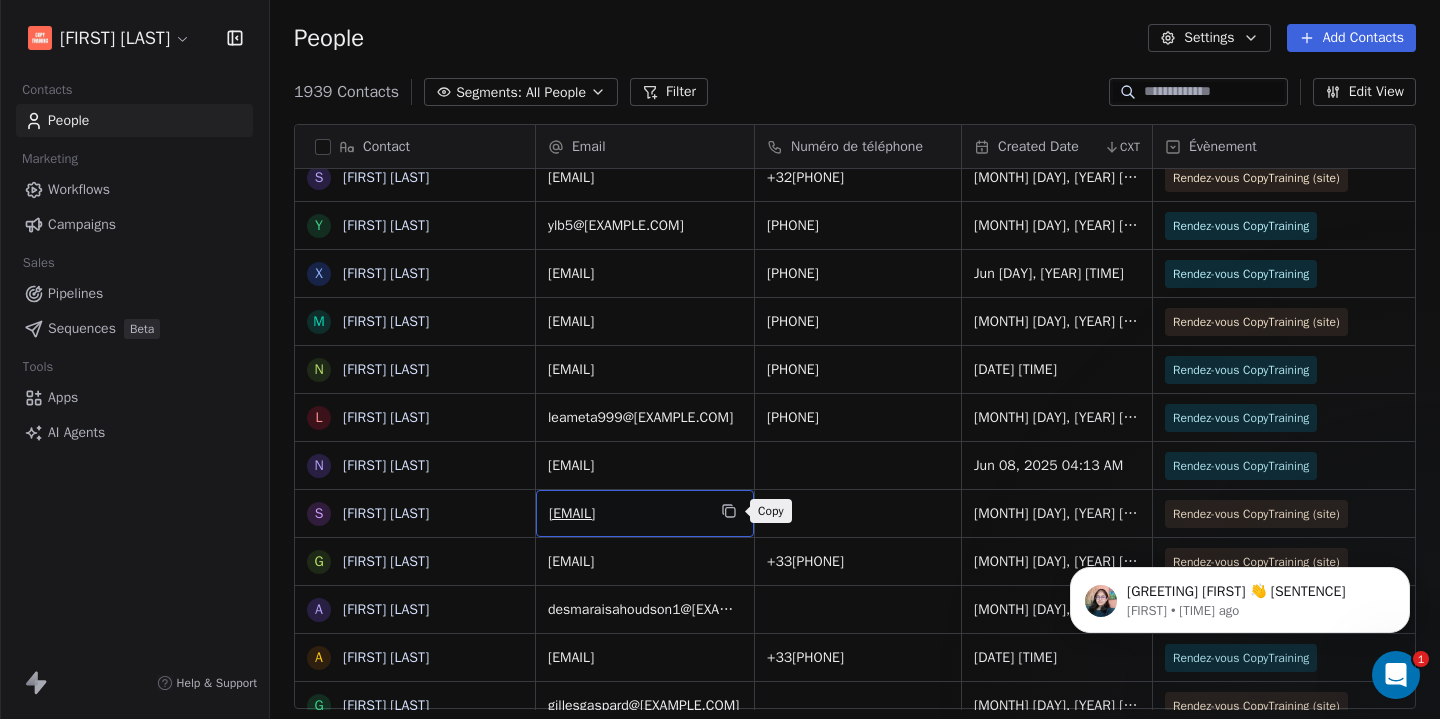 click 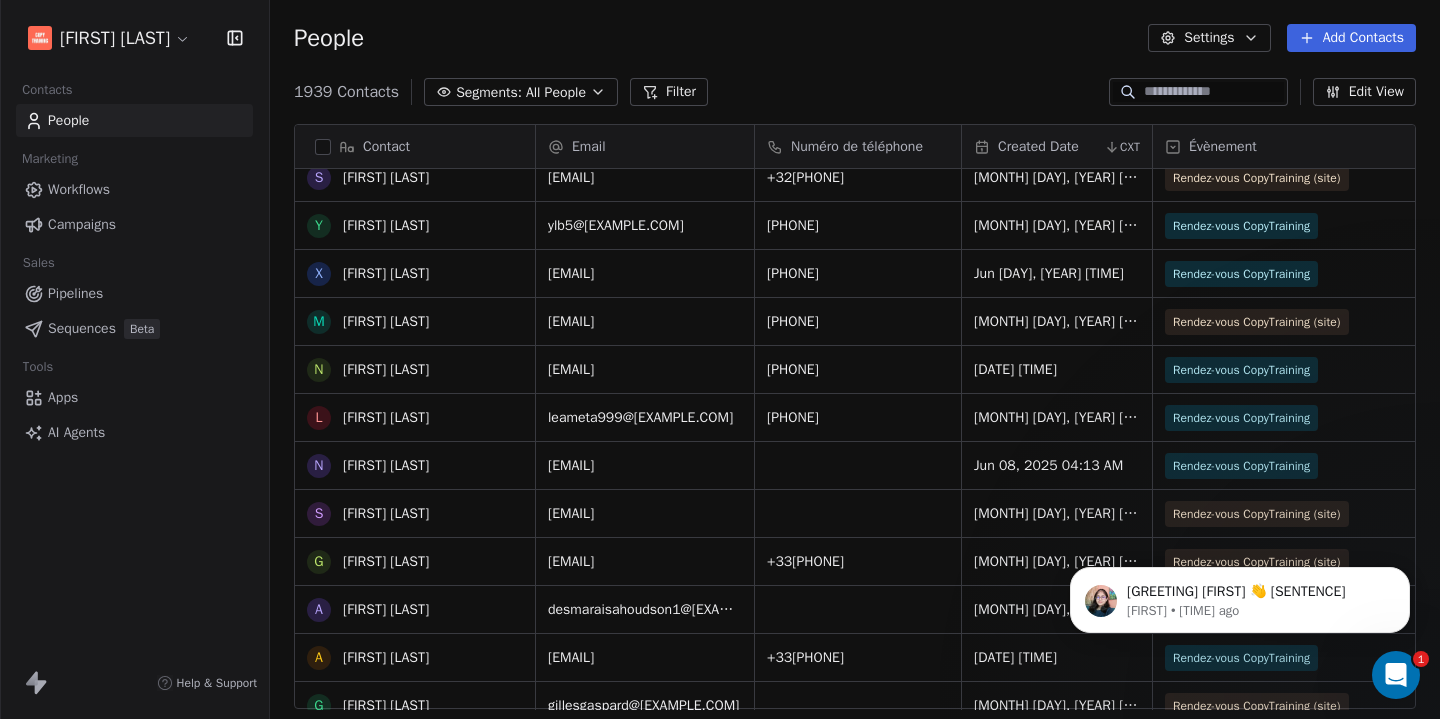 scroll, scrollTop: 464, scrollLeft: 0, axis: vertical 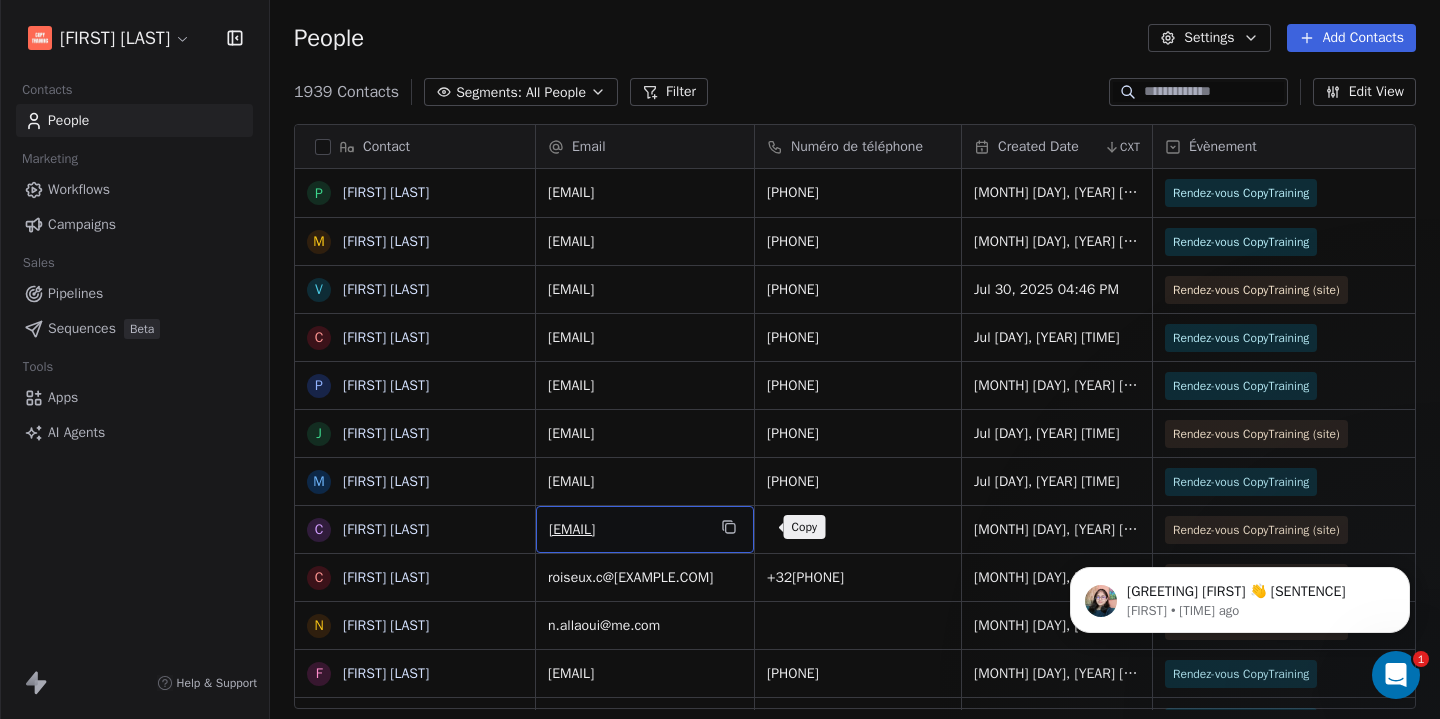 click 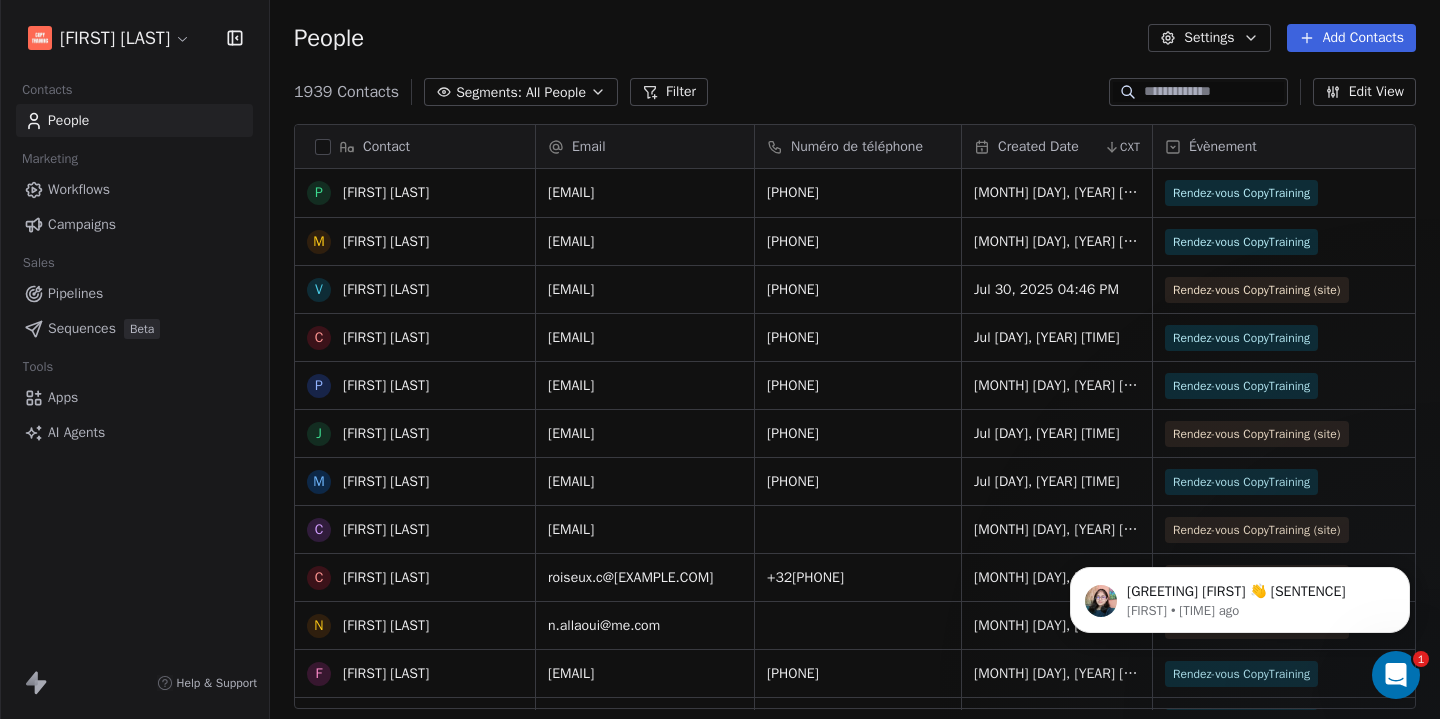 scroll, scrollTop: 121, scrollLeft: 0, axis: vertical 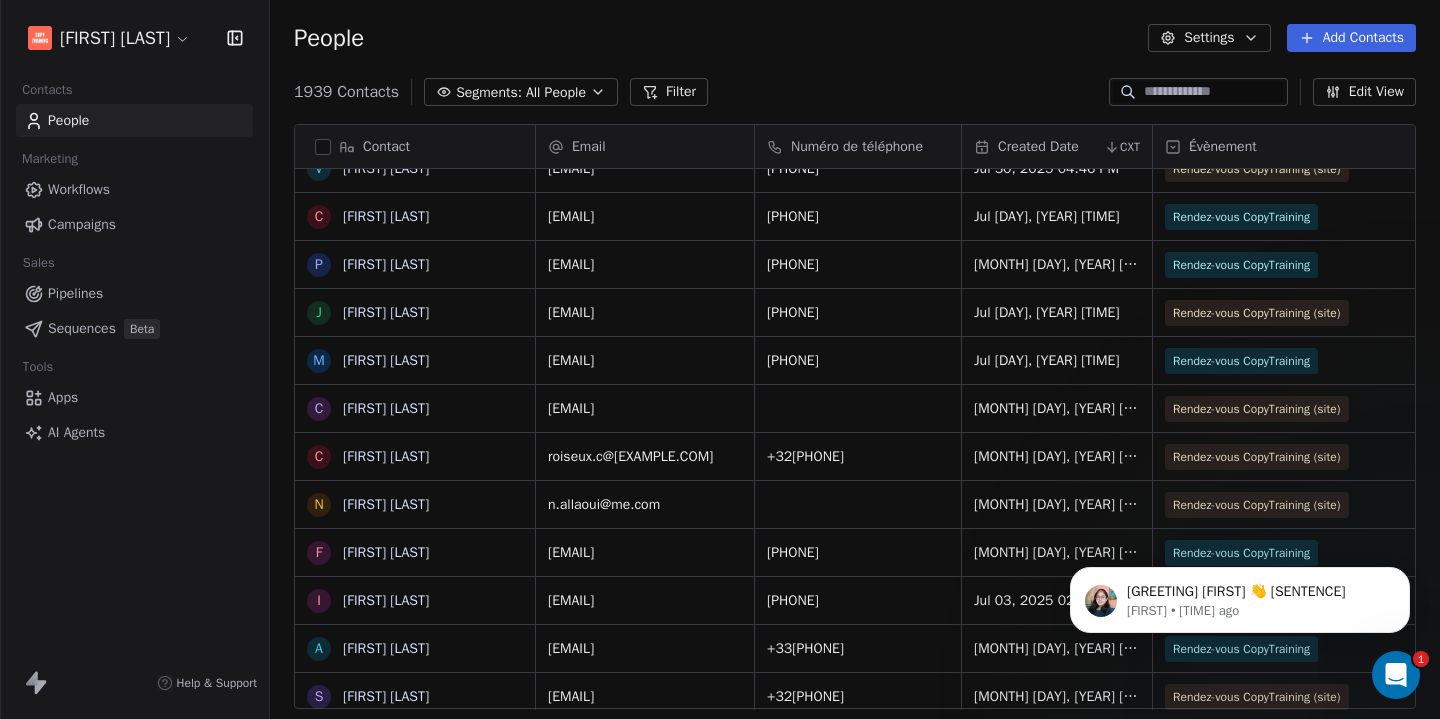 click 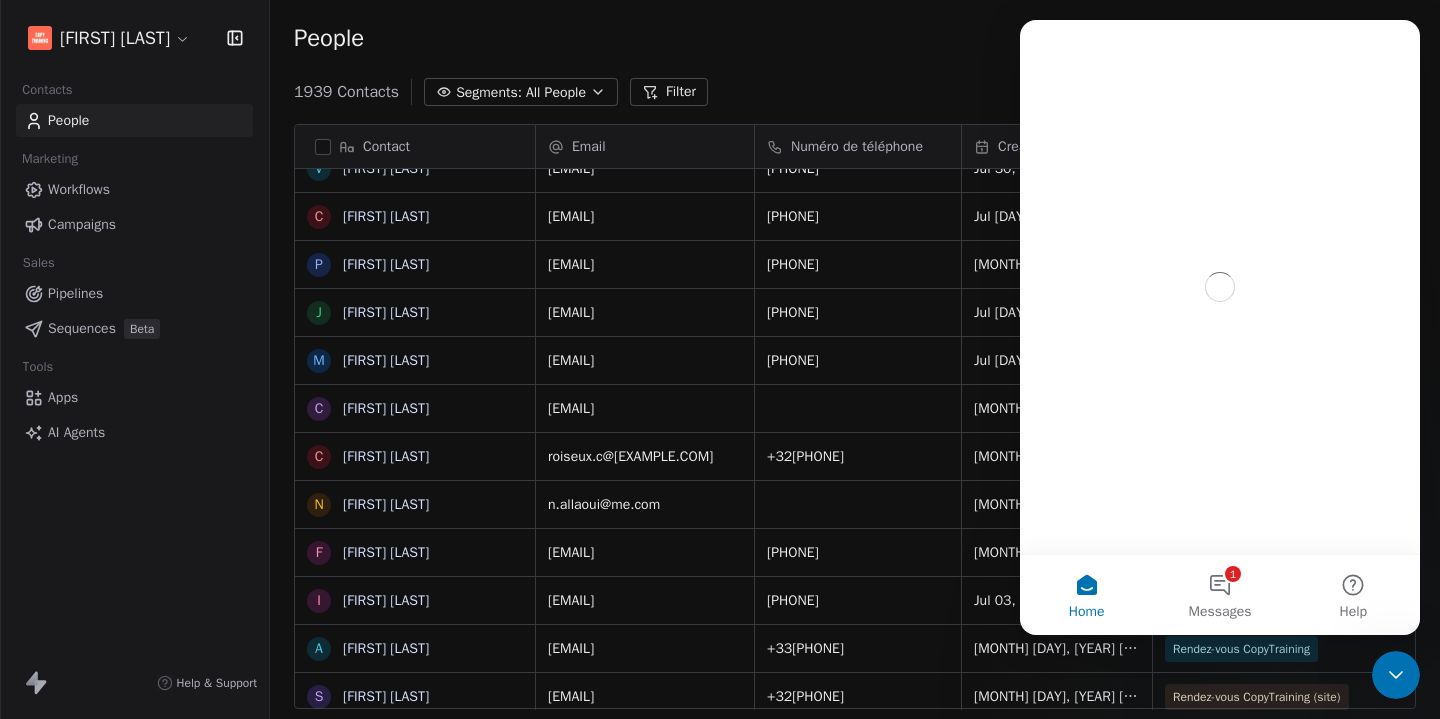 scroll, scrollTop: 0, scrollLeft: 0, axis: both 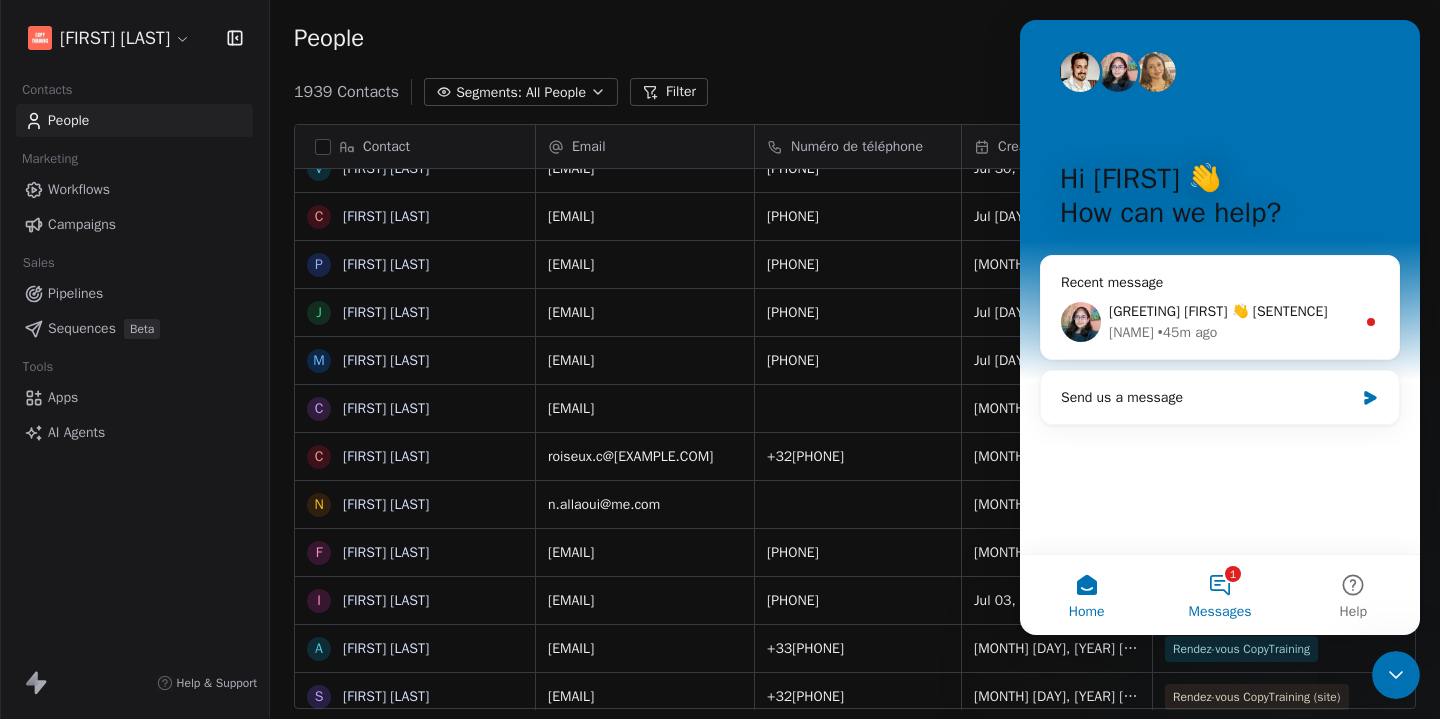 click on "1 Messages" at bounding box center [1219, 595] 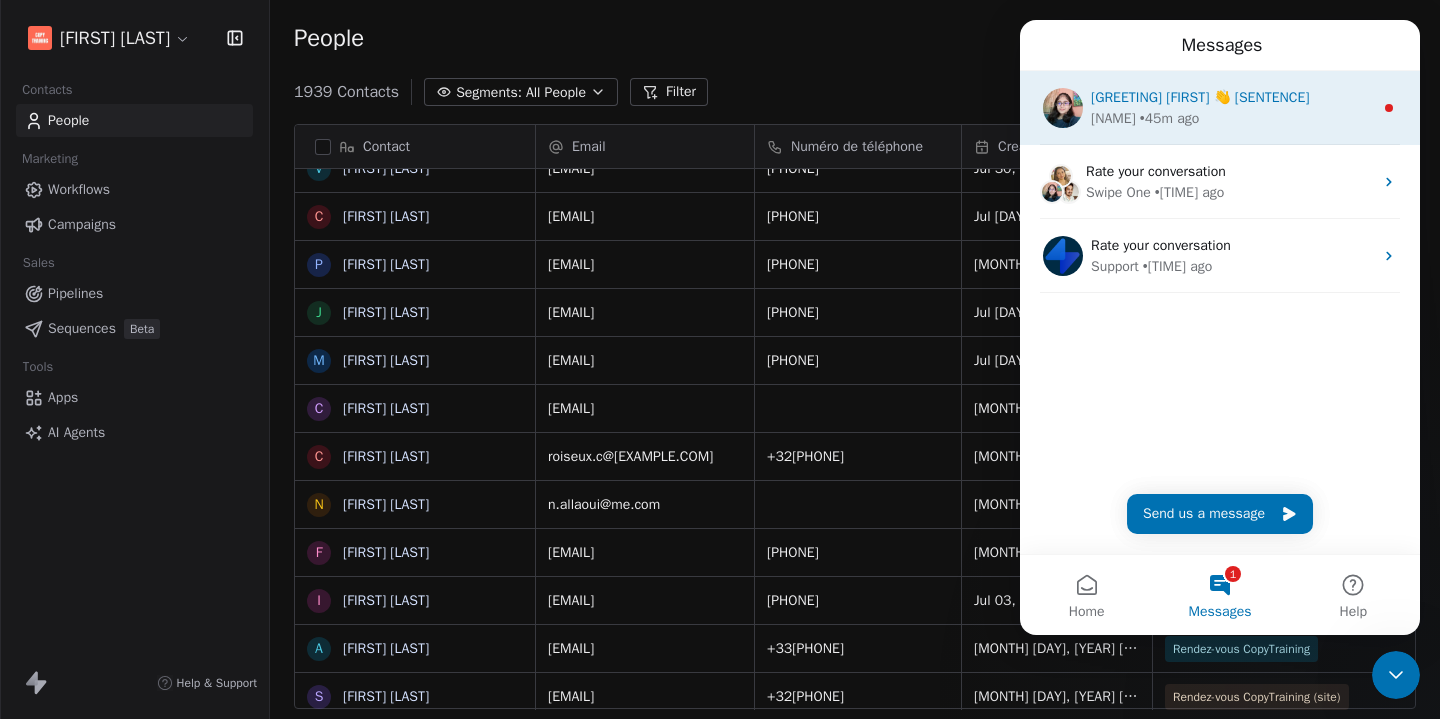 click on "Mrinal •  45m ago" at bounding box center [1232, 118] 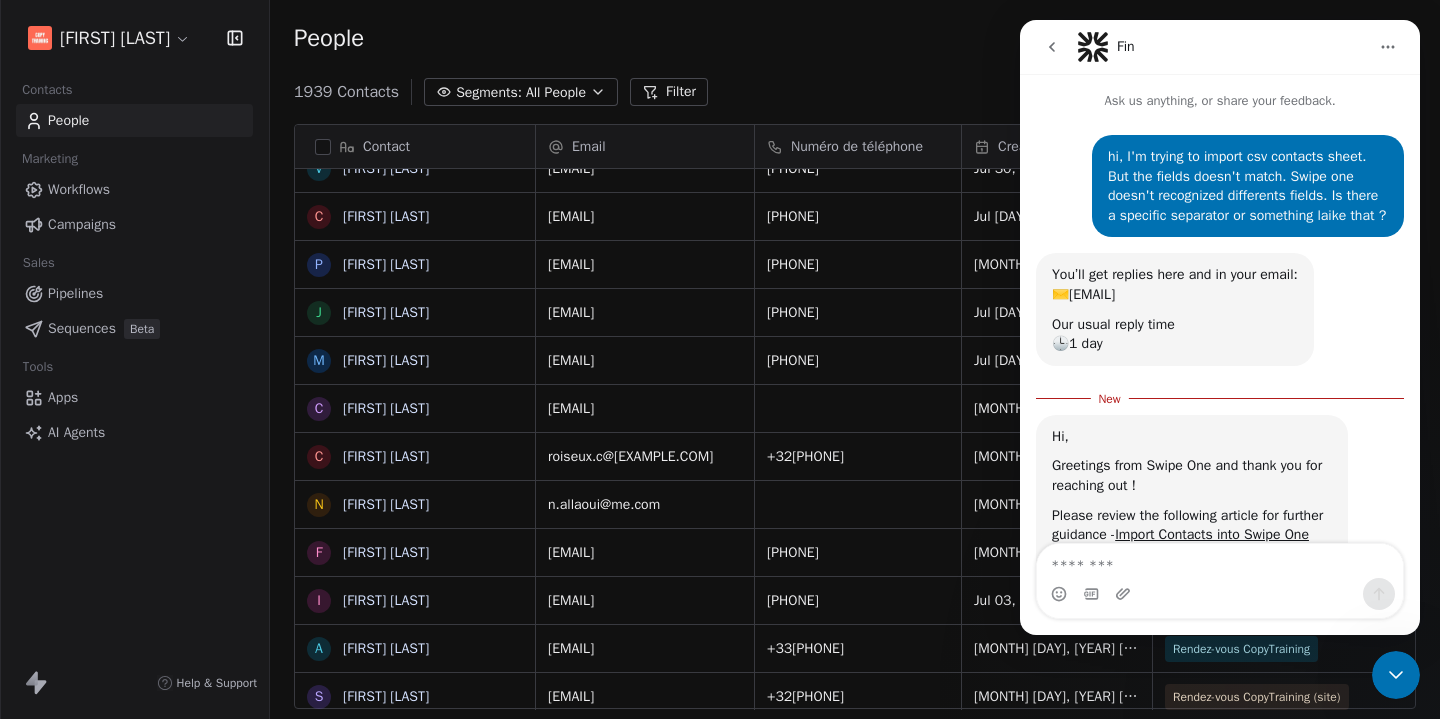 scroll, scrollTop: 3, scrollLeft: 0, axis: vertical 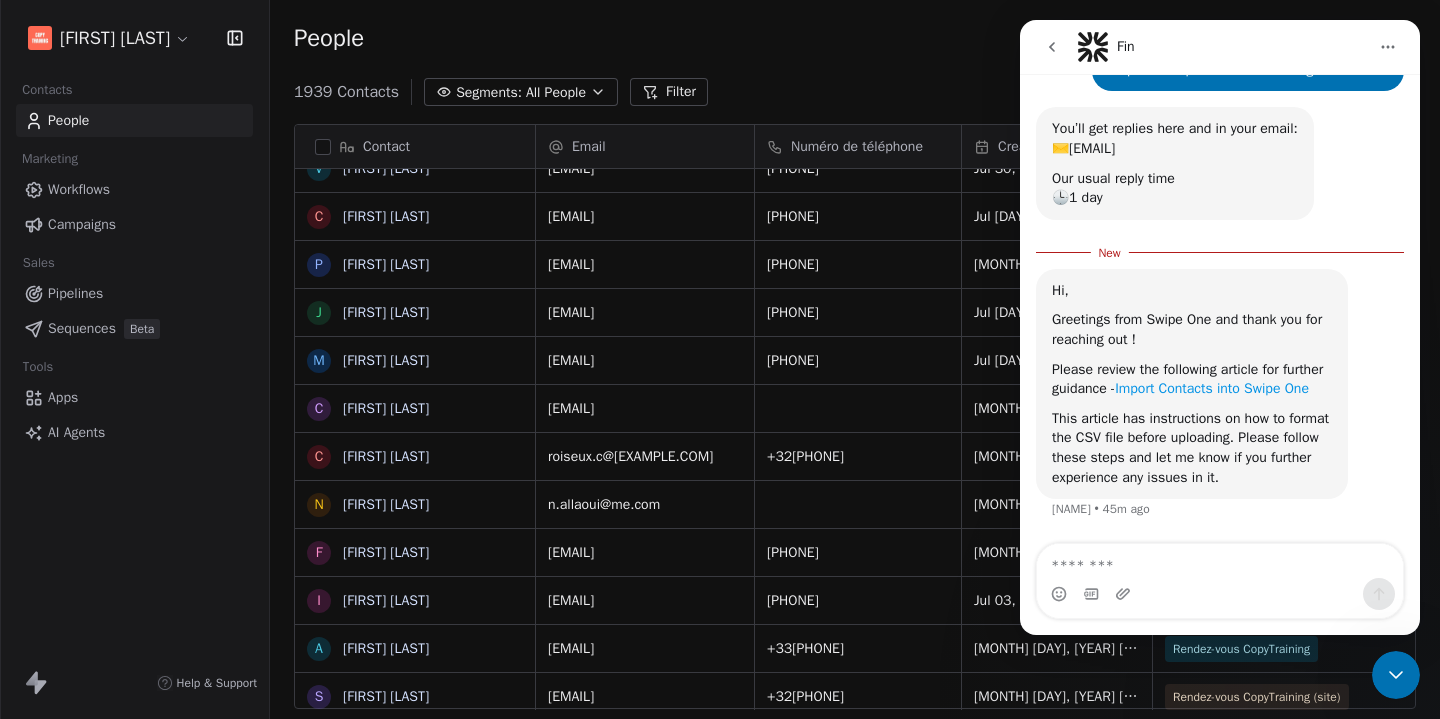 click on "Import Contacts into Swipe One" at bounding box center (1212, 388) 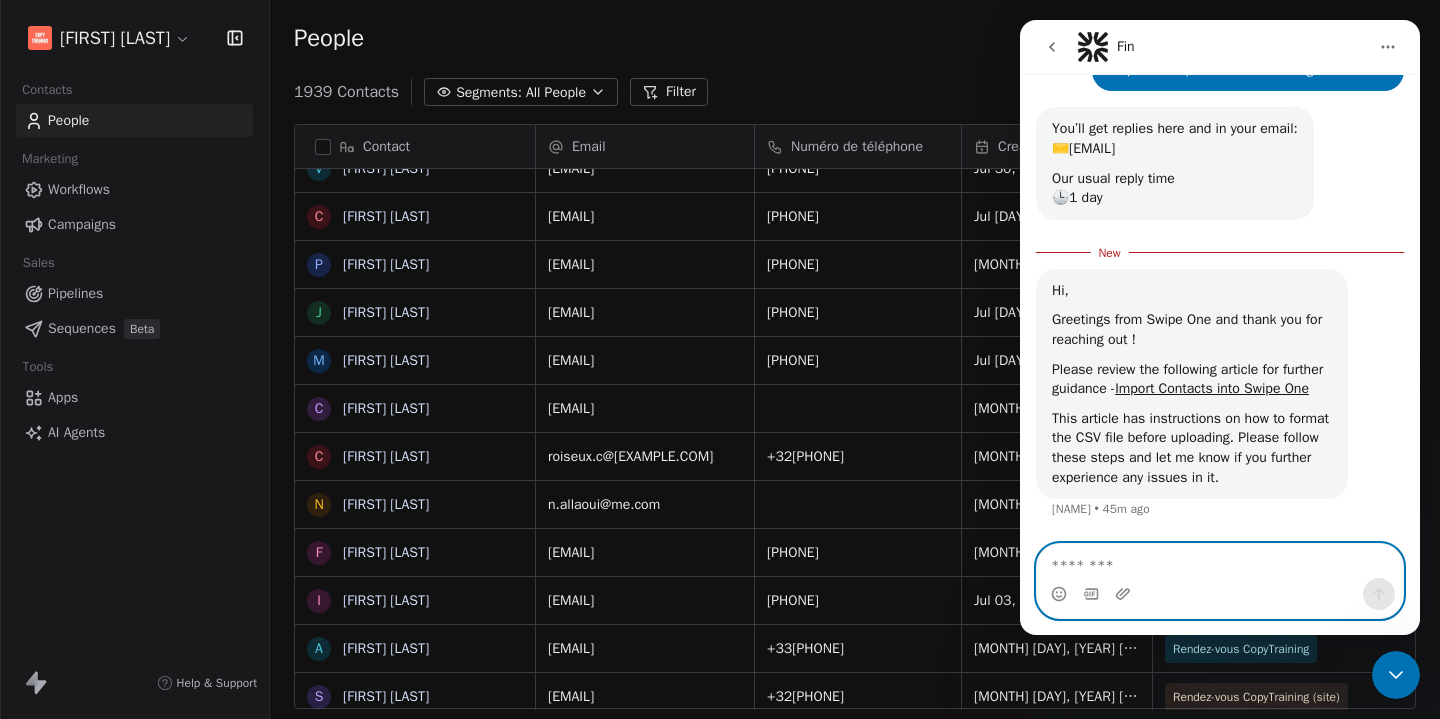 click at bounding box center [1220, 561] 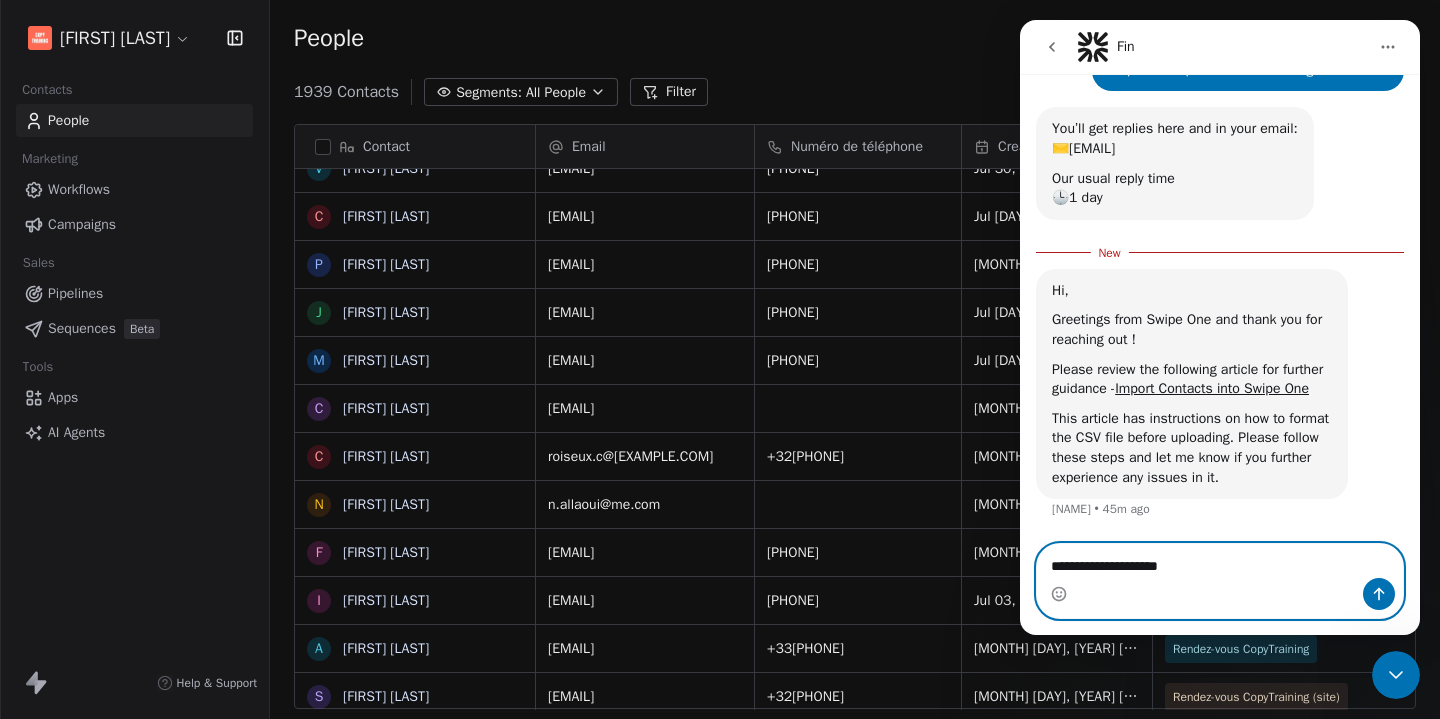 type on "**********" 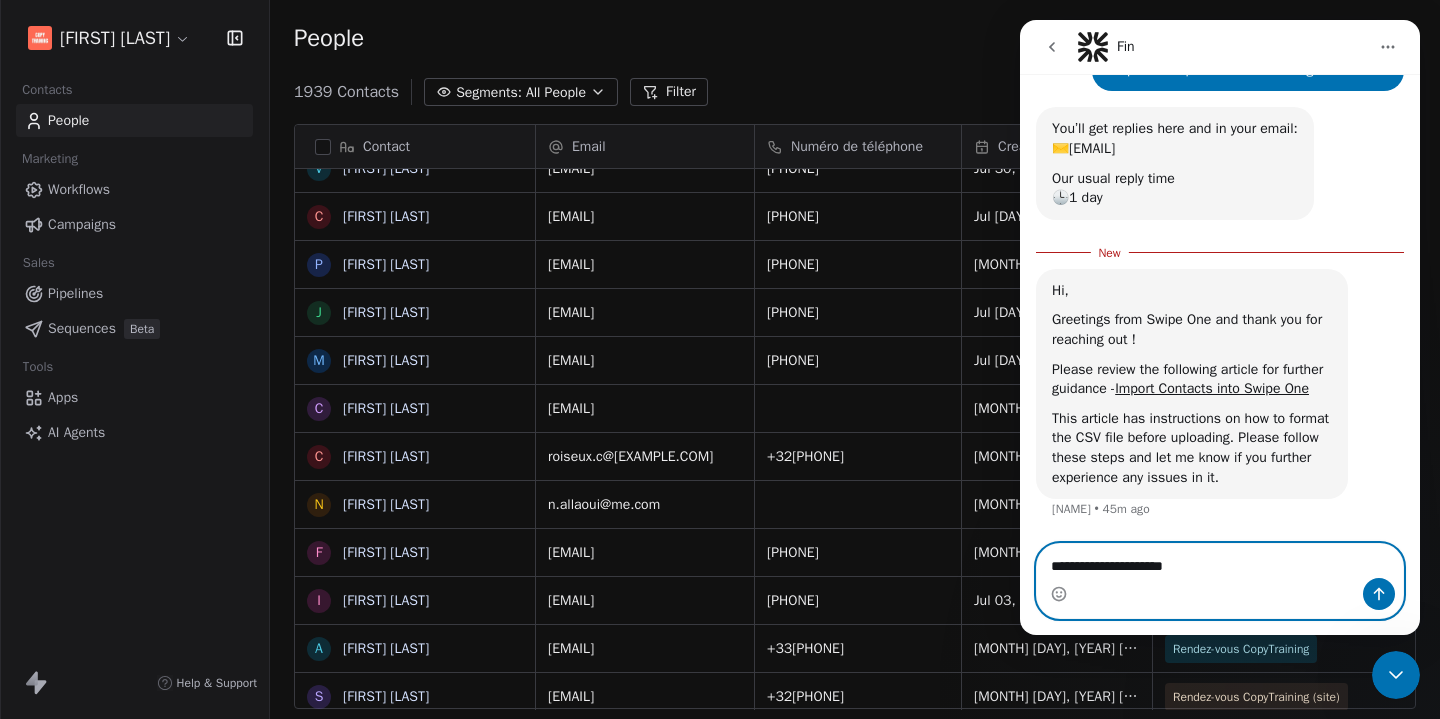 type 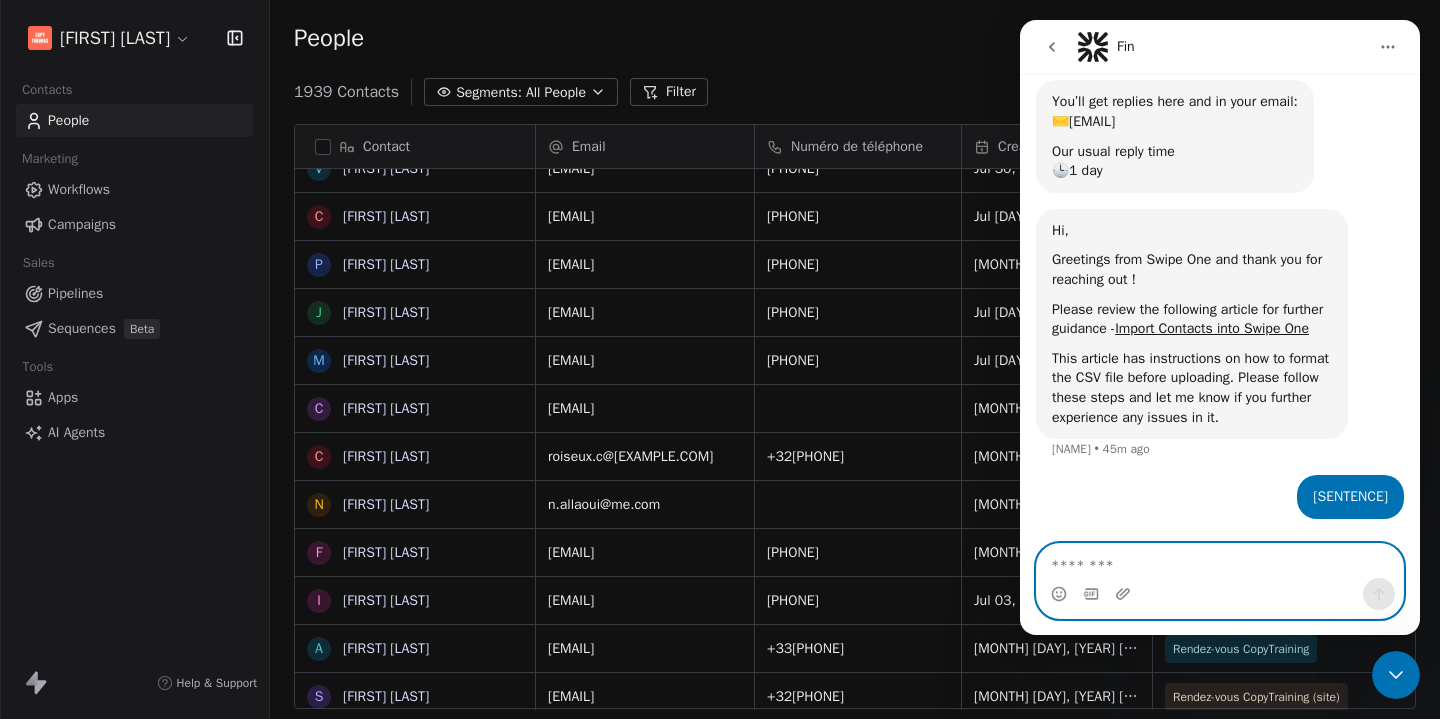 scroll, scrollTop: 209, scrollLeft: 0, axis: vertical 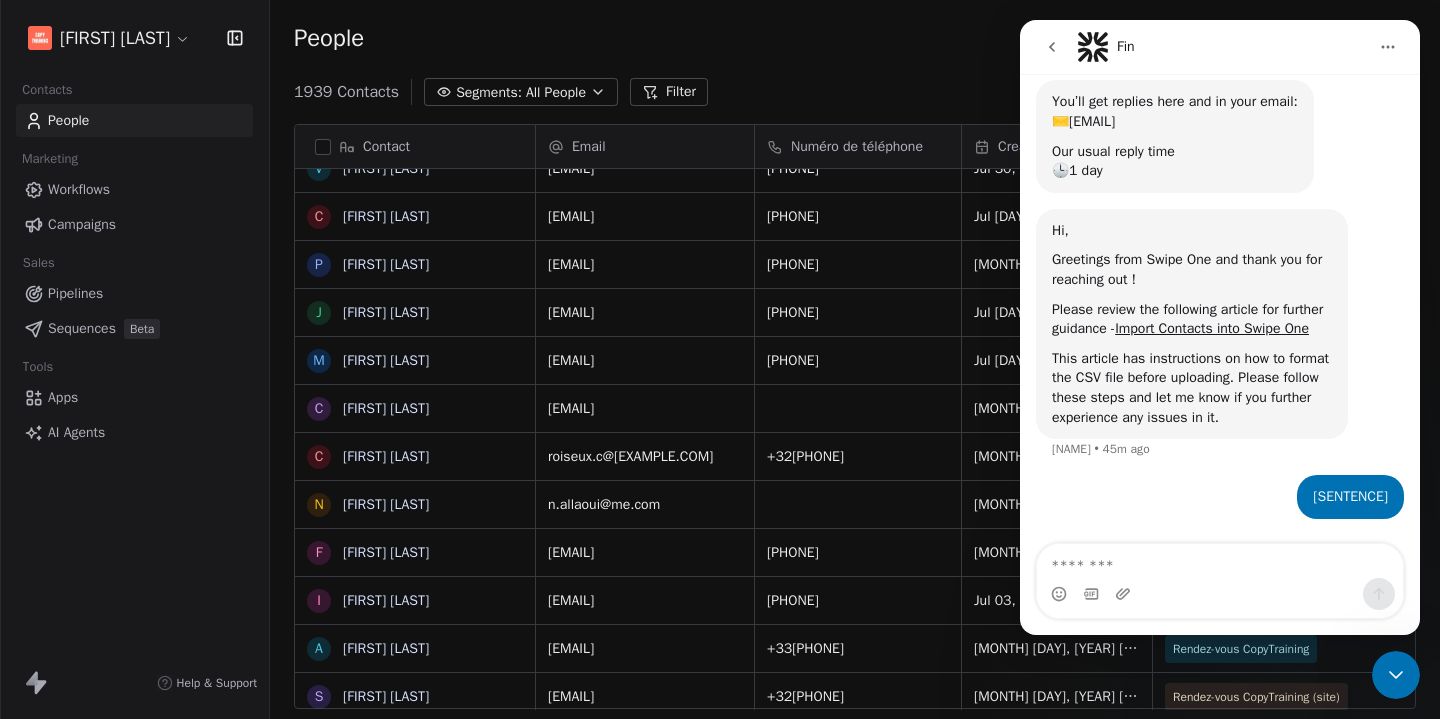 click 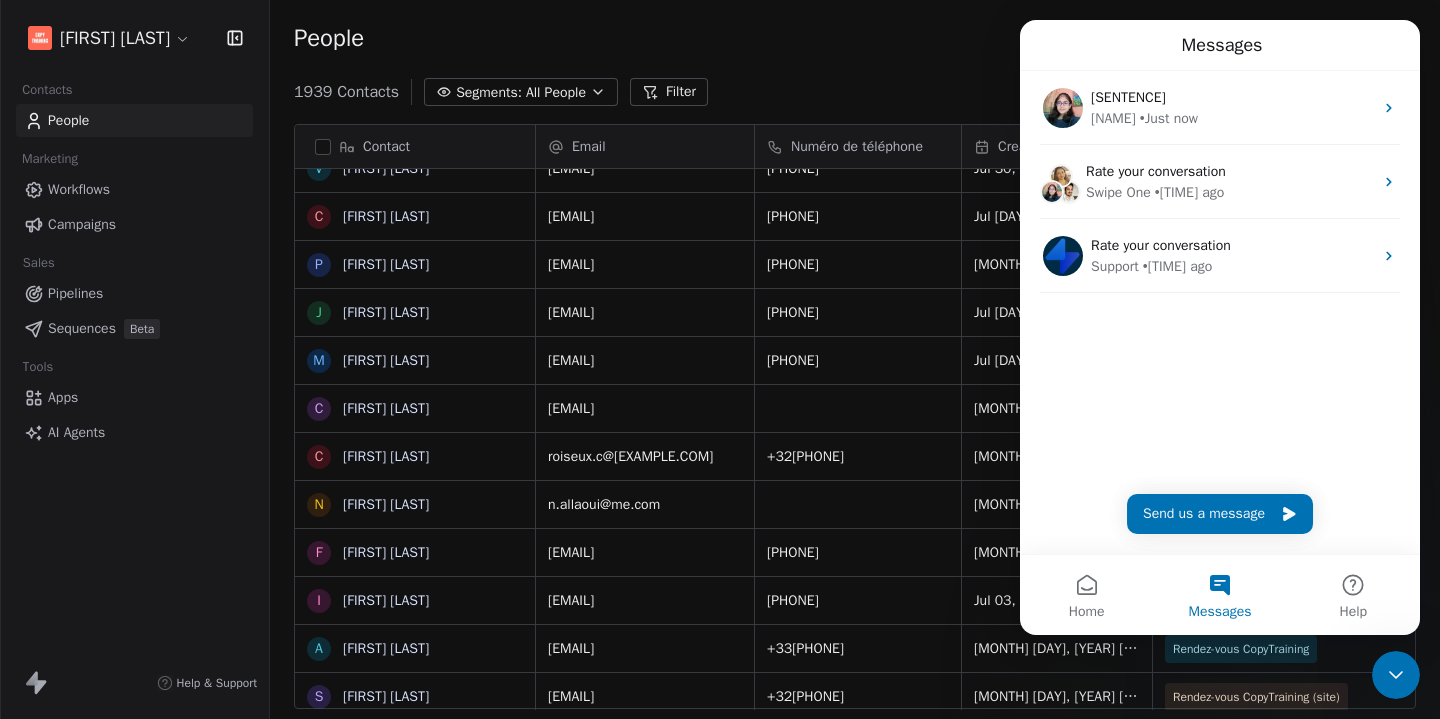 click at bounding box center [1396, 675] 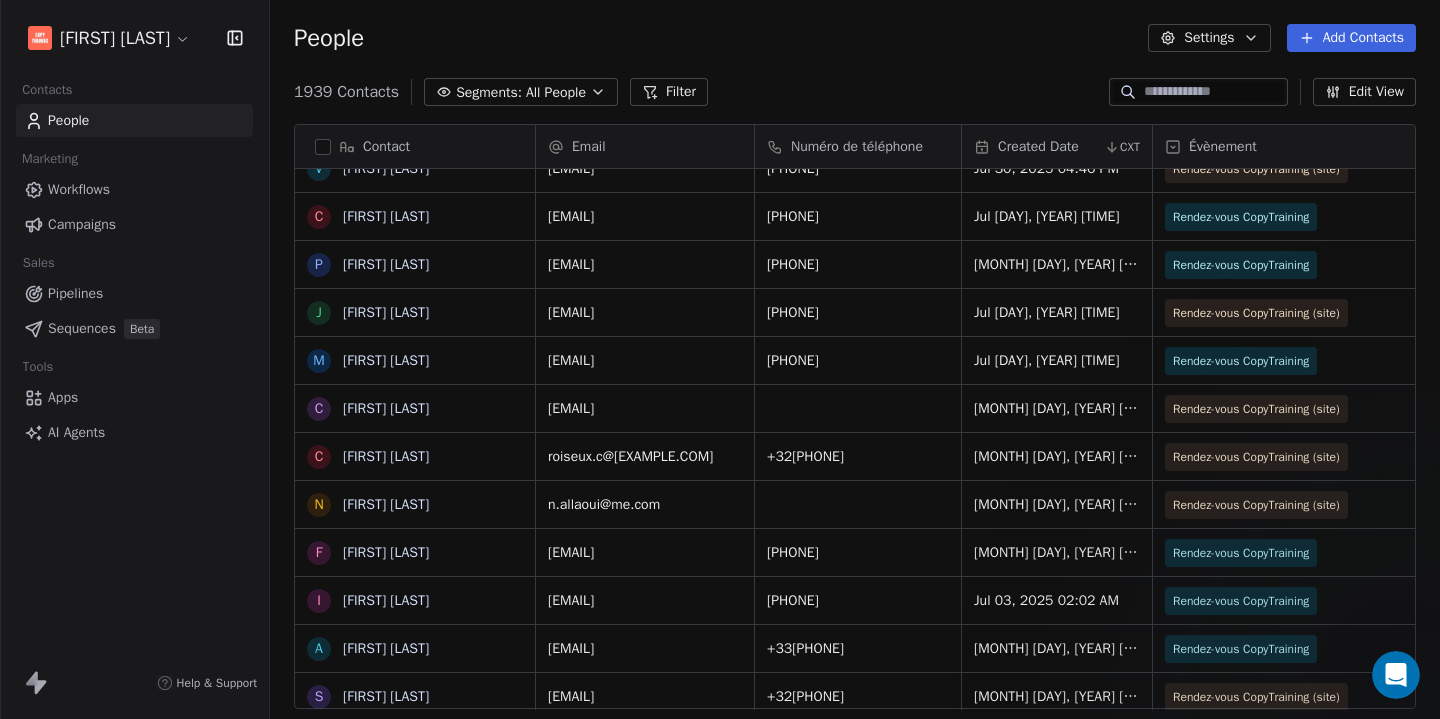 scroll, scrollTop: 0, scrollLeft: 0, axis: both 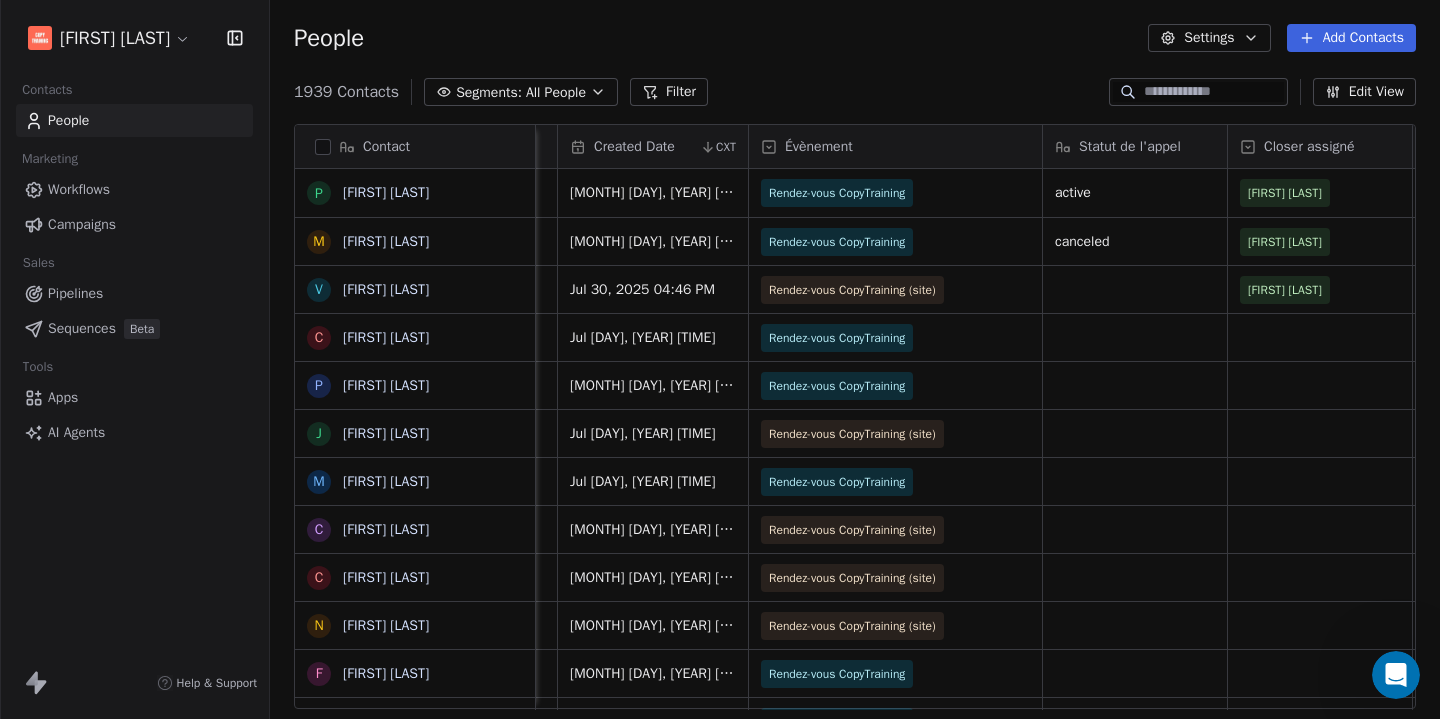 click on "Adrien Le Stang Contacts People Marketing Workflows Campaigns Sales Pipelines Sequences Beta Tools Apps AI Agents Help & Support People Settings  Add Contacts 1939 Contacts Segments: All People Filter  Edit View Tag Add to Sequence Export Contact P Pascal Bounzi M Mhamed ZARIAH V Vanessa Louis-Sidney C Cécile Eclapier P Patrick Laouamri J Jeanne Ravisy M Mathilde Vadeleau C Childérick GRELLIER C Charlotte Roiseux N Nabil Allaoui F Fabien Van der Meulen I Ingrid Jourdan A Aurore Ostengo S Sylvain Casini Y Yves BITON X Xavier HESSELBARTH M Mélina MERIDAN N Noël TEGA SIMO L Léa Métayet N Nathalie Azais s stéphane schulze G Gabin Sportiello A Ahoudson Desmarais A Annaël Pendu G Gilles Gaspard c cedric elie-dit-cosaque A AGNES CATARINA W Werner MARTI a aurorefrnds@gmail.com S Sinisa Tasic c cannondaletrails15@gmail.com m maximeschneiter@gmail.com Email Numéro de téléphone Created Date CXT Évènement Statut de l'appel Closer assigné Fuseau horaire Date de création de l'appel CXT CXT Lien de l'appel" at bounding box center (720, 359) 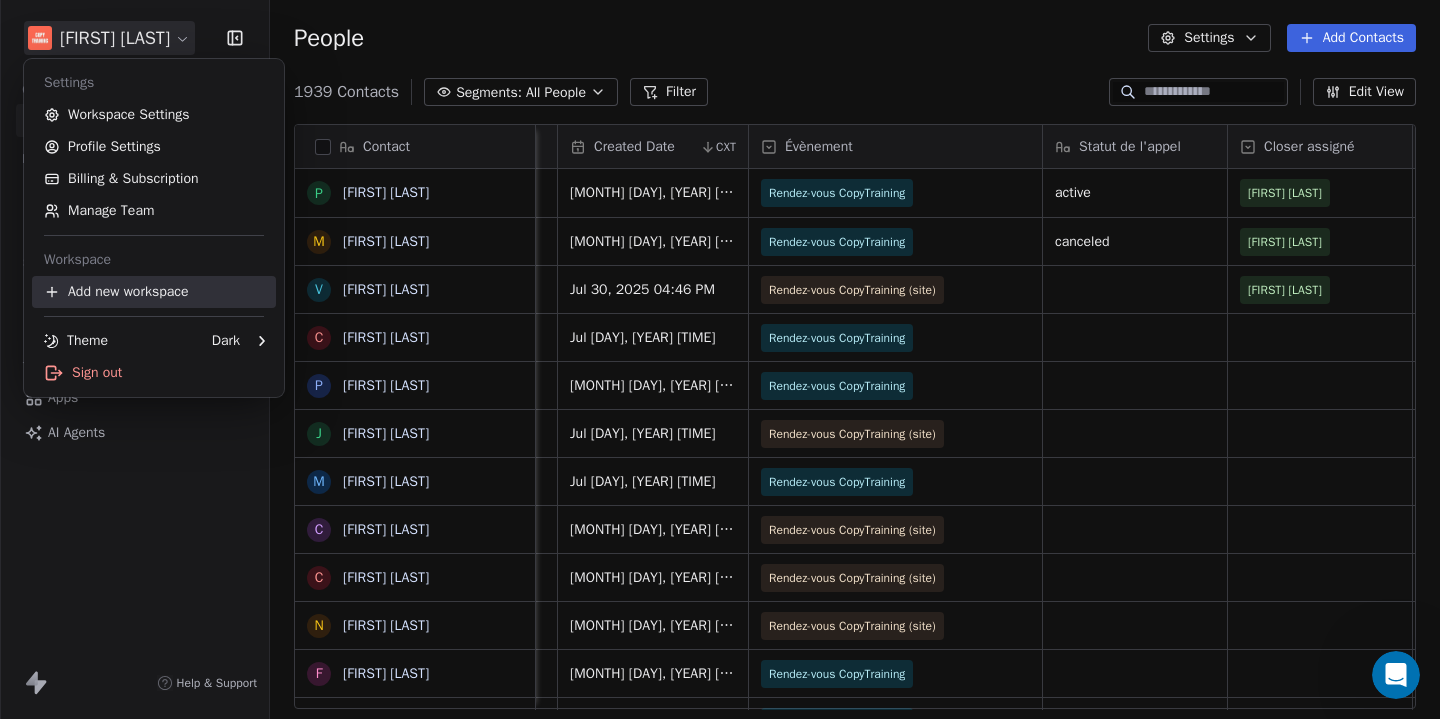 click on "Add new workspace" at bounding box center (154, 292) 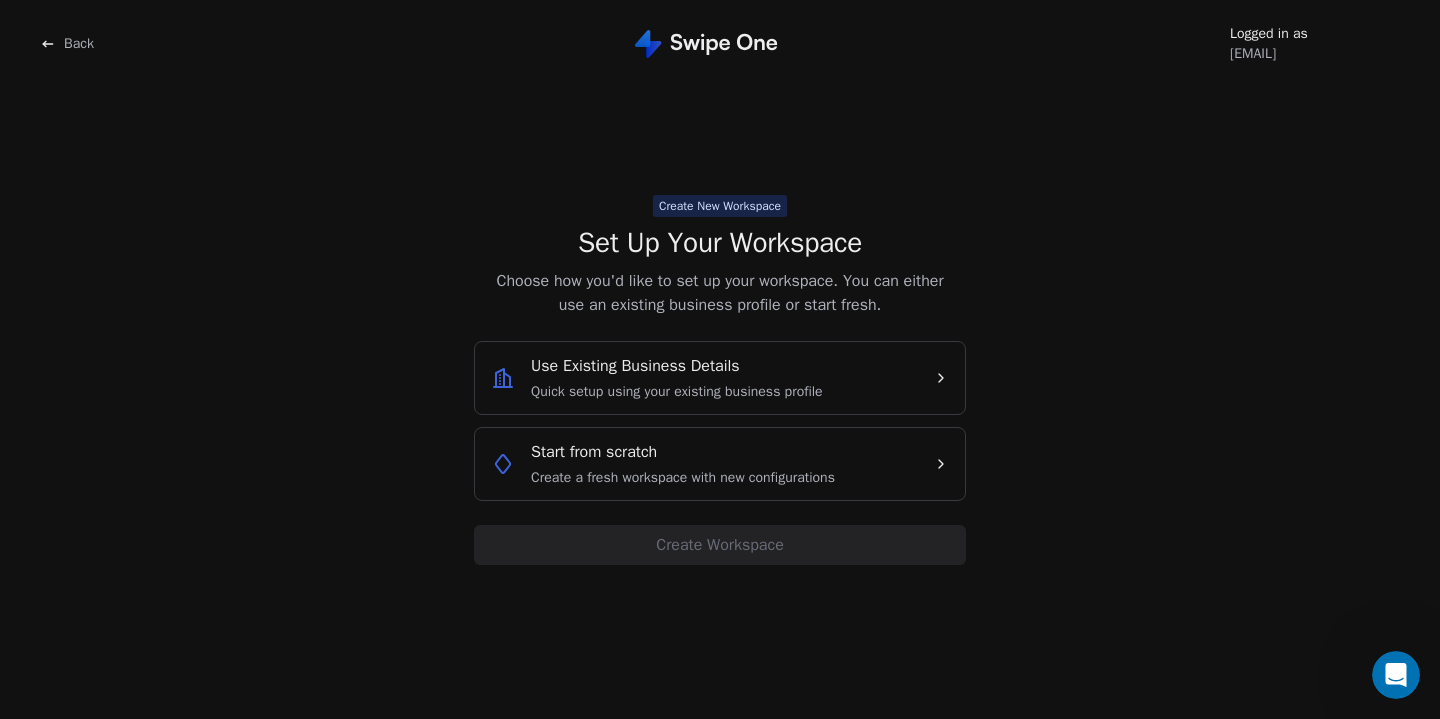 click on "Use Existing Business Details" at bounding box center [635, 366] 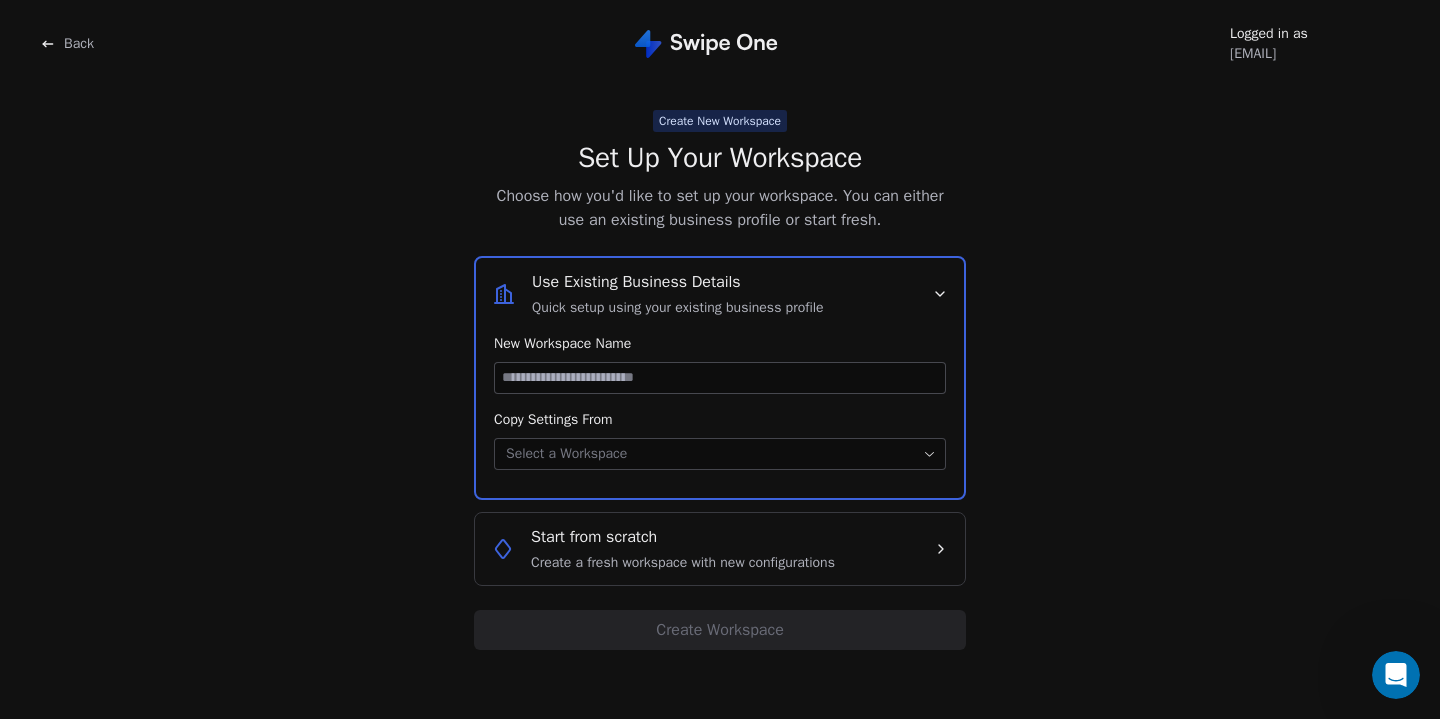 click at bounding box center (720, 378) 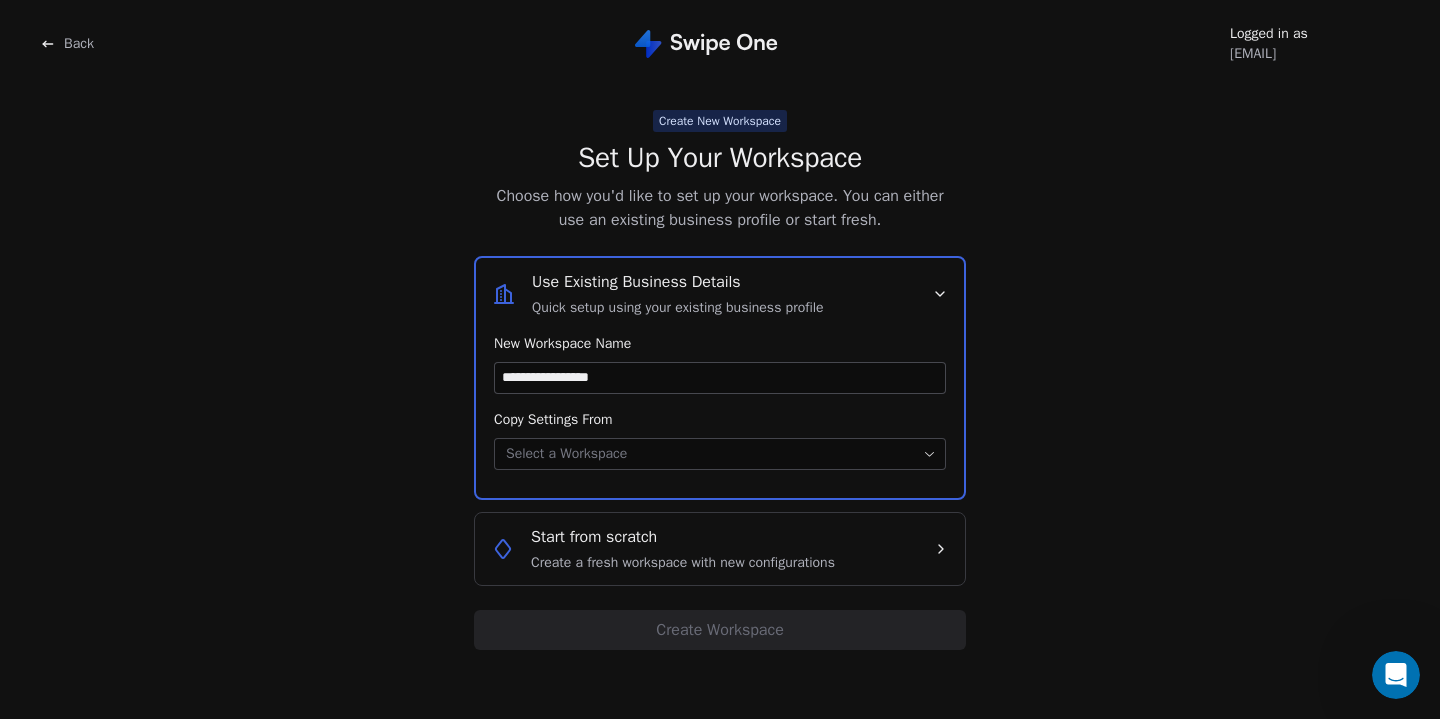 click on "**********" at bounding box center (720, 359) 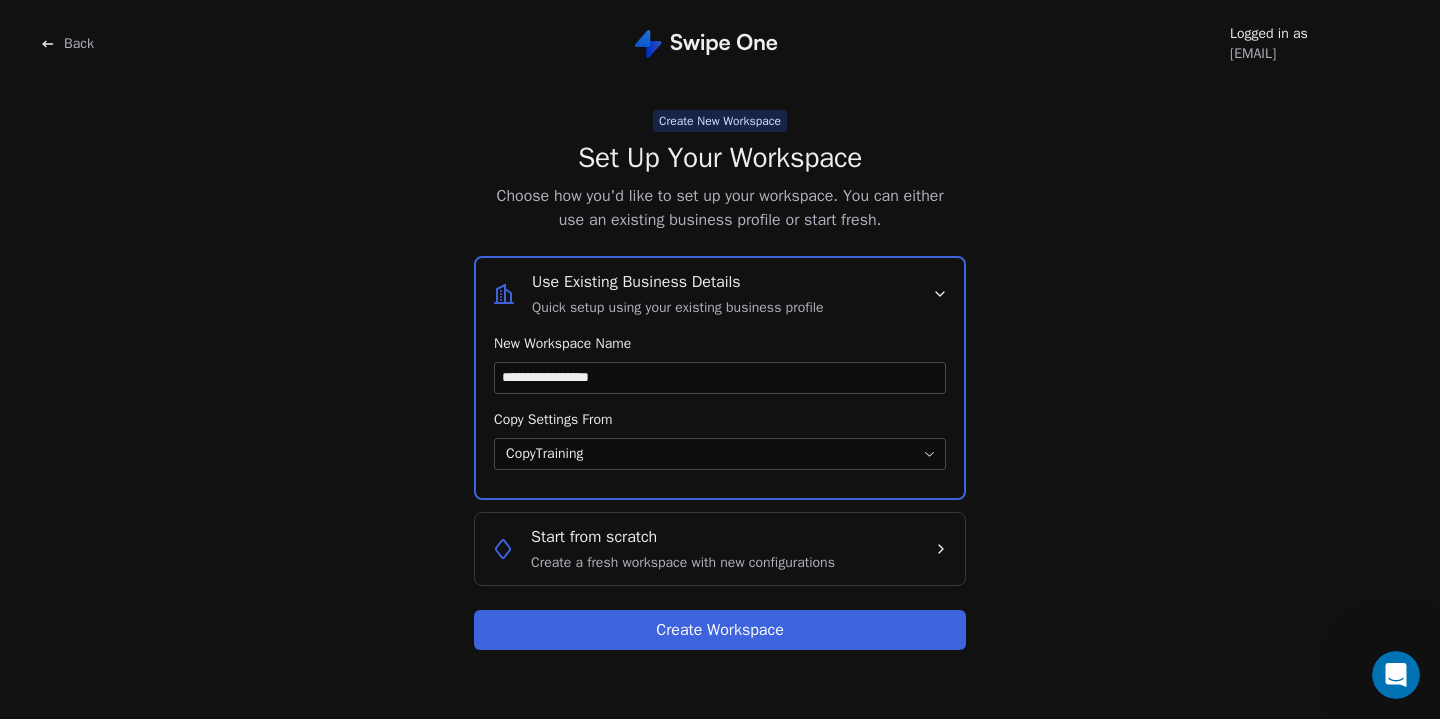 click on "**********" at bounding box center (720, 378) 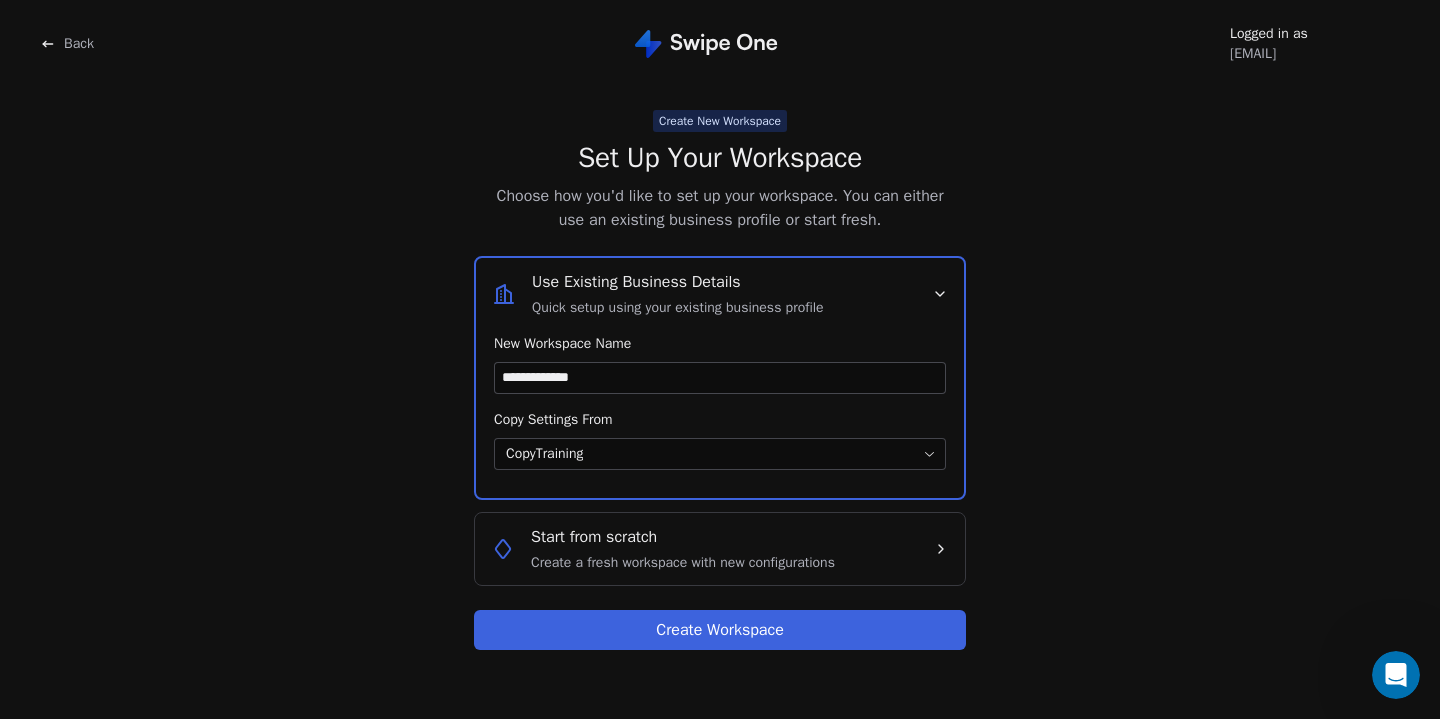 type on "**********" 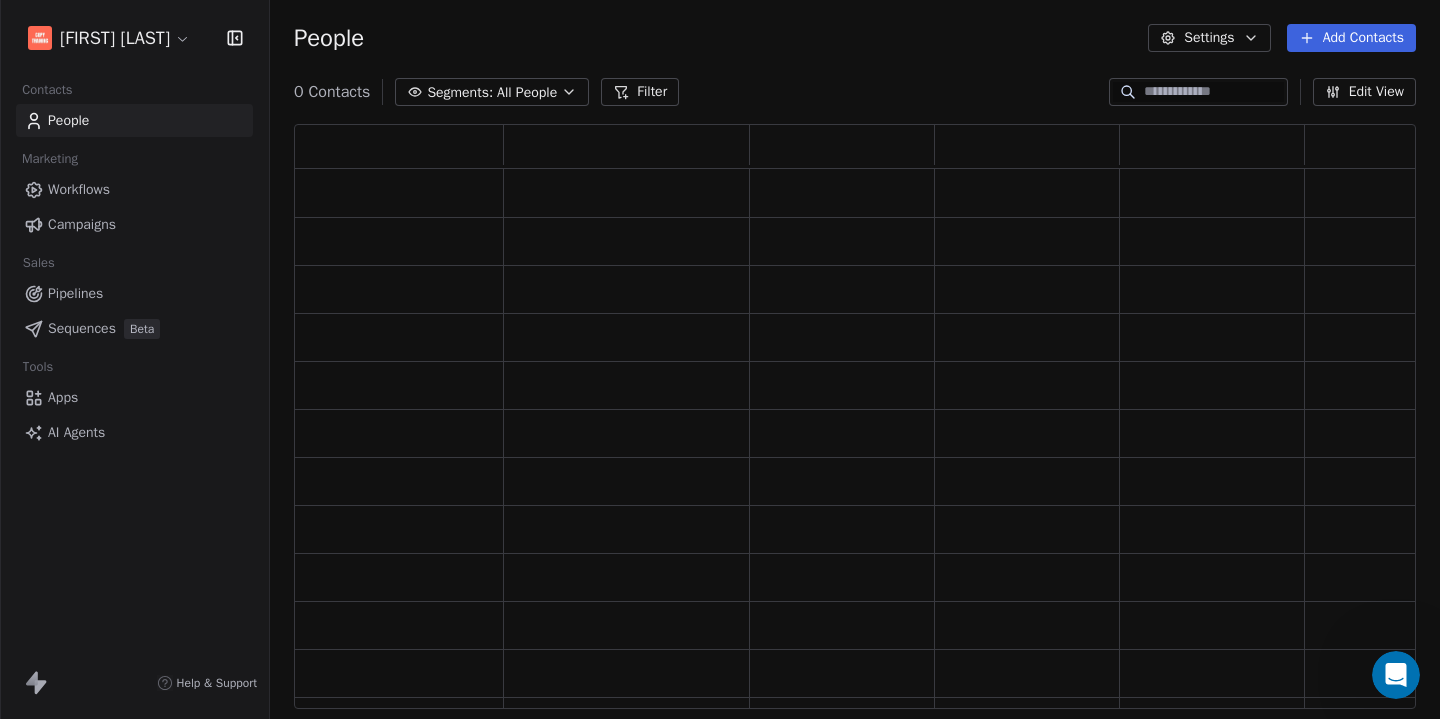 scroll, scrollTop: 1, scrollLeft: 1, axis: both 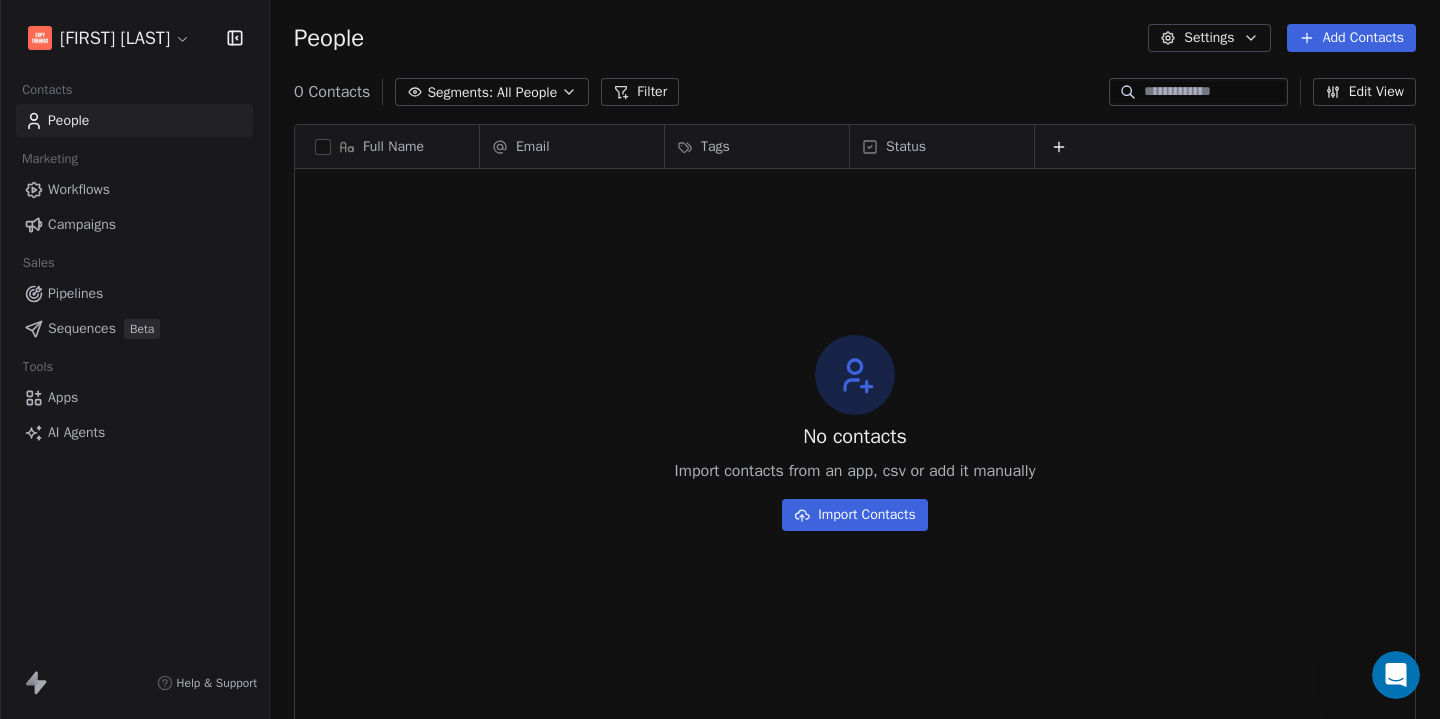 click on "People Settings  Add Contacts" at bounding box center (855, 38) 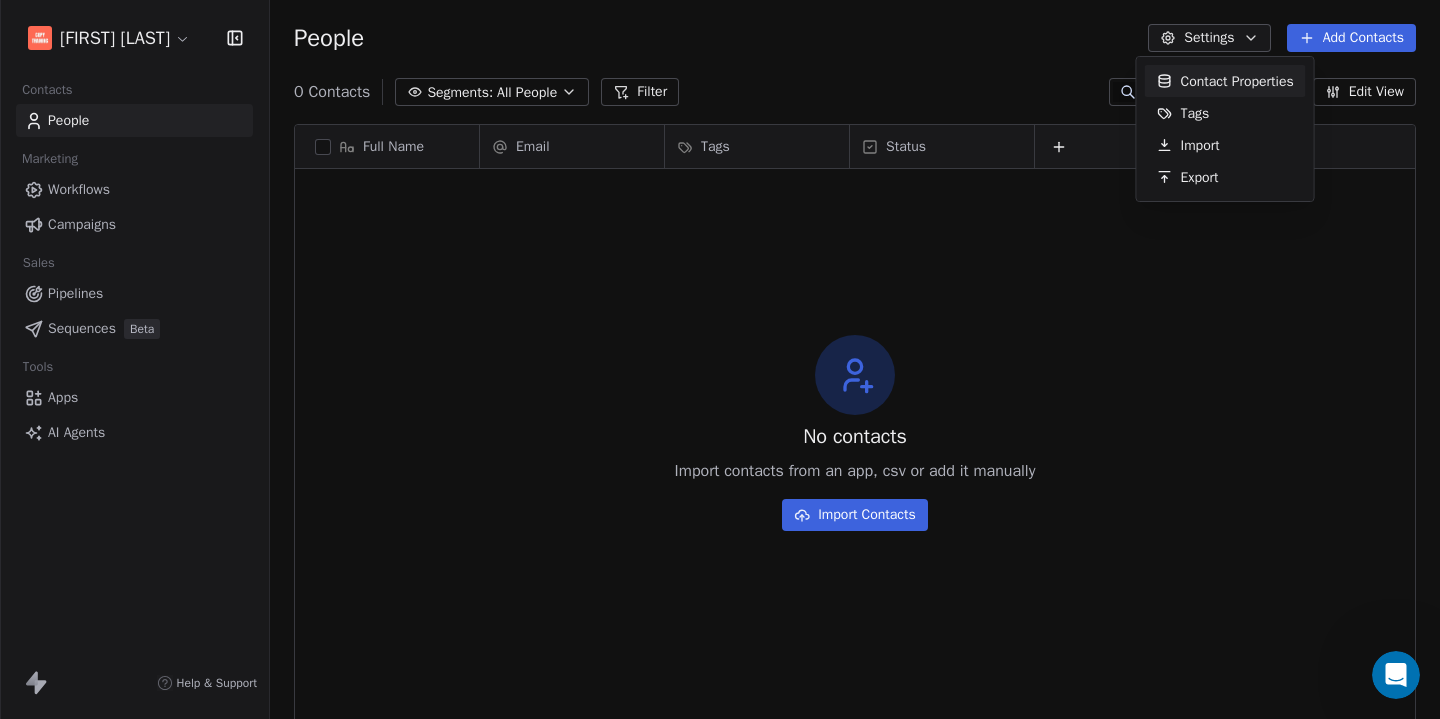 click on "Contact Properties" at bounding box center (1237, 81) 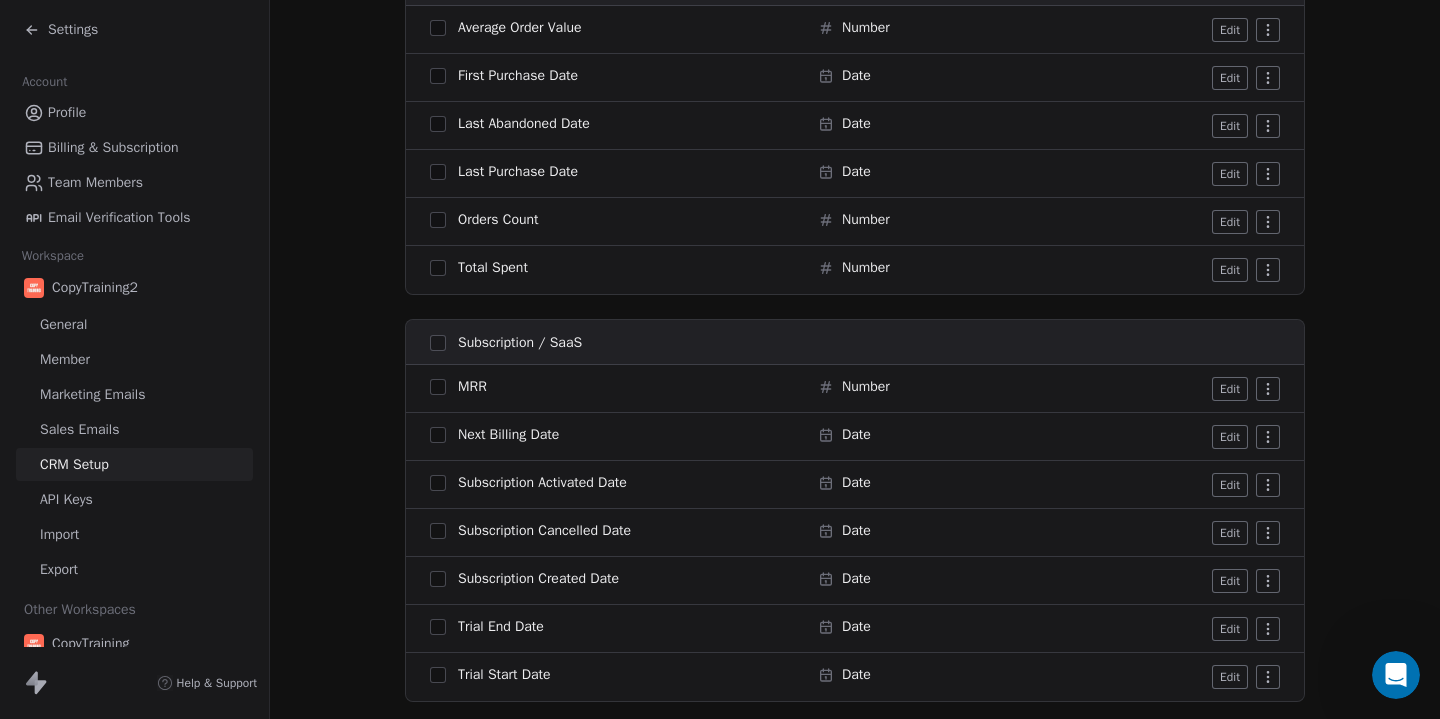 scroll, scrollTop: 1918, scrollLeft: 0, axis: vertical 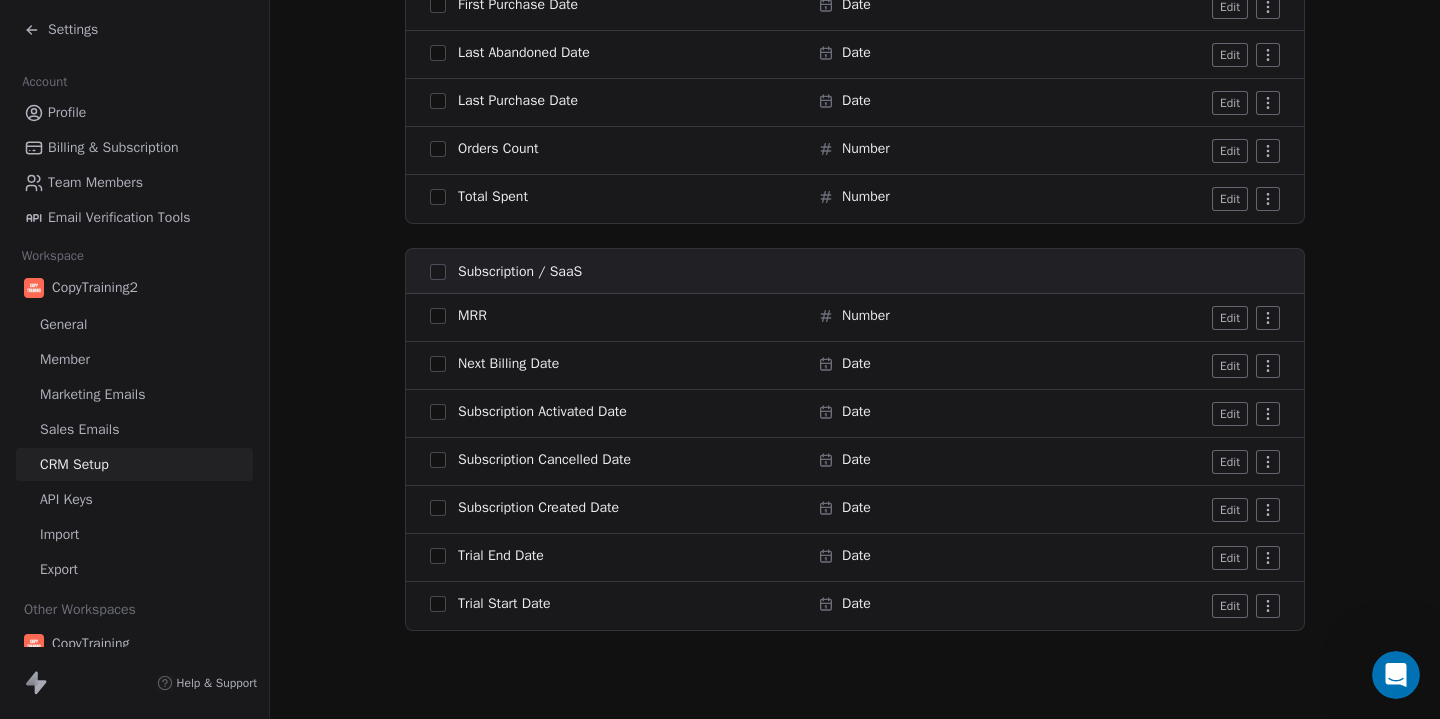 click at bounding box center [438, 272] 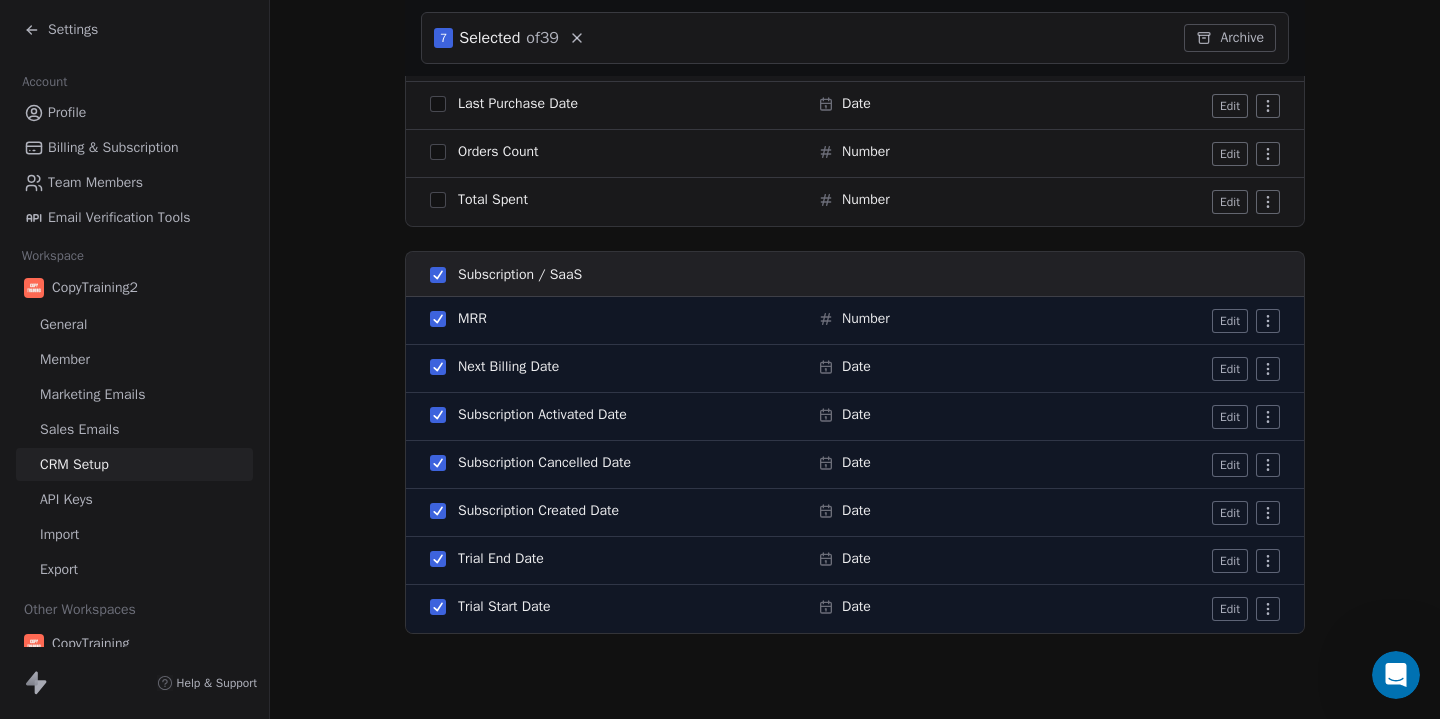 scroll, scrollTop: 1994, scrollLeft: 0, axis: vertical 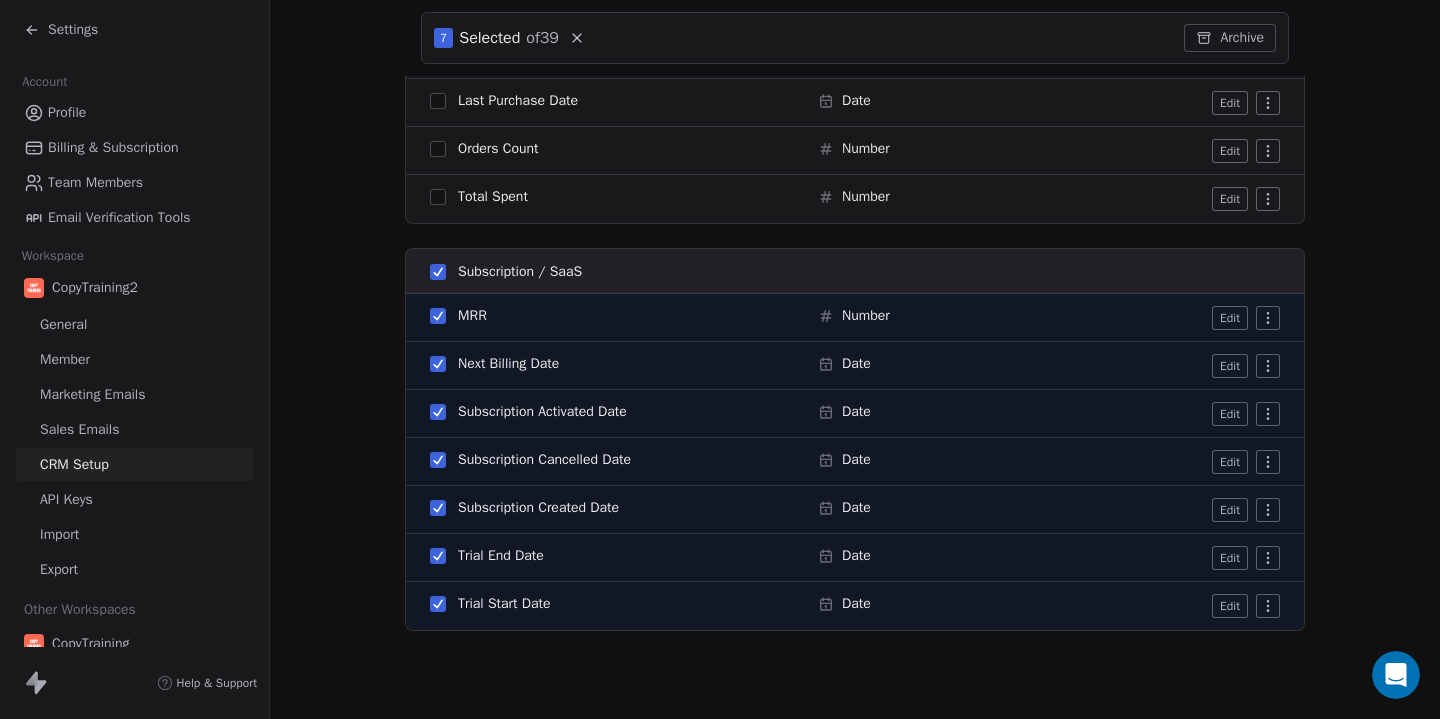 click on "CRM Setup Manage people properties and other relevant settings. Contact Properties Contact Properties Tags Tags Status Status Contact Properties Modify and Create contact properties Create New Property Active Active Archived Archived All 7 Selected of  39 Archive General Full Name Text   Edit First Name Text   Edit Last Name Text   Edit Email Email   Edit Phone Number Phone No.   Edit Website URL   Edit LinkedIn URL   Edit Twitter URL   Edit Country Country   Edit Birthday Date   Edit Address Address   Edit NPS Score Number   Edit Customer Lifetime Value Number   Edit System Tags Tags   Manage Status Status   Manage Subscribed Email Categories Multi-select   Manage Contact Source Text   Edit Email Marketing Consent Select   Edit Email Verification Status Select   Edit Created Date Date   Edit Last Activity Date Date   Edit Marketing Contact Status Select   Edit Last Updated Date Date   Edit B2B Fields Annual Revenue Number   Edit Job Title Text   Edit Team Size Number   Edit Ecommerce Average Order Value" at bounding box center [855, -638] 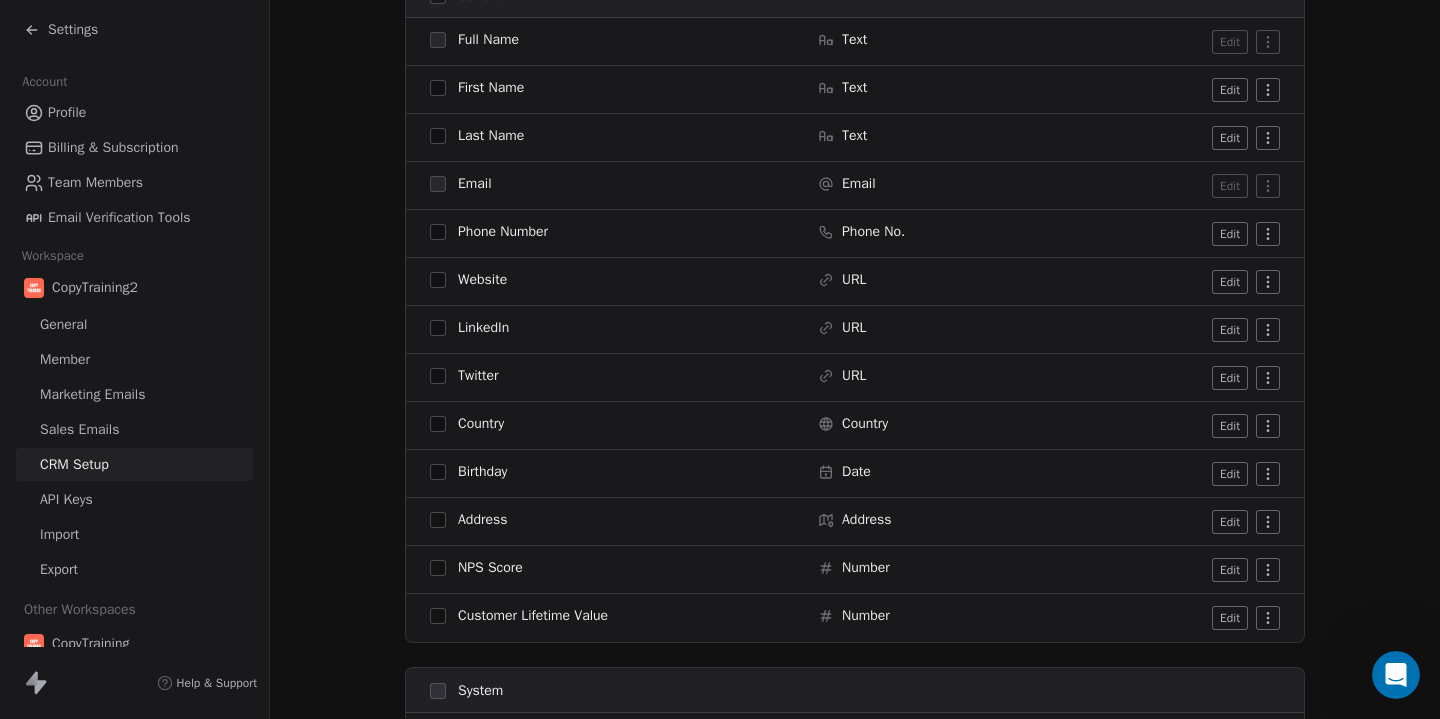 scroll, scrollTop: 0, scrollLeft: 0, axis: both 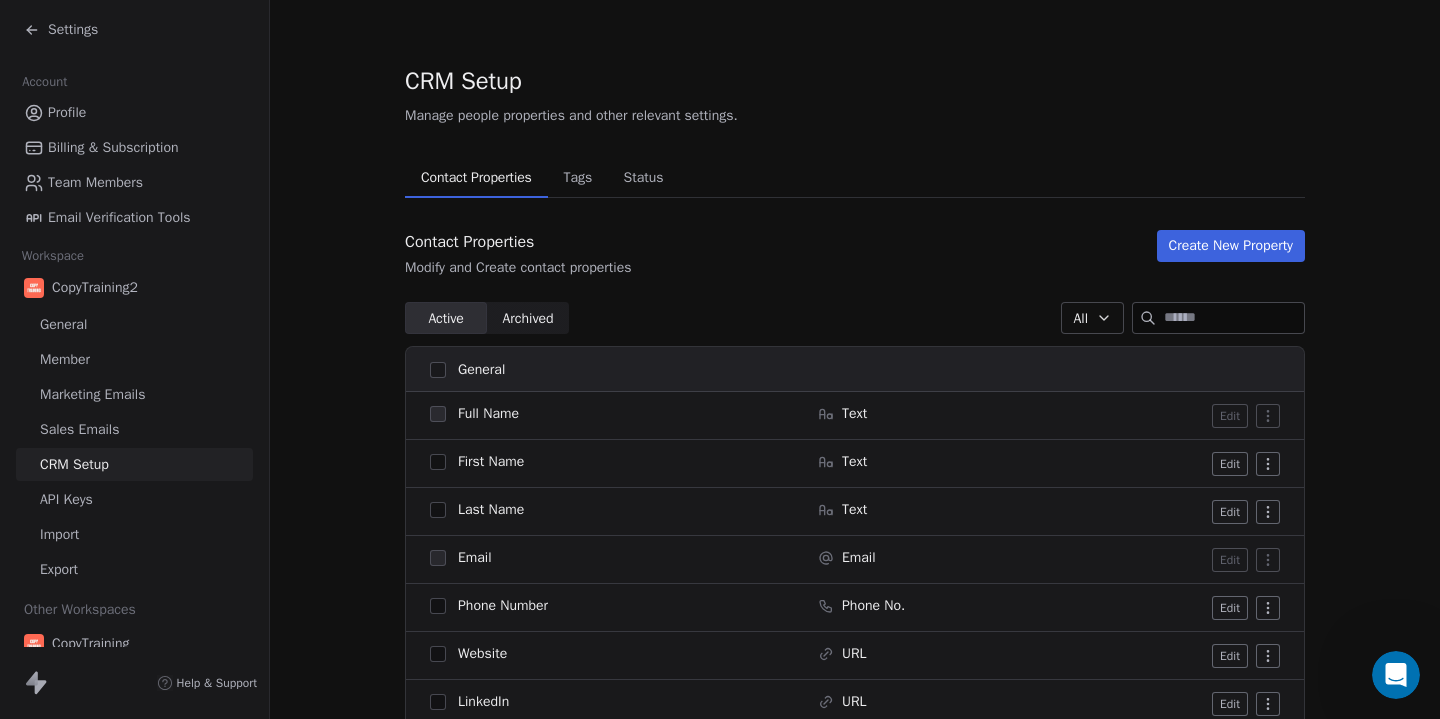 click on "Tags" at bounding box center (577, 178) 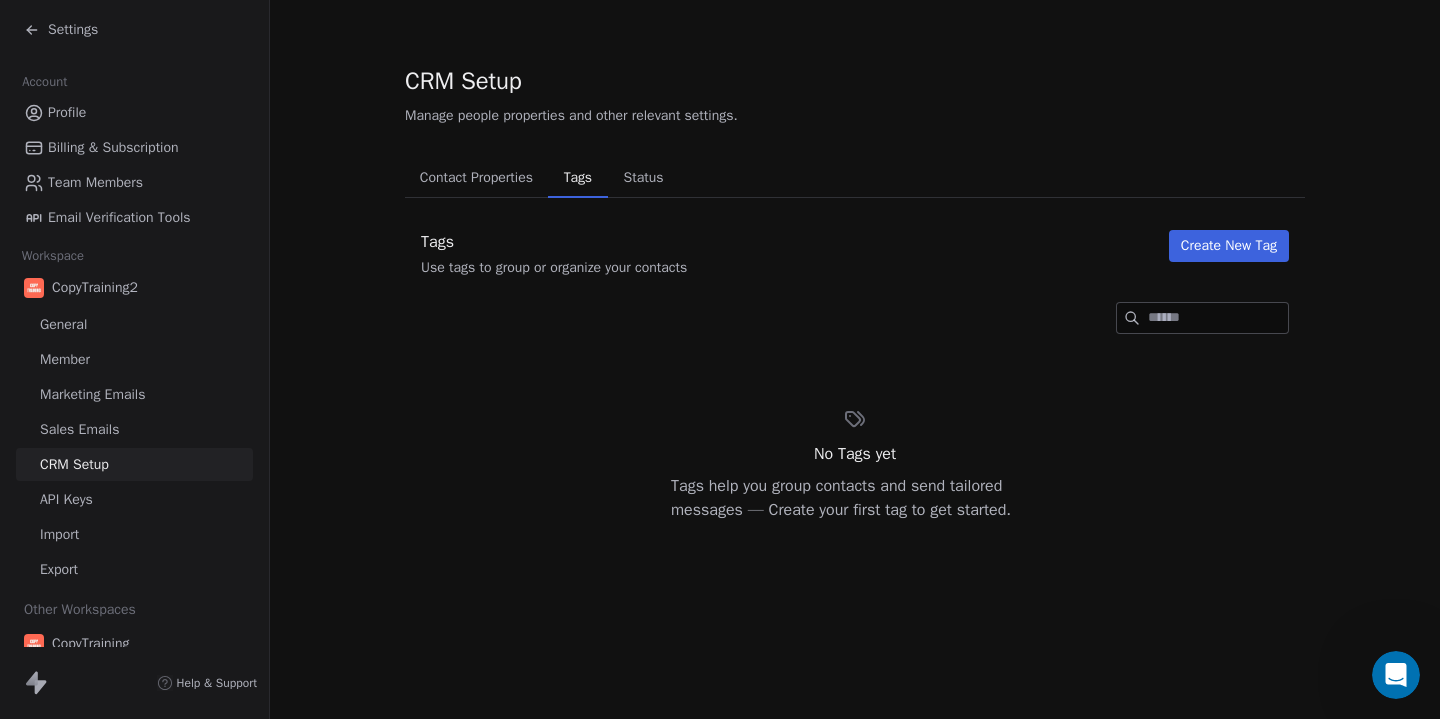 click on "Contact Properties" at bounding box center (476, 178) 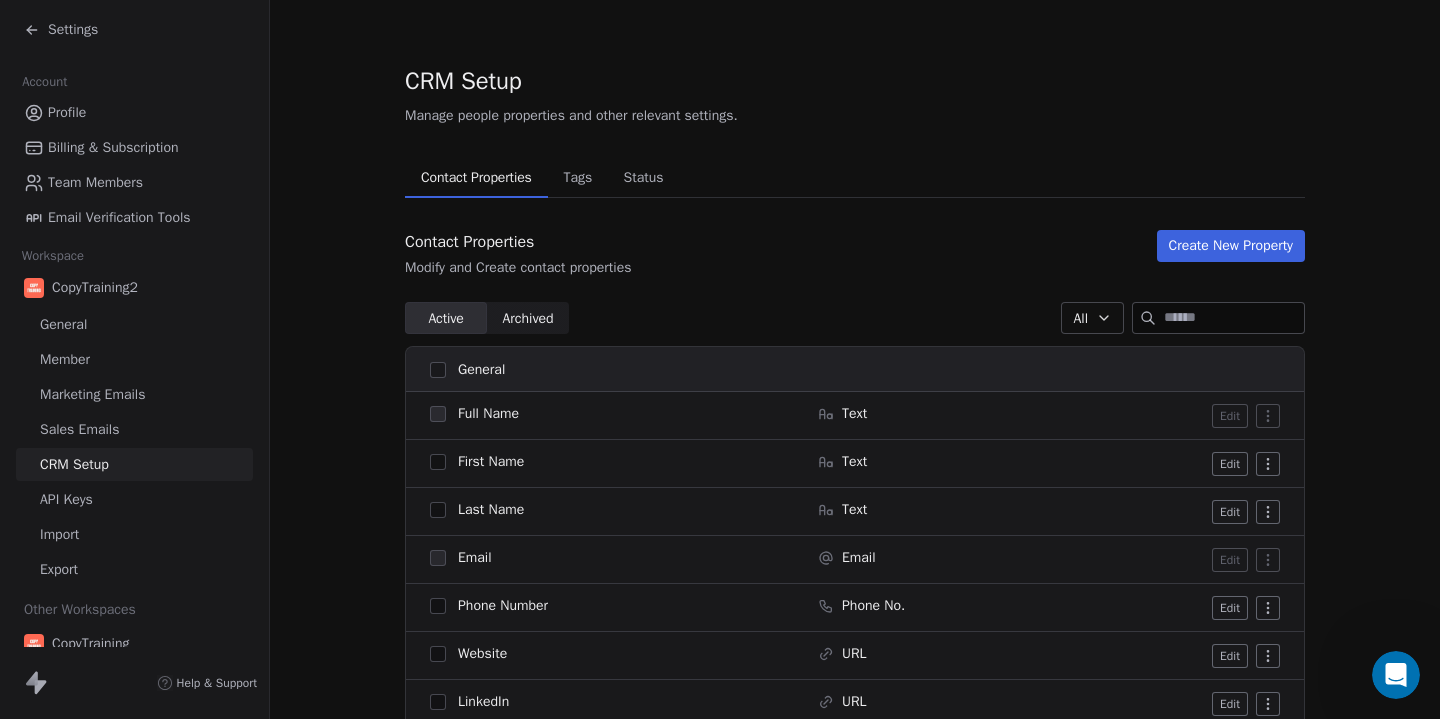 click on "Status" at bounding box center (644, 178) 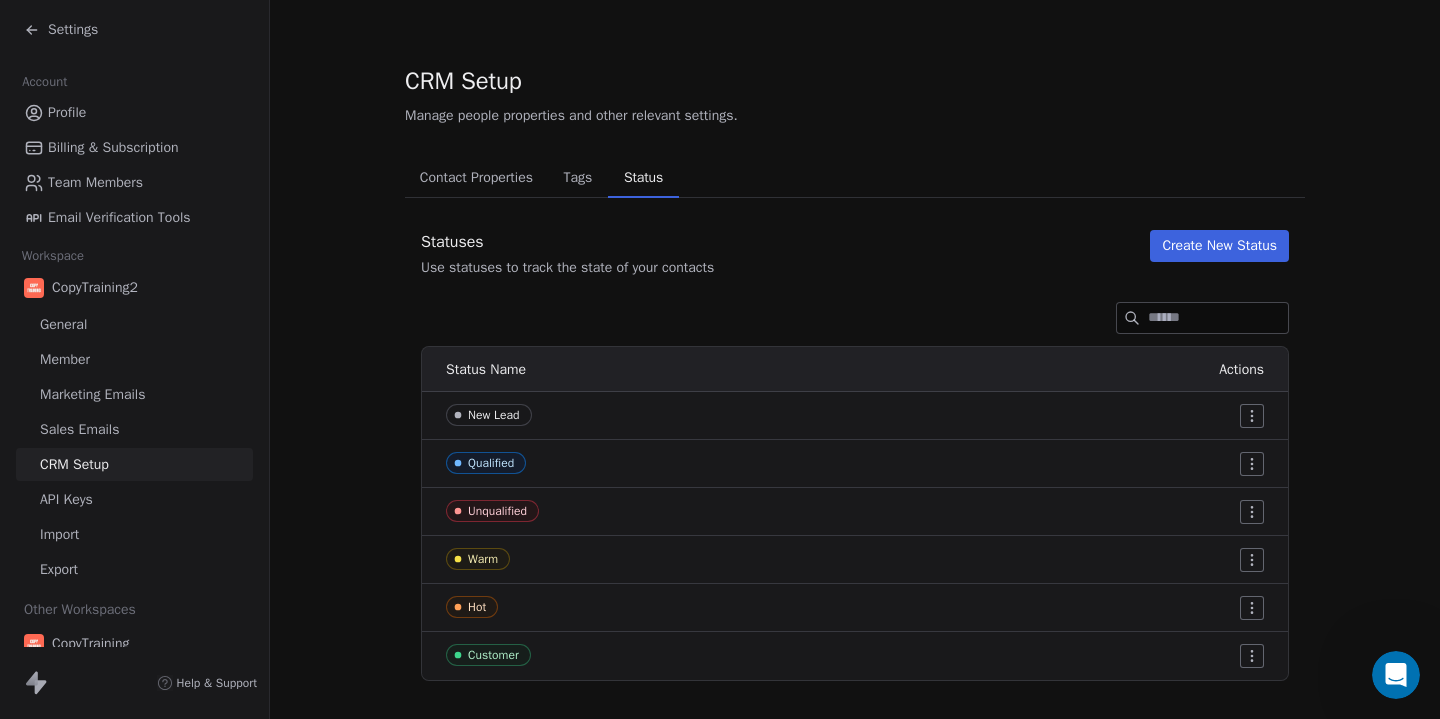 click on "Contact Properties" at bounding box center [476, 178] 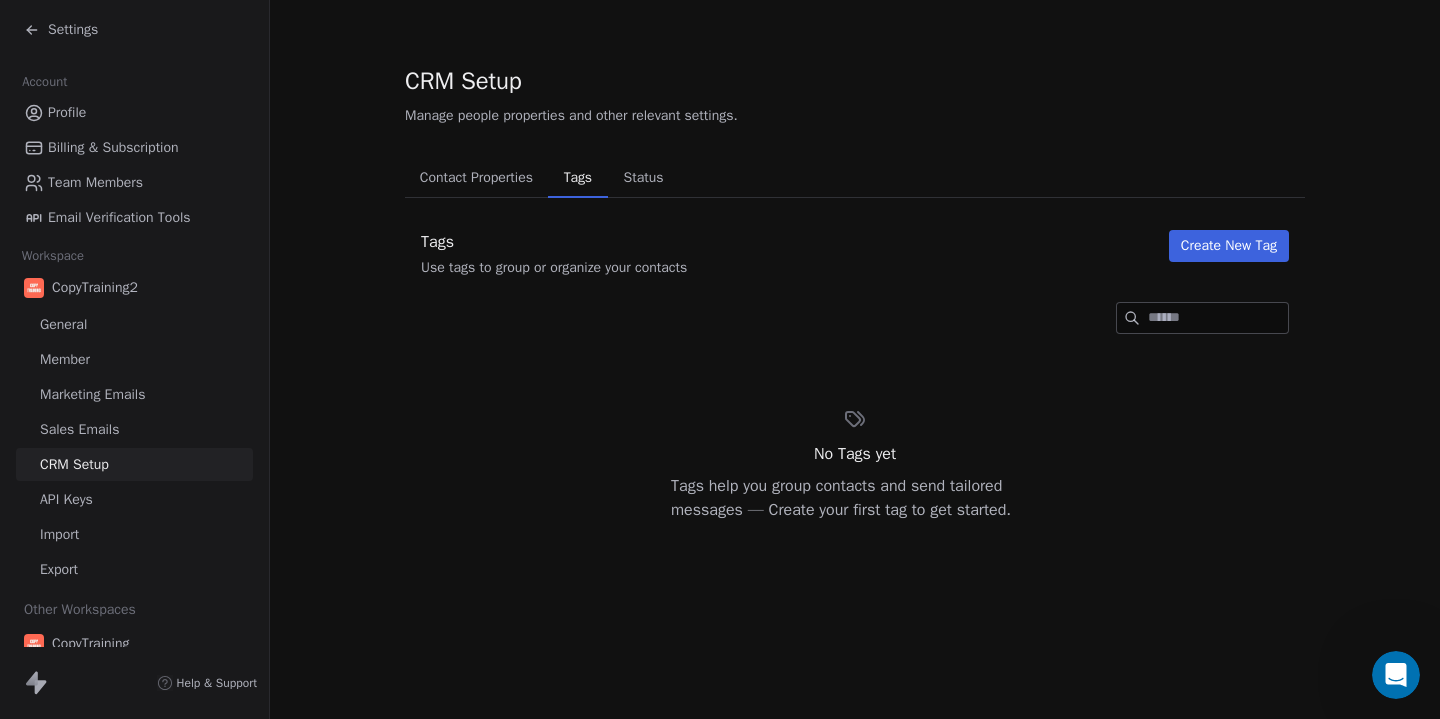 click on "Tags" at bounding box center [578, 178] 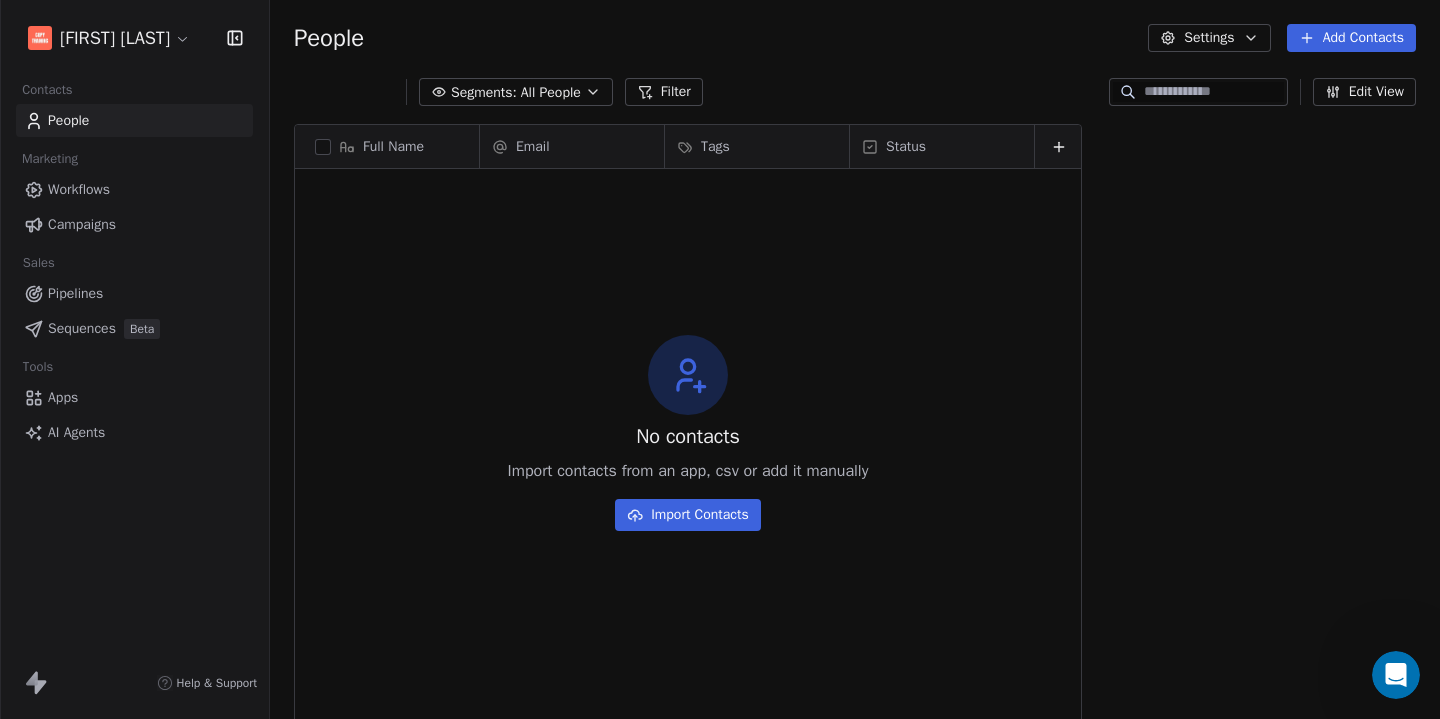 scroll, scrollTop: 1, scrollLeft: 1, axis: both 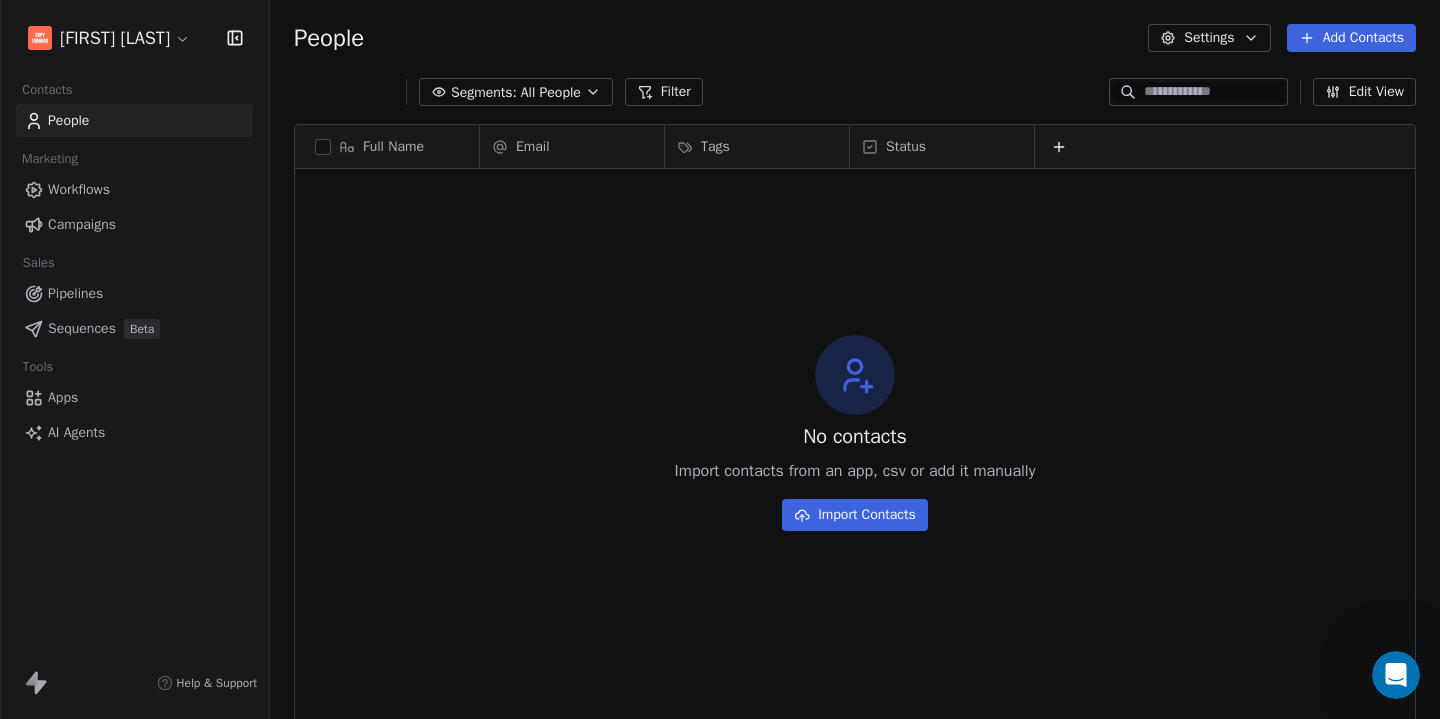 click on "Adrien Le Stang Contacts People Marketing Workflows Campaigns Sales Pipelines Sequences Beta Tools Apps AI Agents Help & Support People Settings  Add Contacts Segments: All People Filter  Edit View Tag Add to Sequence Export Full Name Email Tags Status
To pick up a draggable item, press the space bar.
While dragging, use the arrow keys to move the item.
Press space again to drop the item in its new position, or press escape to cancel.
No contacts Import contacts from an app, csv or add it manually   Import Contacts" at bounding box center [720, 359] 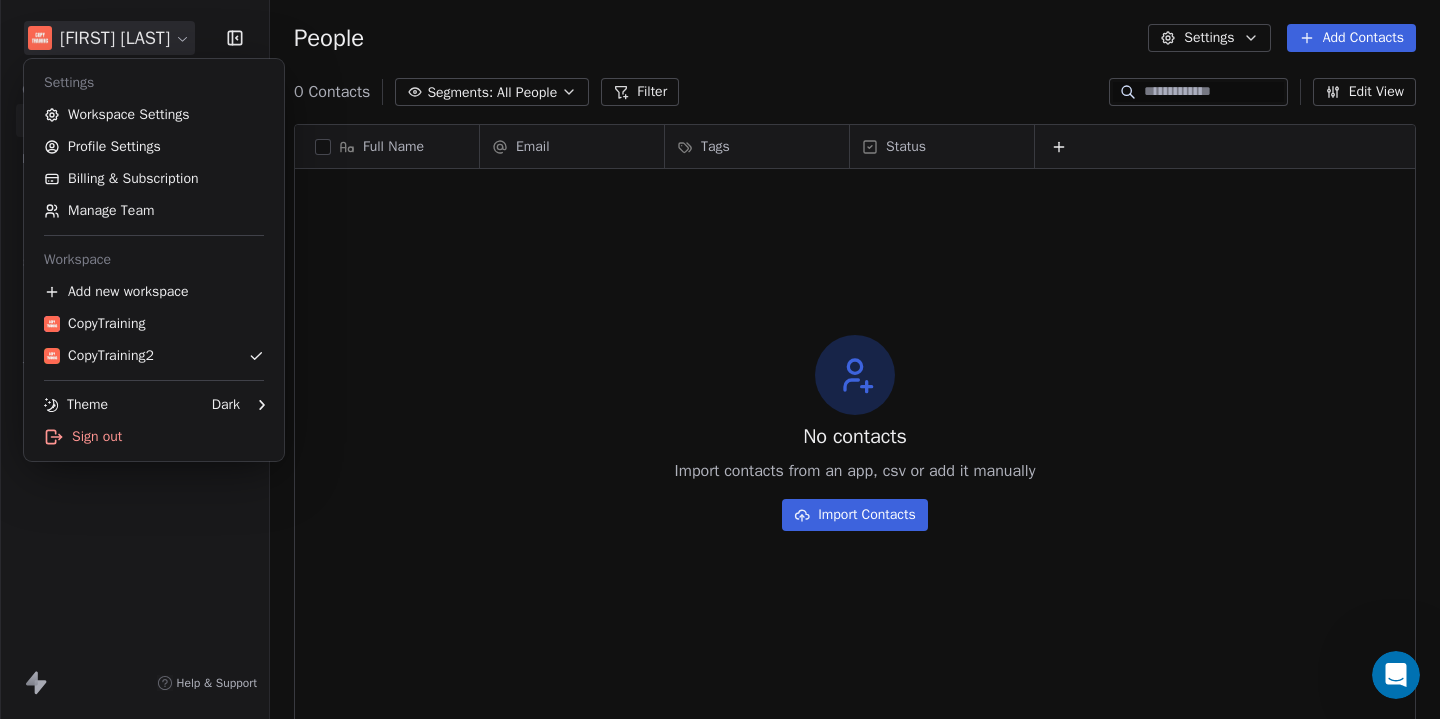 click on "Adrien Le Stang Contacts People Marketing Workflows Campaigns Sales Pipelines Sequences Beta Tools Apps AI Agents Help & Support People Settings  Add Contacts 0 Contacts Segments: All People Filter  Edit View Tag Add to Sequence Export Full Name Email Tags Status
To pick up a draggable item, press the space bar.
While dragging, use the arrow keys to move the item.
Press space again to drop the item in its new position, or press escape to cancel.
No contacts Import contacts from an app, csv or add it manually   Import Contacts   Settings Workspace Settings Profile Settings Billing & Subscription Manage Team   Workspace Add new workspace CopyTraining CopyTraining2 Theme Dark Sign out" at bounding box center (720, 359) 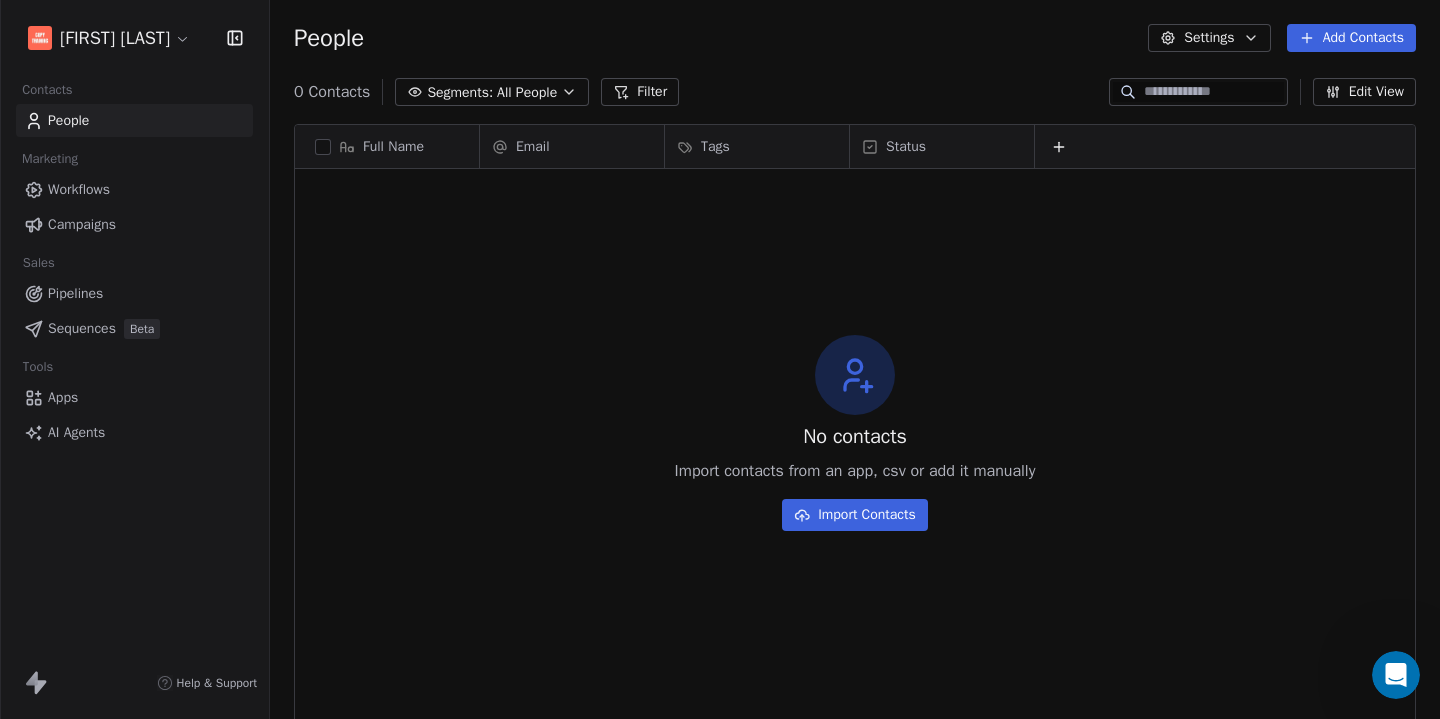 click on "Adrien Le Stang Contacts People Marketing Workflows Campaigns Sales Pipelines Sequences Beta Tools Apps AI Agents Help & Support People Settings  Add Contacts 0 Contacts Segments: All People Filter  Edit View Tag Add to Sequence Export Full Name Email Tags Status
To pick up a draggable item, press the space bar.
While dragging, use the arrow keys to move the item.
Press space again to drop the item in its new position, or press escape to cancel.
No contacts Import contacts from an app, csv or add it manually   Import Contacts" at bounding box center (720, 359) 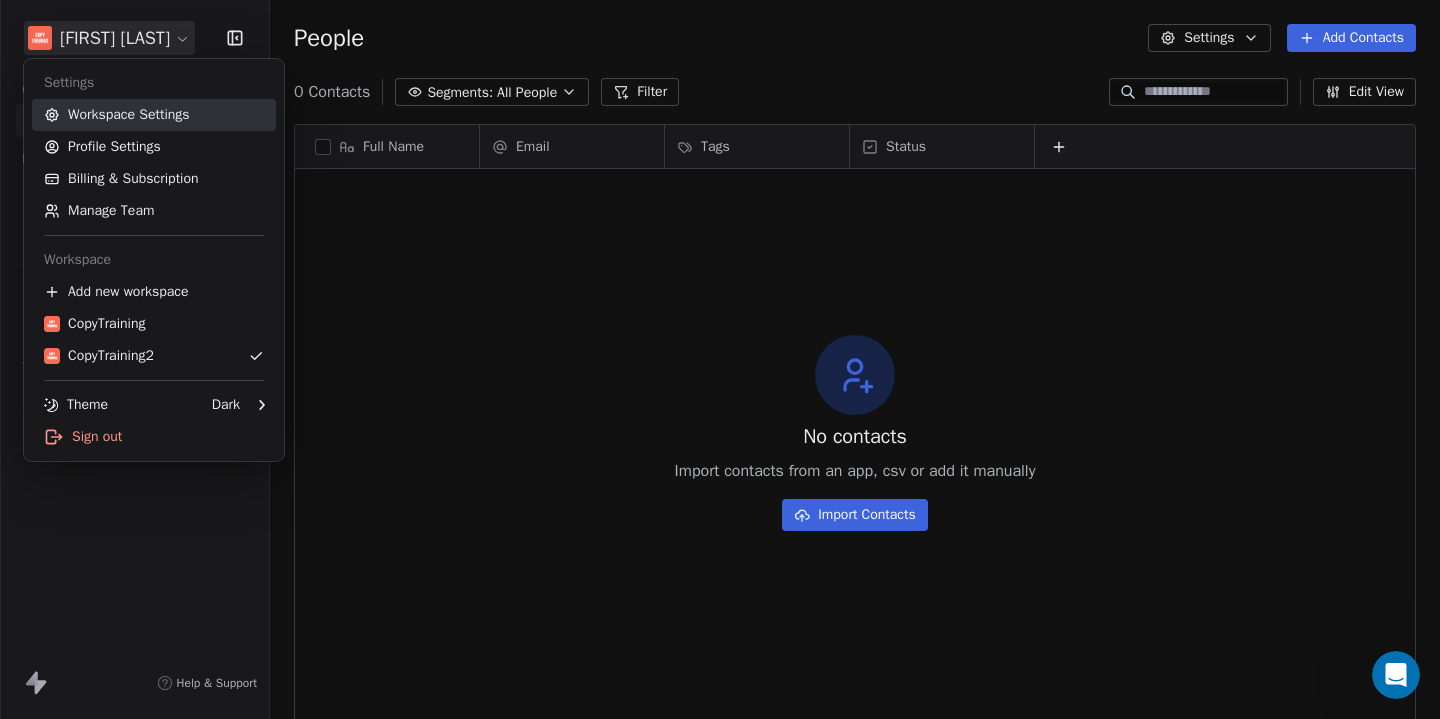 click on "Workspace Settings" at bounding box center (154, 115) 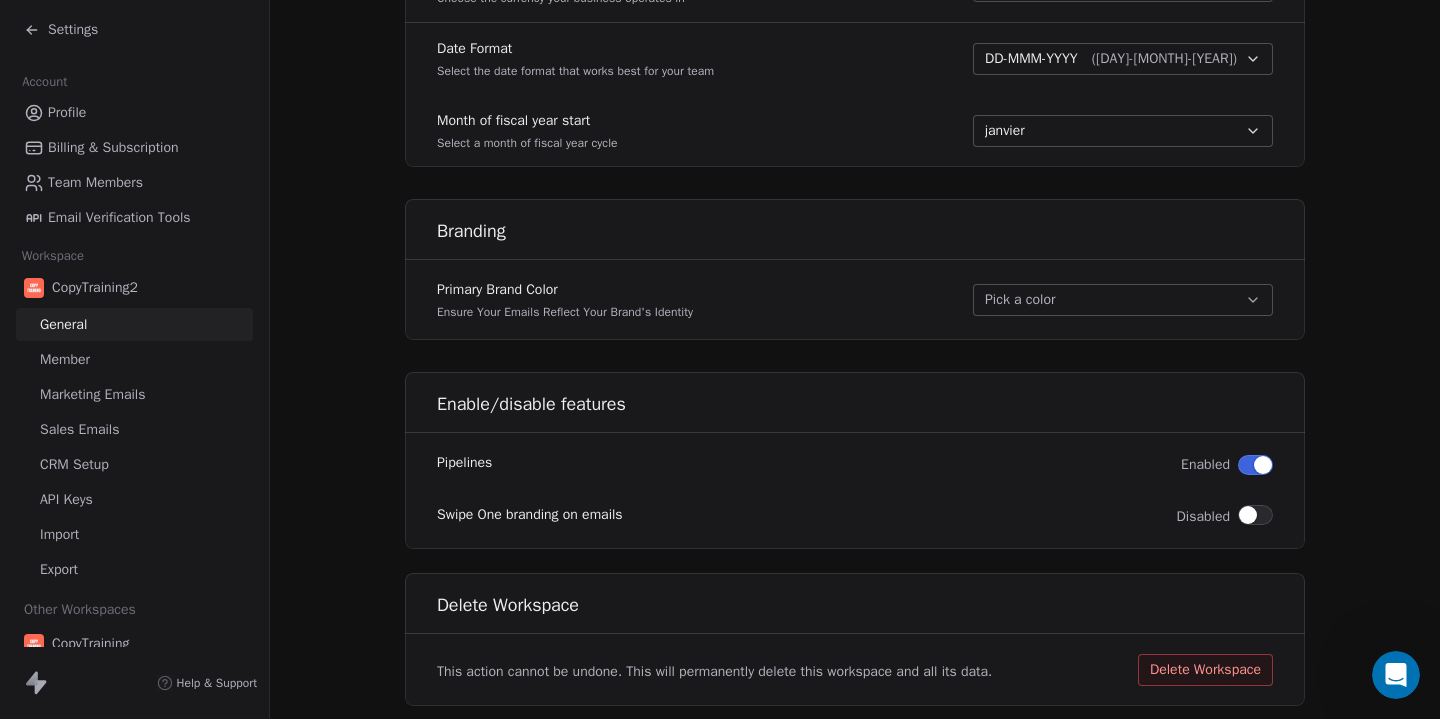 scroll, scrollTop: 1153, scrollLeft: 0, axis: vertical 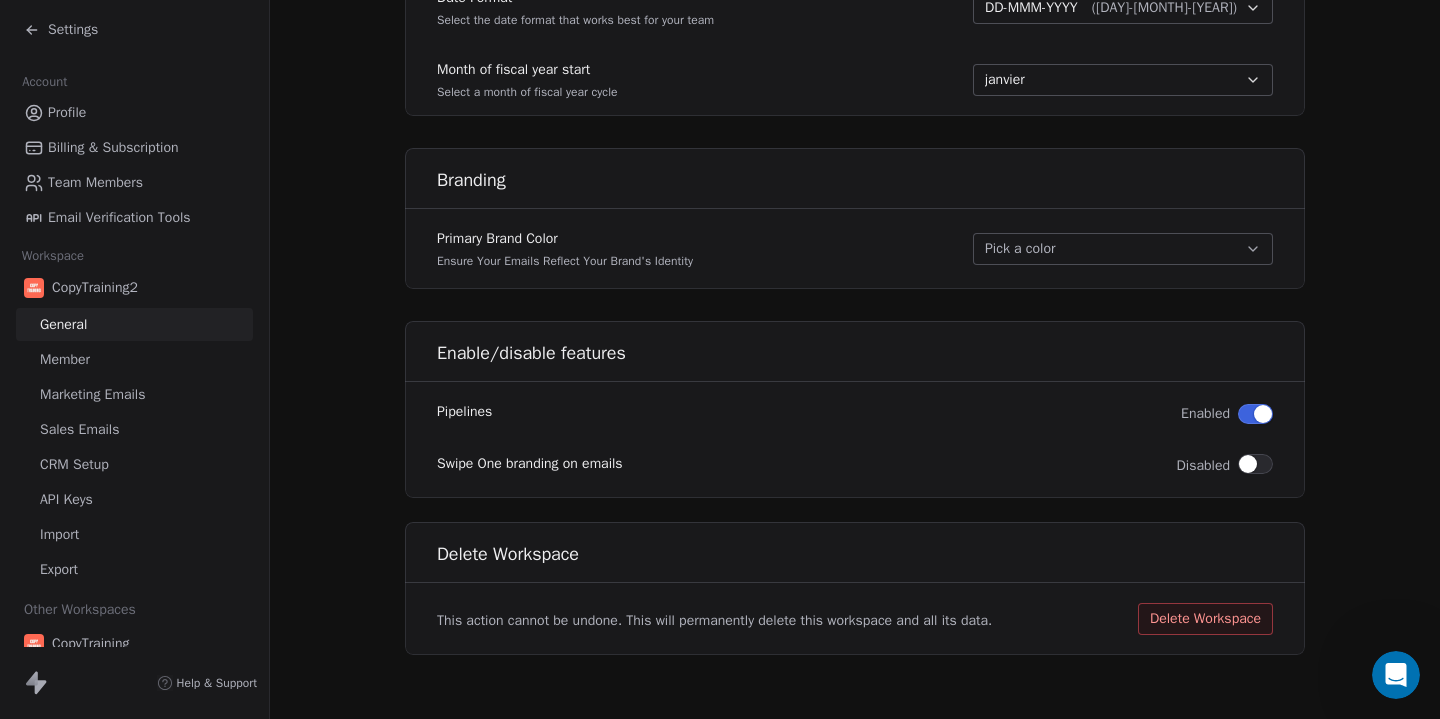click on "Delete Workspace" at bounding box center (1205, 619) 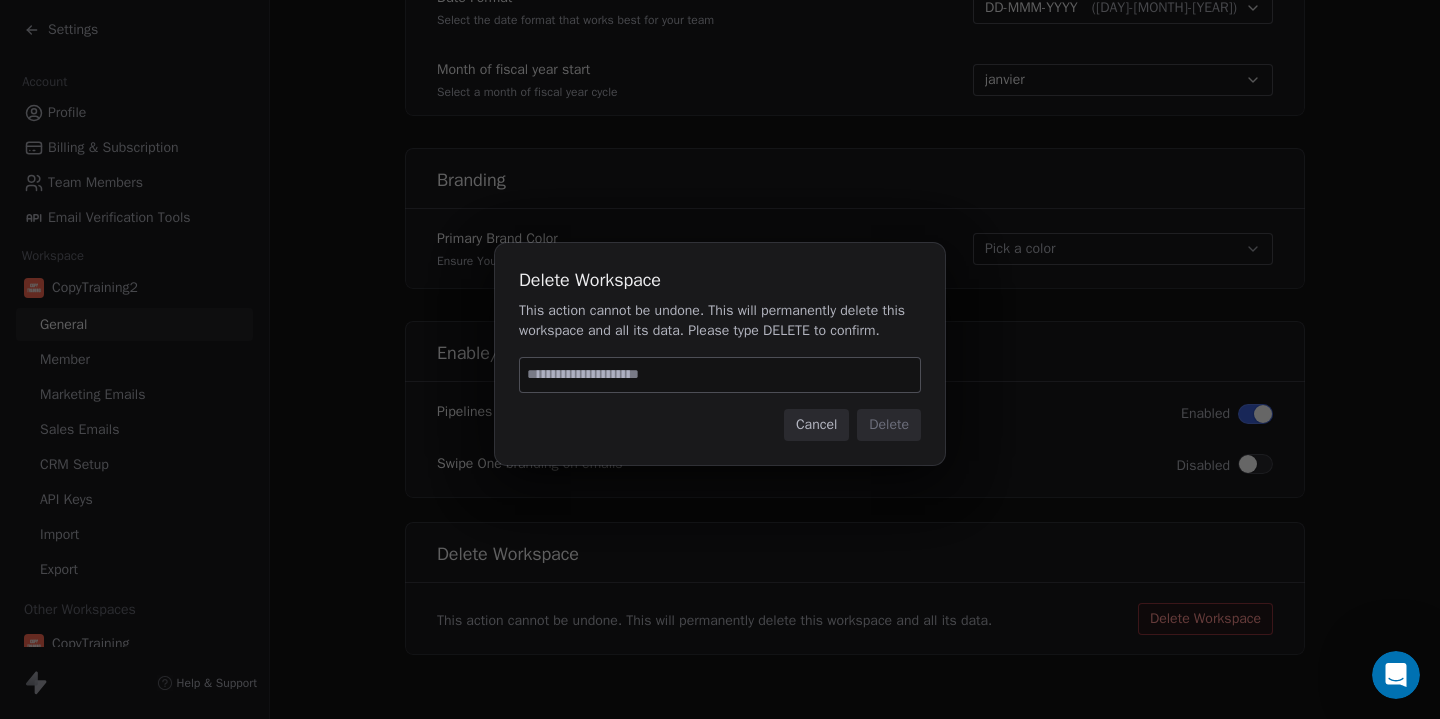 click at bounding box center (720, 375) 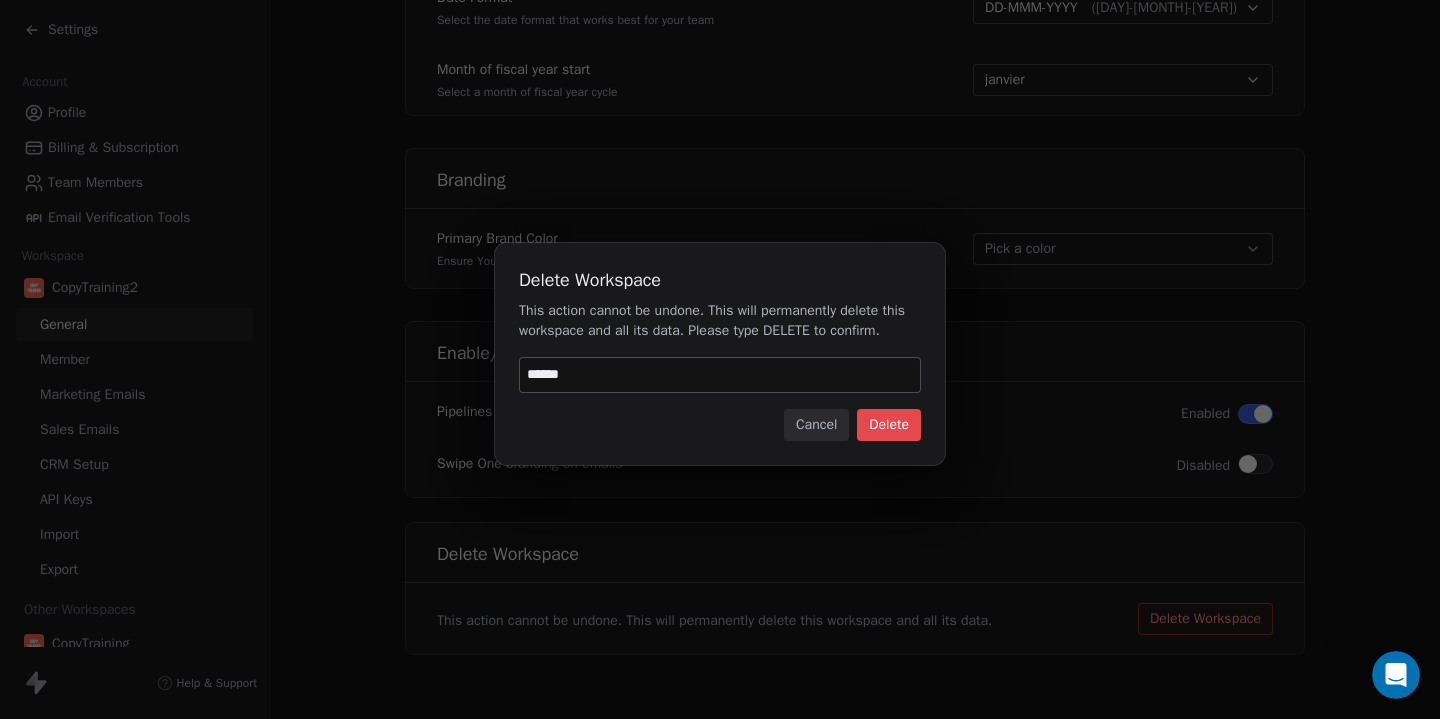 type on "******" 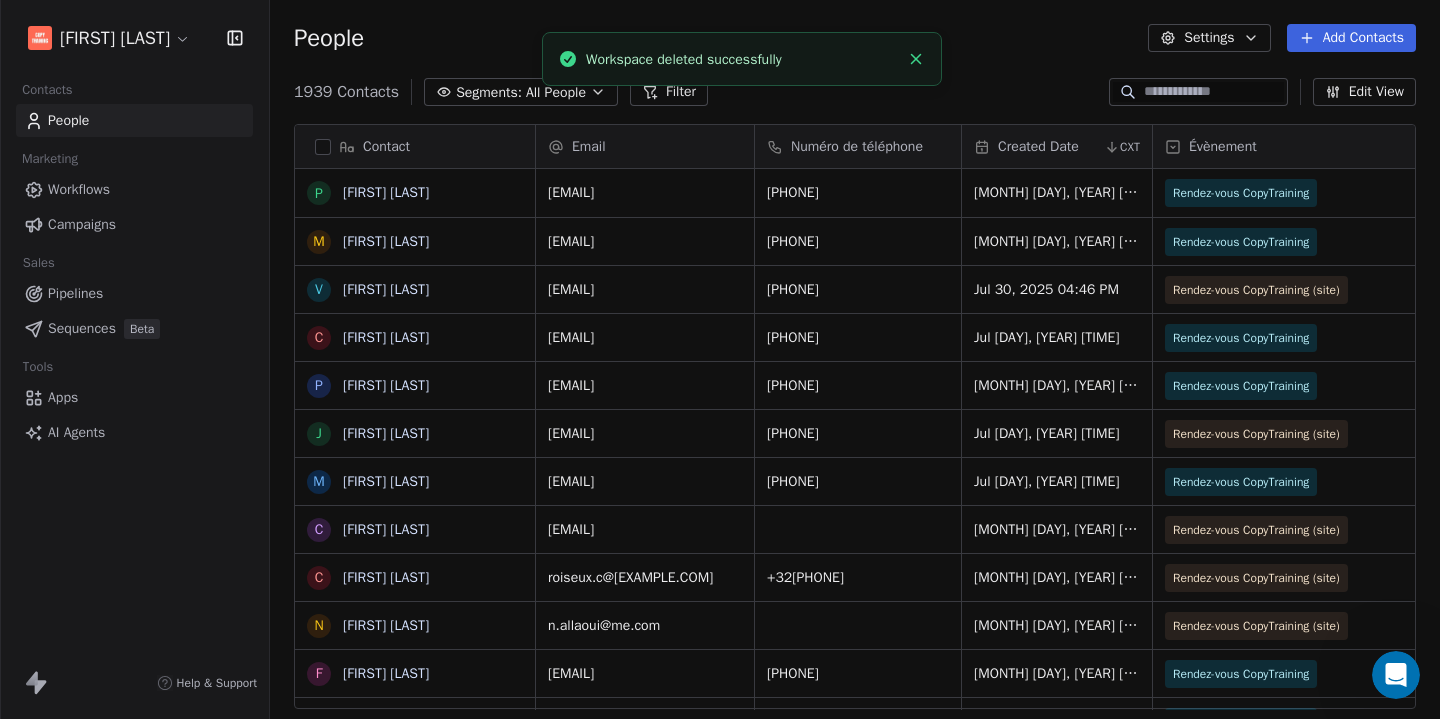 scroll, scrollTop: 1, scrollLeft: 1, axis: both 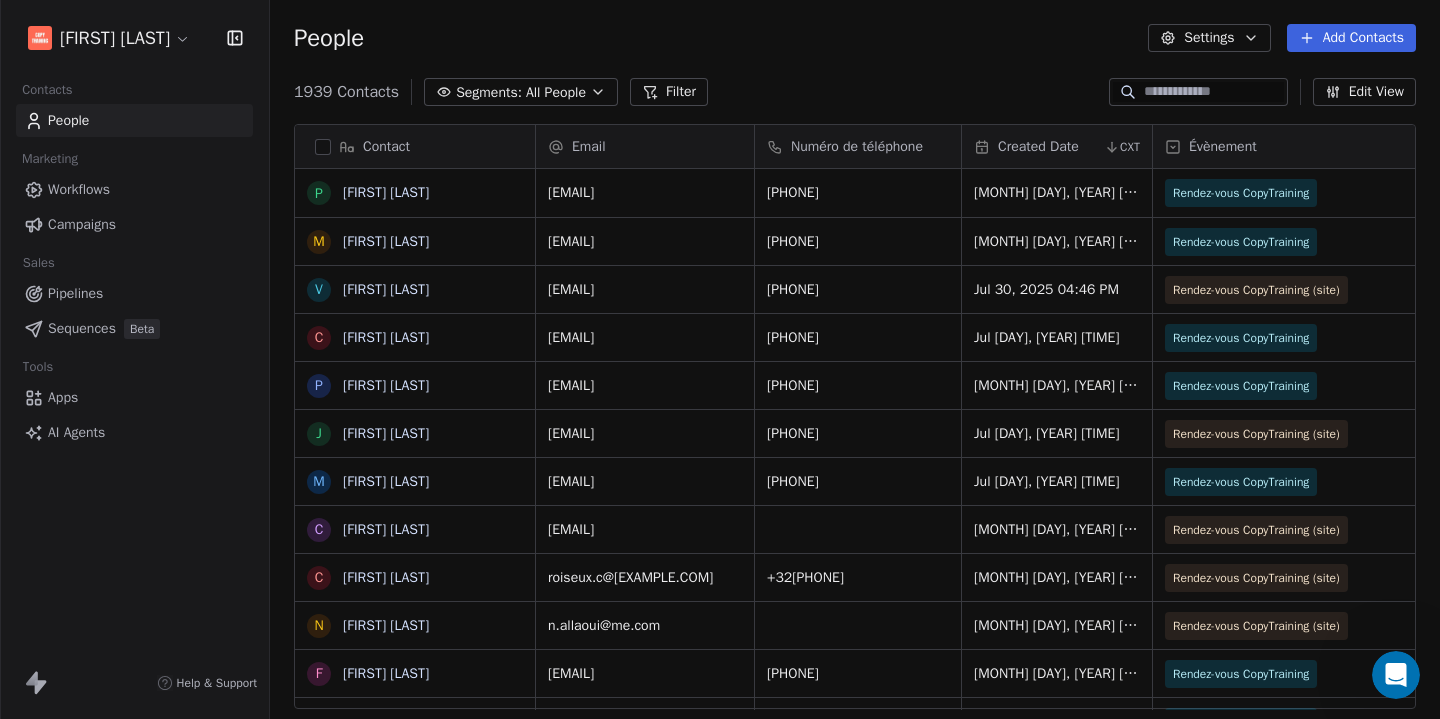 click on "Contact" at bounding box center [413, 147] 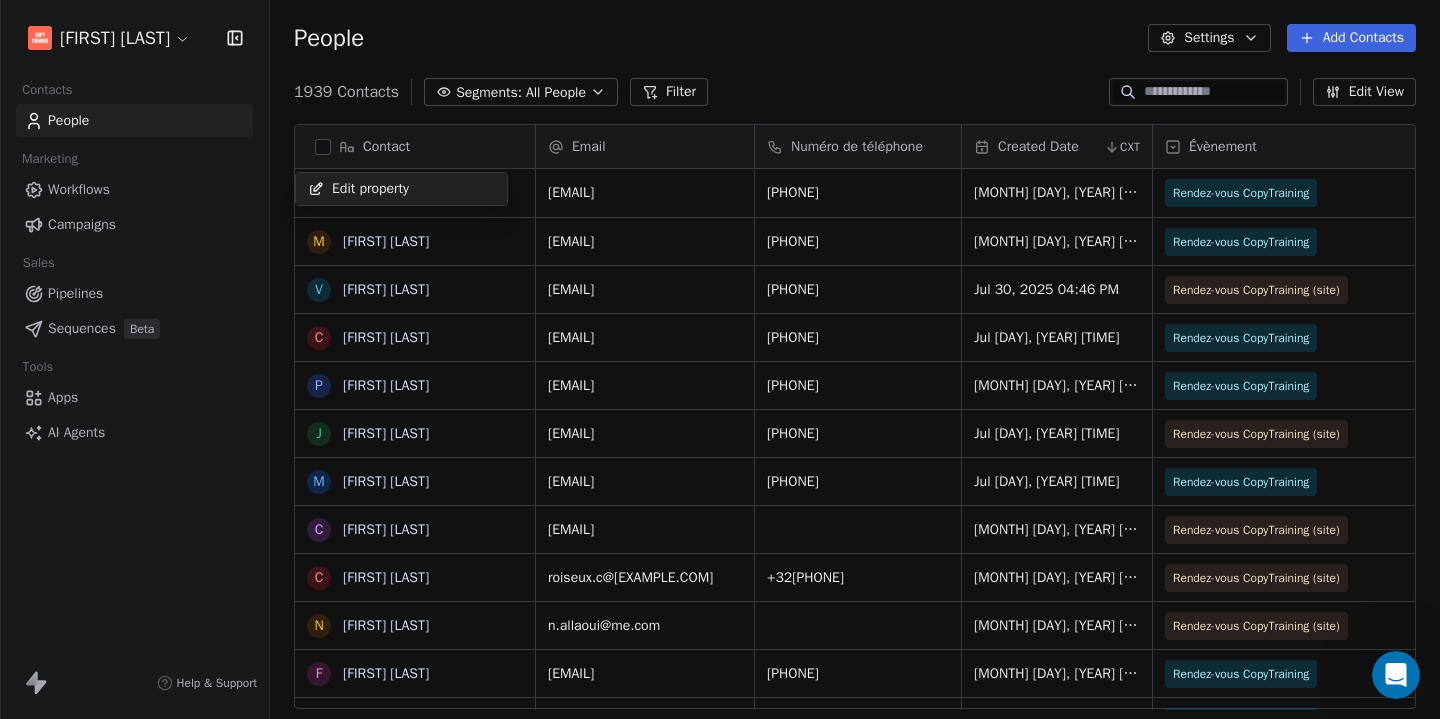 click on "Adrien Le Stang Contacts People Marketing Workflows Campaigns Sales Pipelines Sequences Beta Tools Apps AI Agents Help & Support People Settings  Add Contacts 1939 Contacts Segments: All People Filter  Edit View Tag Add to Sequence Export Contact P Pascal Bounzi M Mhamed ZARIAH V Vanessa Louis-Sidney C Cécile Eclapier P Patrick Laouamri J Jeanne Ravisy M Mathilde Vadeleau C Childérick GRELLIER C Charlotte Roiseux N Nabil Allaoui F Fabien Van der Meulen I Ingrid Jourdan A Aurore Ostengo S Sylvain Casini Y Yves BITON X Xavier HESSELBARTH M Mélina MERIDAN N Noël TEGA SIMO L Léa Métayet N Nathalie Azais s stéphane schulze G Gabin Sportiello A Ahoudson Desmarais A Annaël Pendu G Gilles Gaspard c cedric elie-dit-cosaque A AGNES CATARINA W Werner MARTI a aurorefrnds@gmail.com S Sinisa Tasic c cannondaletrails15@gmail.com m maximeschneiter@gmail.com Email Numéro de téléphone Created Date CXT Évènement Statut de l'appel Closer assigné Fuseau horaire tristanbounzi918@gmail.com +33620006565 active" at bounding box center (720, 359) 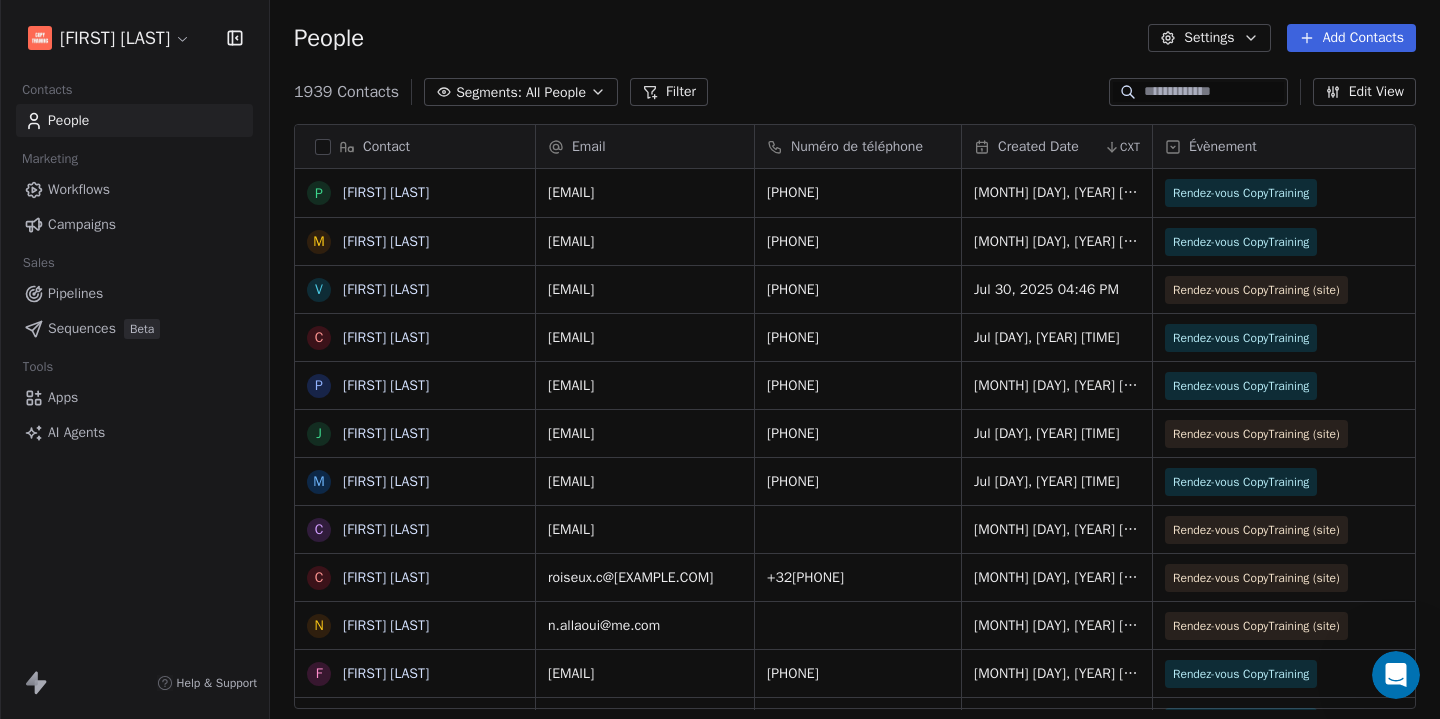 click at bounding box center (323, 147) 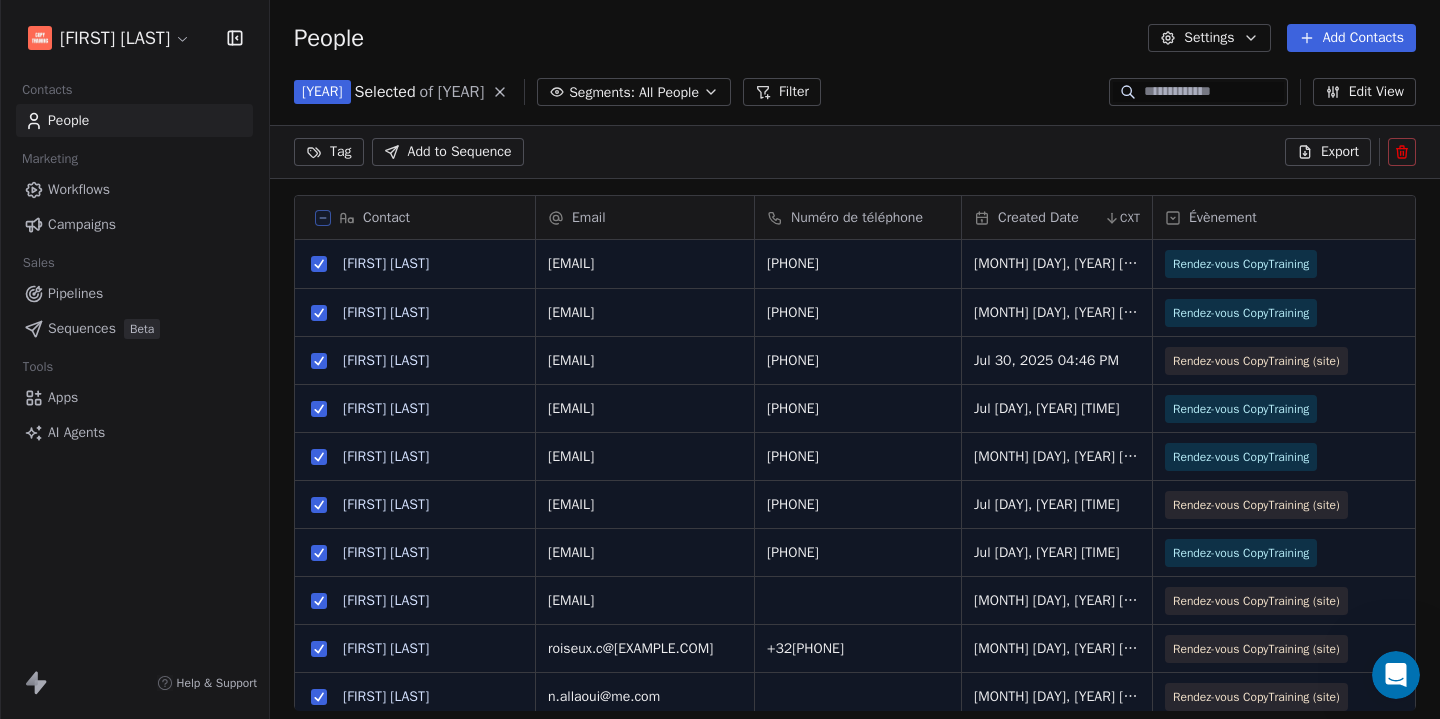 scroll, scrollTop: 563, scrollLeft: 1170, axis: both 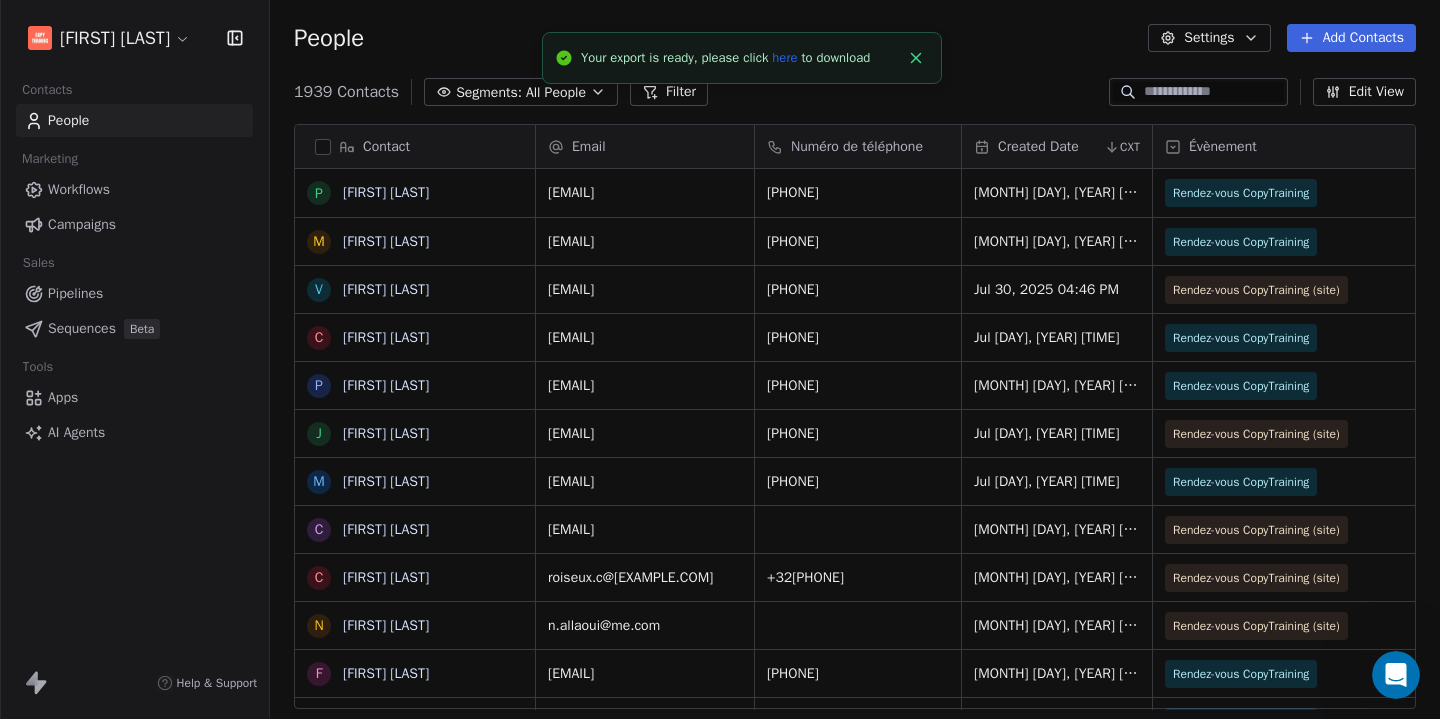 click on "here" at bounding box center [784, 57] 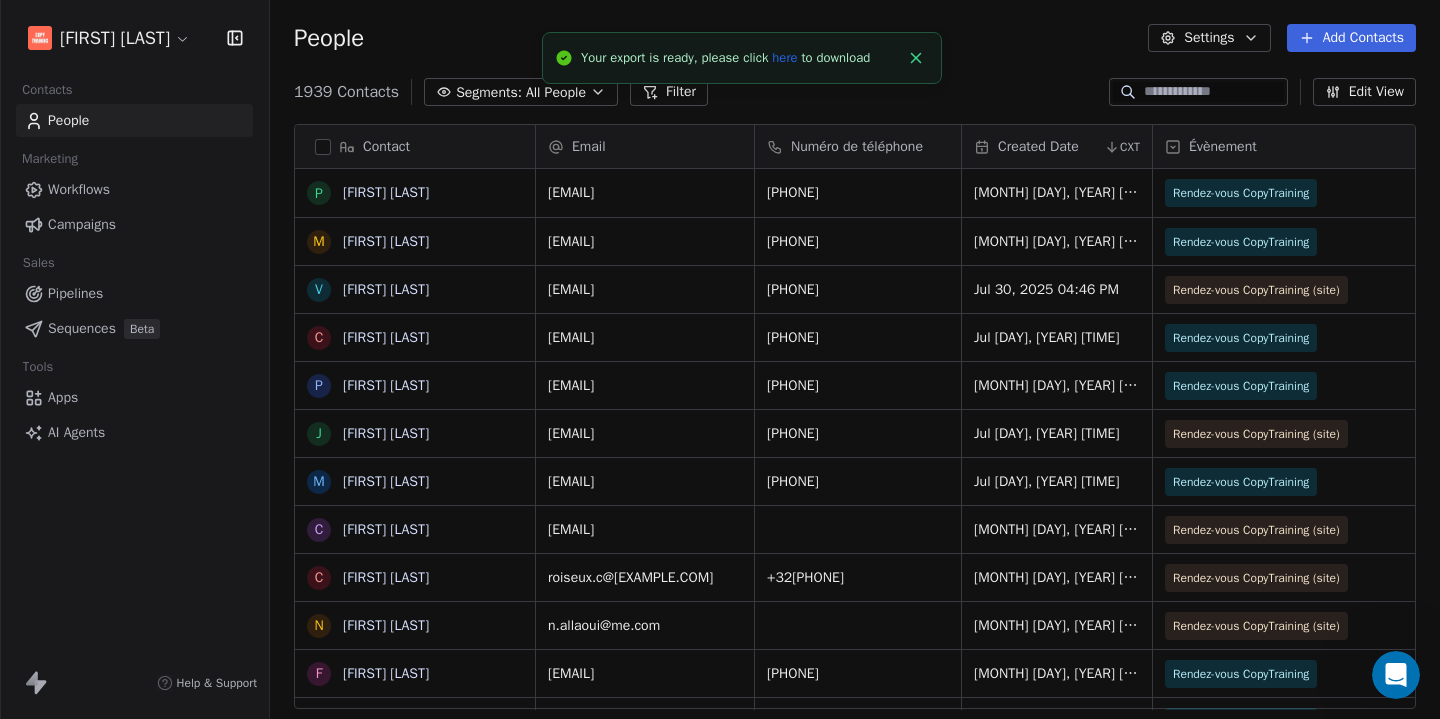 click on "People Settings  Add Contacts" at bounding box center [855, 38] 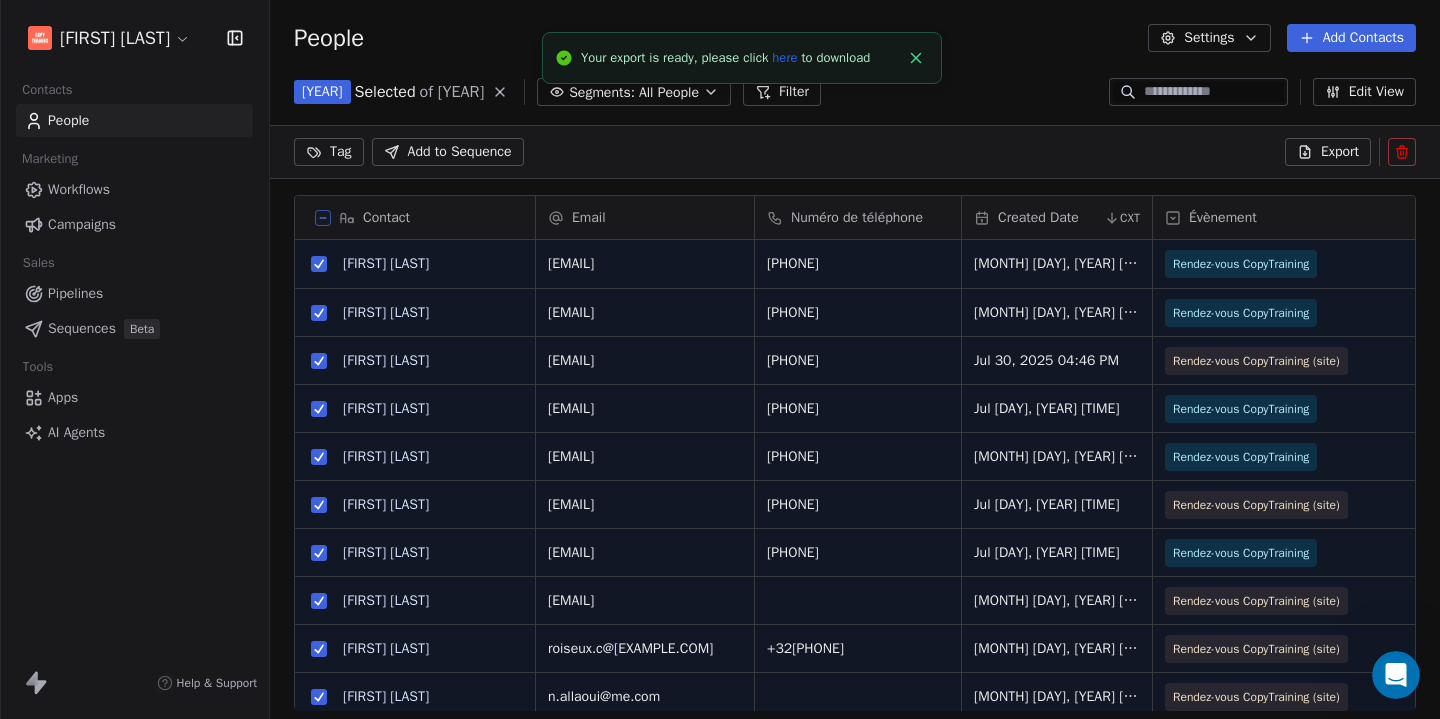 scroll, scrollTop: 563, scrollLeft: 1170, axis: both 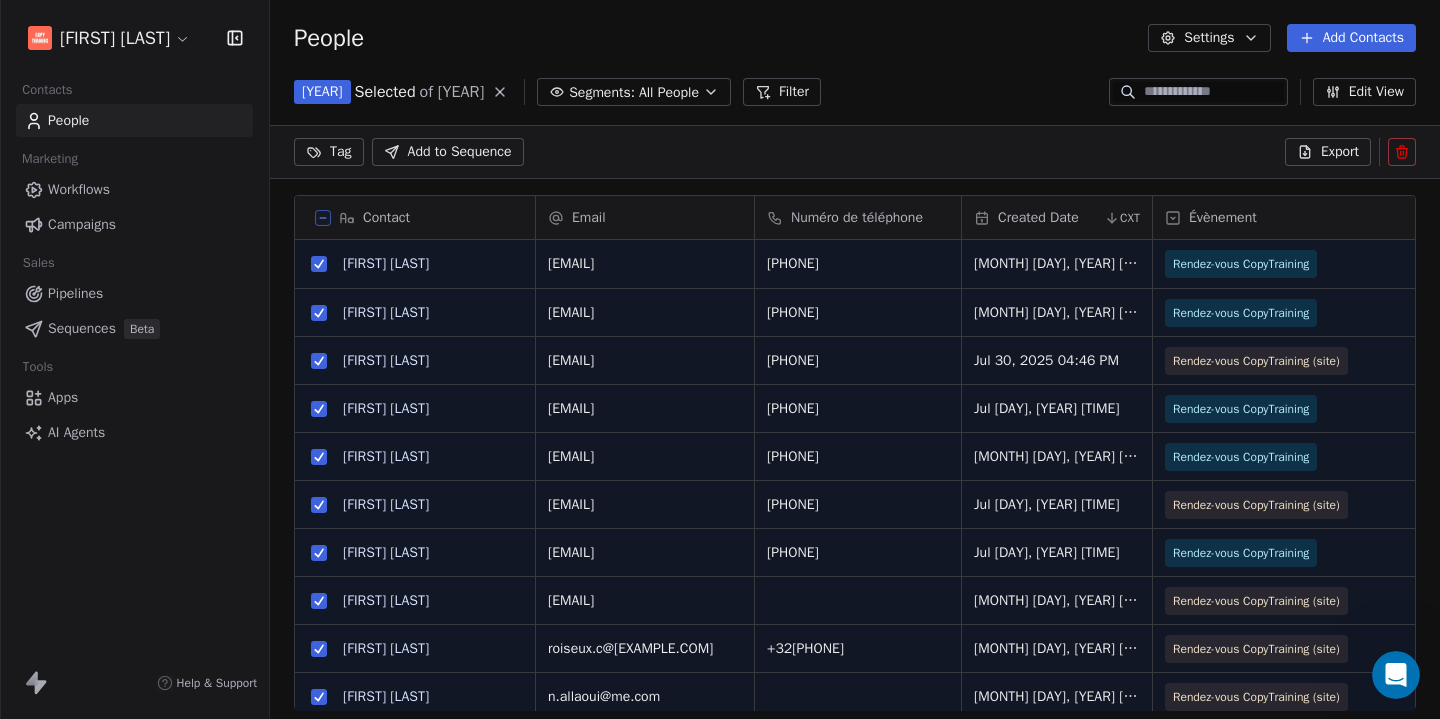 click on "1939 Selected of   1939 Segments: All People Filter  Edit View" at bounding box center (855, 92) 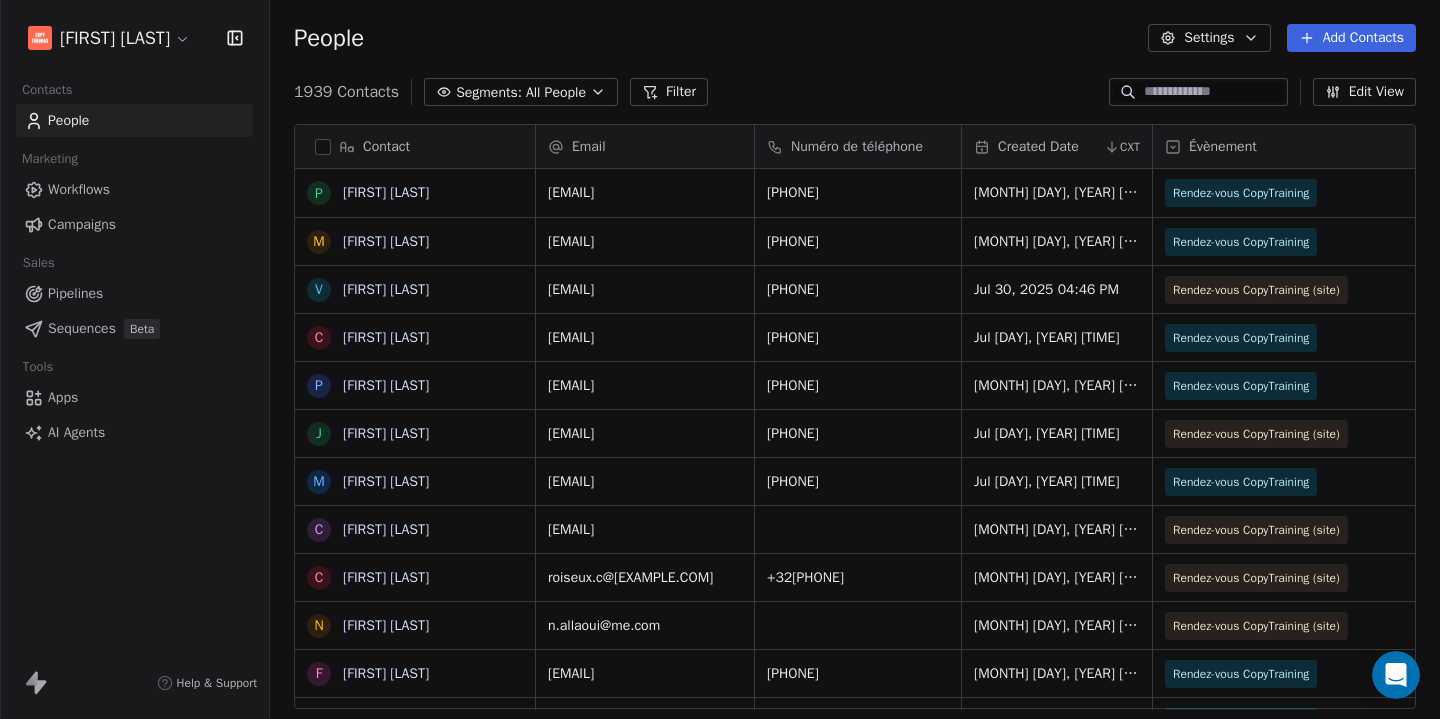 scroll, scrollTop: 1, scrollLeft: 1, axis: both 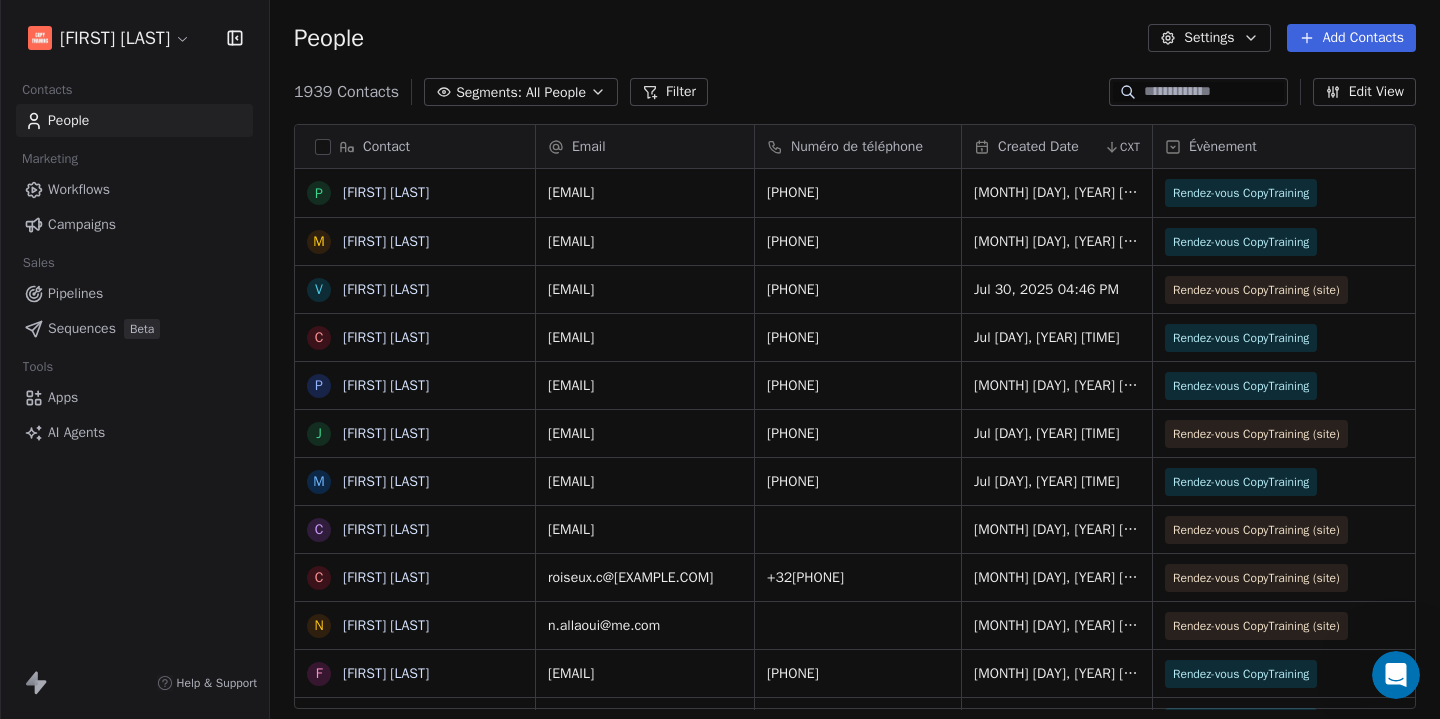 click at bounding box center (323, 147) 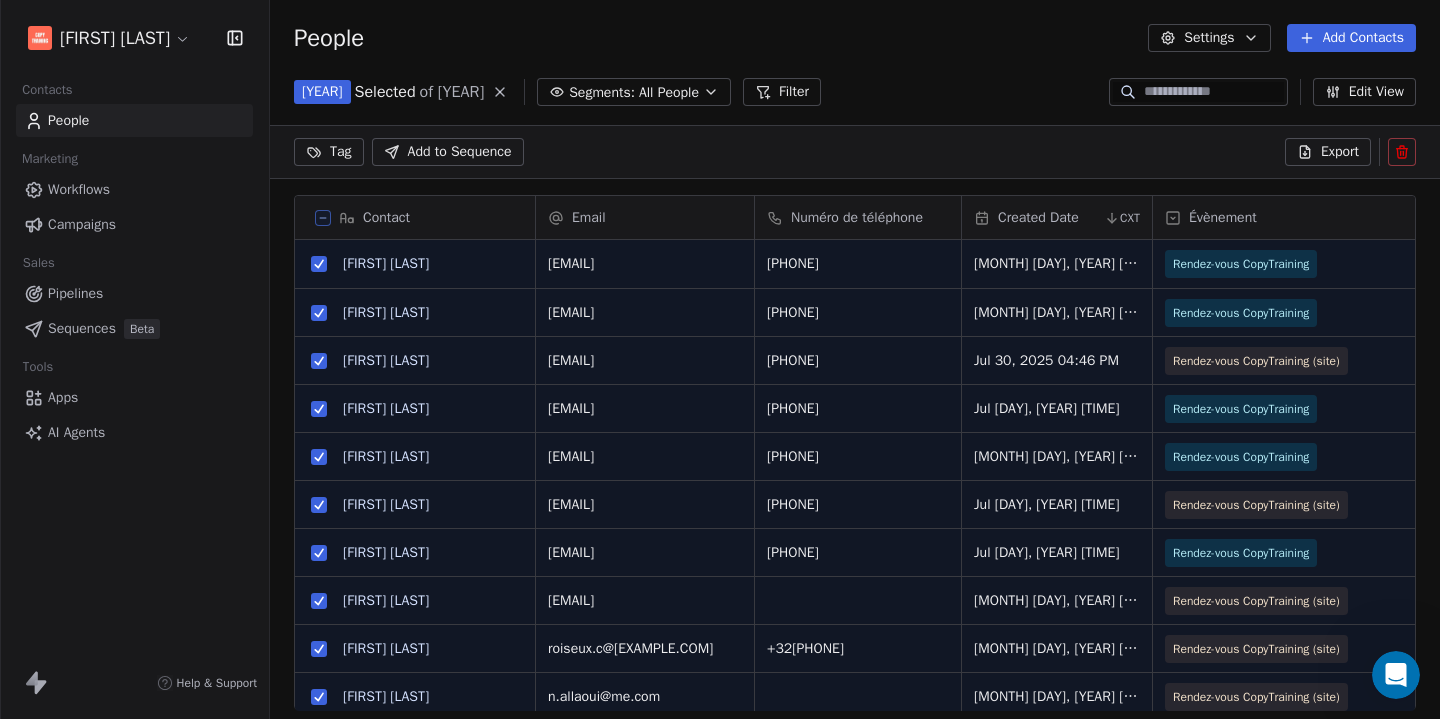 click 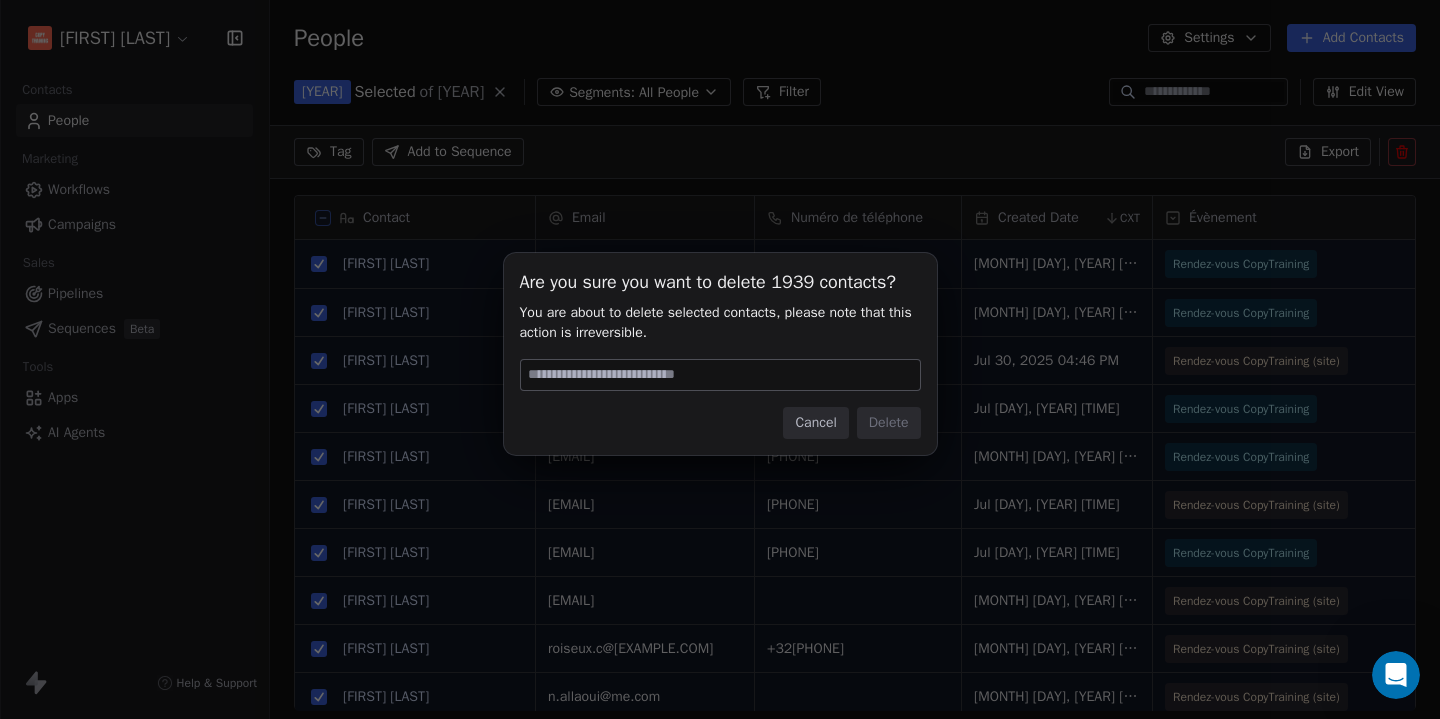 click at bounding box center [720, 375] 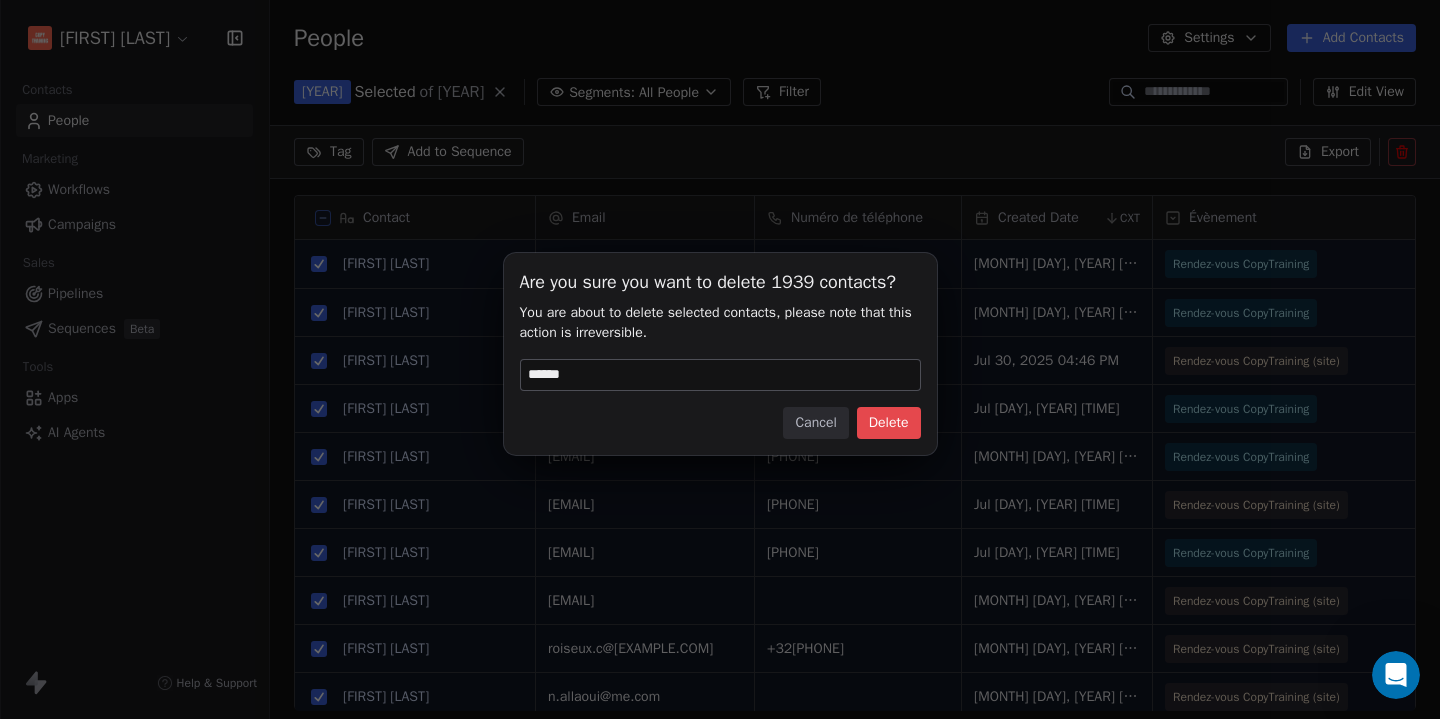 type on "******" 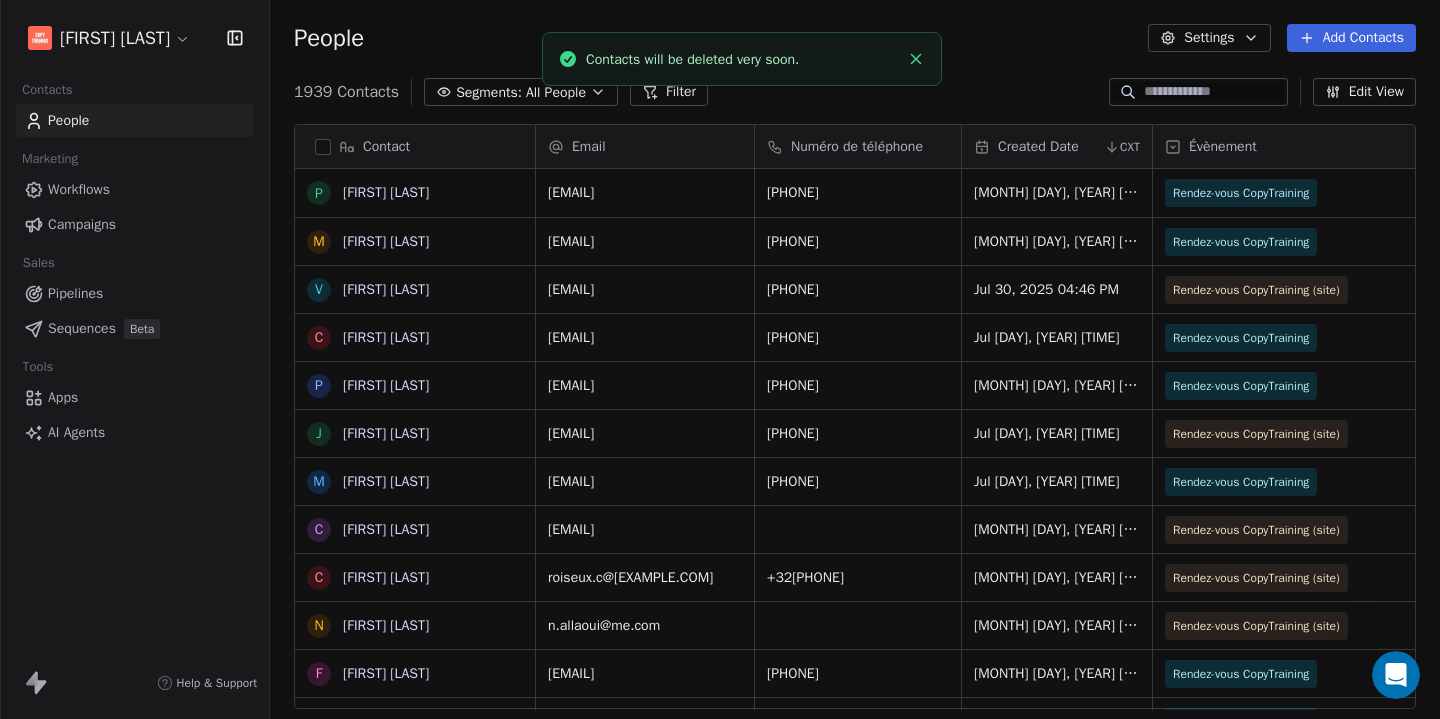 scroll, scrollTop: 1, scrollLeft: 1, axis: both 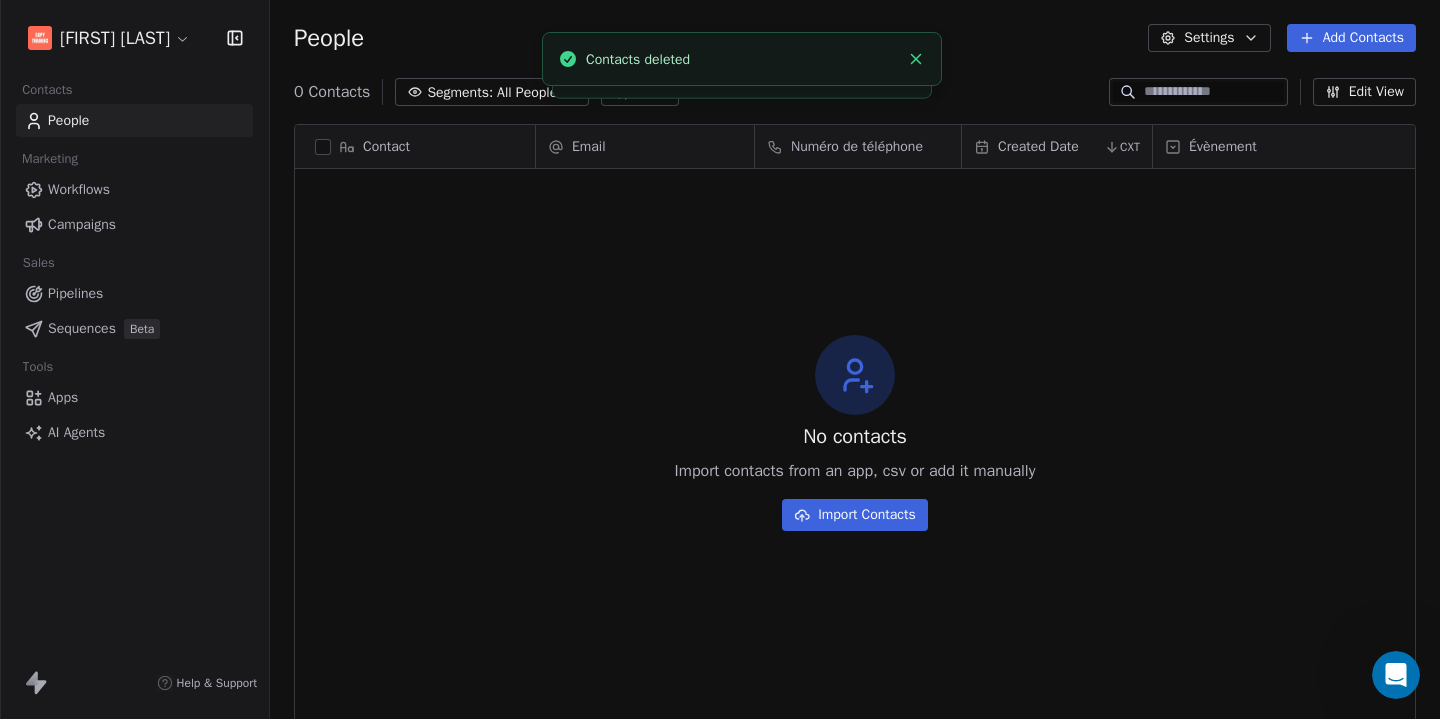 click on "No contacts Import contacts from an app, csv or add it manually   Import Contacts" at bounding box center (855, 432) 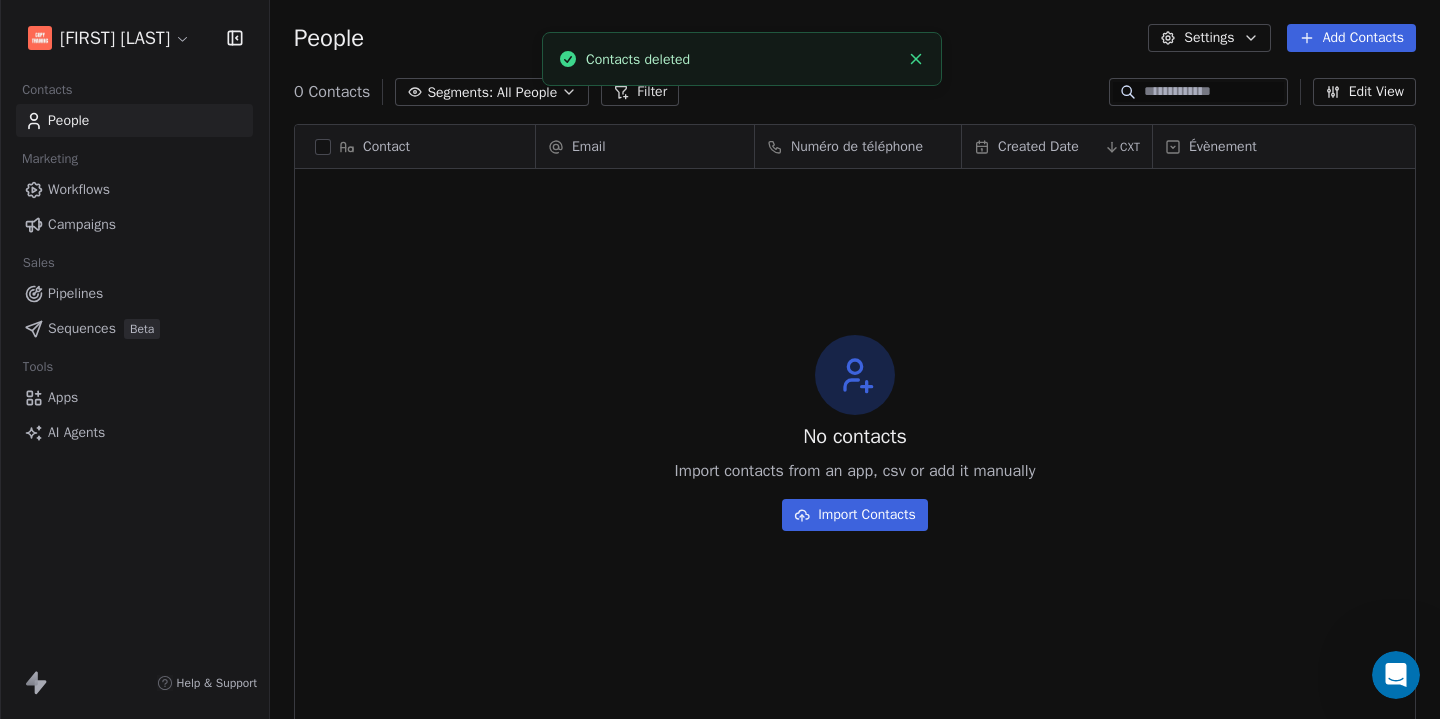 click on "People" at bounding box center (68, 120) 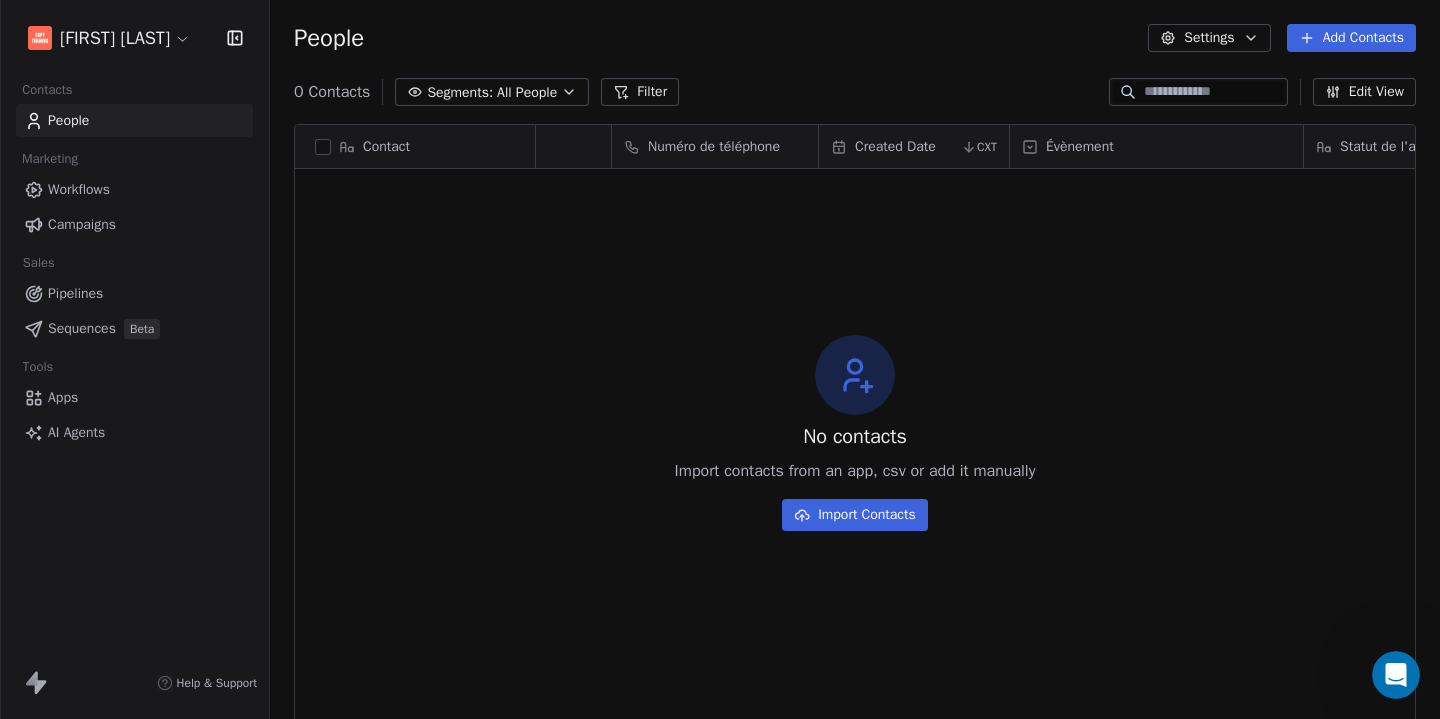 scroll, scrollTop: 0, scrollLeft: 0, axis: both 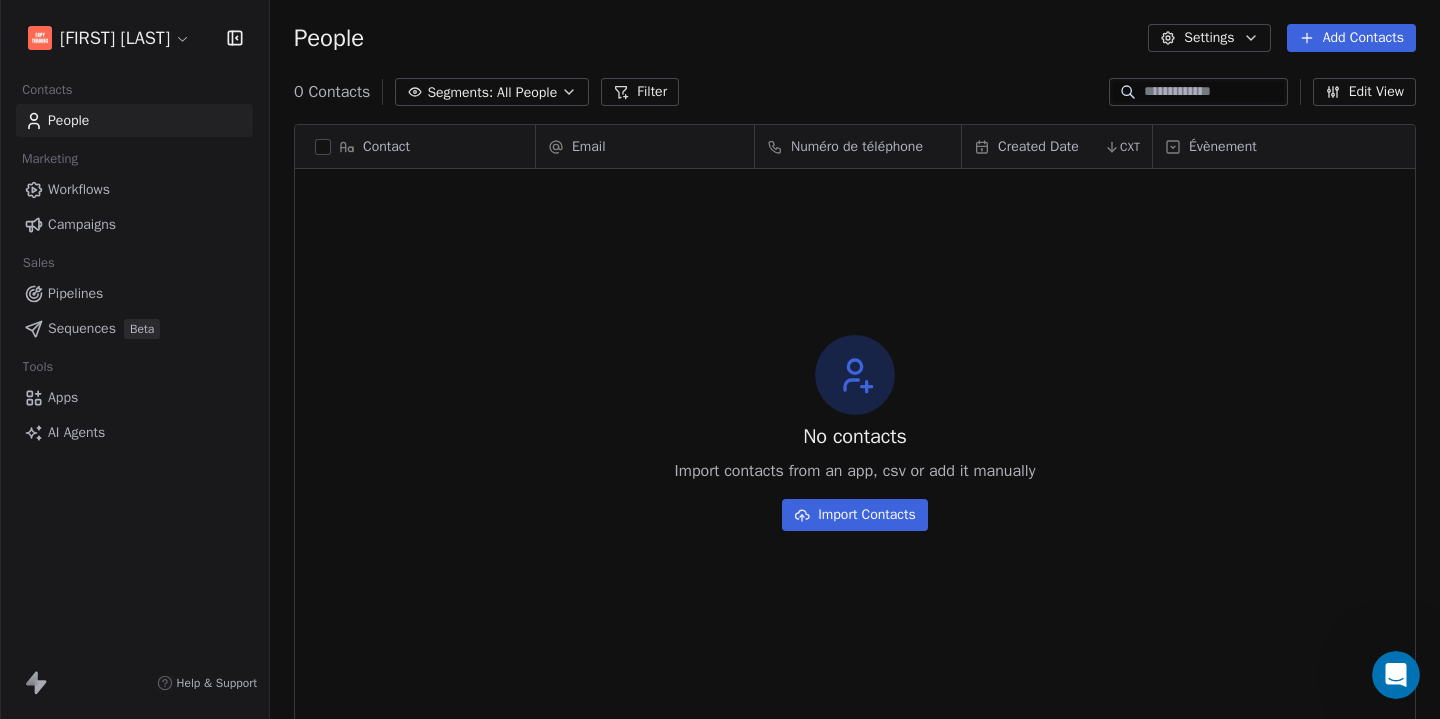 click on "Add Contacts" at bounding box center [1351, 38] 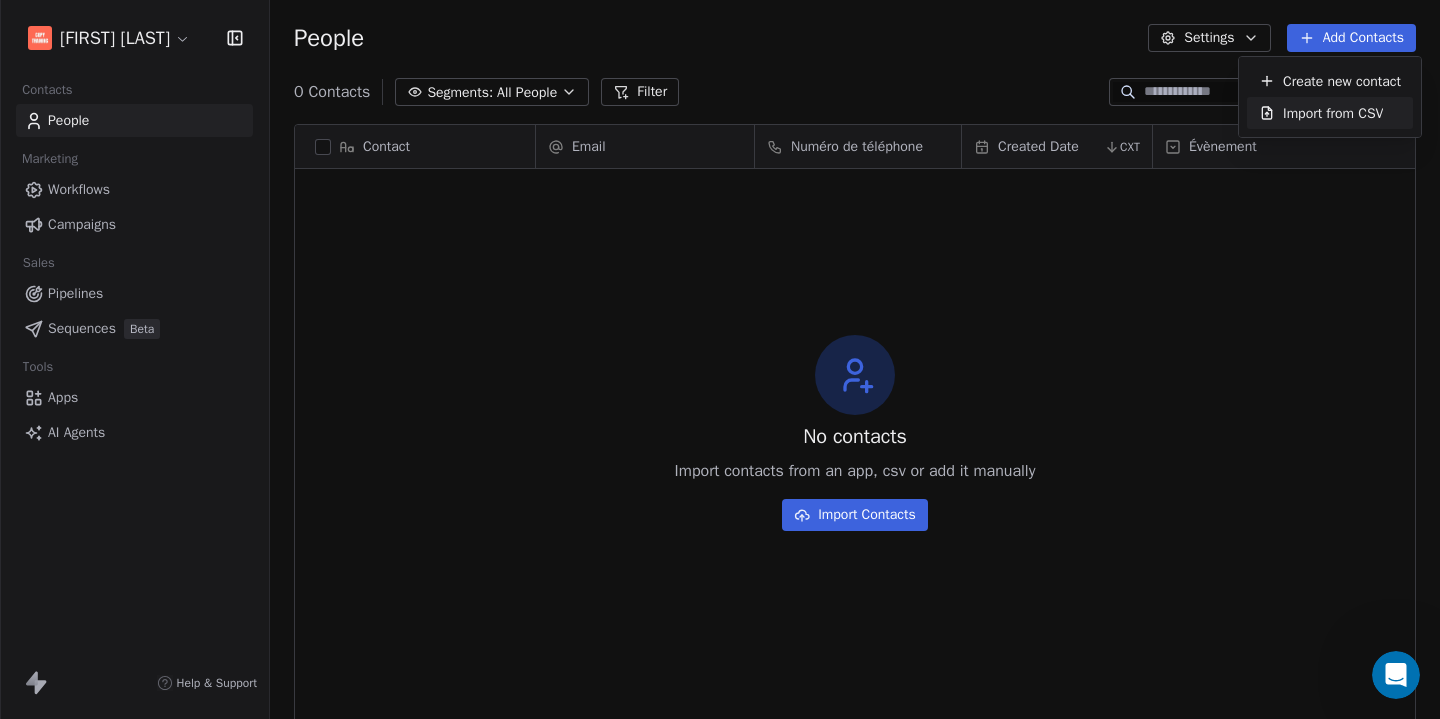 click on "Import from CSV" at bounding box center (1333, 113) 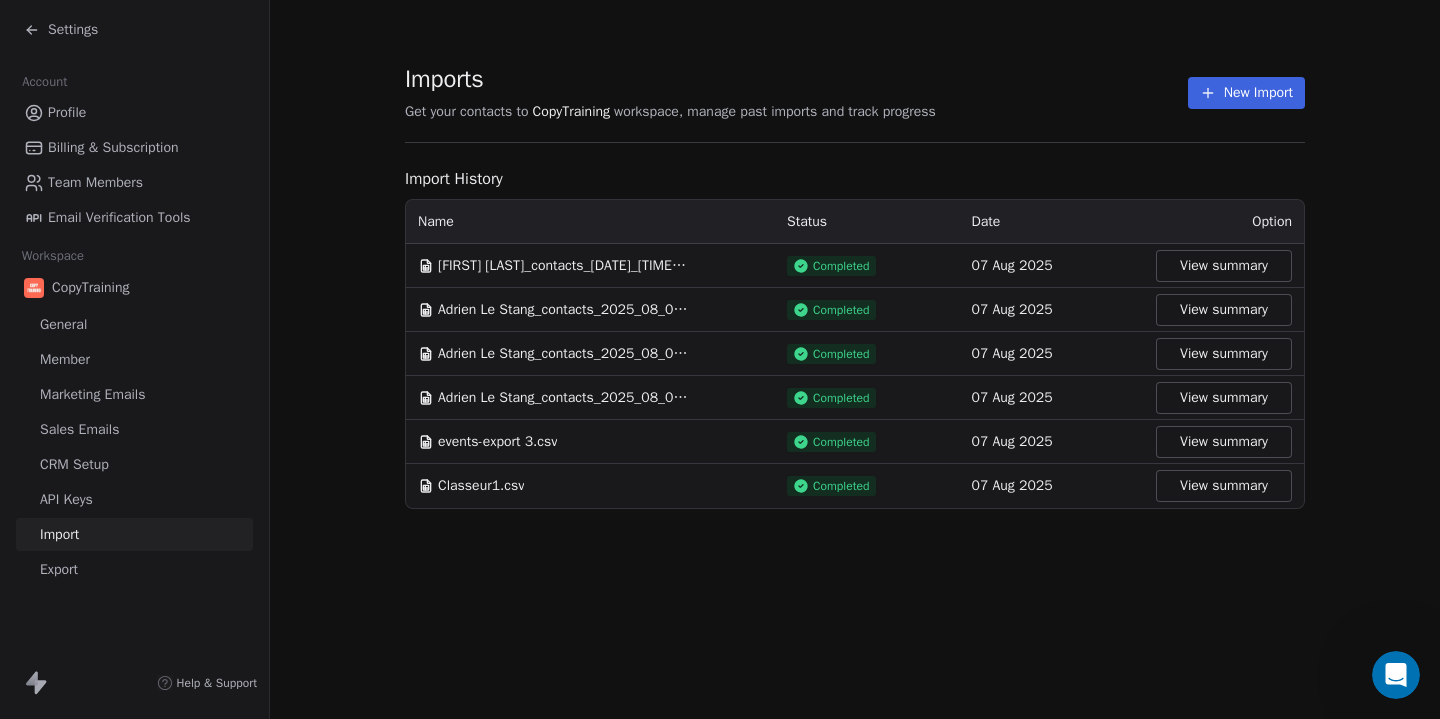 click on "New Import" at bounding box center (1246, 93) 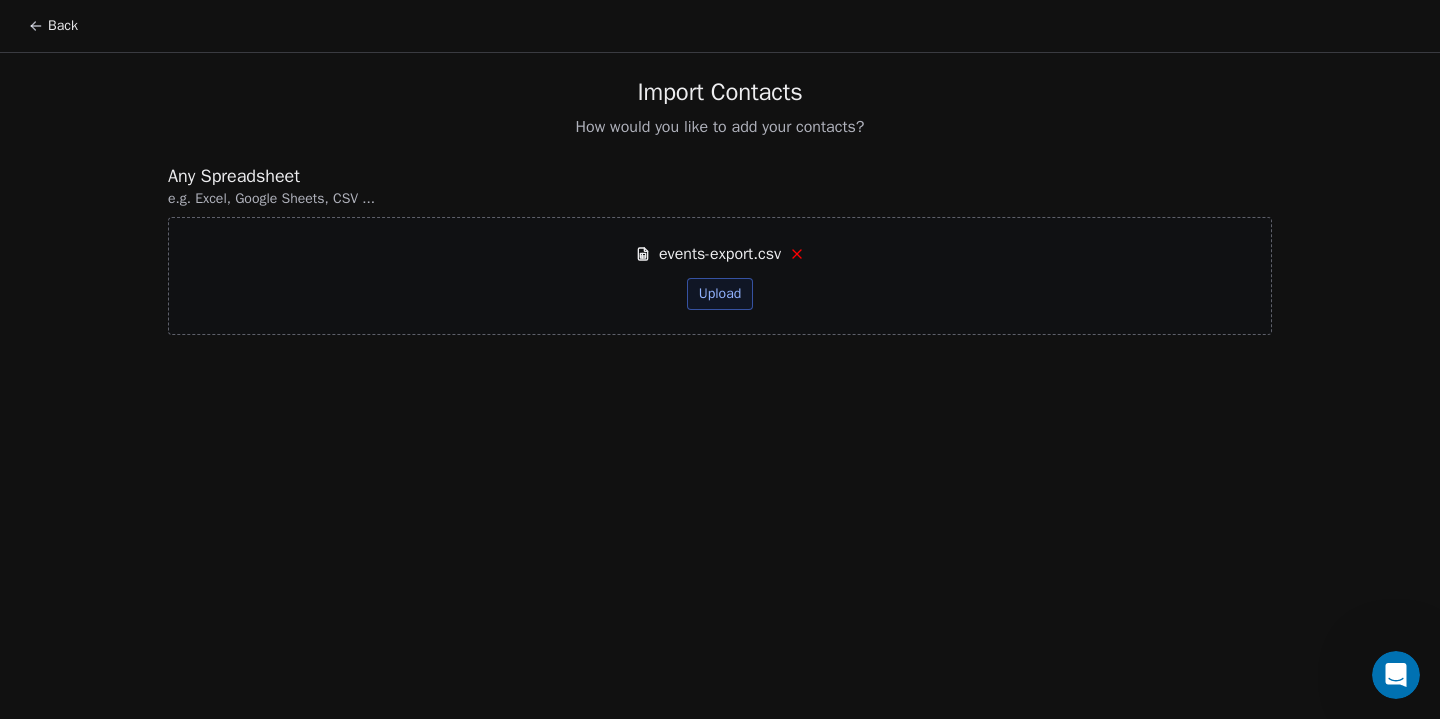 click on "Upload" at bounding box center (720, 294) 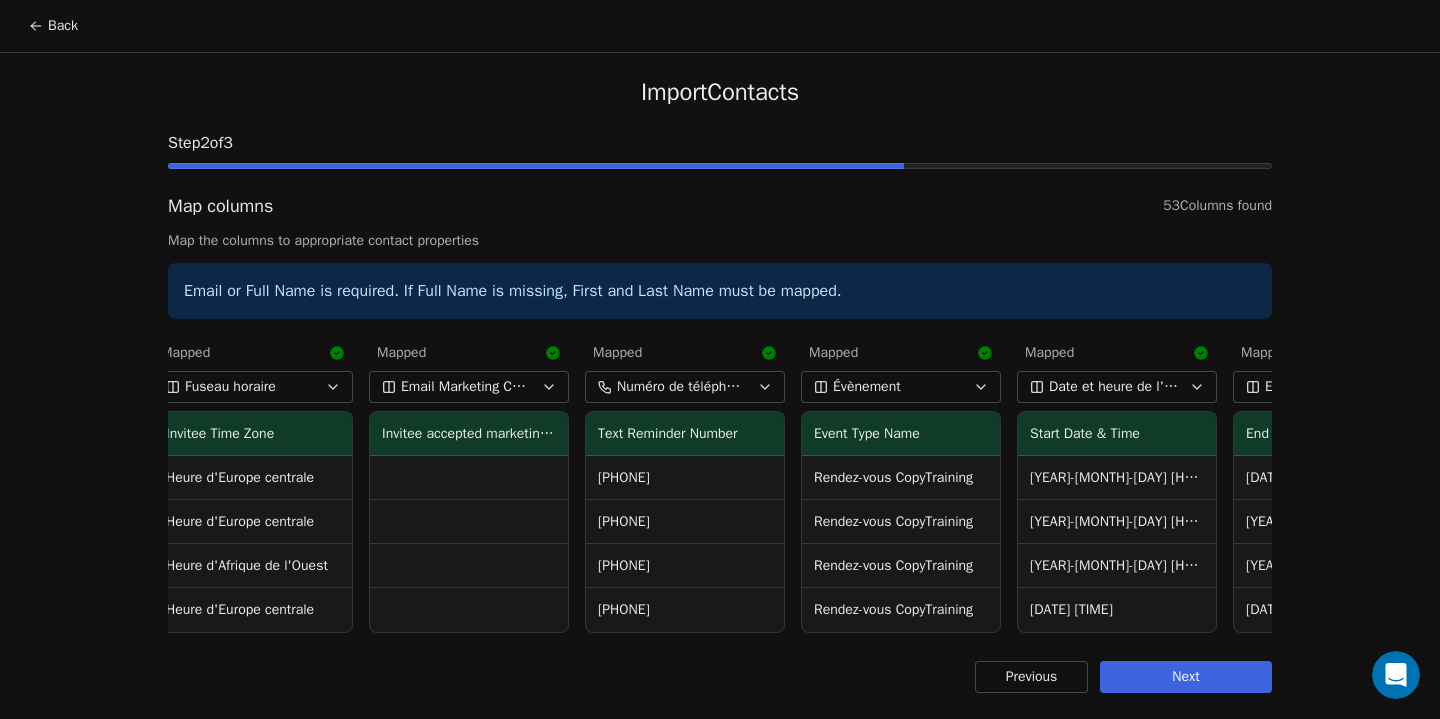 scroll, scrollTop: 0, scrollLeft: 1321, axis: horizontal 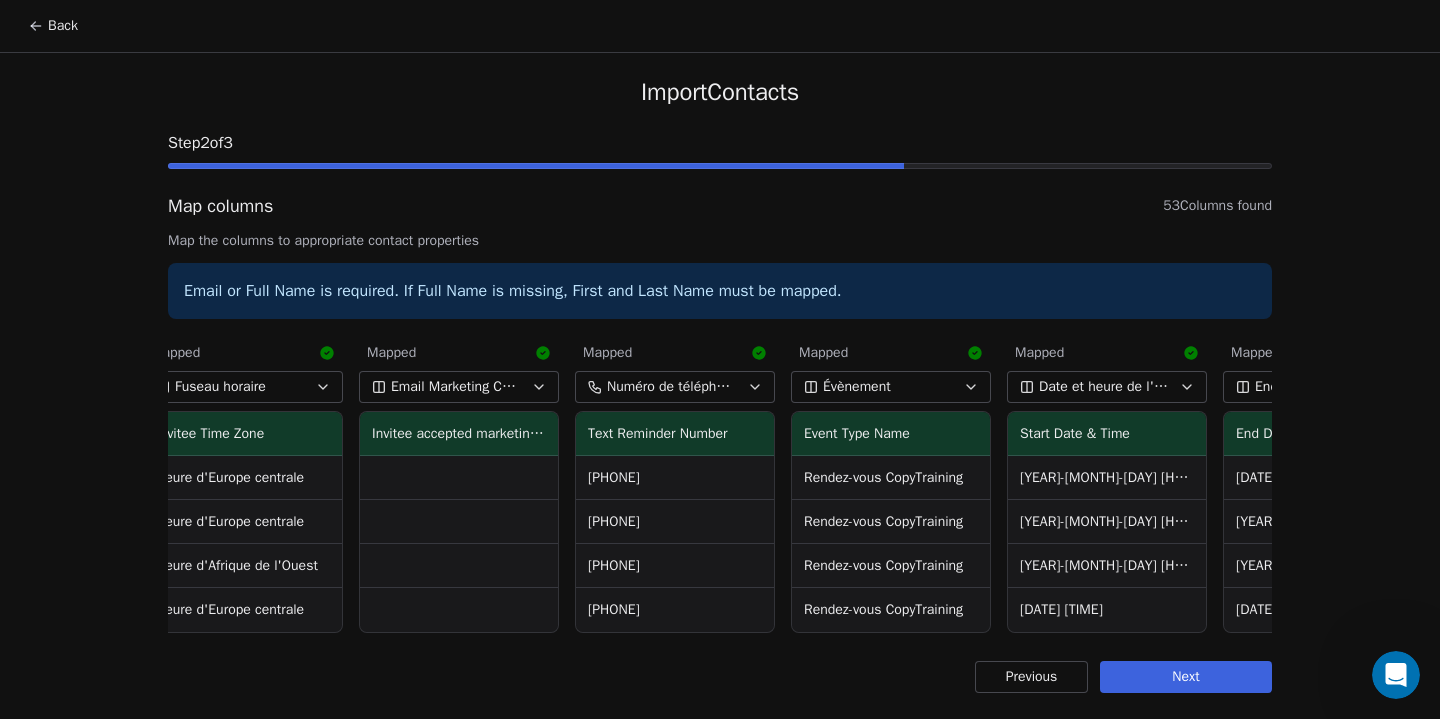 click on "Text Reminder Number" at bounding box center (675, 434) 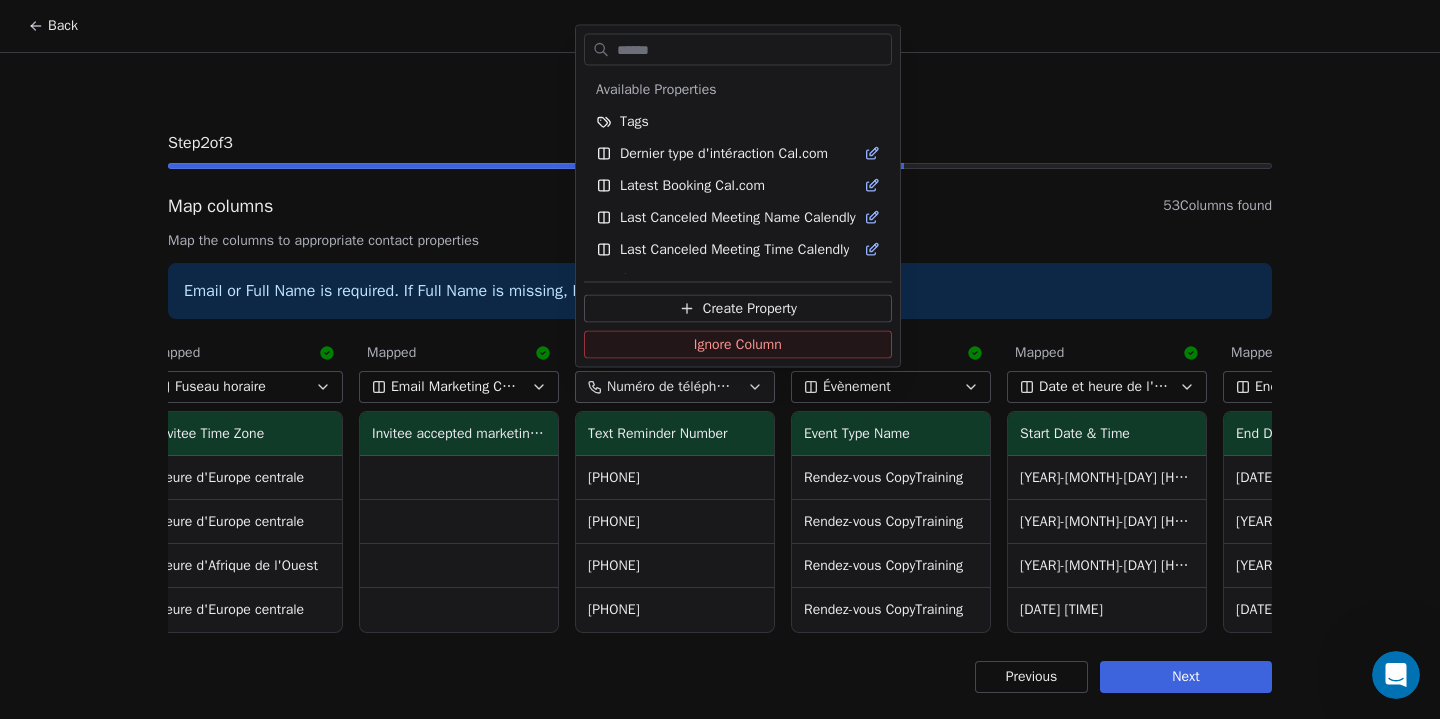 scroll, scrollTop: 696, scrollLeft: 0, axis: vertical 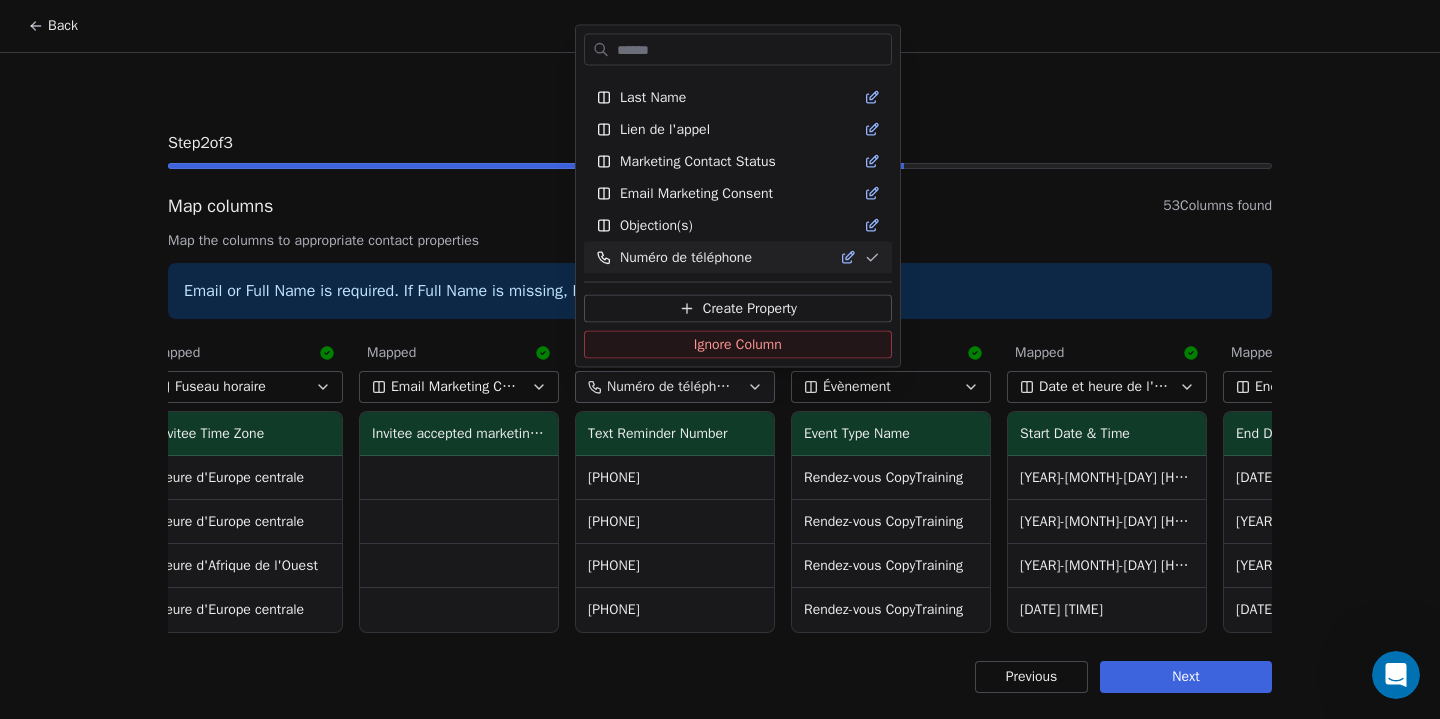 click on "Back Import  Contacts Step  2  of  3 Map columns 53  Columns found Map the columns to appropriate contact properties Email or Full Name is required. If Full Name is missing, First and Last Name must be mapped.   Mapped Closer assigné User Name Redouane Mulquin Redouane Mulquin Redouane Mulquin Redouane Mulquin   Select... Team Team CopyTraining Team CopyTraining Team CopyTraining Team CopyTraining   Mapped Contact Invitee Name Karine Hoguet Laurianne Soulié Ruth MONTONHESSA Ines CAUDRON   Mapped First Name Invitee First Name Karine Laurianne Ruth Ines   Mapped Last Name Invitee Last Name Hoguet Soulié MONTONHESSA CAUDRON   Mapped Email Invitee Email hoguetkarine@gmail.com laukatsan@hotmail.fr yissegnonmontonhessa@gmail.com nininenes@hotmail.com   Mapped Fuseau horaire Invitee Time Zone Heure d'Europe centrale Heure d'Europe centrale Heure d'Afrique de l'Ouest Heure d'Europe centrale   Mapped Email Marketing Consent Invitee accepted marketing emails   Mapped Numéro de téléphone Text Reminder Number" at bounding box center (720, 359) 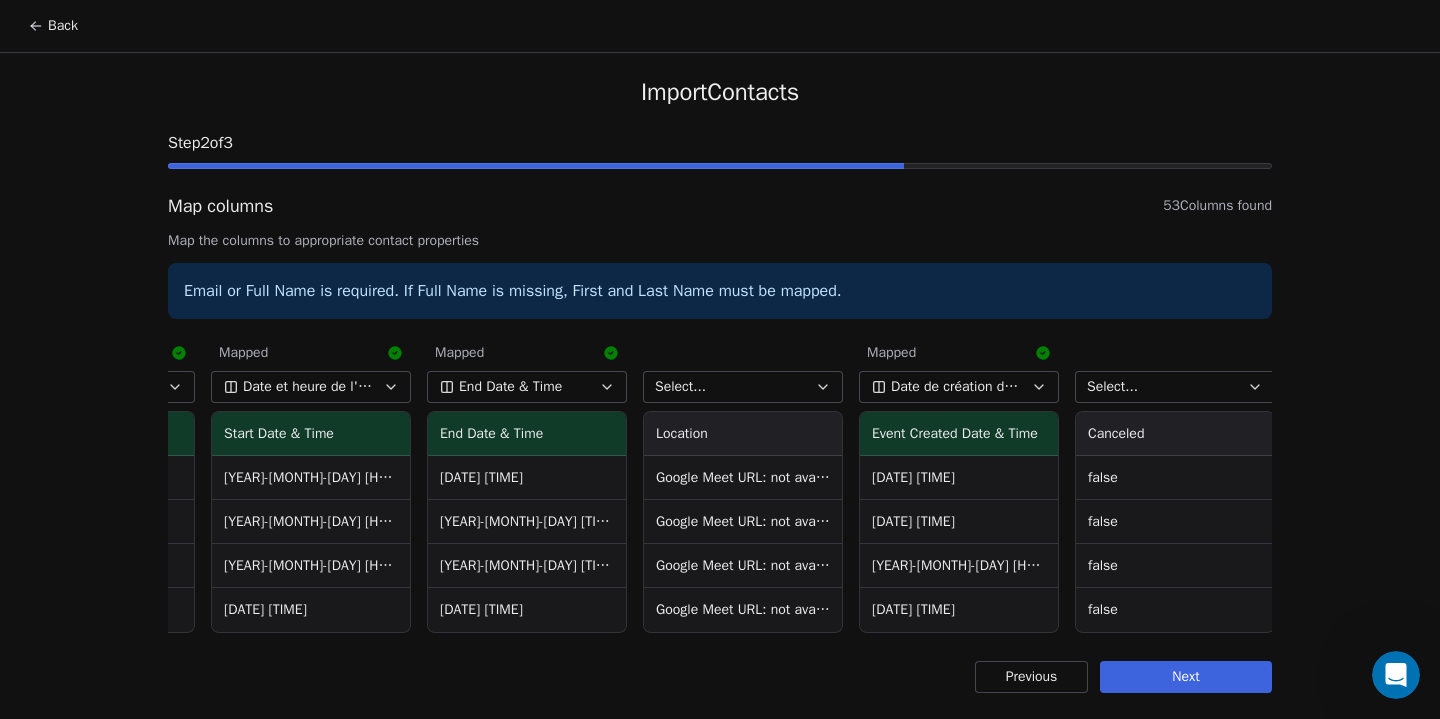 scroll, scrollTop: 0, scrollLeft: 2122, axis: horizontal 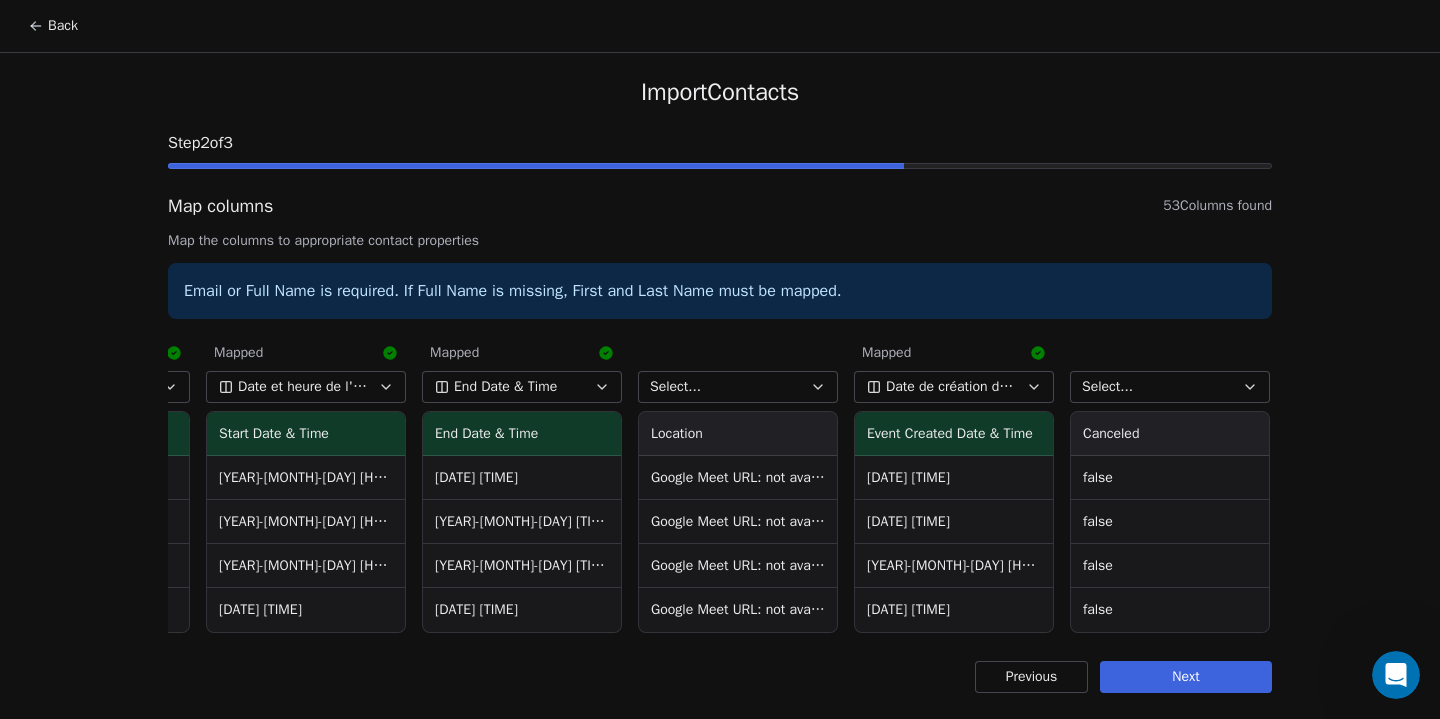 click on "Select..." at bounding box center (738, 387) 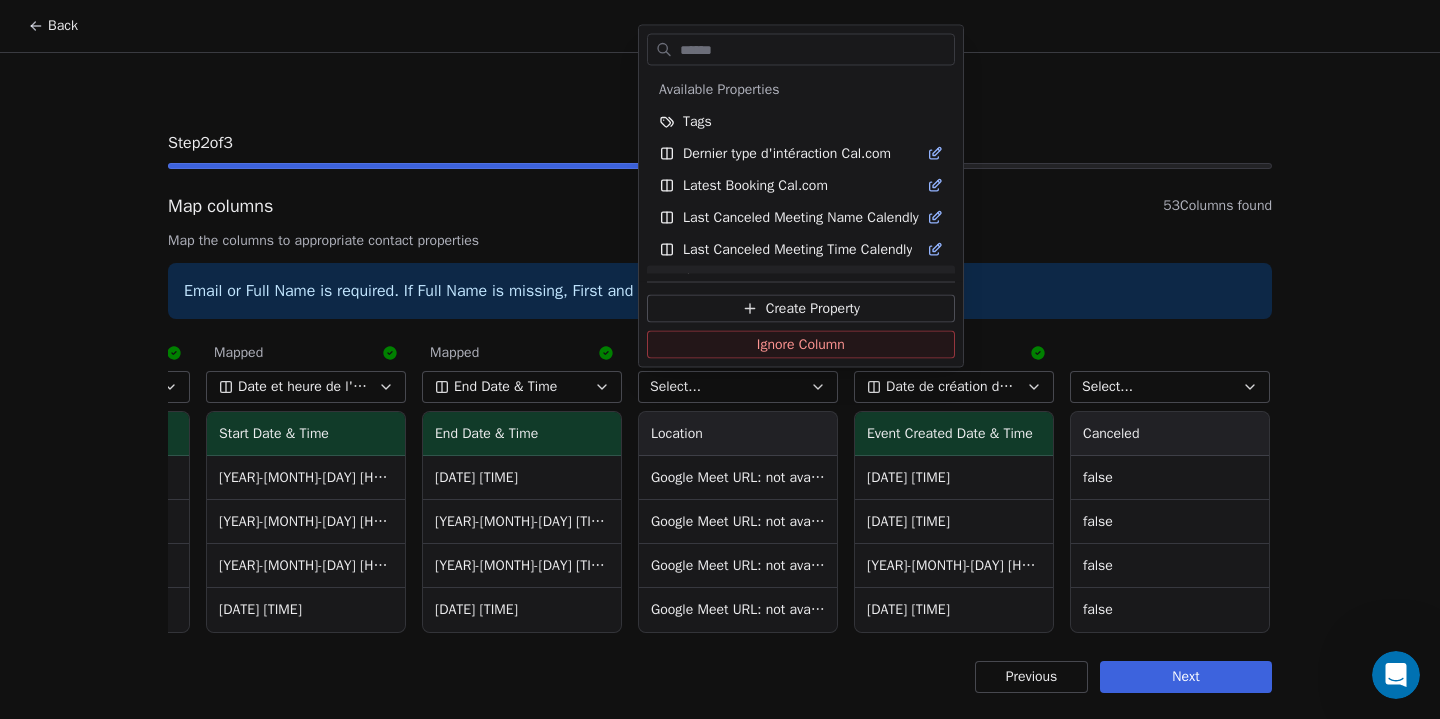 click on "Back Import  Contacts Step  2  of  3 Map columns 53  Columns found Map the columns to appropriate contact properties Email or Full Name is required. If Full Name is missing, First and Last Name must be mapped.   Mapped Closer assigné User Name Redouane Mulquin Redouane Mulquin Redouane Mulquin Redouane Mulquin   Select... Team Team CopyTraining Team CopyTraining Team CopyTraining Team CopyTraining   Mapped Contact Invitee Name Karine Hoguet Laurianne Soulié Ruth MONTONHESSA Ines CAUDRON   Mapped First Name Invitee First Name Karine Laurianne Ruth Ines   Mapped Last Name Invitee Last Name Hoguet Soulié MONTONHESSA CAUDRON   Mapped Email Invitee Email hoguetkarine@gmail.com laukatsan@hotmail.fr yissegnonmontonhessa@gmail.com nininenes@hotmail.com   Mapped Fuseau horaire Invitee Time Zone Heure d'Europe centrale Heure d'Europe centrale Heure d'Afrique de l'Ouest Heure d'Europe centrale   Mapped Email Marketing Consent Invitee accepted marketing emails   Mapped Numéro de téléphone Text Reminder Number" at bounding box center [720, 359] 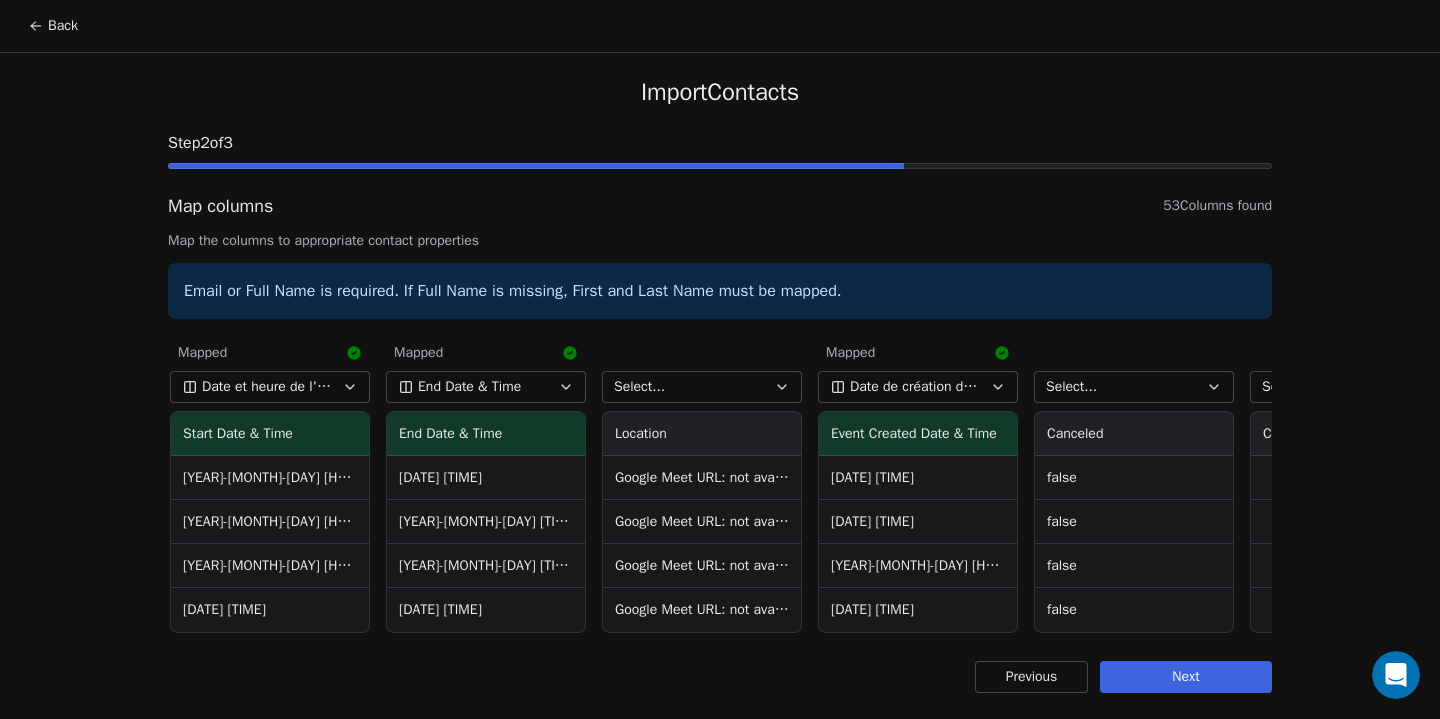 scroll, scrollTop: 0, scrollLeft: 2166, axis: horizontal 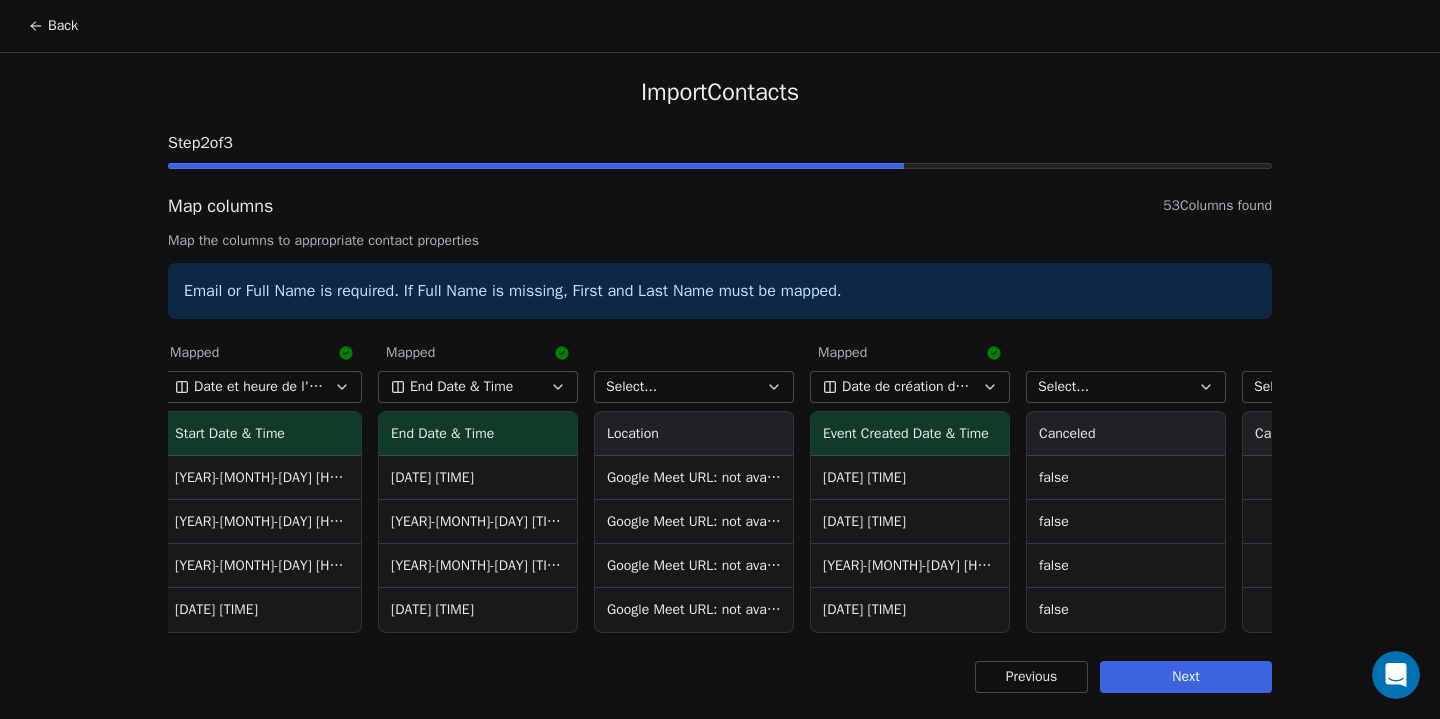 click 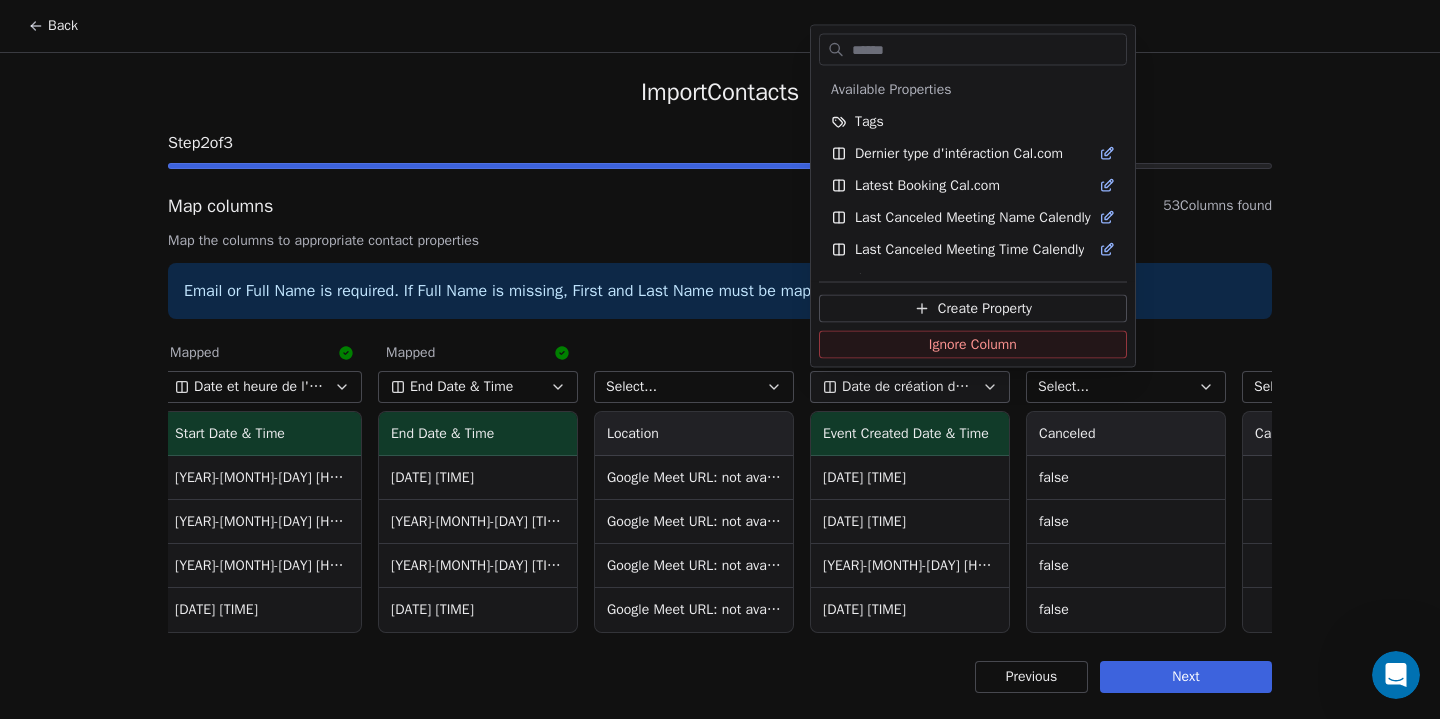 scroll, scrollTop: 376, scrollLeft: 0, axis: vertical 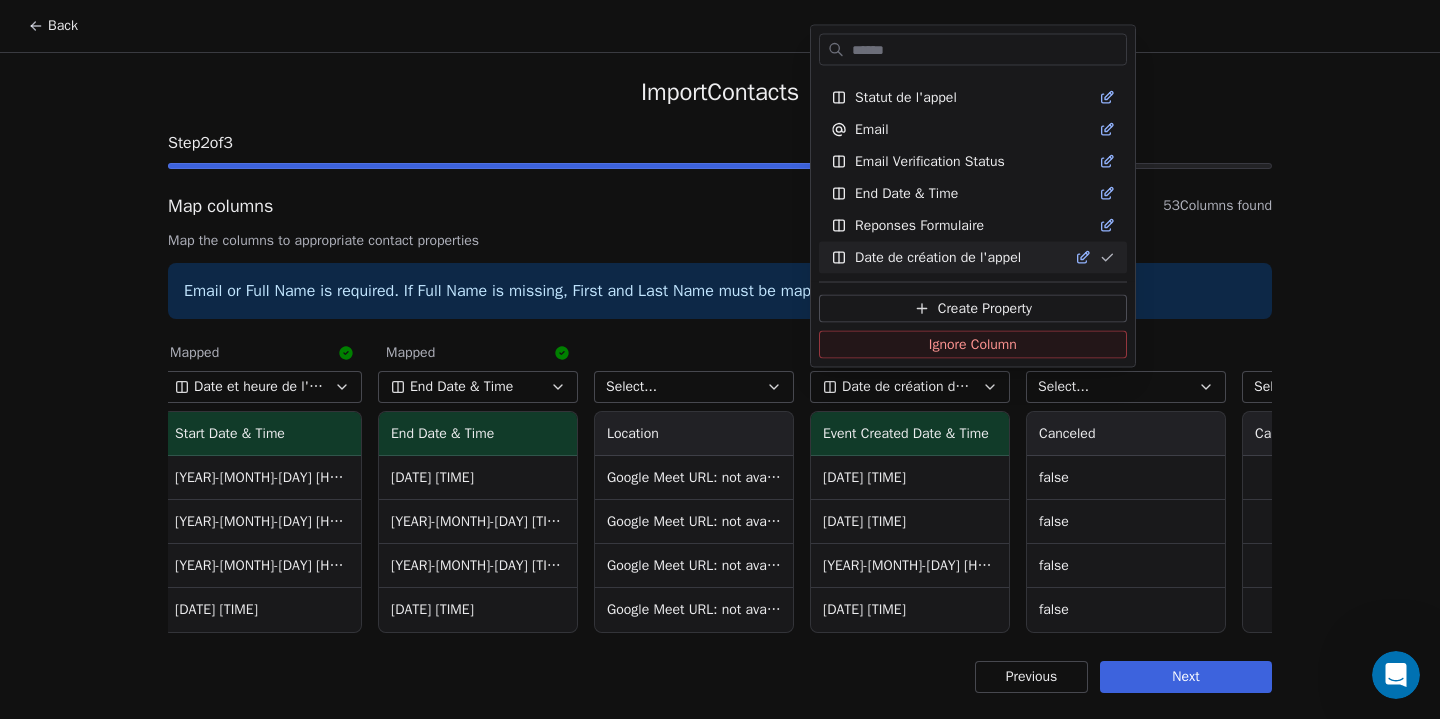 click on "Back Import  Contacts Step  2  of  3 Map columns 53  Columns found Map the columns to appropriate contact properties Email or Full Name is required. If Full Name is missing, First and Last Name must be mapped.   Mapped Closer assigné User Name Redouane Mulquin Redouane Mulquin Redouane Mulquin Redouane Mulquin   Select... Team Team CopyTraining Team CopyTraining Team CopyTraining Team CopyTraining   Mapped Contact Invitee Name Karine Hoguet Laurianne Soulié Ruth MONTONHESSA Ines CAUDRON   Mapped First Name Invitee First Name Karine Laurianne Ruth Ines   Mapped Last Name Invitee Last Name Hoguet Soulié MONTONHESSA CAUDRON   Mapped Email Invitee Email hoguetkarine@gmail.com laukatsan@hotmail.fr yissegnonmontonhessa@gmail.com nininenes@hotmail.com   Mapped Fuseau horaire Invitee Time Zone Heure d'Europe centrale Heure d'Europe centrale Heure d'Afrique de l'Ouest Heure d'Europe centrale   Mapped Email Marketing Consent Invitee accepted marketing emails   Mapped Numéro de téléphone Text Reminder Number" at bounding box center [720, 359] 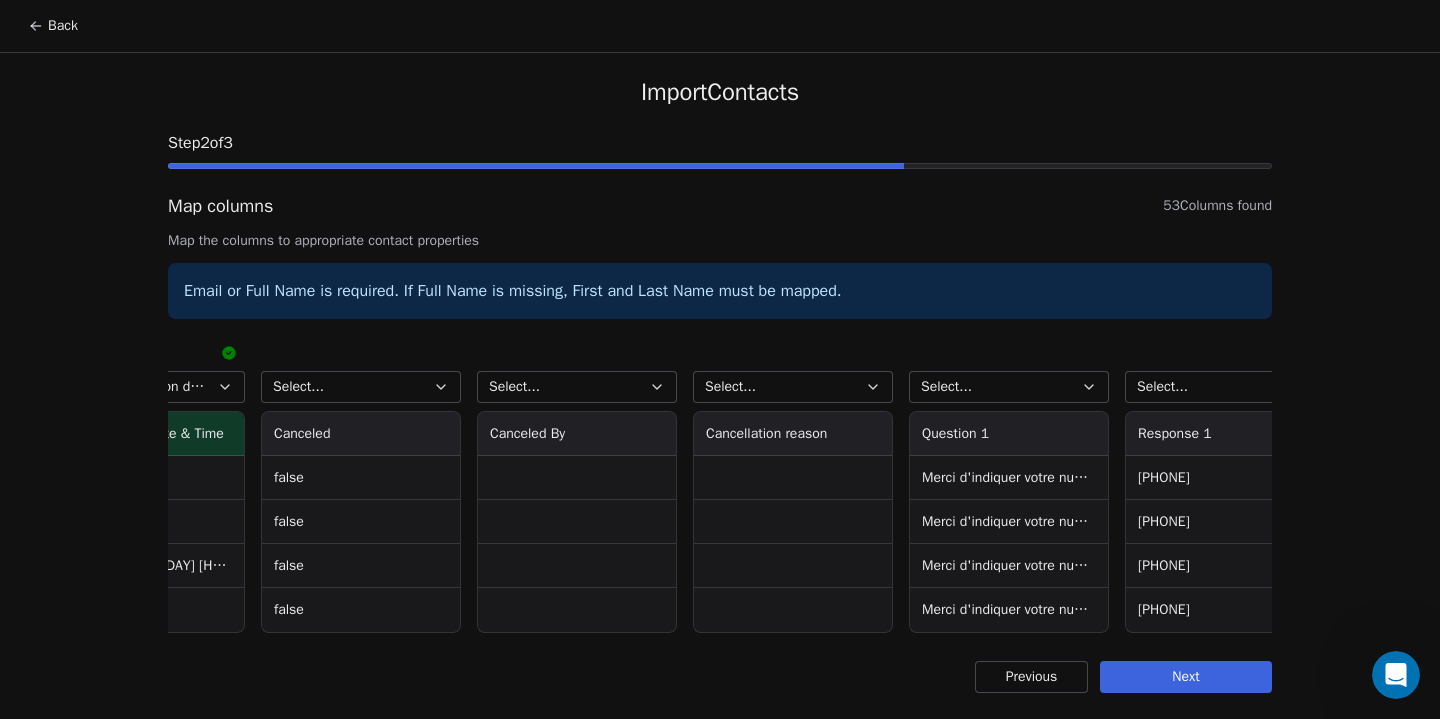 scroll, scrollTop: 0, scrollLeft: 2938, axis: horizontal 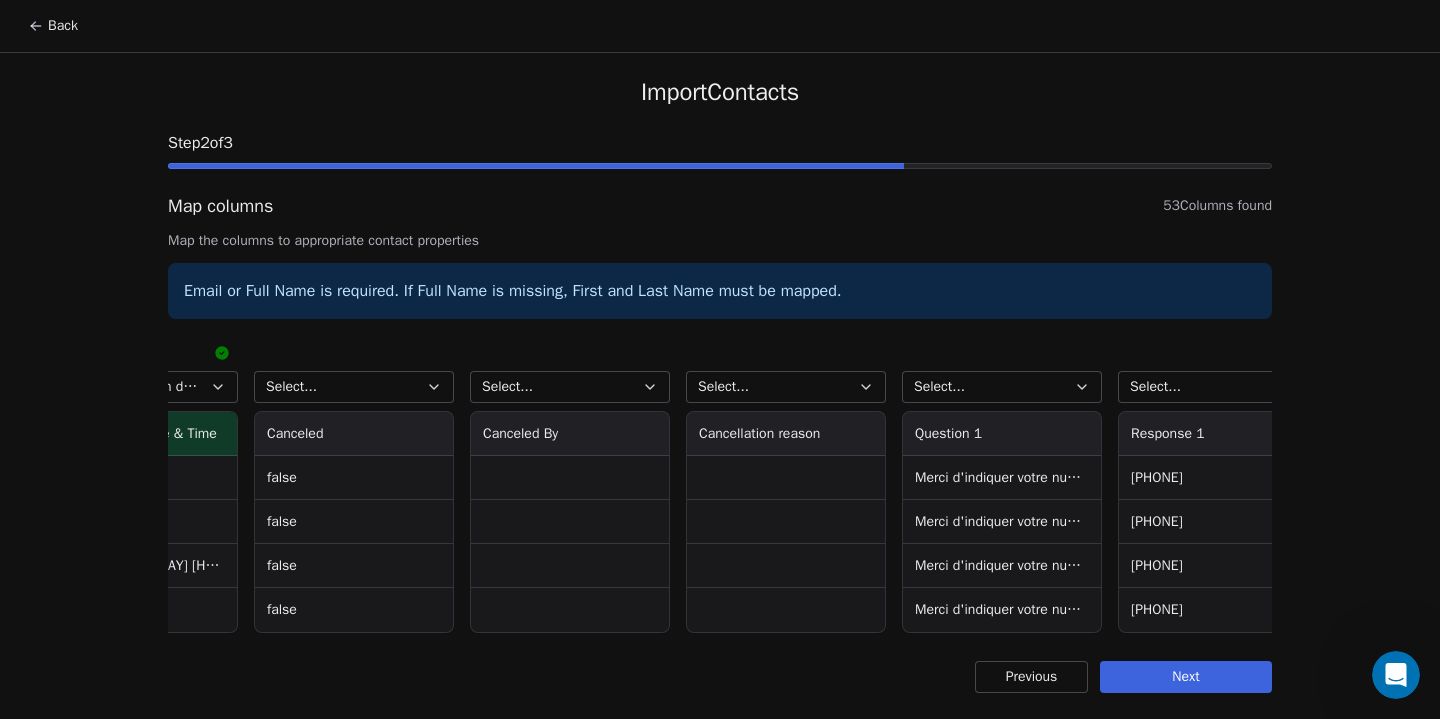 click 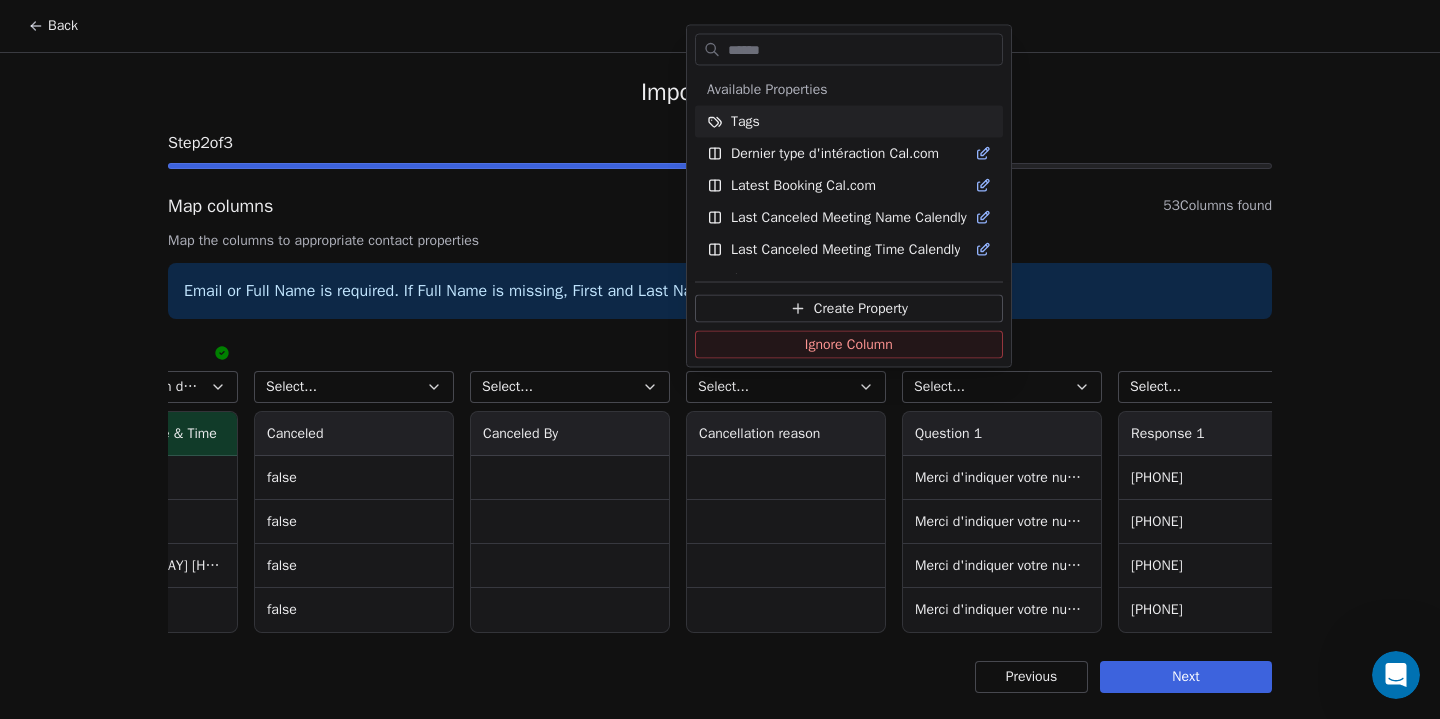 click on "Back Import  Contacts Step  2  of  3 Map columns 53  Columns found Map the columns to appropriate contact properties Email or Full Name is required. If Full Name is missing, First and Last Name must be mapped.   Mapped Closer assigné User Name Redouane Mulquin Redouane Mulquin Redouane Mulquin Redouane Mulquin   Select... Team Team CopyTraining Team CopyTraining Team CopyTraining Team CopyTraining   Mapped Contact Invitee Name Karine Hoguet Laurianne Soulié Ruth MONTONHESSA Ines CAUDRON   Mapped First Name Invitee First Name Karine Laurianne Ruth Ines   Mapped Last Name Invitee Last Name Hoguet Soulié MONTONHESSA CAUDRON   Mapped Email Invitee Email hoguetkarine@gmail.com laukatsan@hotmail.fr yissegnonmontonhessa@gmail.com nininenes@hotmail.com   Mapped Fuseau horaire Invitee Time Zone Heure d'Europe centrale Heure d'Europe centrale Heure d'Afrique de l'Ouest Heure d'Europe centrale   Mapped Email Marketing Consent Invitee accepted marketing emails   Mapped Numéro de téléphone Text Reminder Number" at bounding box center [720, 359] 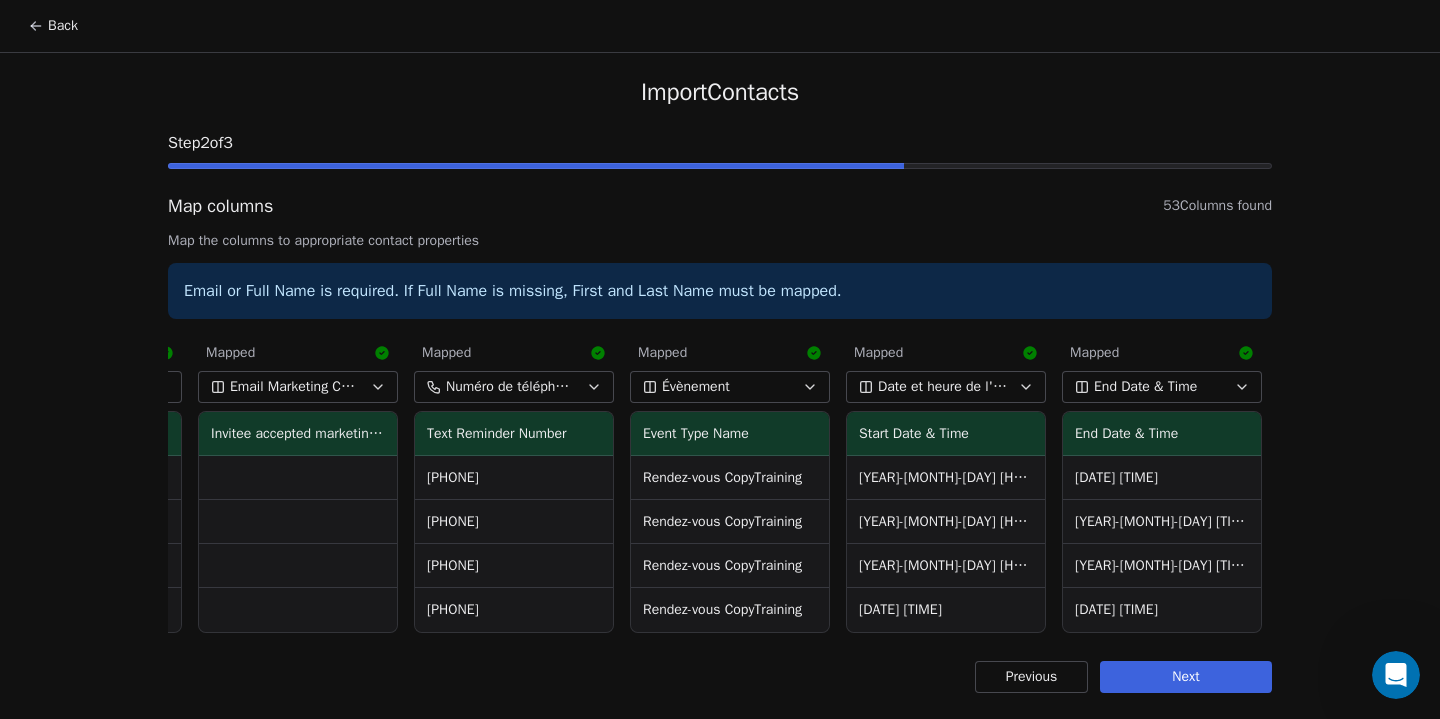 scroll, scrollTop: 0, scrollLeft: 1467, axis: horizontal 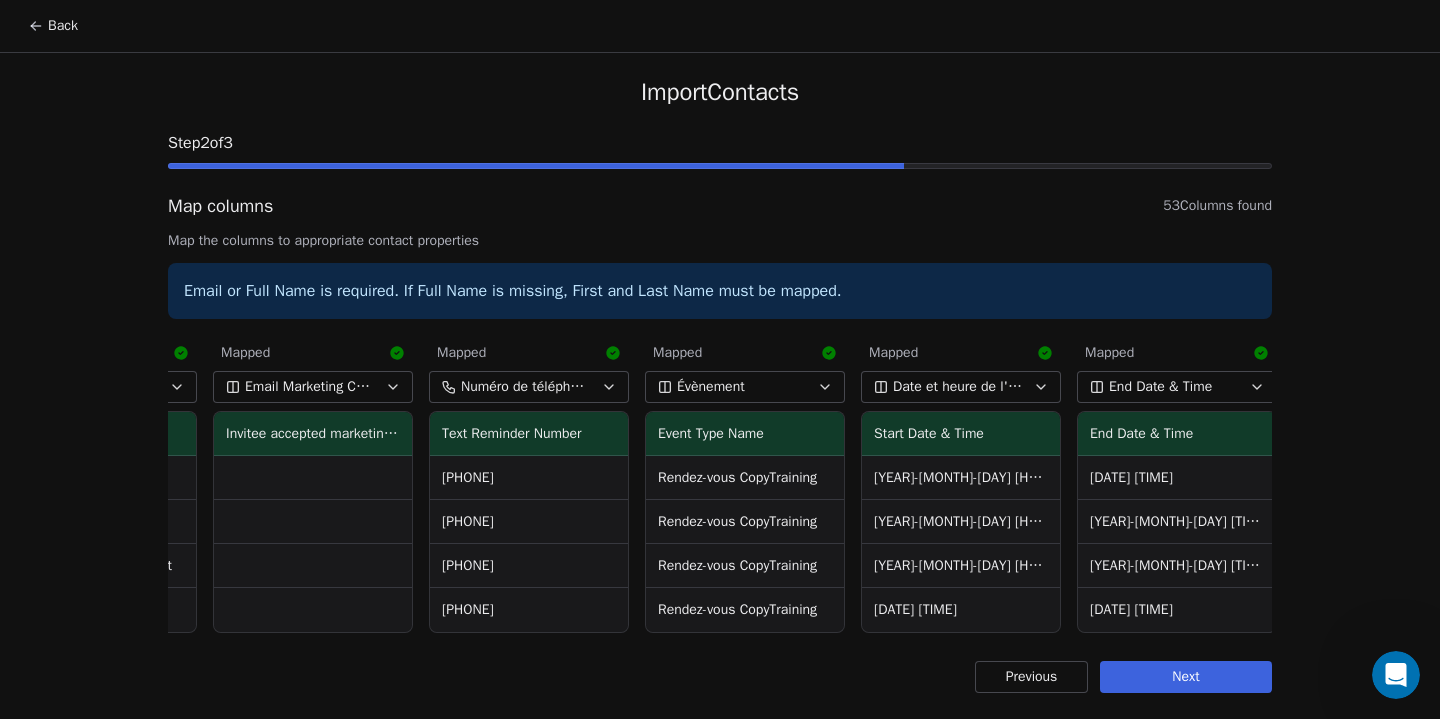 click 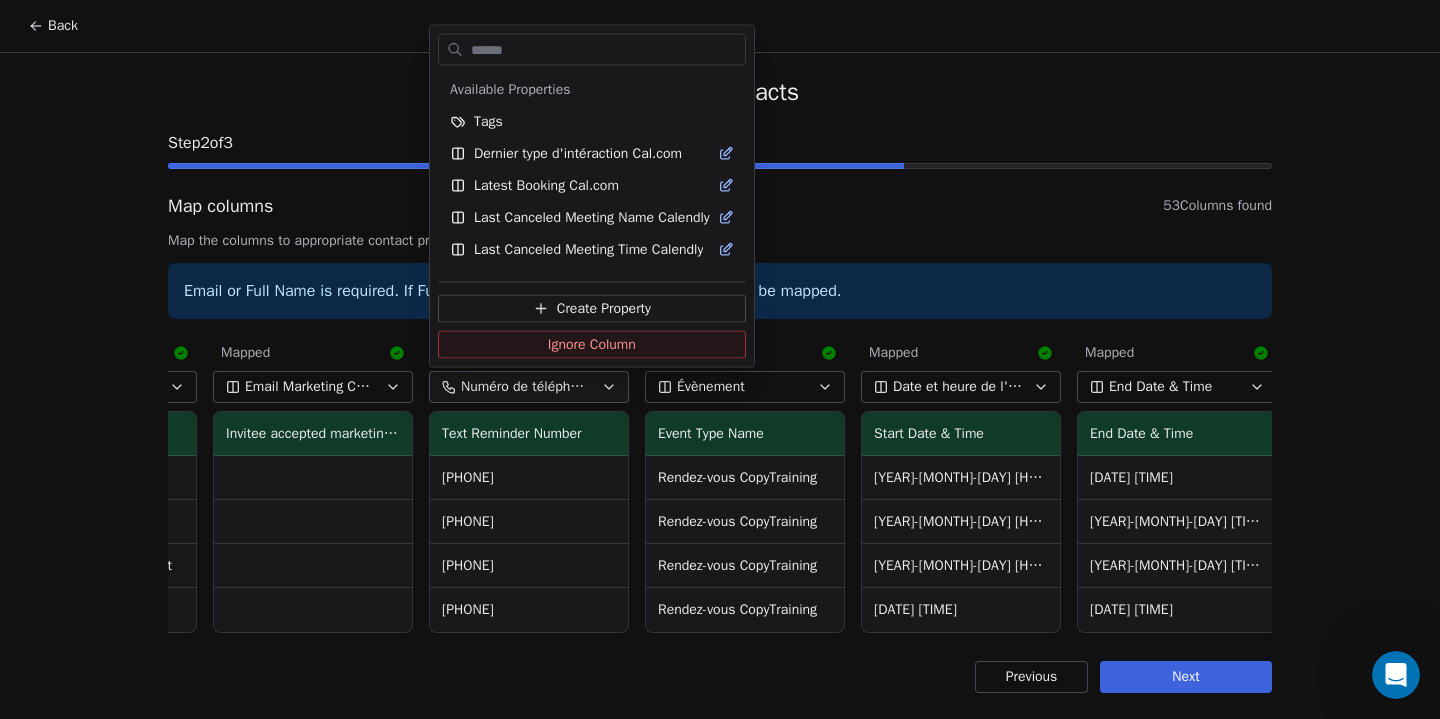scroll, scrollTop: 696, scrollLeft: 0, axis: vertical 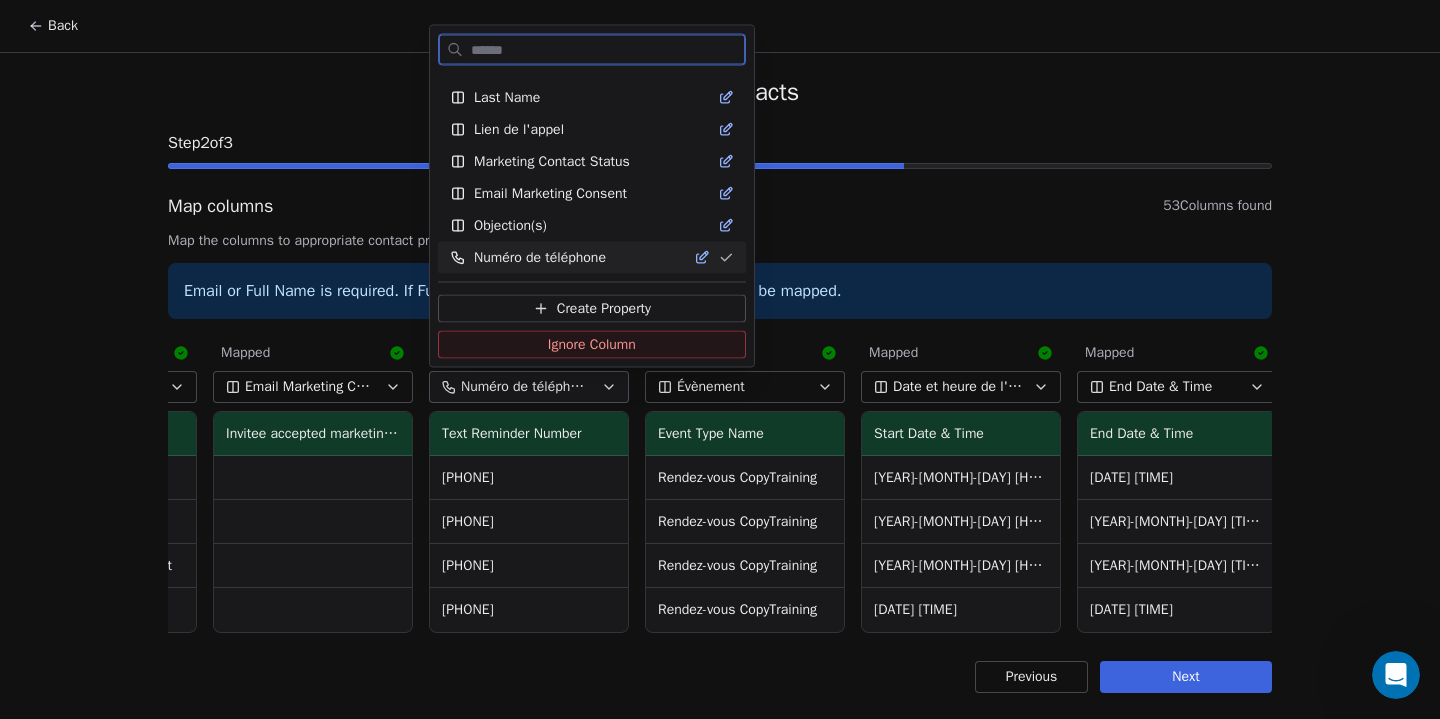 click on "Ignore Column" at bounding box center (592, 344) 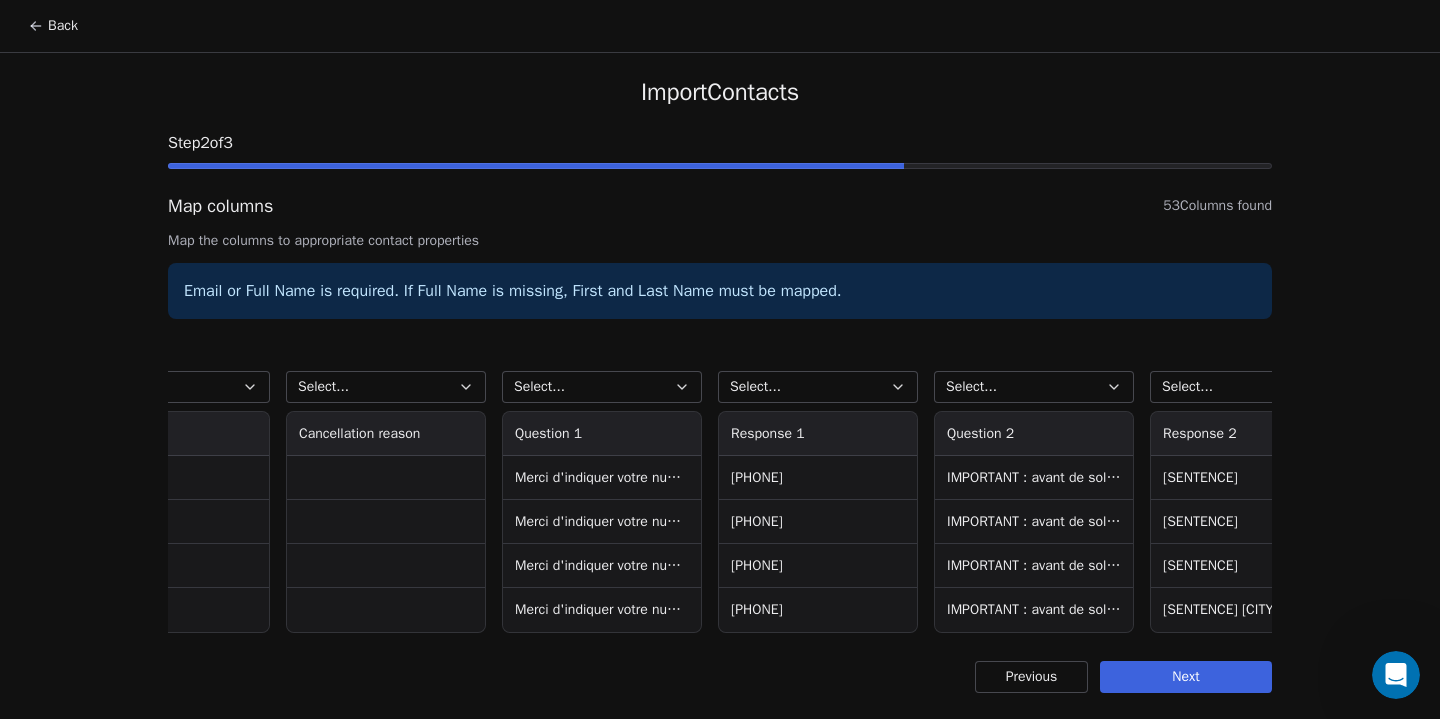 scroll, scrollTop: 0, scrollLeft: 3343, axis: horizontal 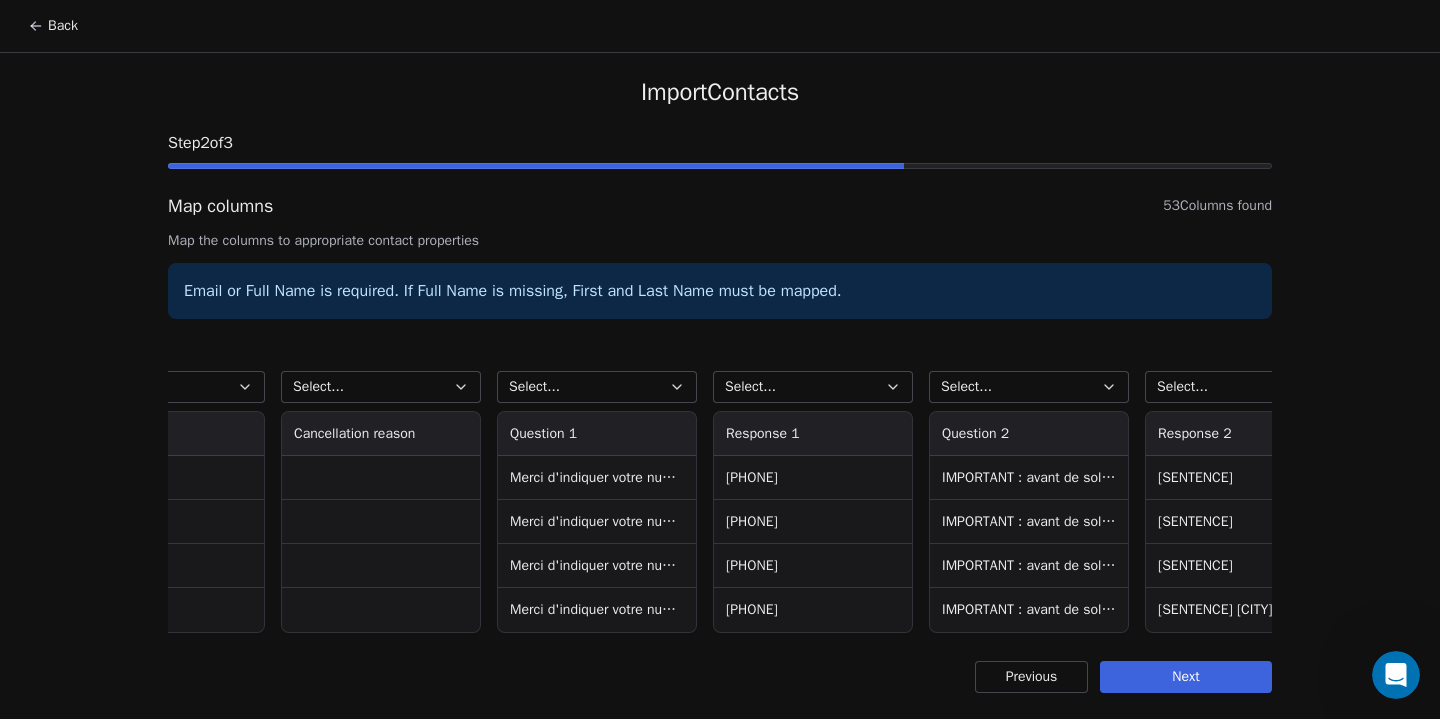 click on "Select..." at bounding box center [813, 387] 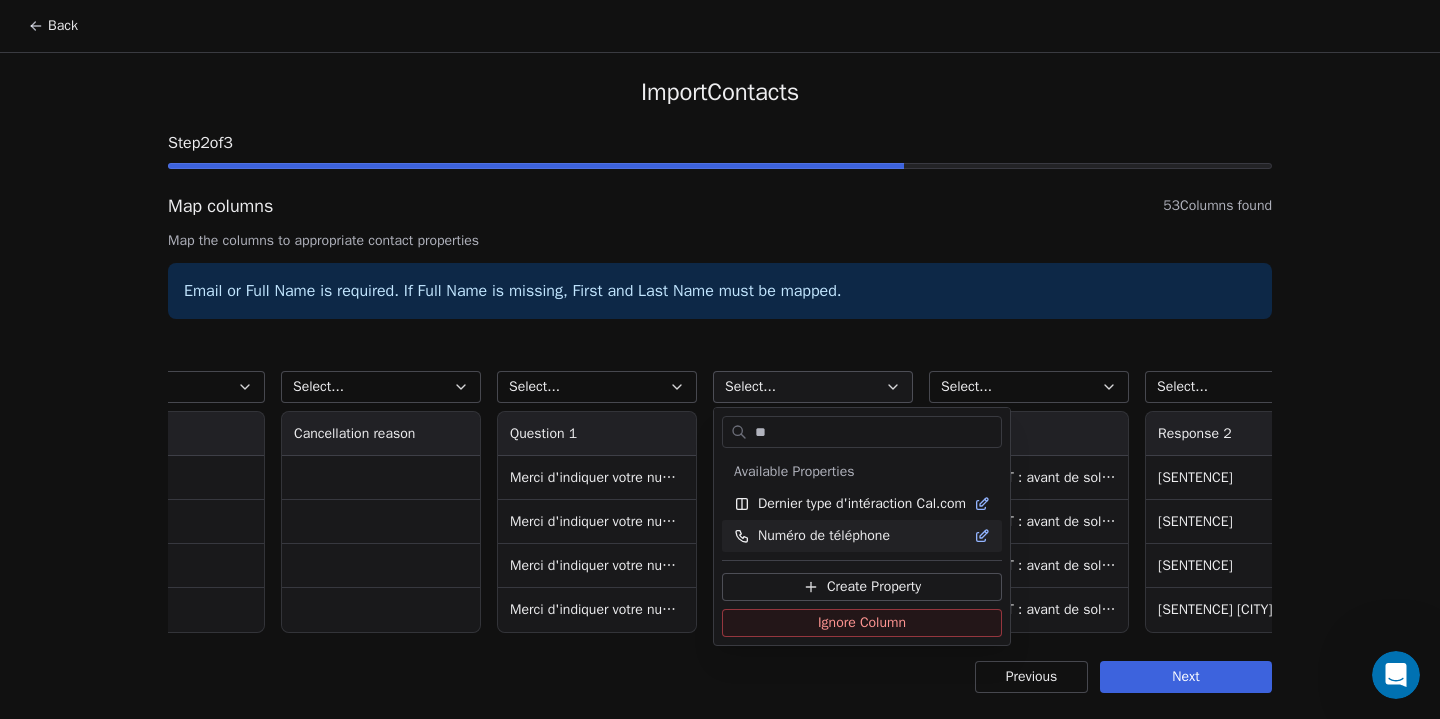 type on "**" 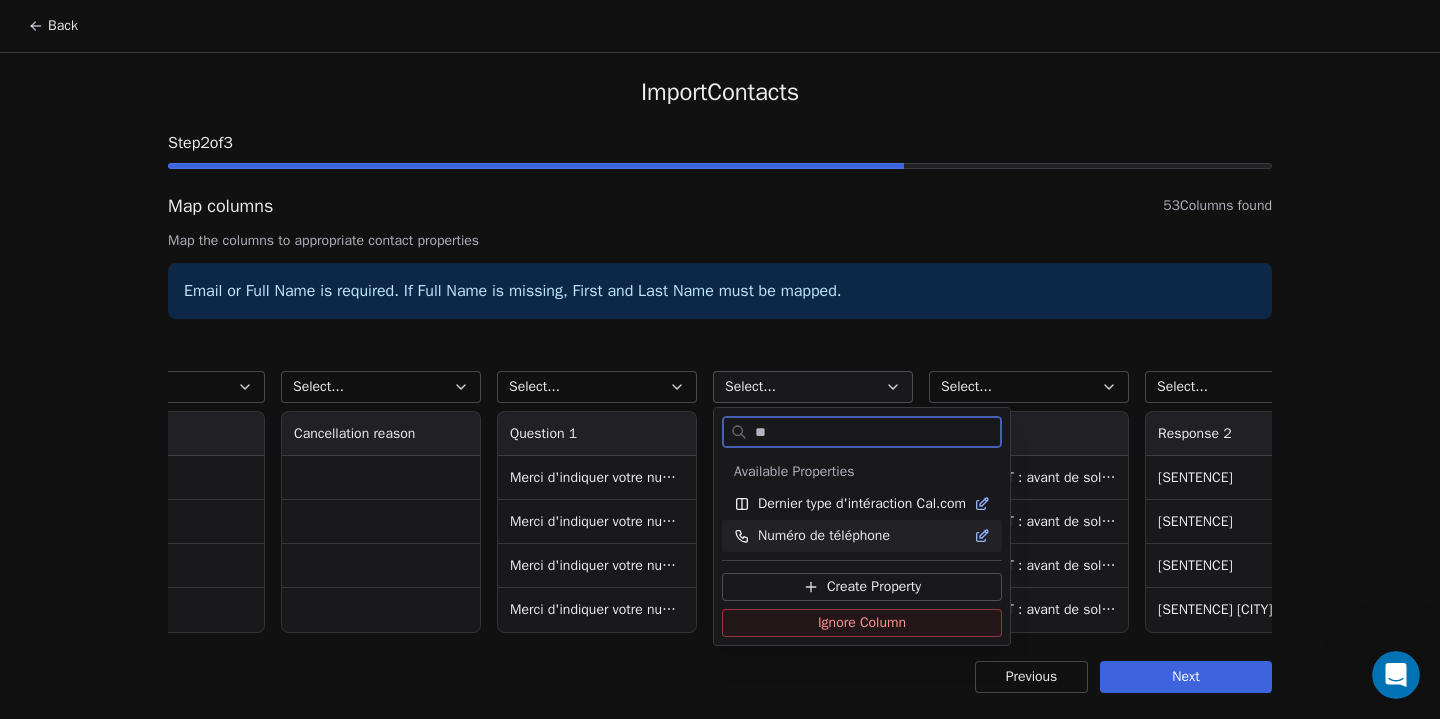 click on "Numéro de téléphone" at bounding box center [824, 536] 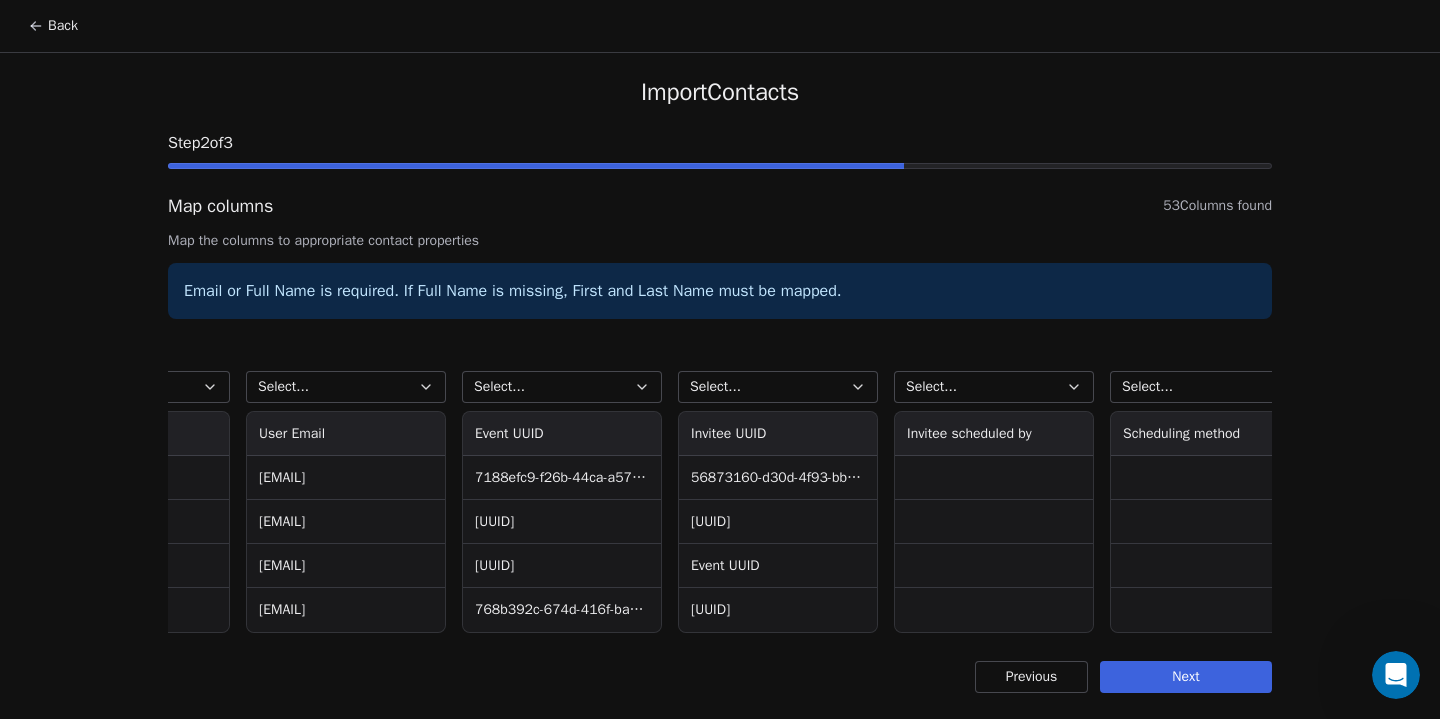 scroll, scrollTop: 0, scrollLeft: 10328, axis: horizontal 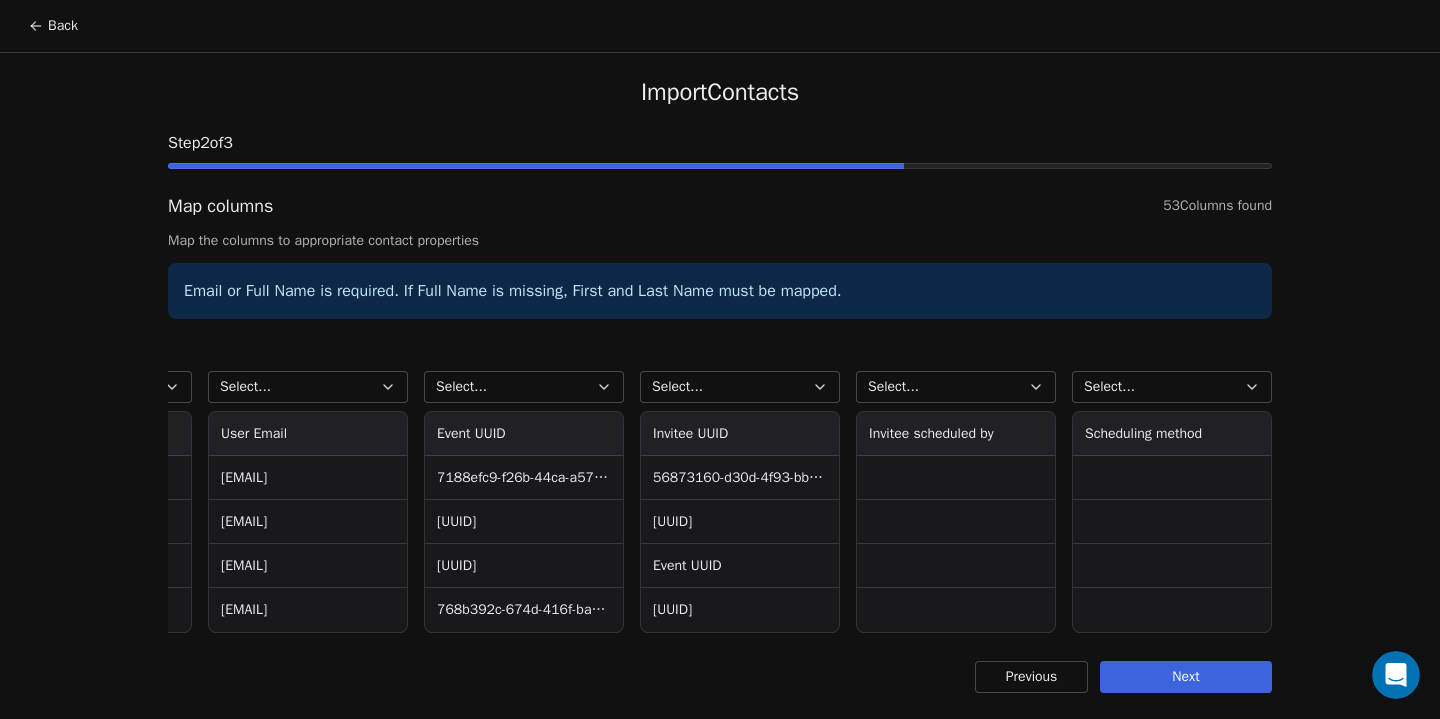 click on "Next" at bounding box center [1186, 677] 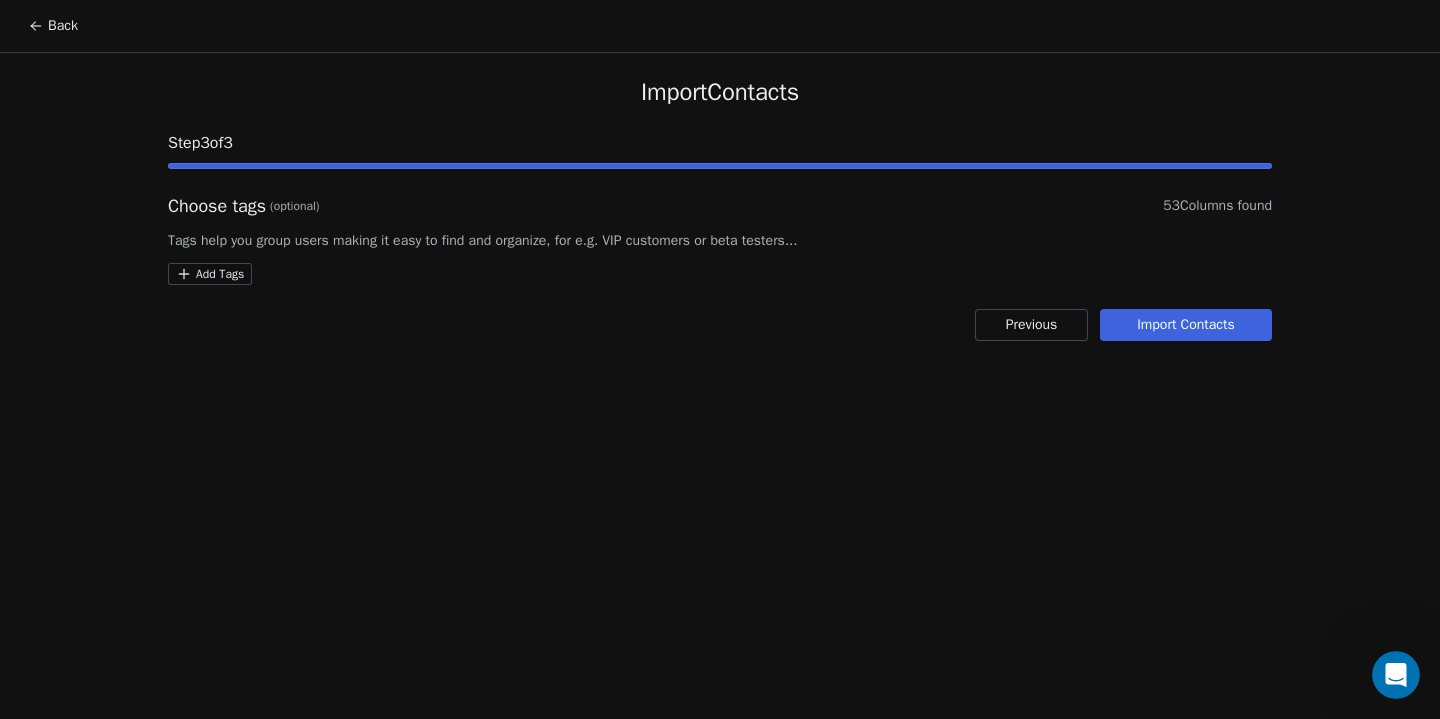 click on "Import Contacts" at bounding box center [1186, 325] 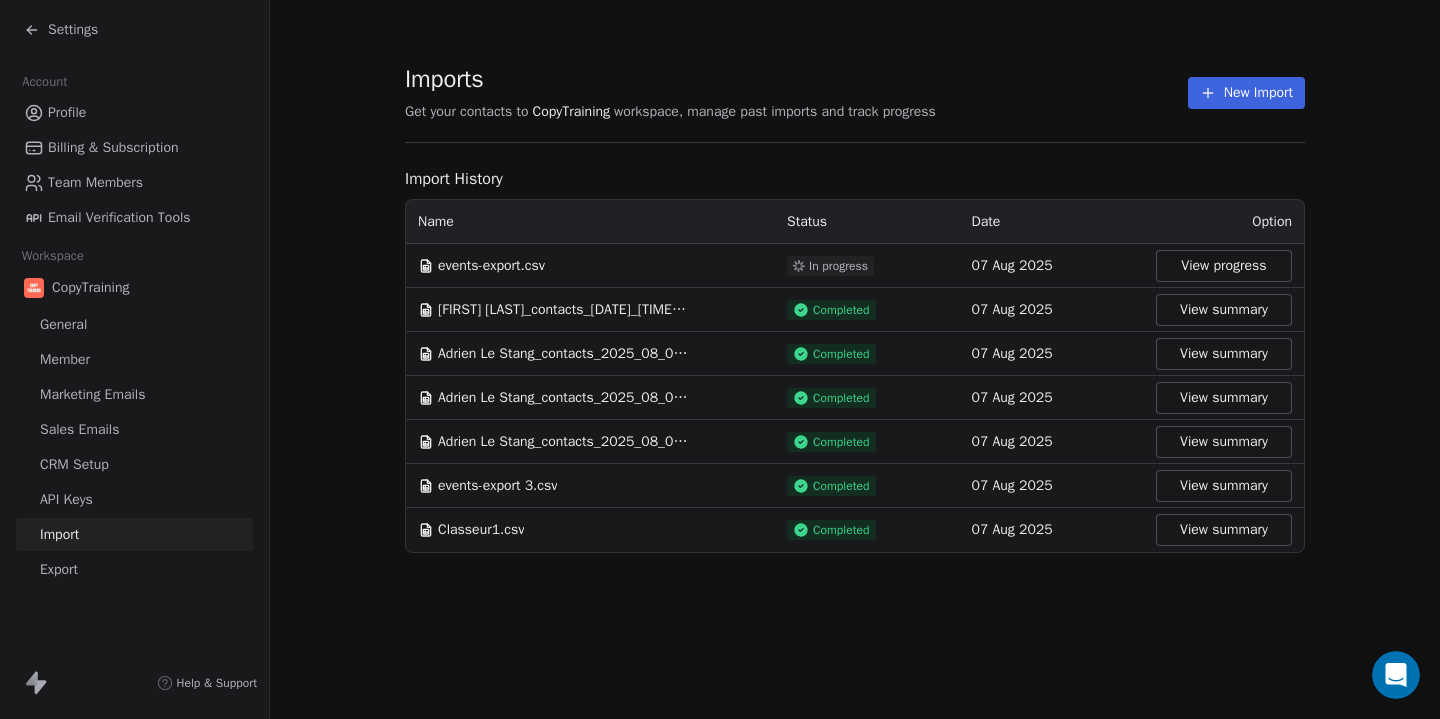 click 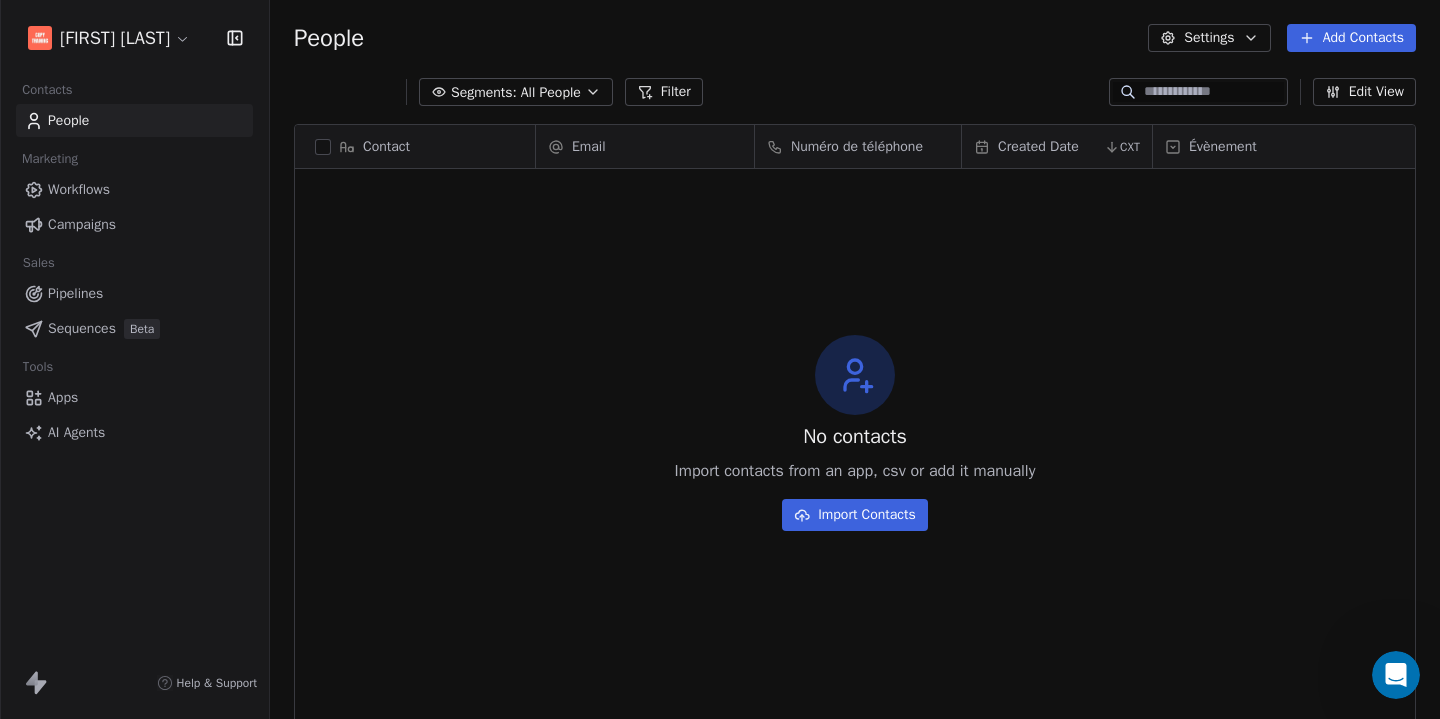 scroll, scrollTop: 1, scrollLeft: 1, axis: both 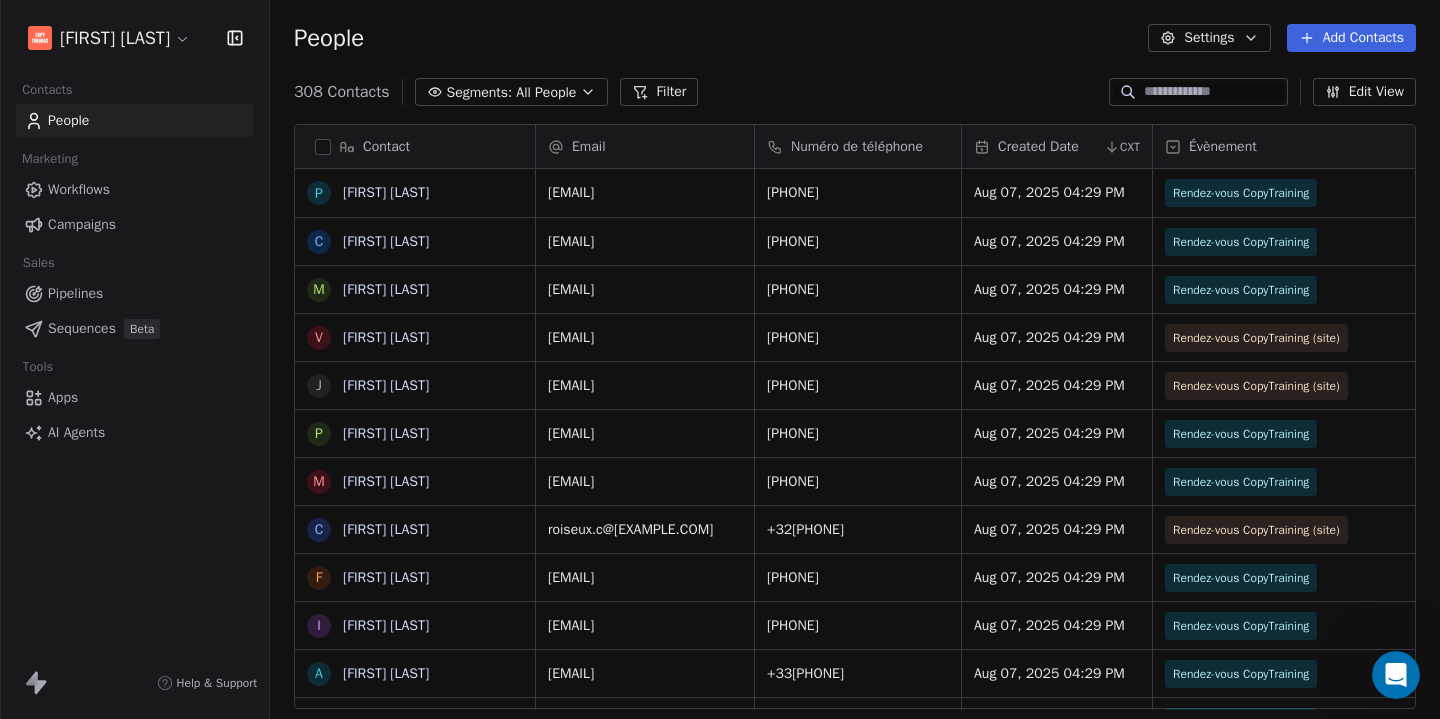 click 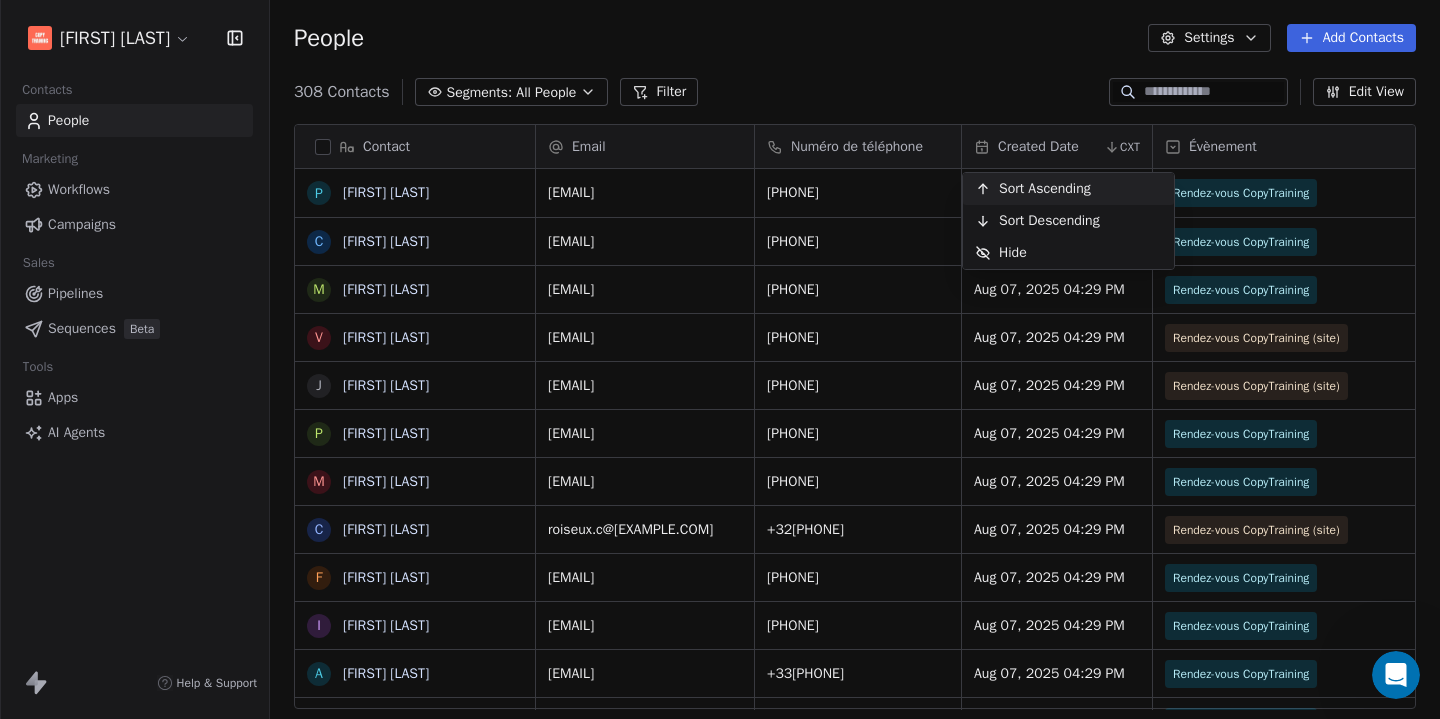click on "Adrien Le Stang Contacts People Marketing Workflows Campaigns Sales Pipelines Sequences Beta Tools Apps AI Agents Help & Support People Settings  Add Contacts 308 Contacts Segments: All People Filter  Edit View Tag Add to Sequence Export Contact P Pascal Bounzi C Cécile Eclapier M Mhamed ZARIAH V Vanessa Louis-Sidney J Jeanne Ravisy P Patrick Laouamri M Mathilde Vadeleau C Charlotte Roiseux F Fabien Van der Meulen I Ingrid Jourdan A Aurore Ostengo Y Yves BITON S Sylvain Casini X Xavier HESSELBARTH M Mélina MERIDAN N Noël TEGA SIMO L Léa Métayet G Gabin Sportiello A Annaël Pendu W Werner MARTI A AGNES CATARINA F François Jové t test test H Houria Mah P Paul Soleillet E Etienne Pomente R Rime Abou-hafs S Sophie de la Vieuville M Maï-Linh TRAN P Patricia Thorez C Corinne Gregory E Eric Cendre Email Numéro de téléphone Created Date CXT Évènement Statut de l'appel Closer assigné Fuseau horaire tristanbounzi918@gmail.com +33620006565 Aug 07, 2025 04:29 PM Rendez-vous CopyTraining Marie Perrier" at bounding box center (720, 359) 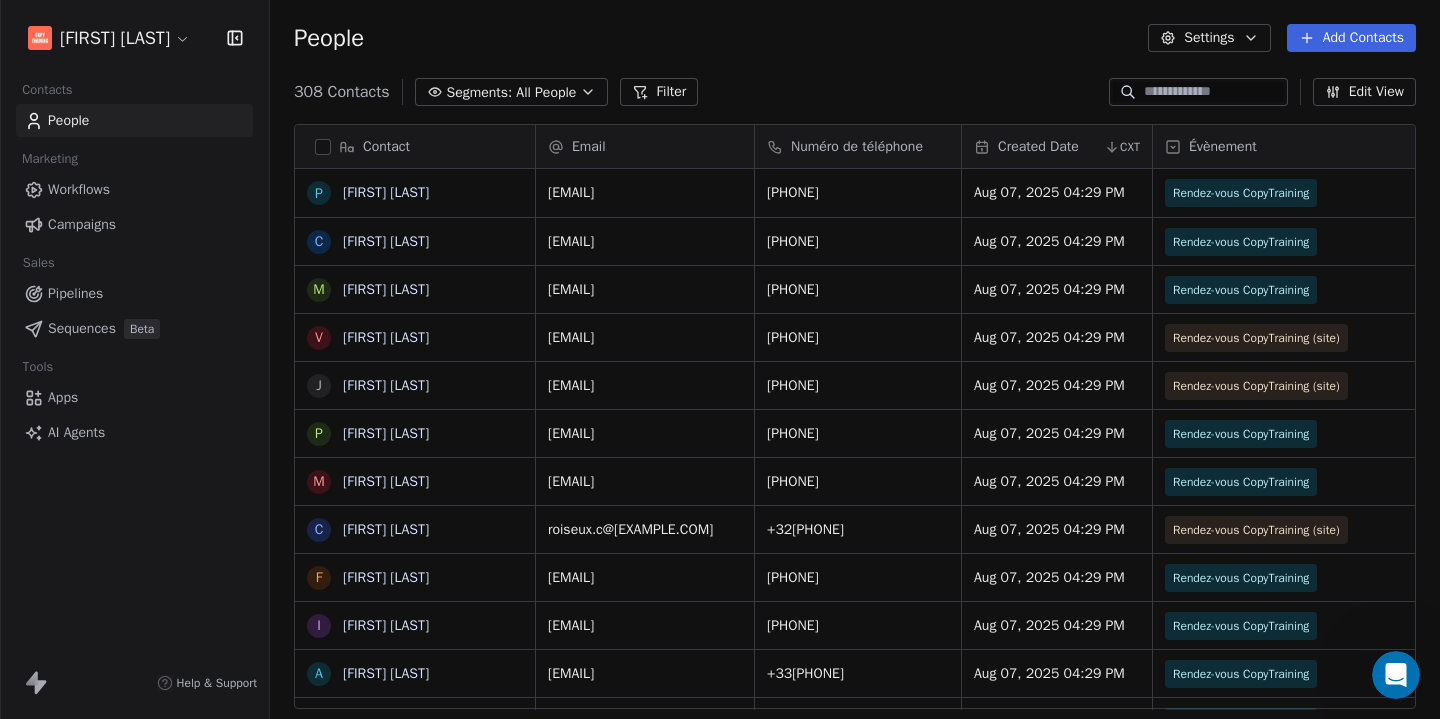 click on "People Settings  Add Contacts" at bounding box center (855, 38) 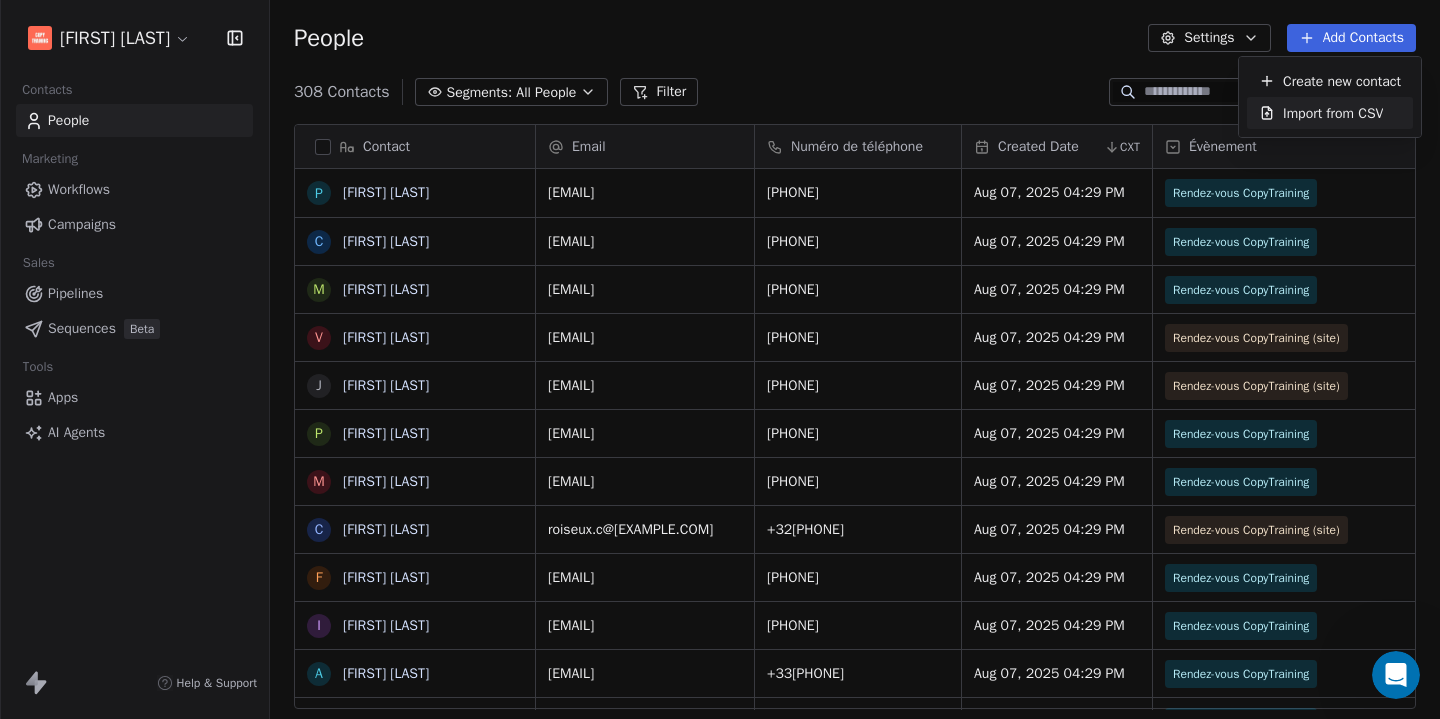 click on "Import from CSV" at bounding box center (1333, 113) 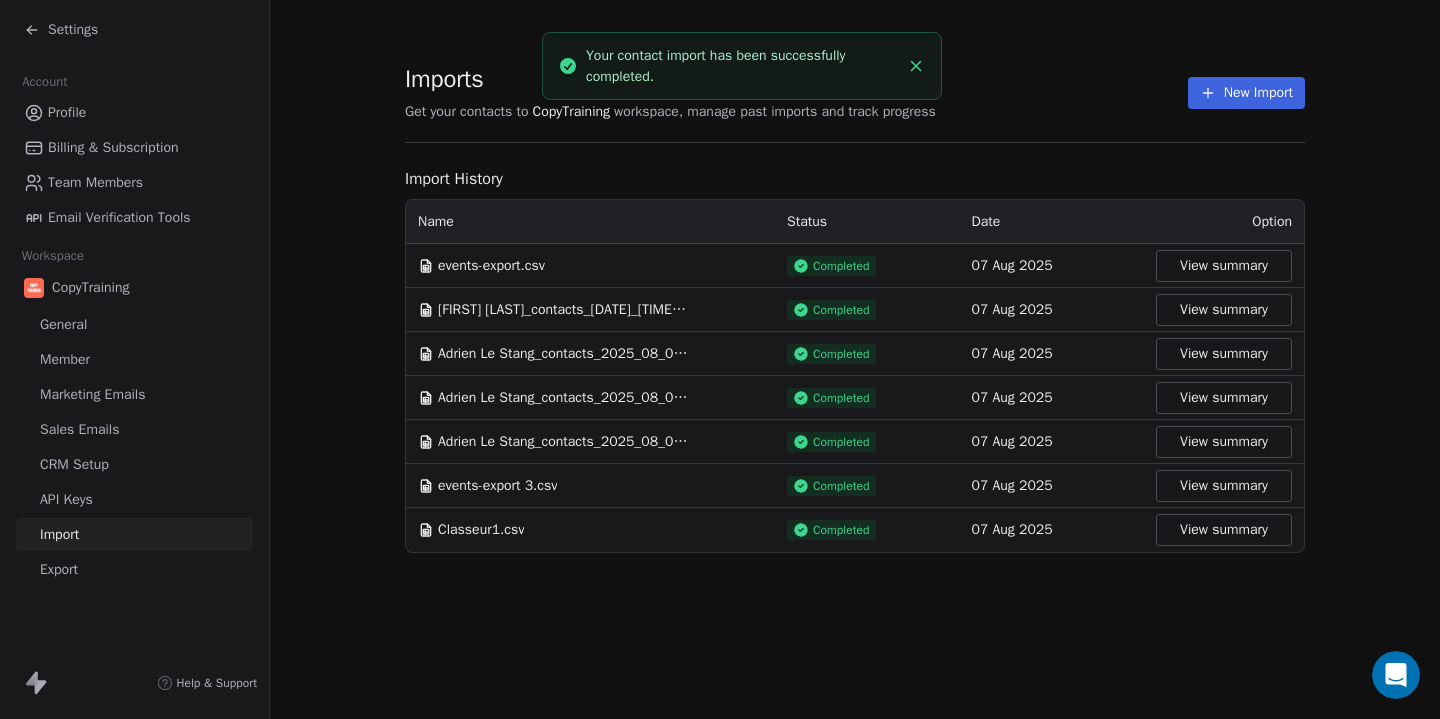 click on "New Import" at bounding box center (1246, 93) 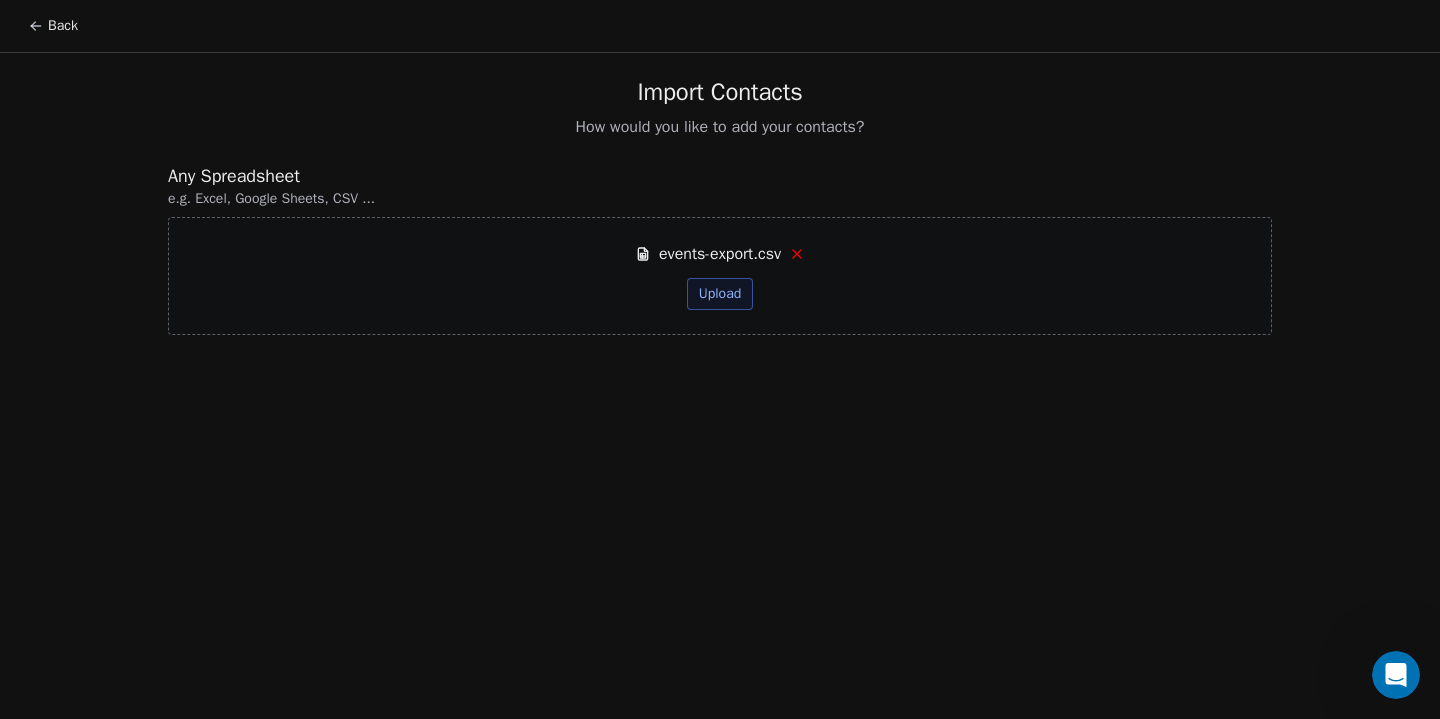 click on "Upload" at bounding box center [720, 294] 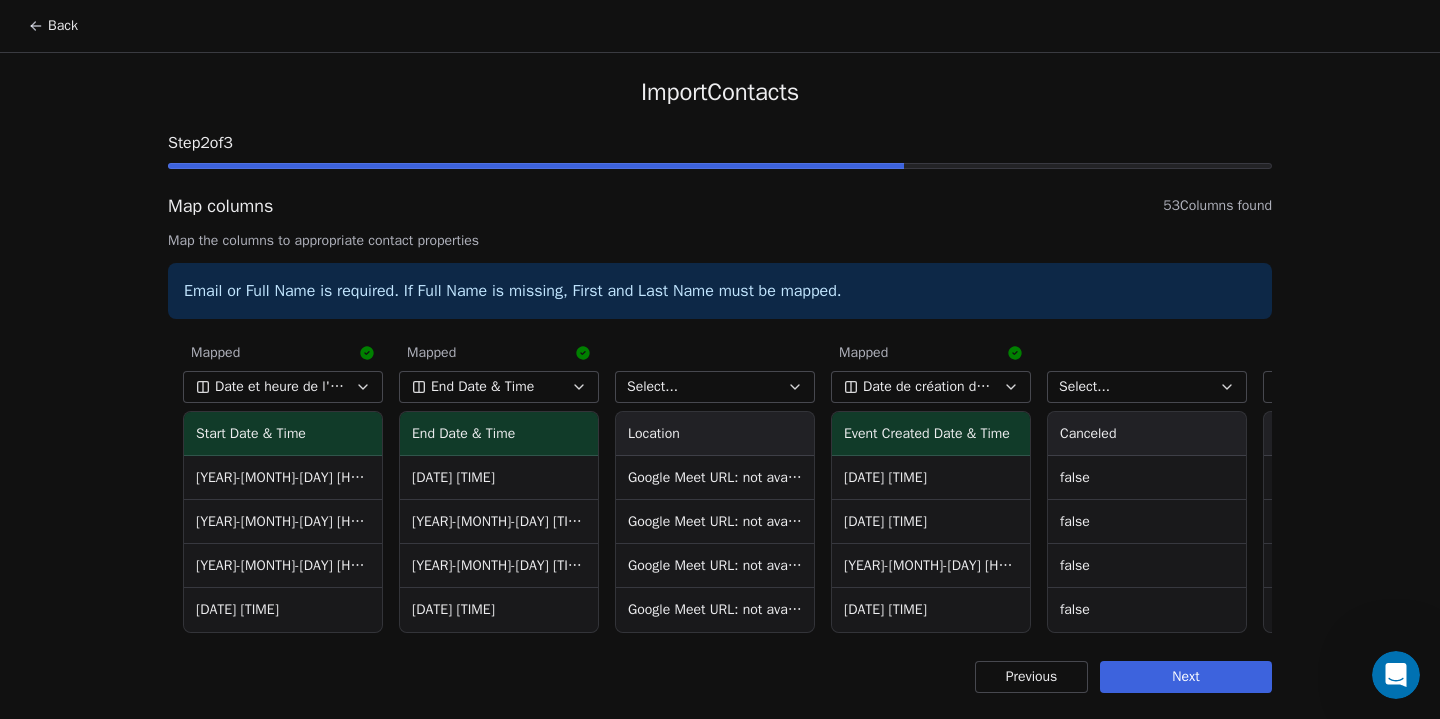 scroll, scrollTop: 0, scrollLeft: 2148, axis: horizontal 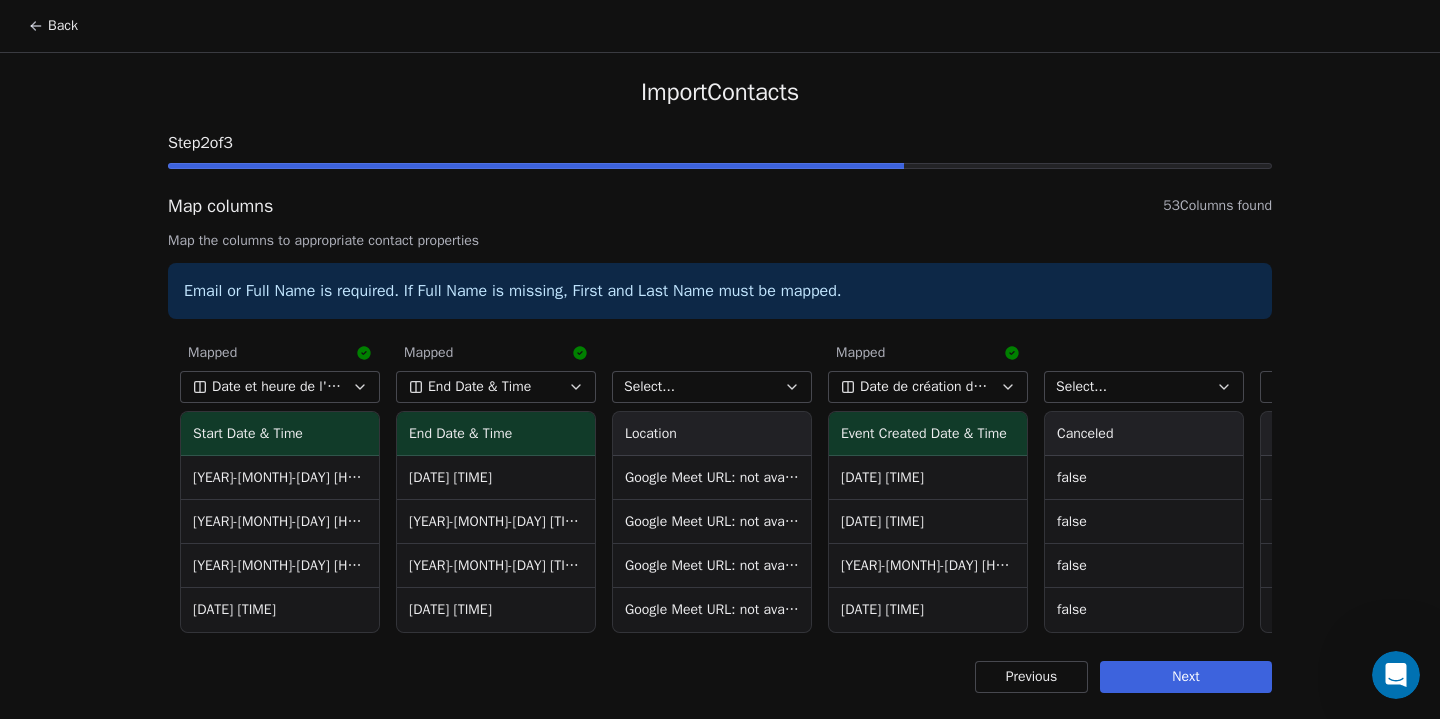 click 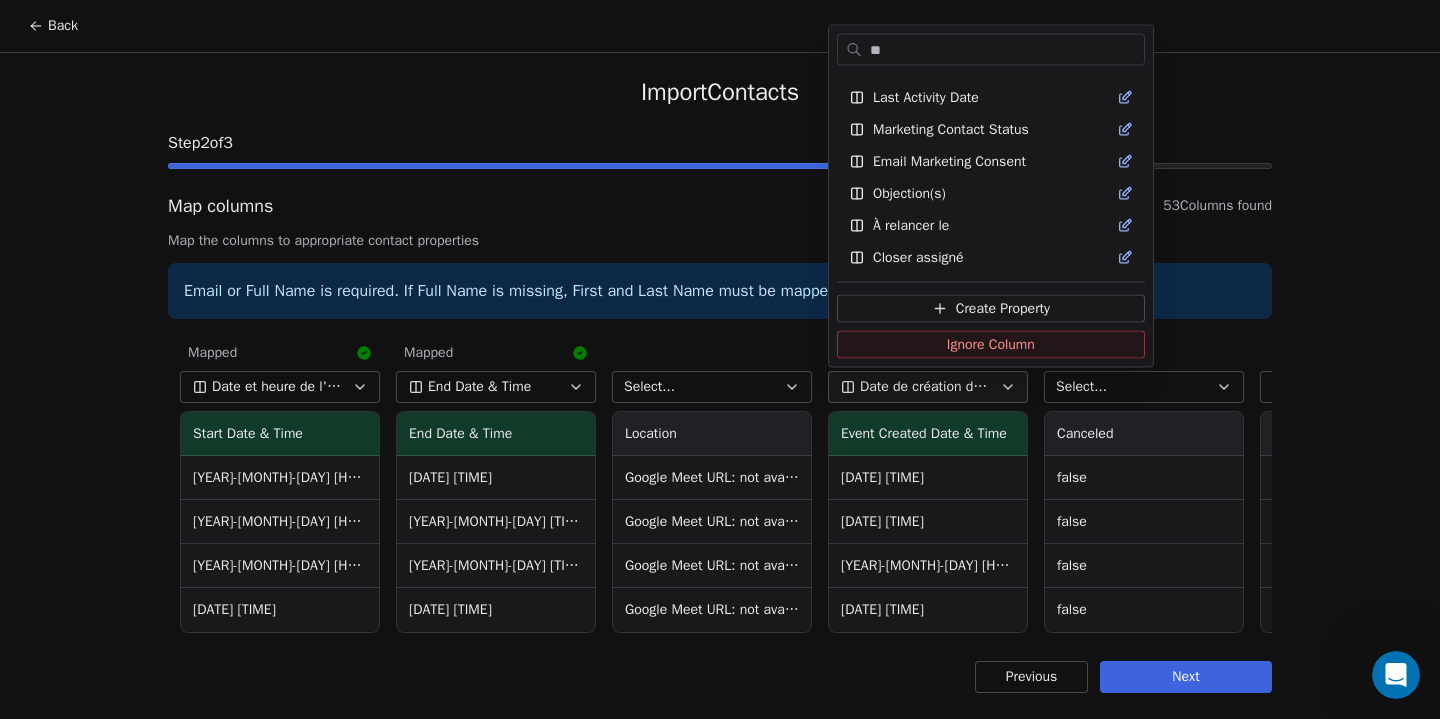 scroll, scrollTop: 0, scrollLeft: 0, axis: both 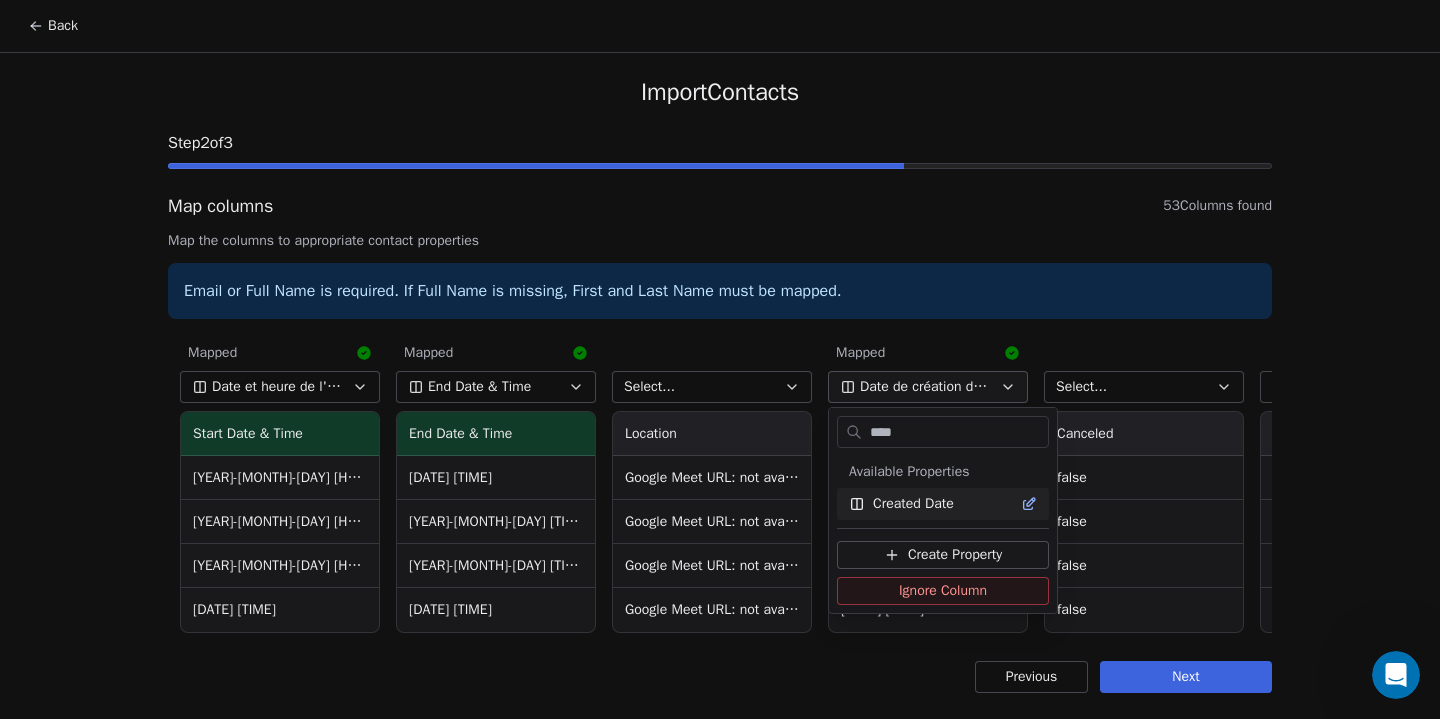 type on "****" 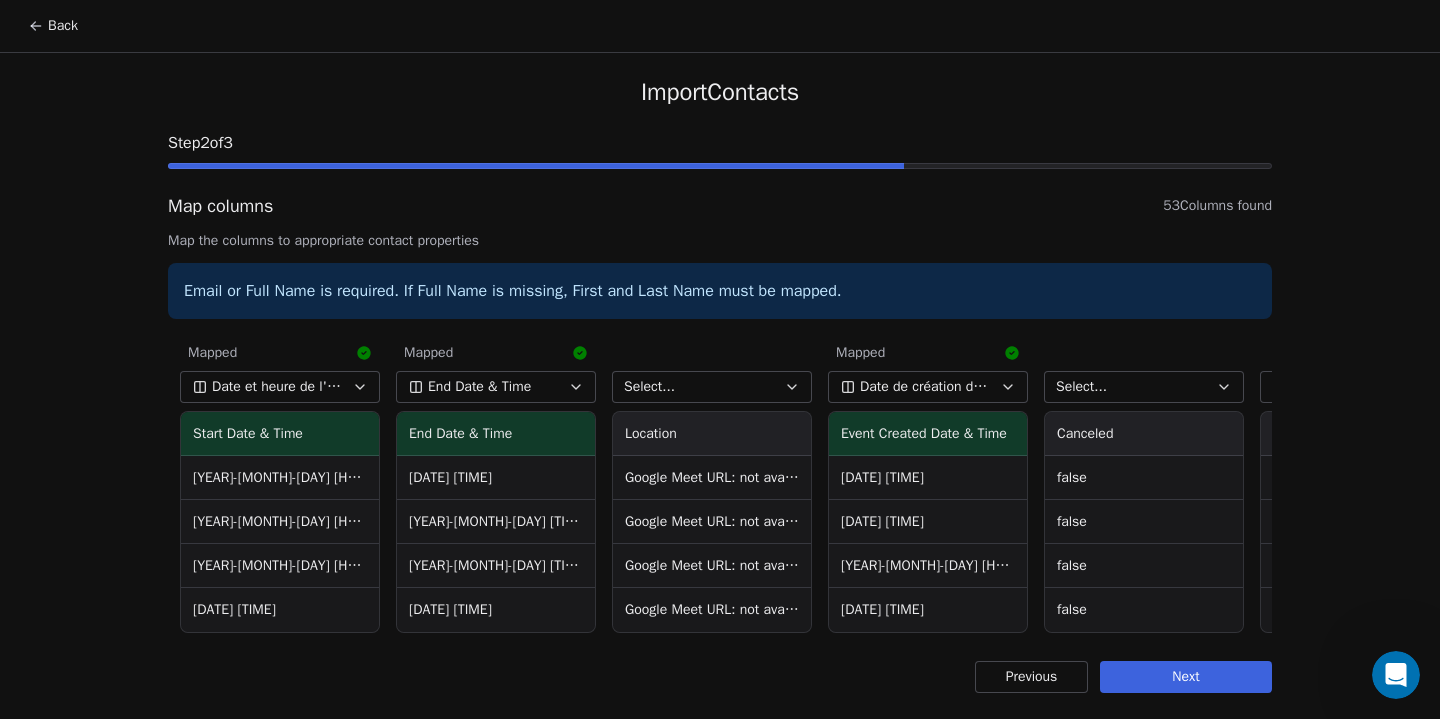 click 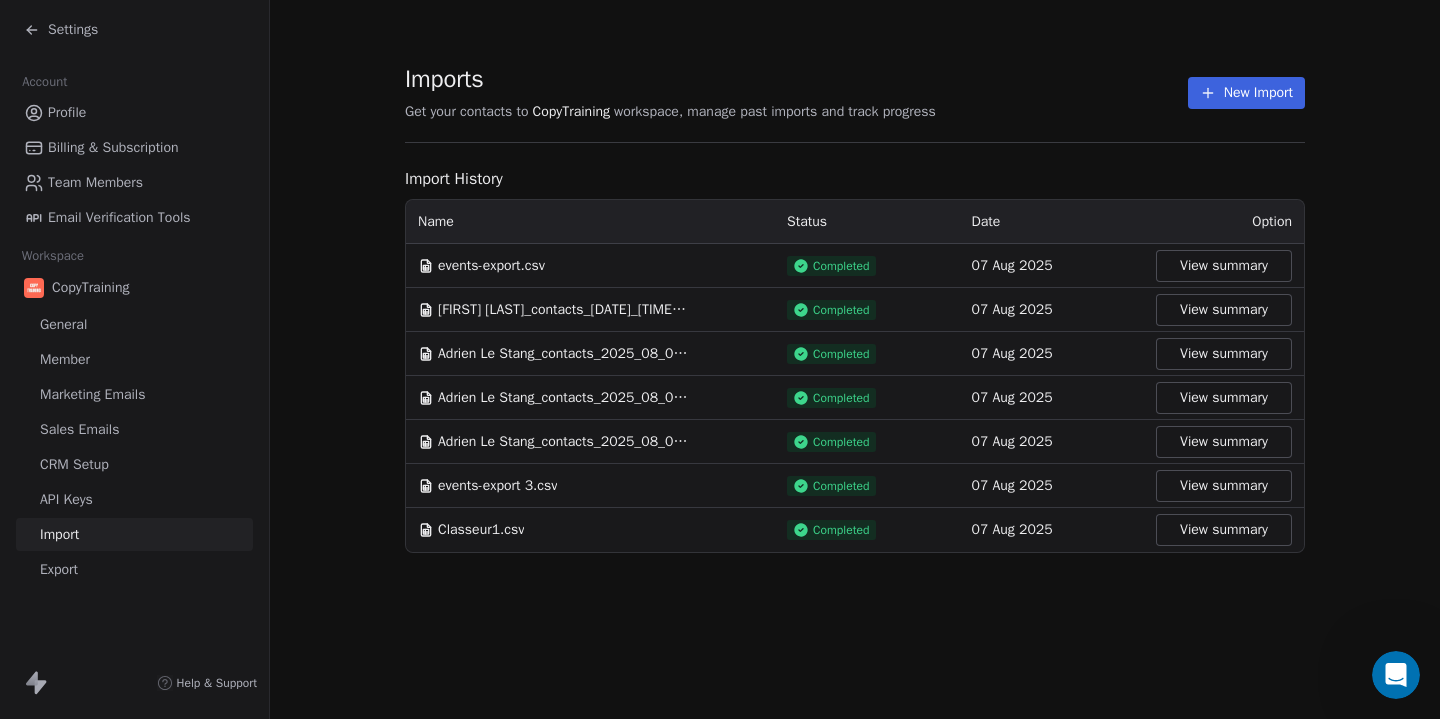 click 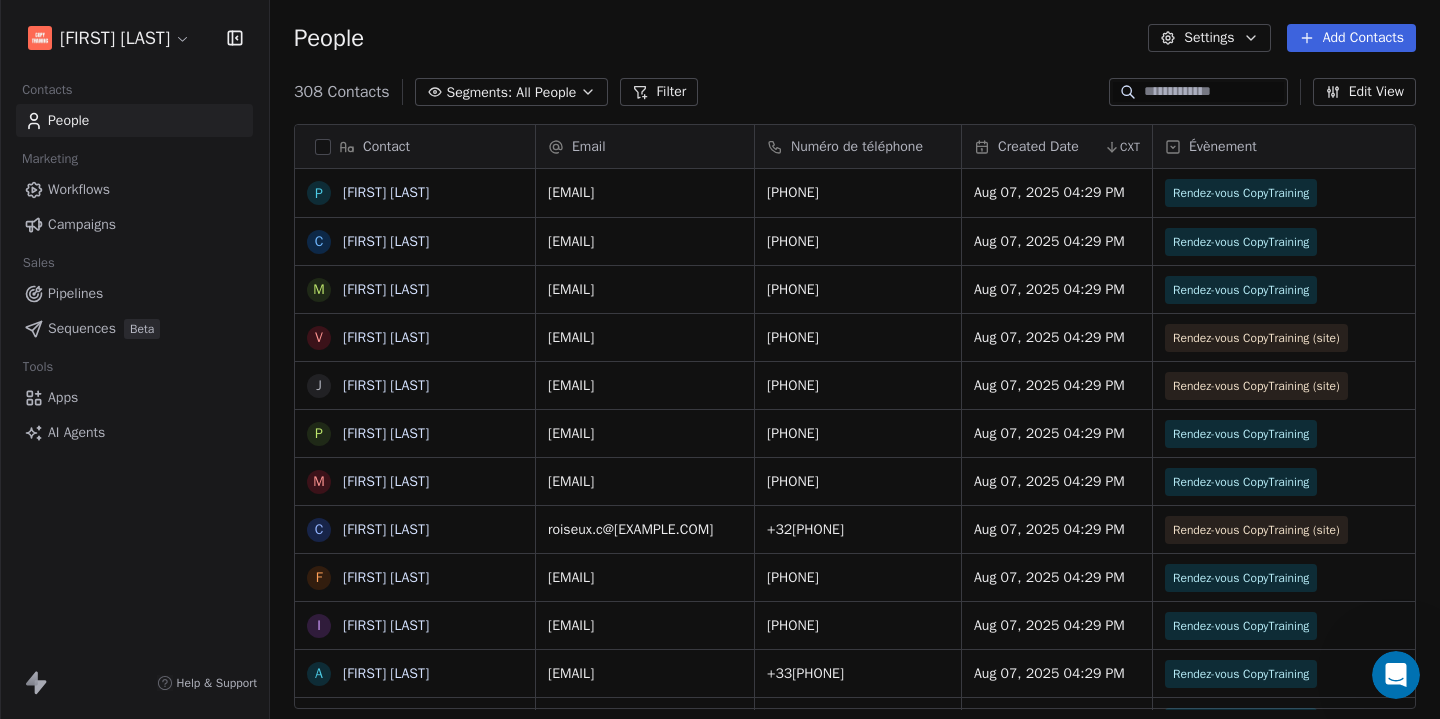 scroll, scrollTop: 1, scrollLeft: 1, axis: both 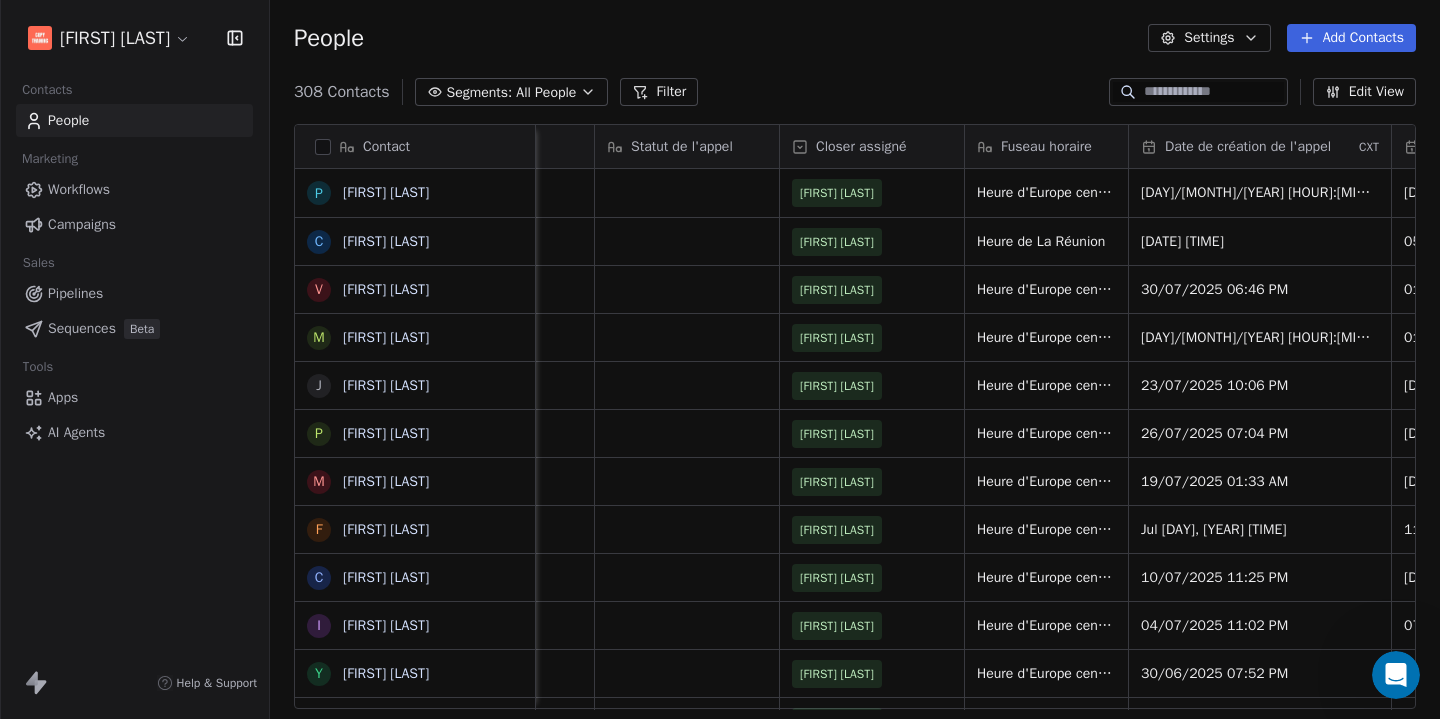 click at bounding box center (323, 147) 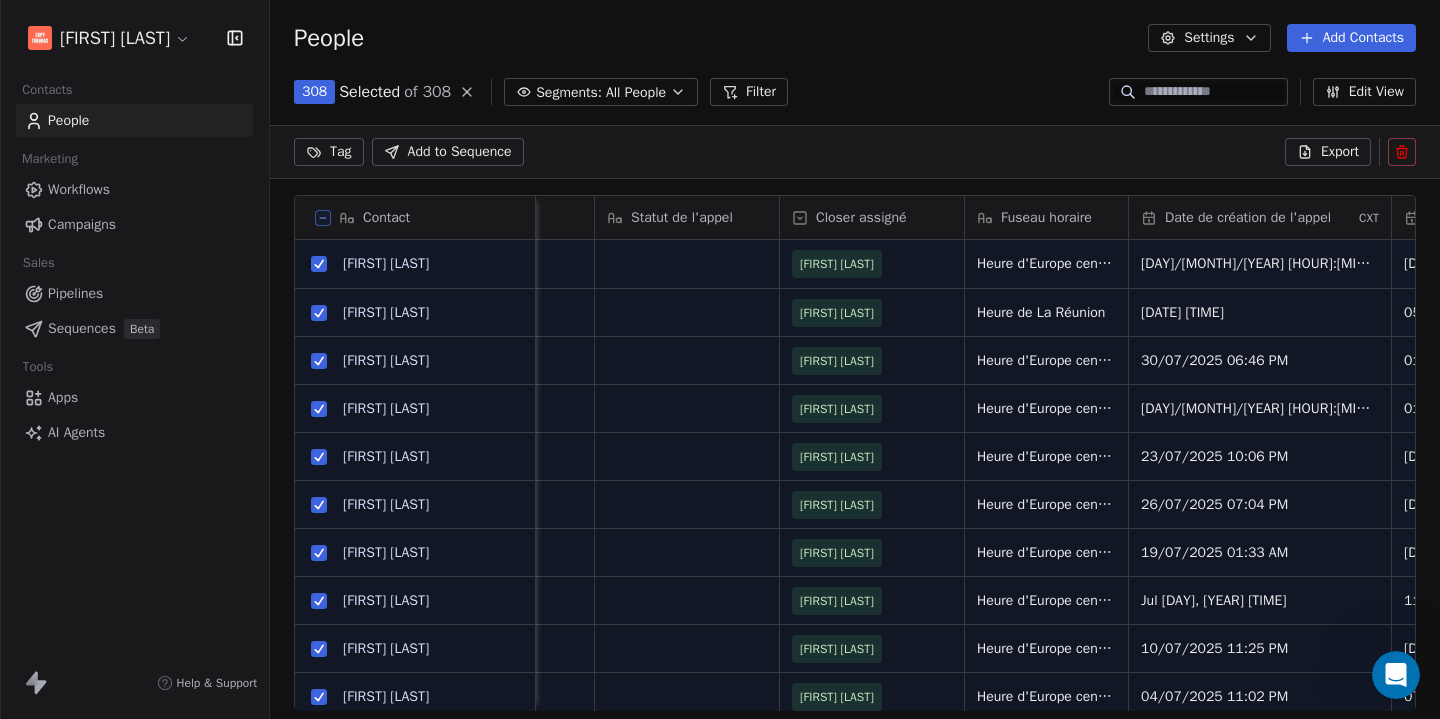 click 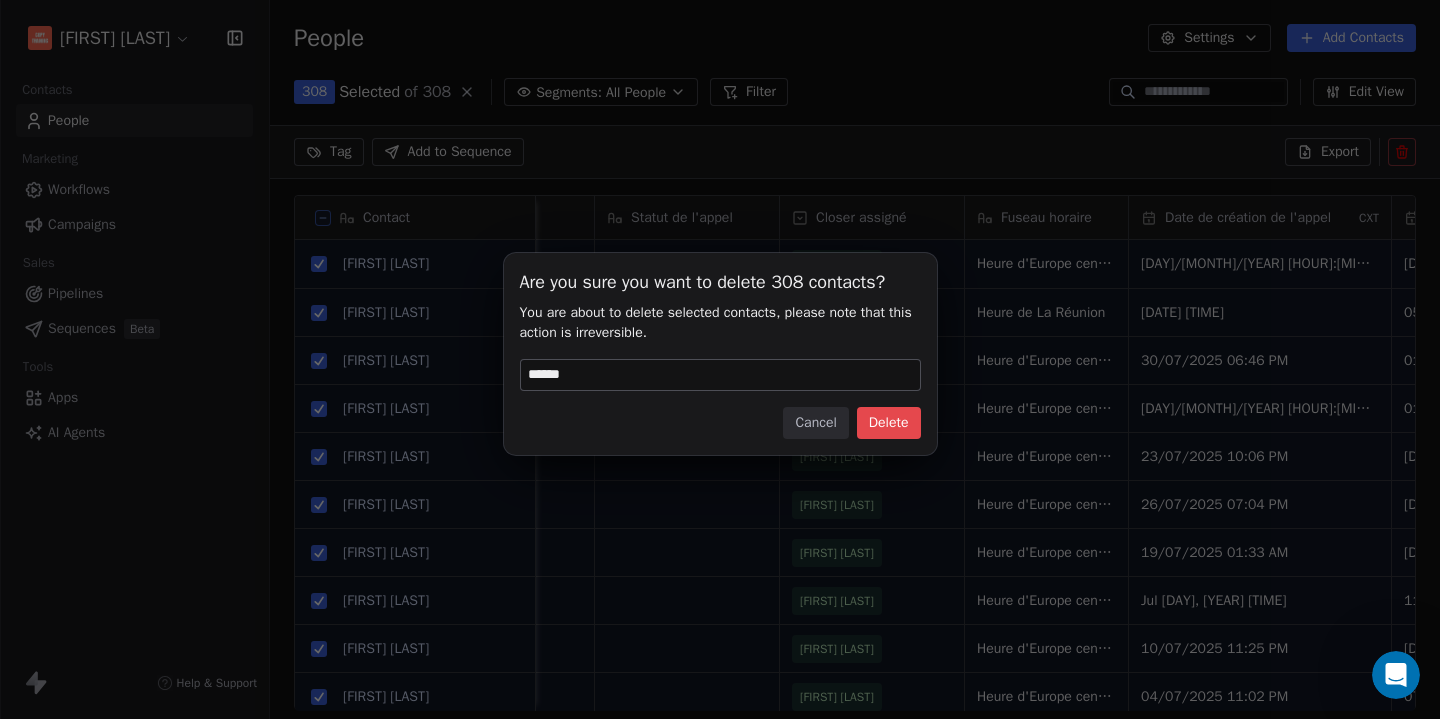 type on "******" 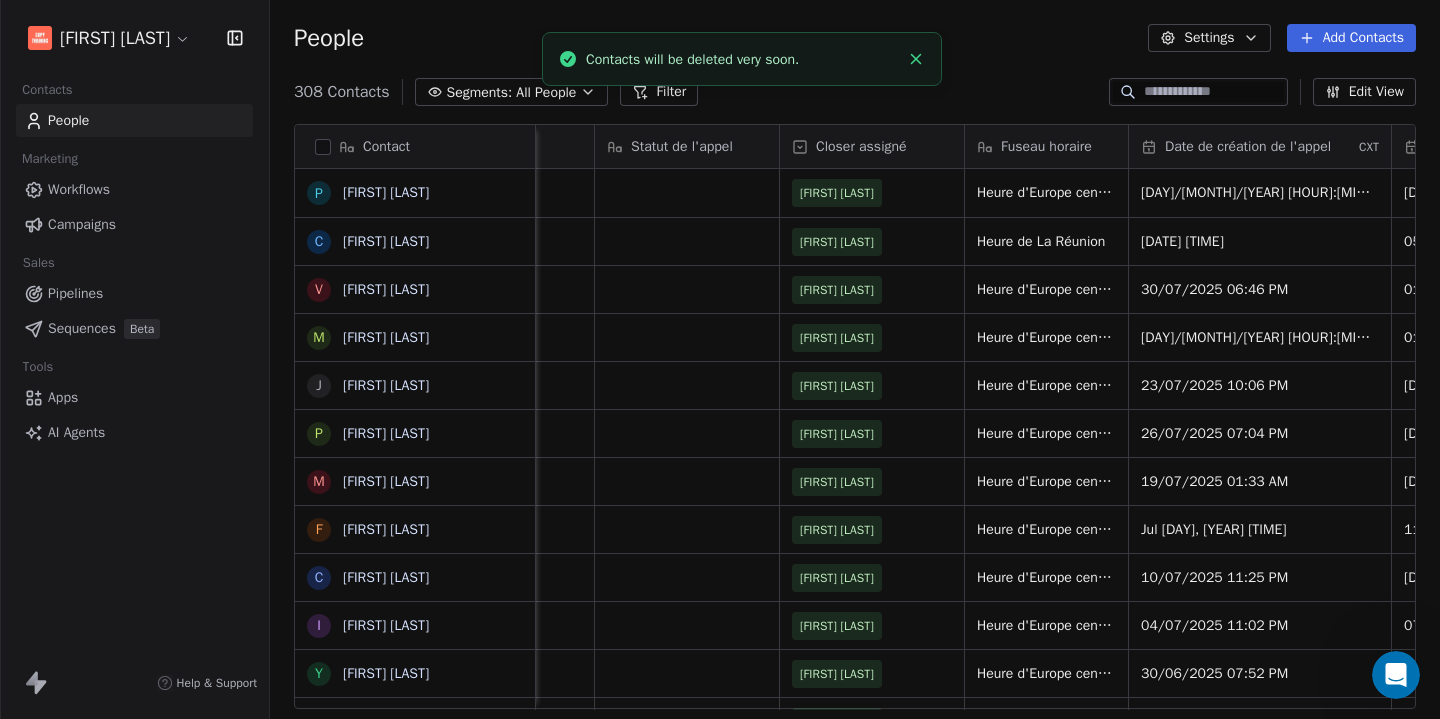 scroll, scrollTop: 1, scrollLeft: 1, axis: both 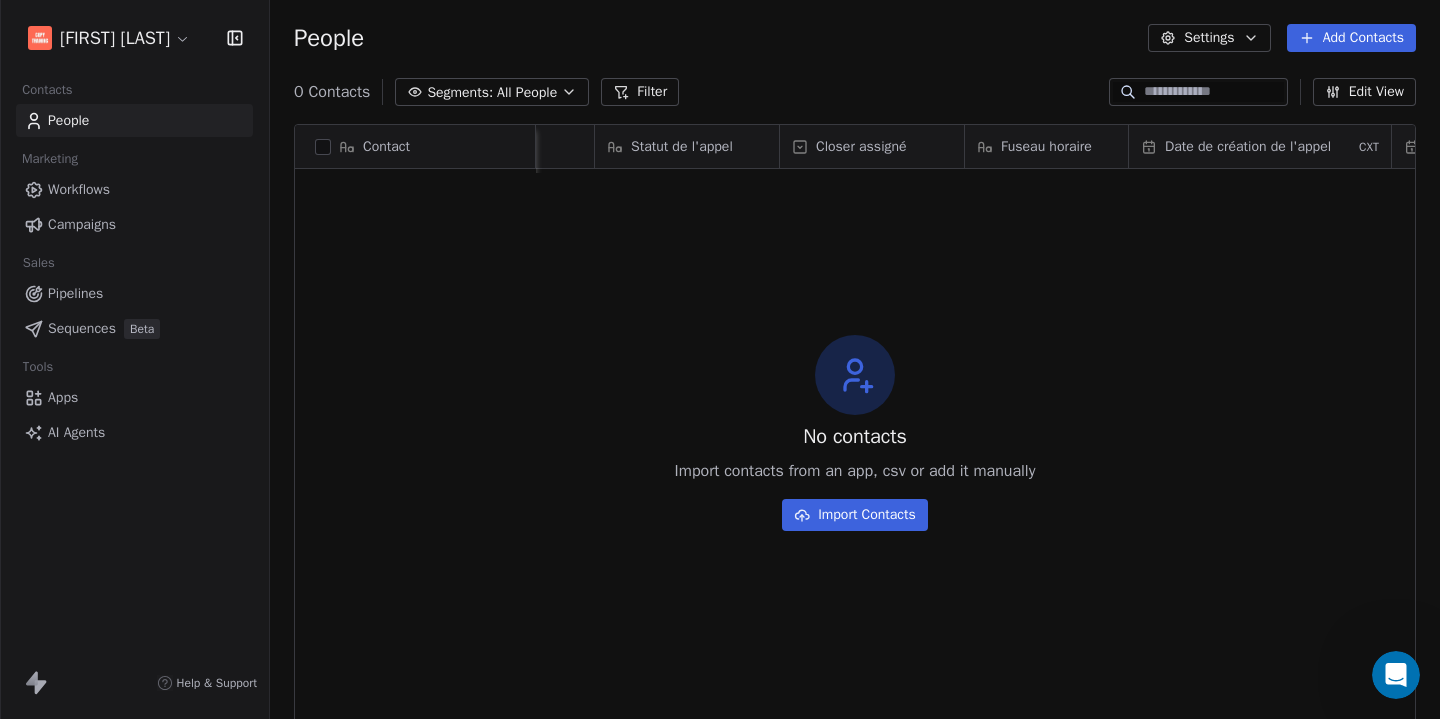click on "Add Contacts" at bounding box center (1351, 38) 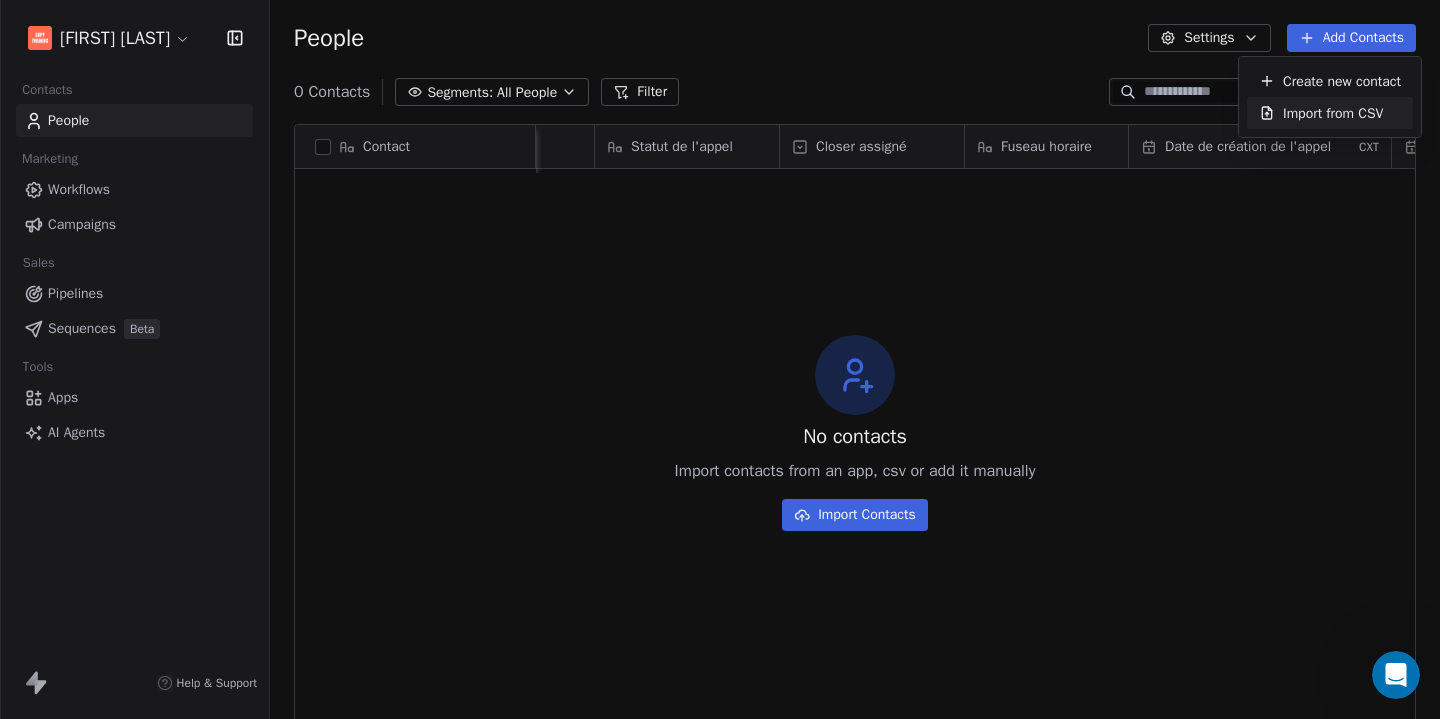 click on "Import from CSV" at bounding box center [1333, 113] 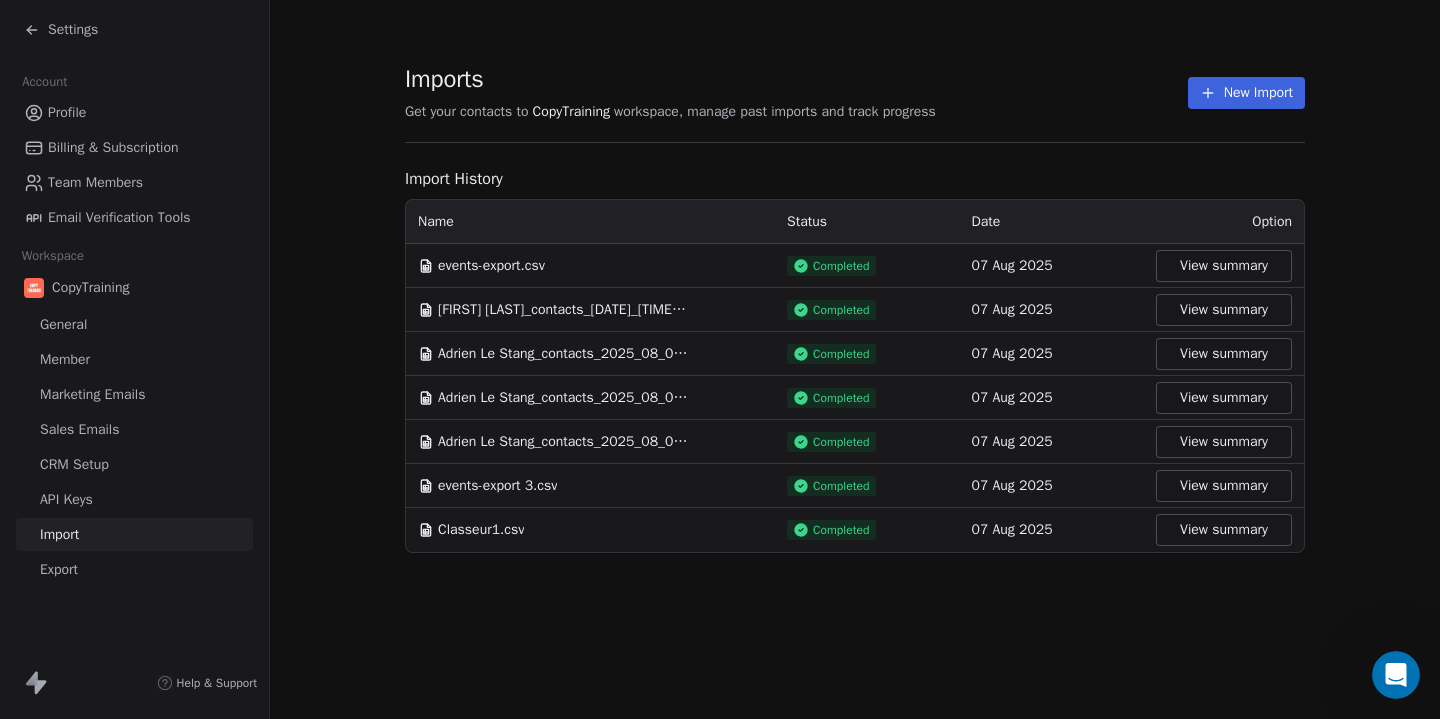 click on "New Import" at bounding box center [1246, 93] 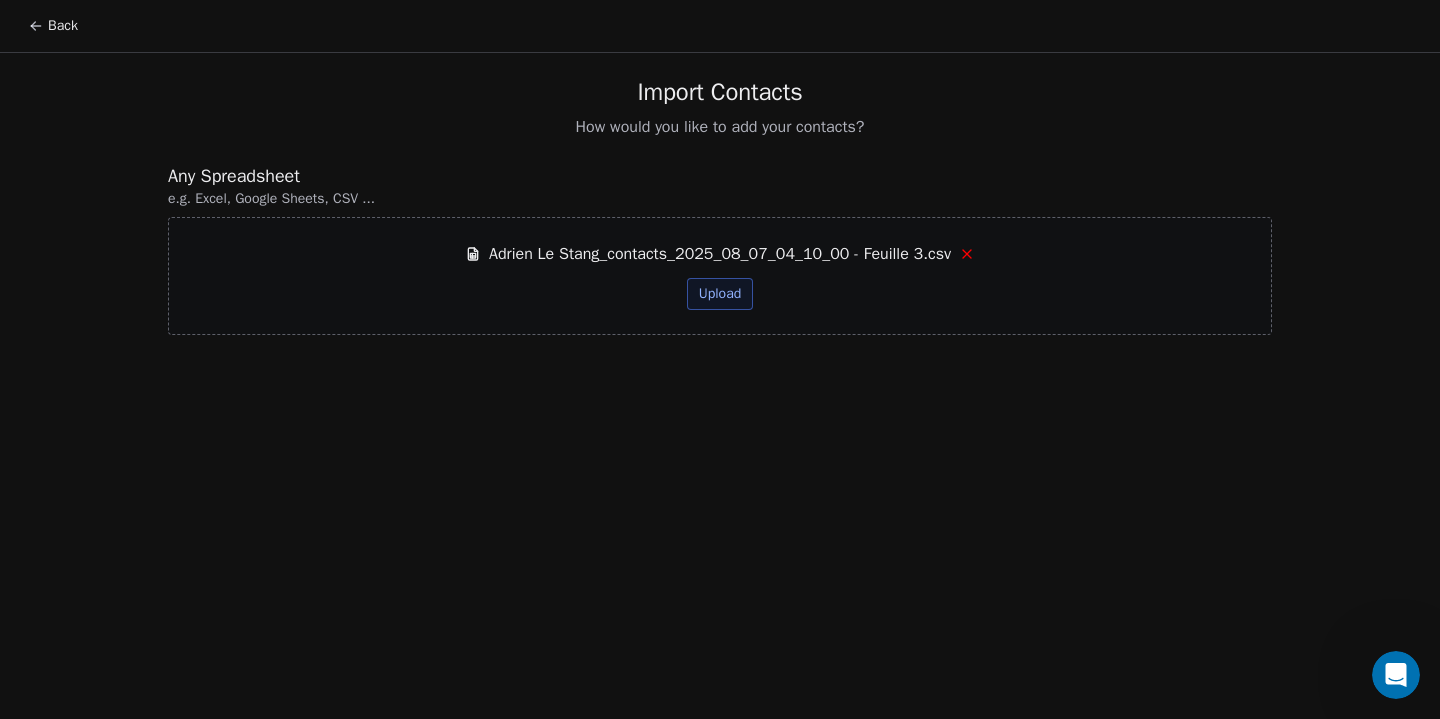 click on "Upload" at bounding box center (720, 294) 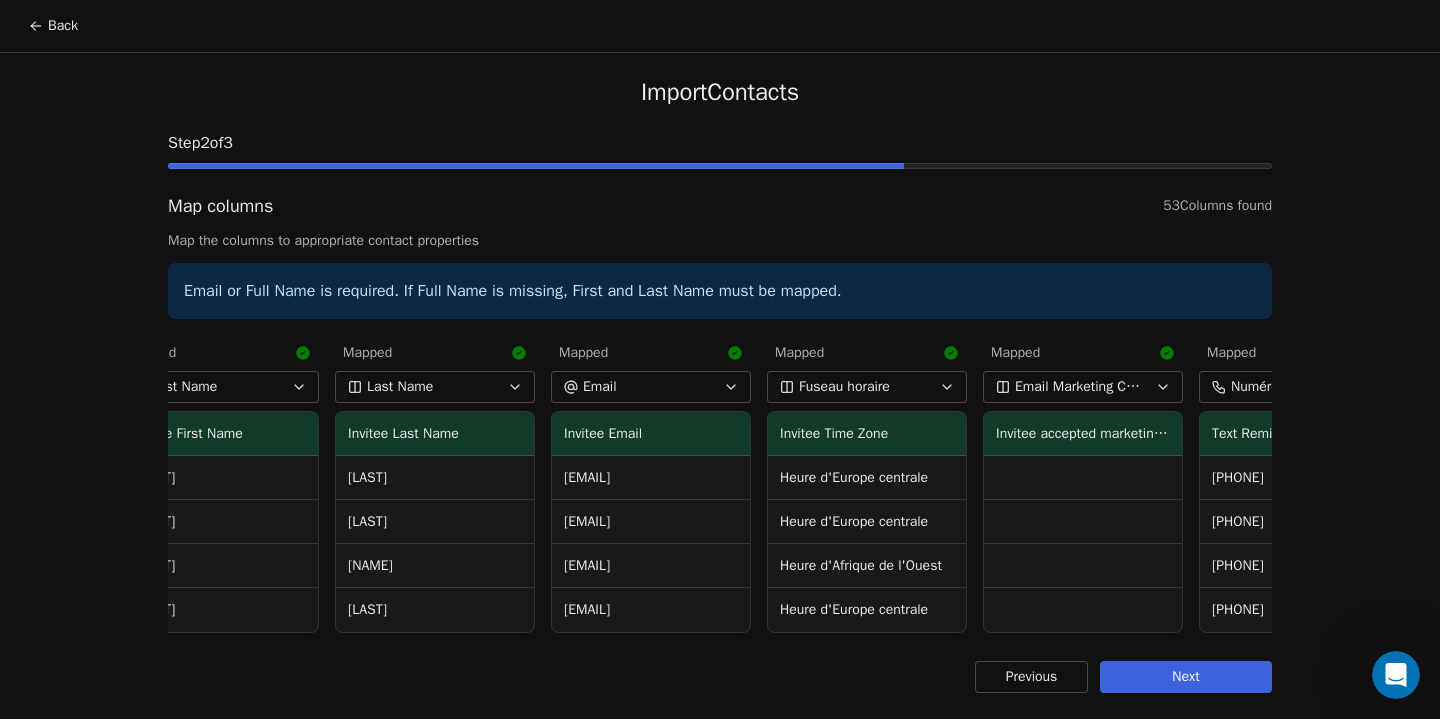 scroll, scrollTop: 0, scrollLeft: 703, axis: horizontal 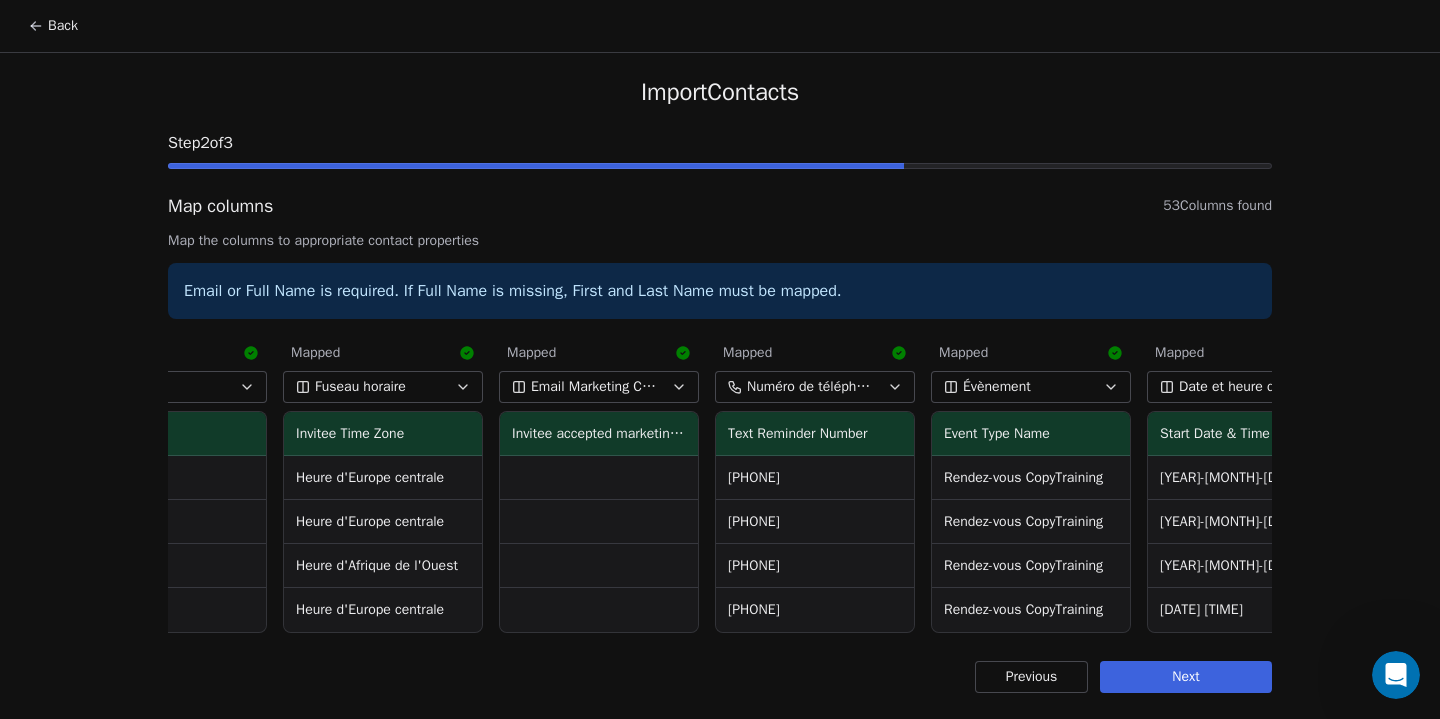 click 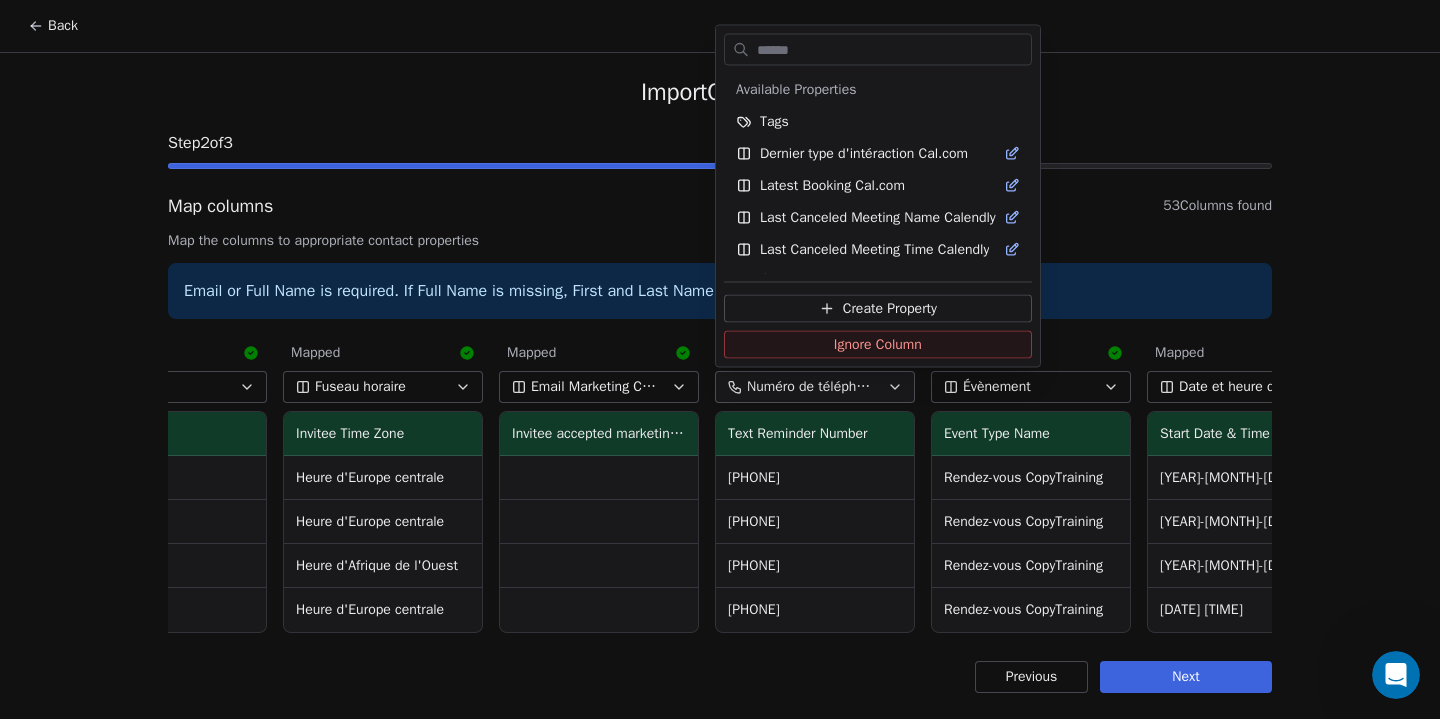 scroll, scrollTop: 696, scrollLeft: 0, axis: vertical 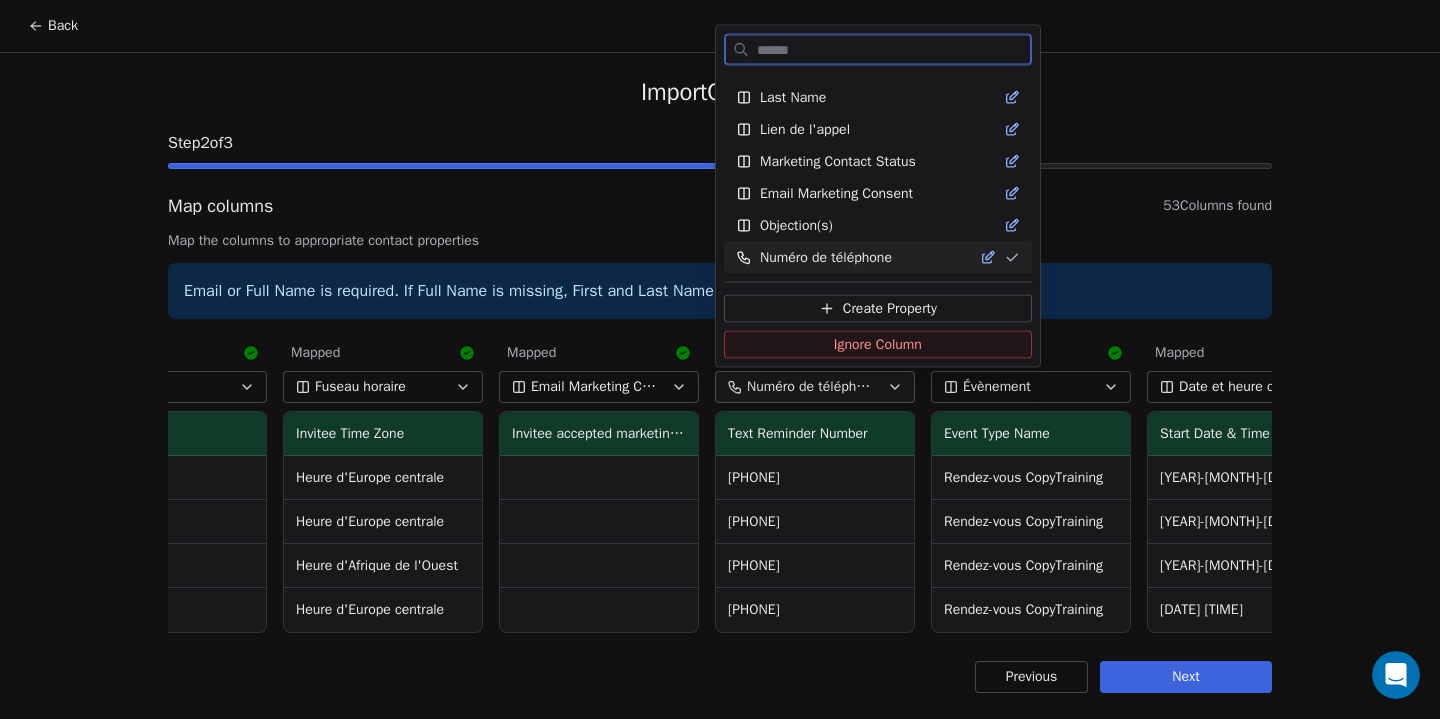 click on "Ignore Column" at bounding box center (878, 344) 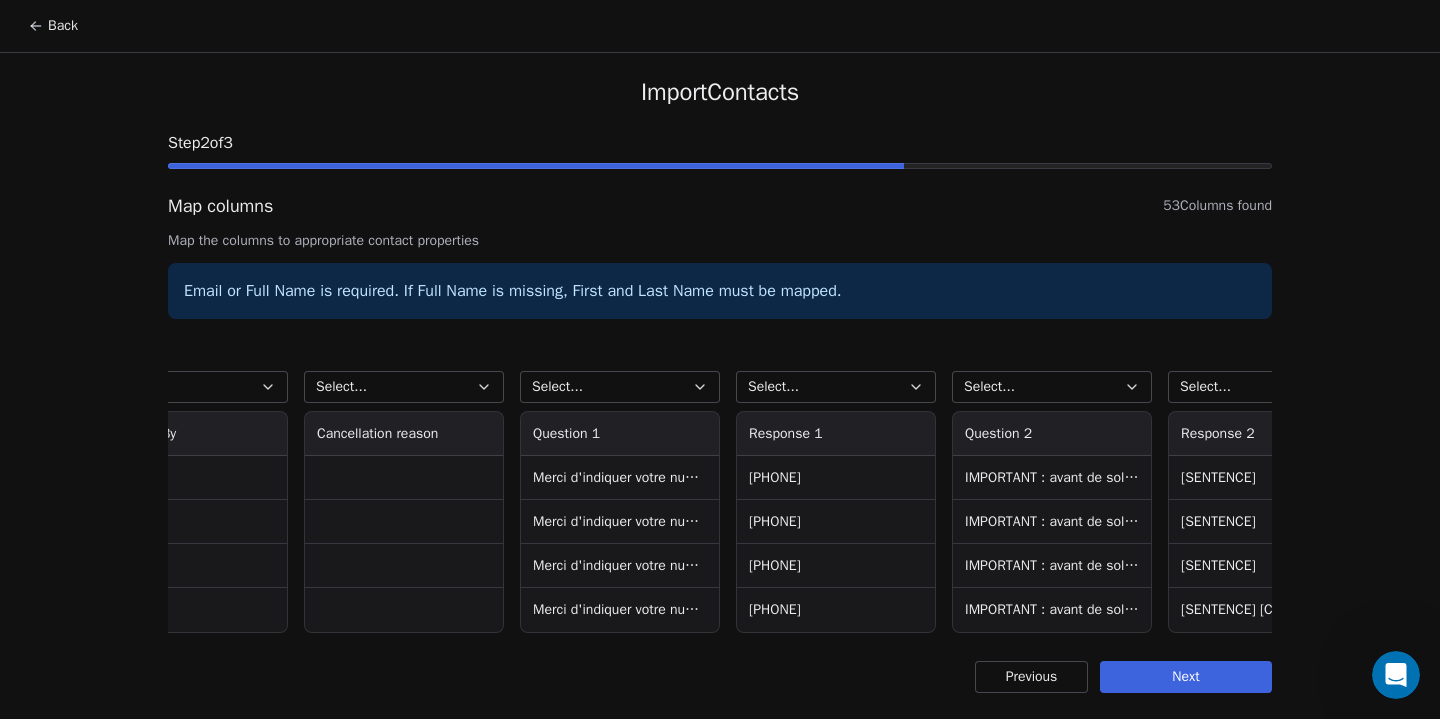 scroll, scrollTop: 0, scrollLeft: 3325, axis: horizontal 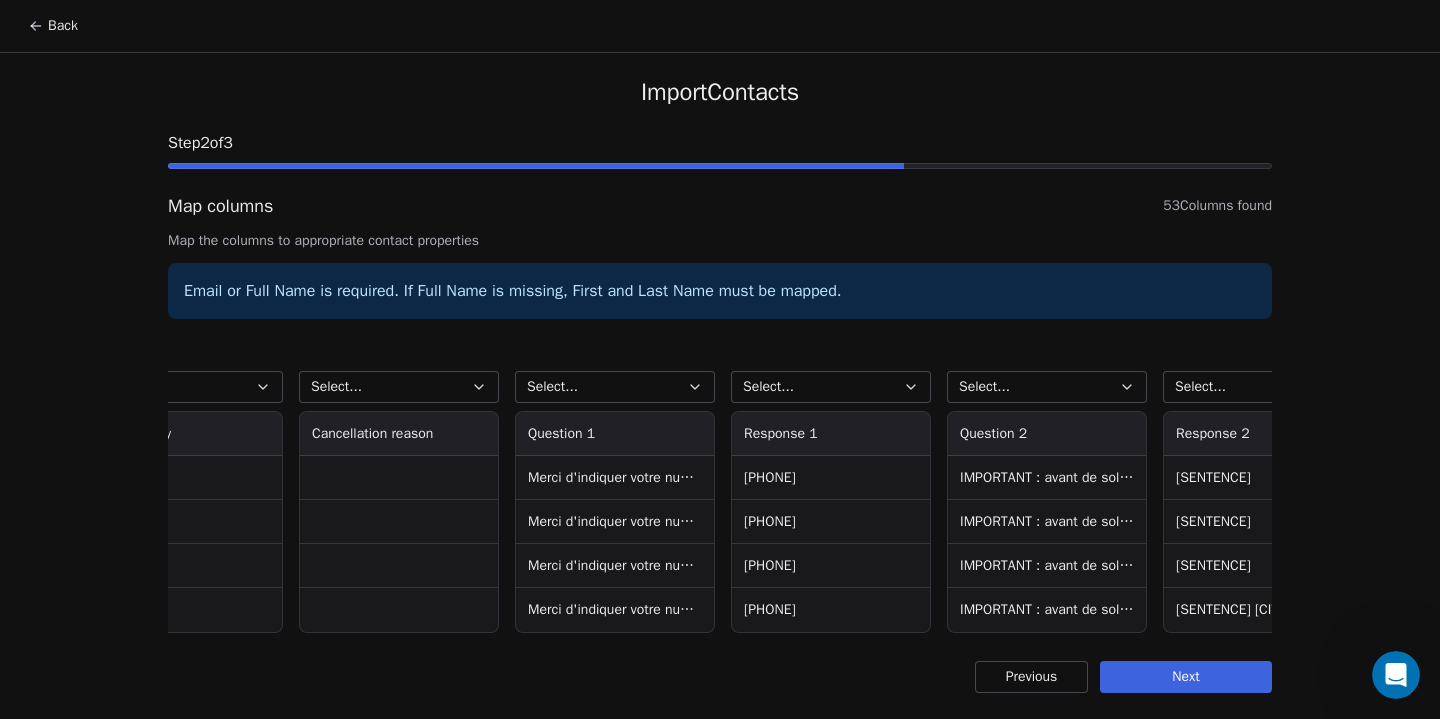 click 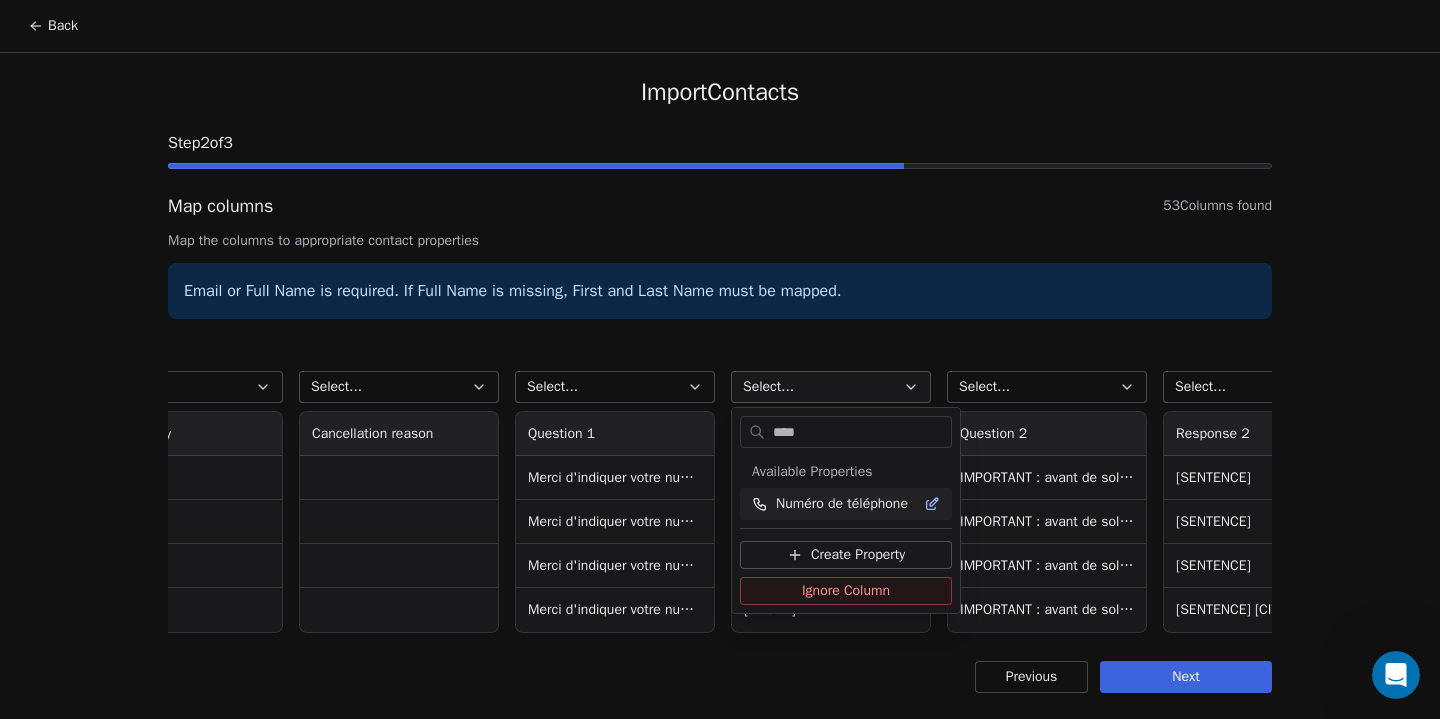 type on "****" 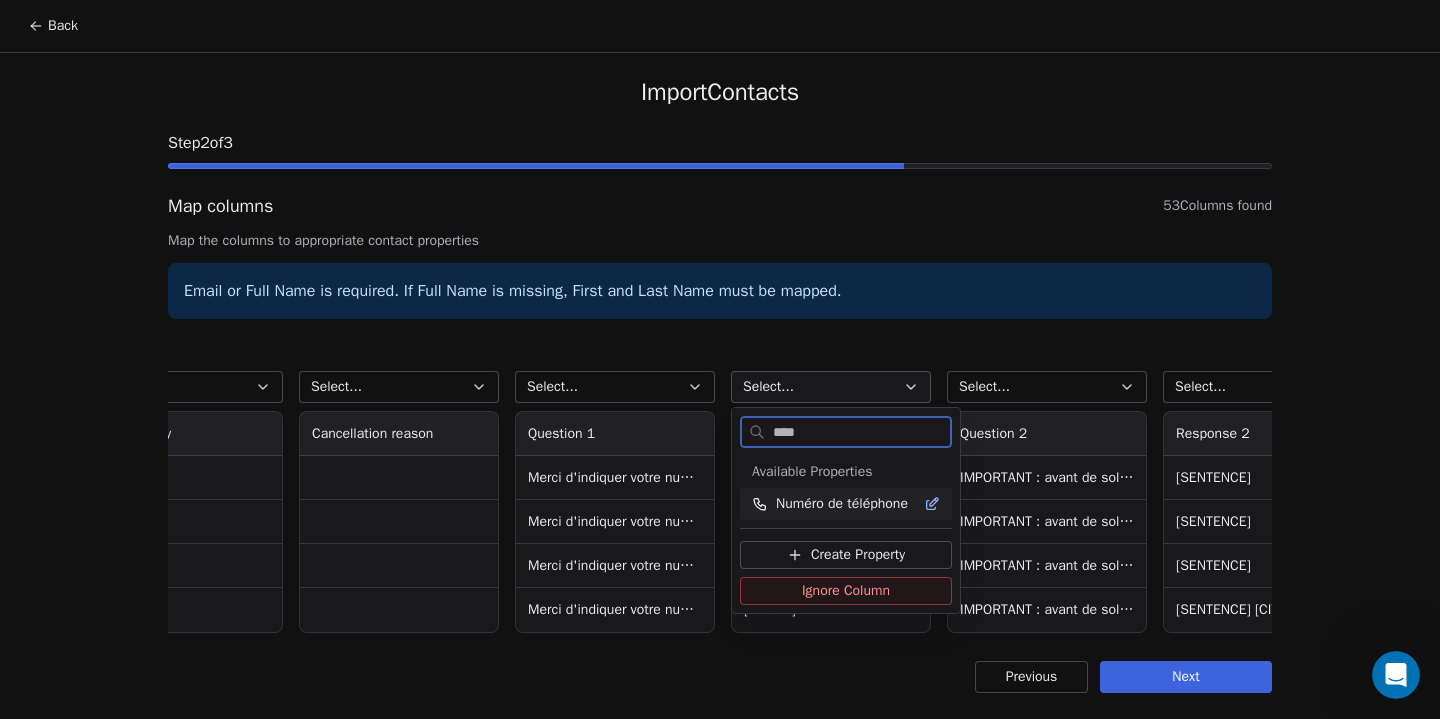 click on "Numéro de téléphone" at bounding box center (842, 504) 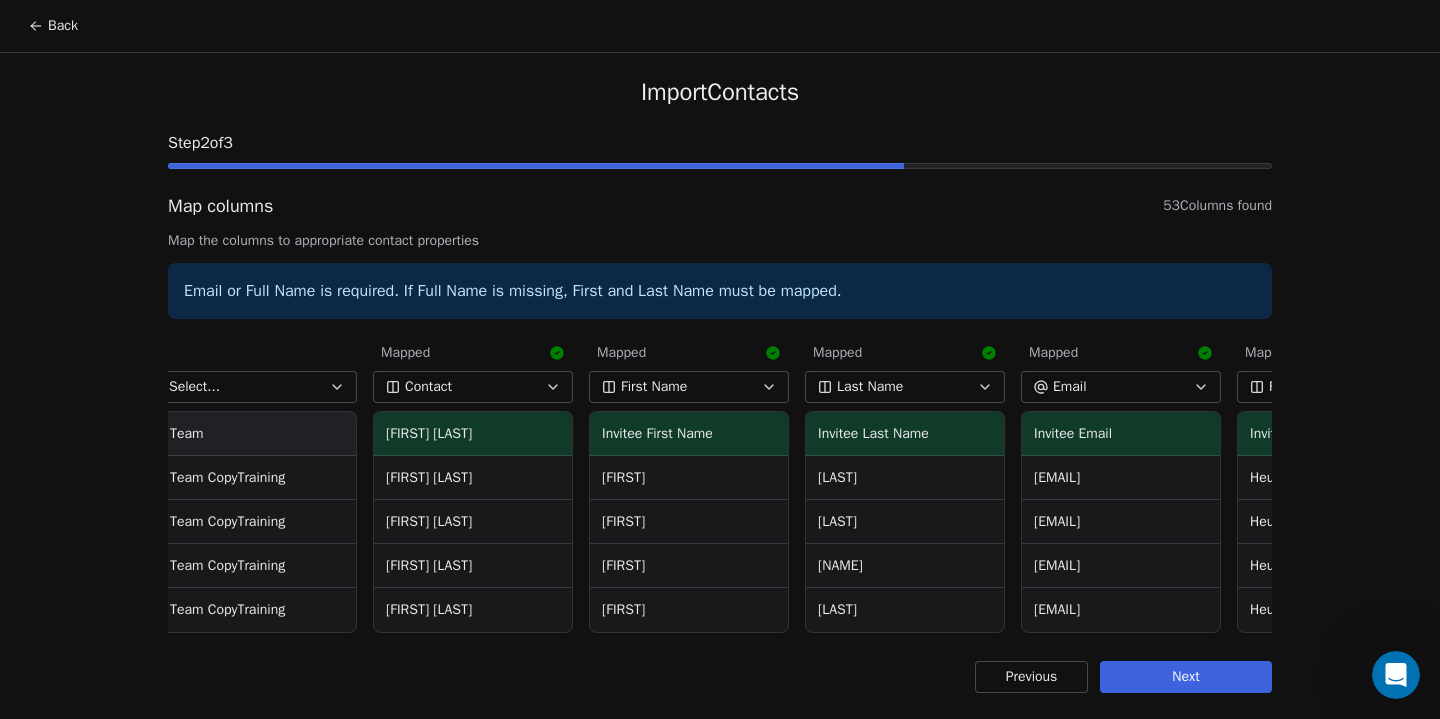 scroll, scrollTop: 0, scrollLeft: 0, axis: both 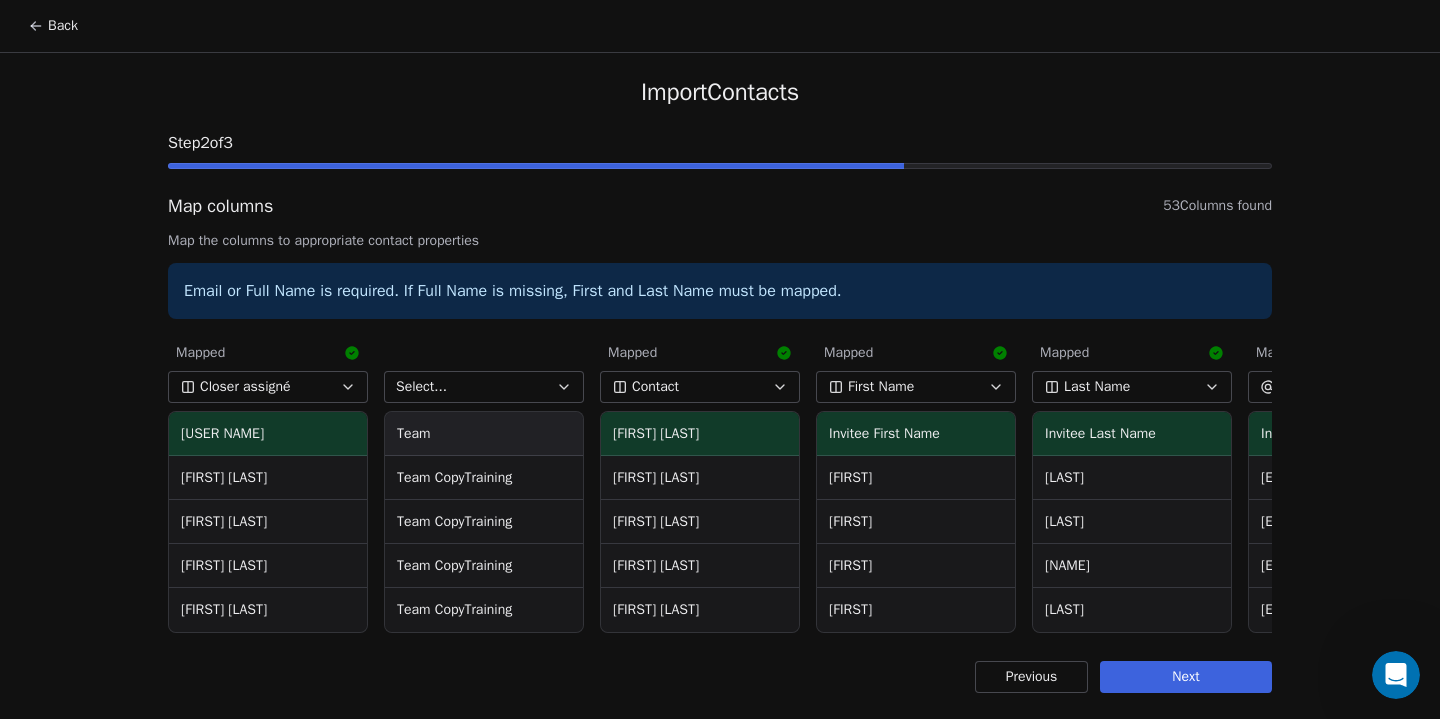 click on "Next" at bounding box center [1186, 677] 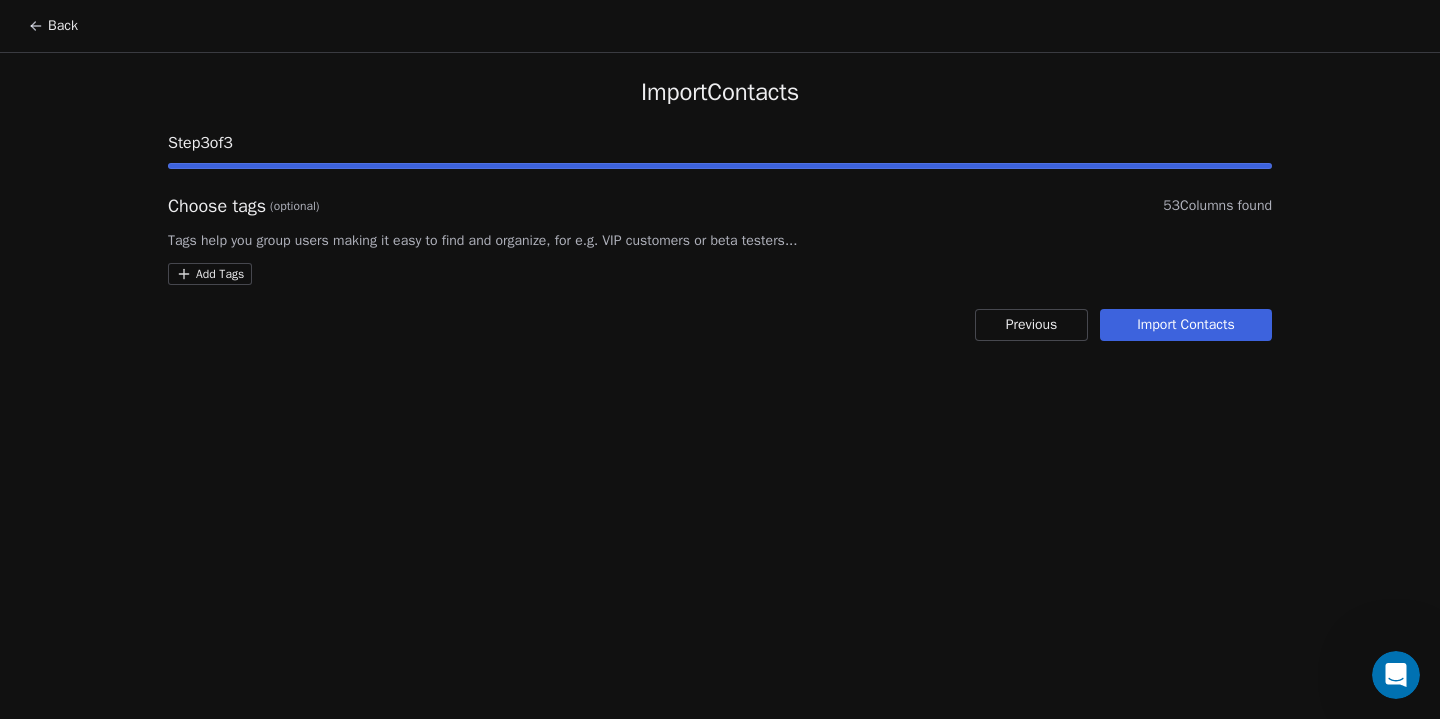click on "Import Contacts" at bounding box center (1186, 325) 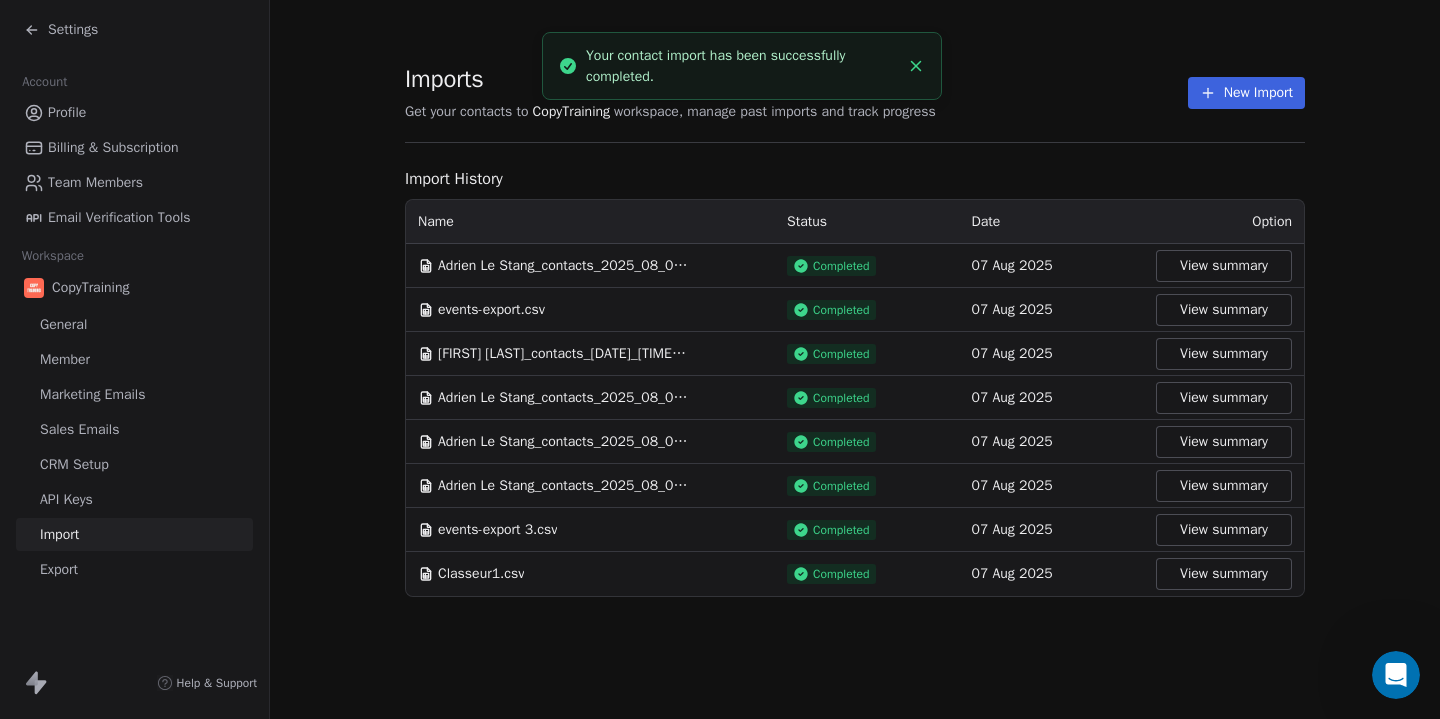 click 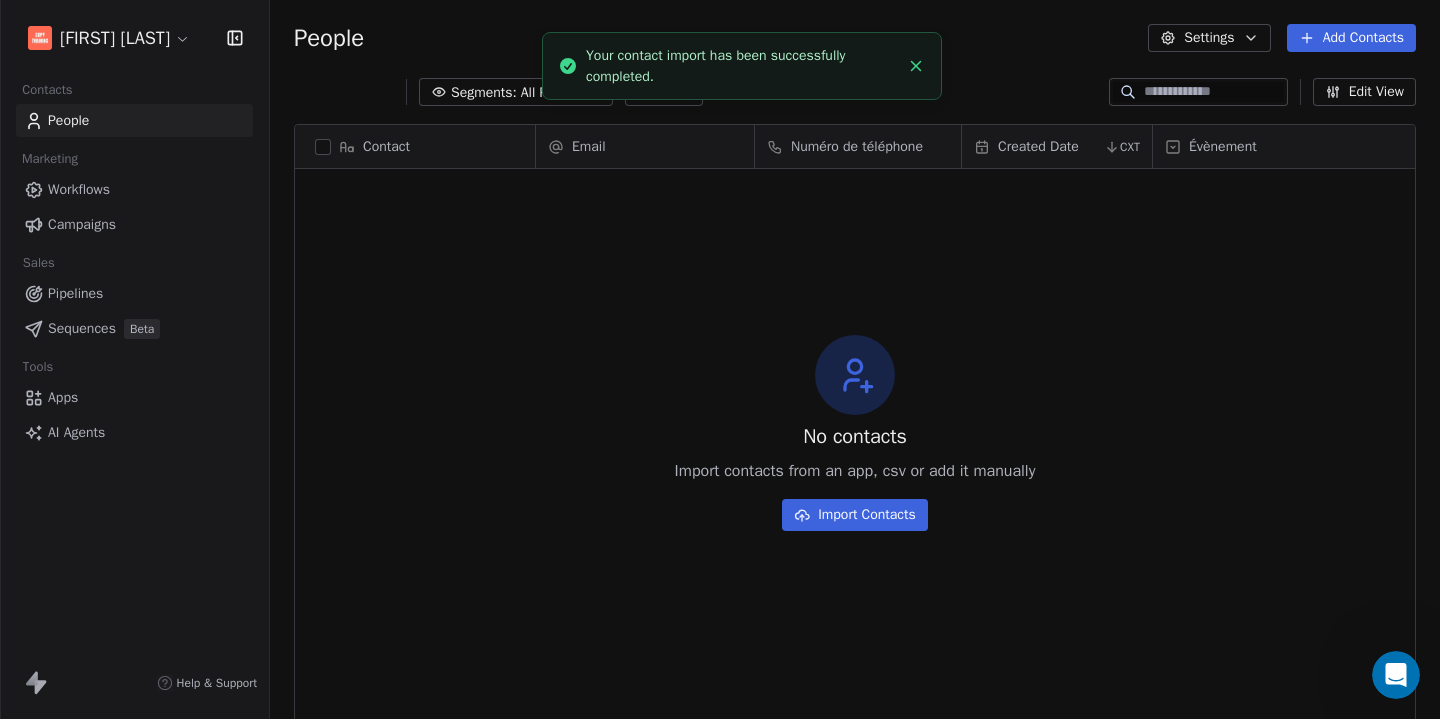 scroll, scrollTop: 1, scrollLeft: 1, axis: both 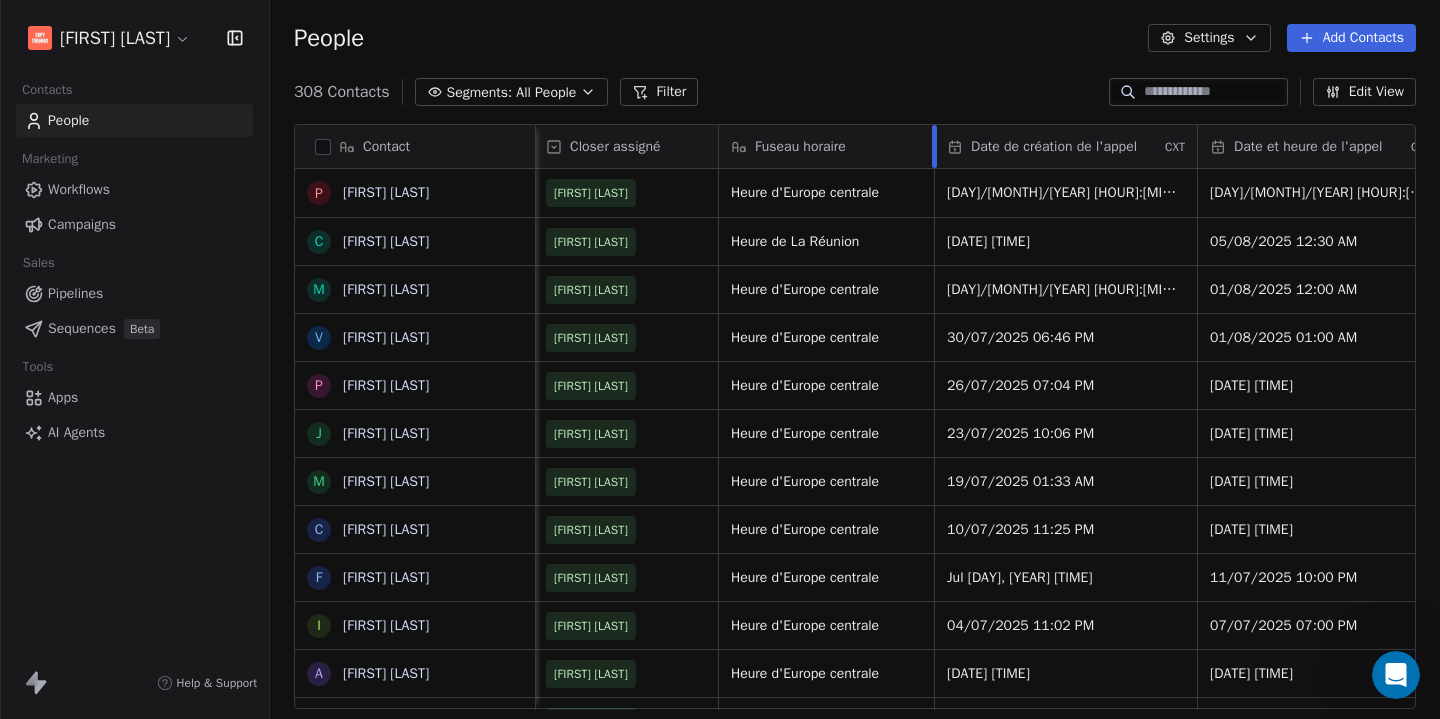 drag, startPoint x: 879, startPoint y: 141, endPoint x: 931, endPoint y: 132, distance: 52.773098 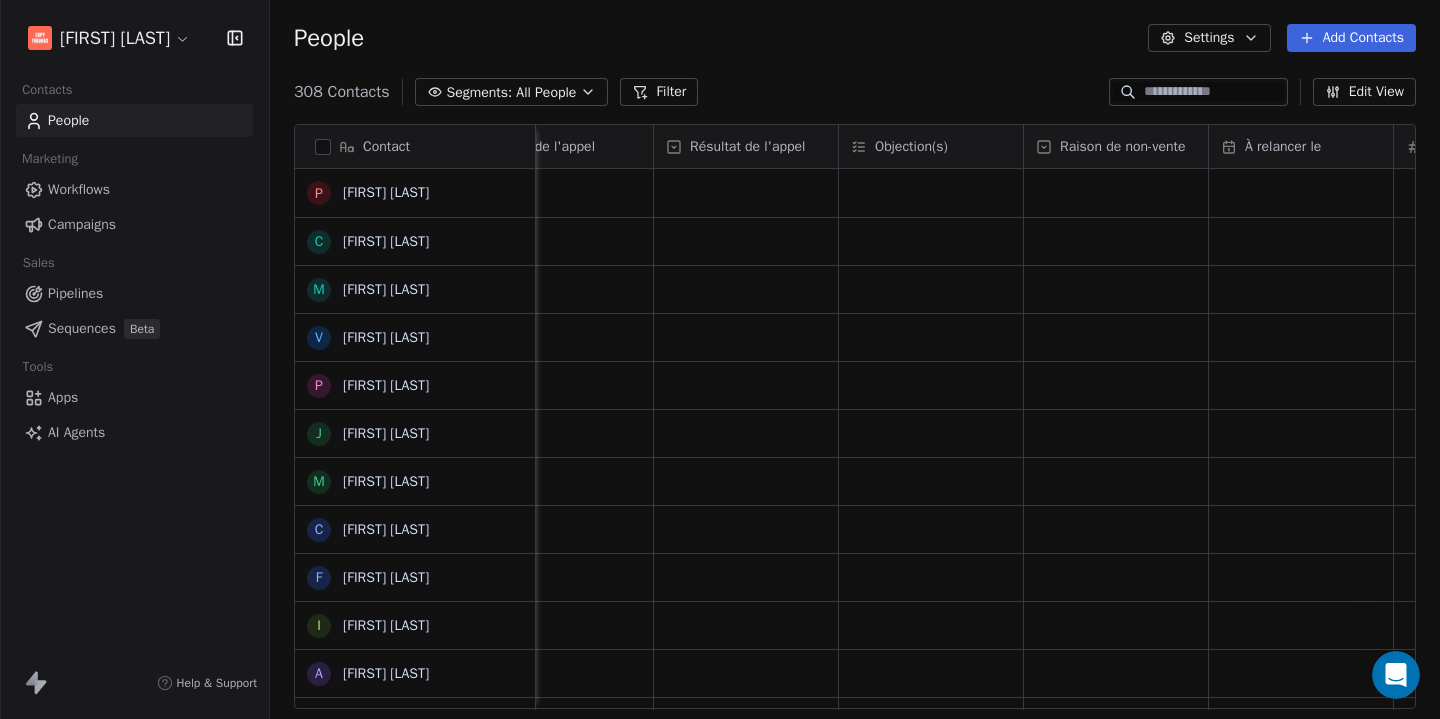 scroll, scrollTop: 0, scrollLeft: 2077, axis: horizontal 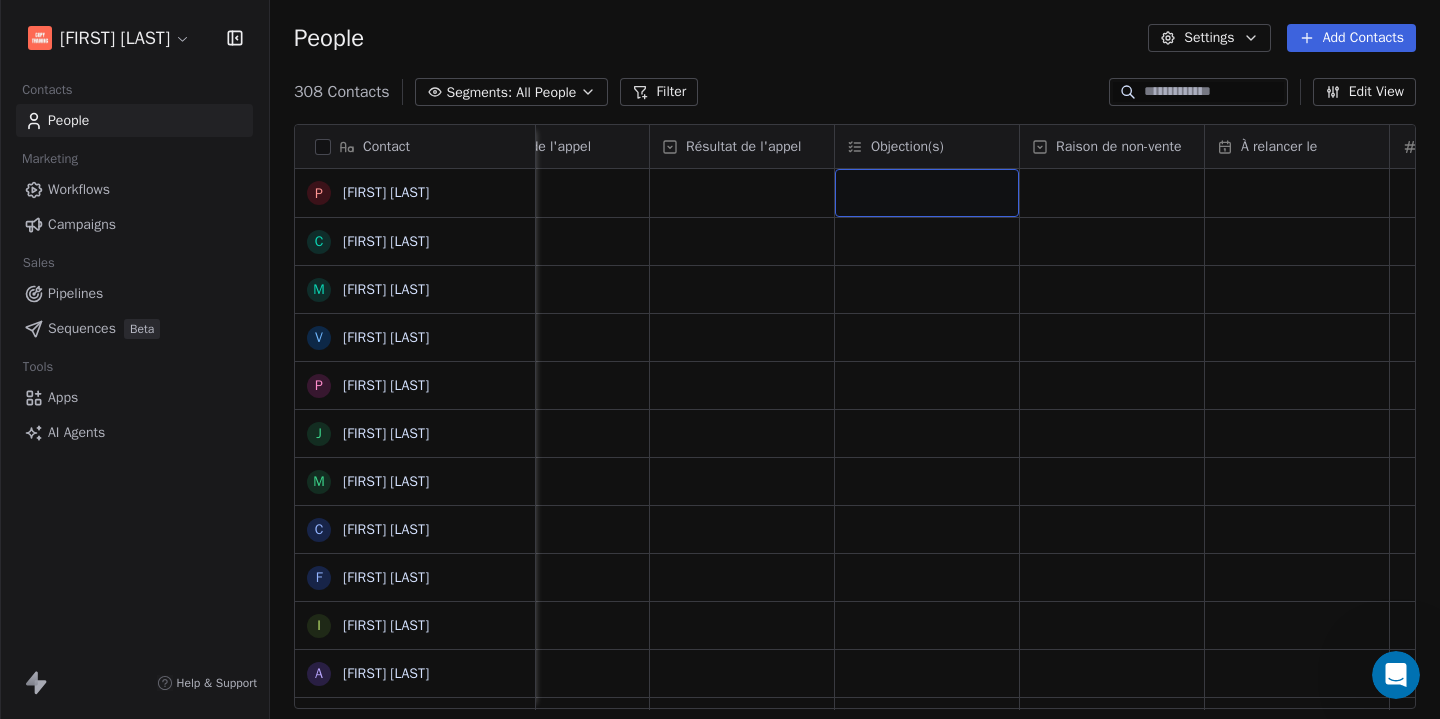 click at bounding box center [927, 193] 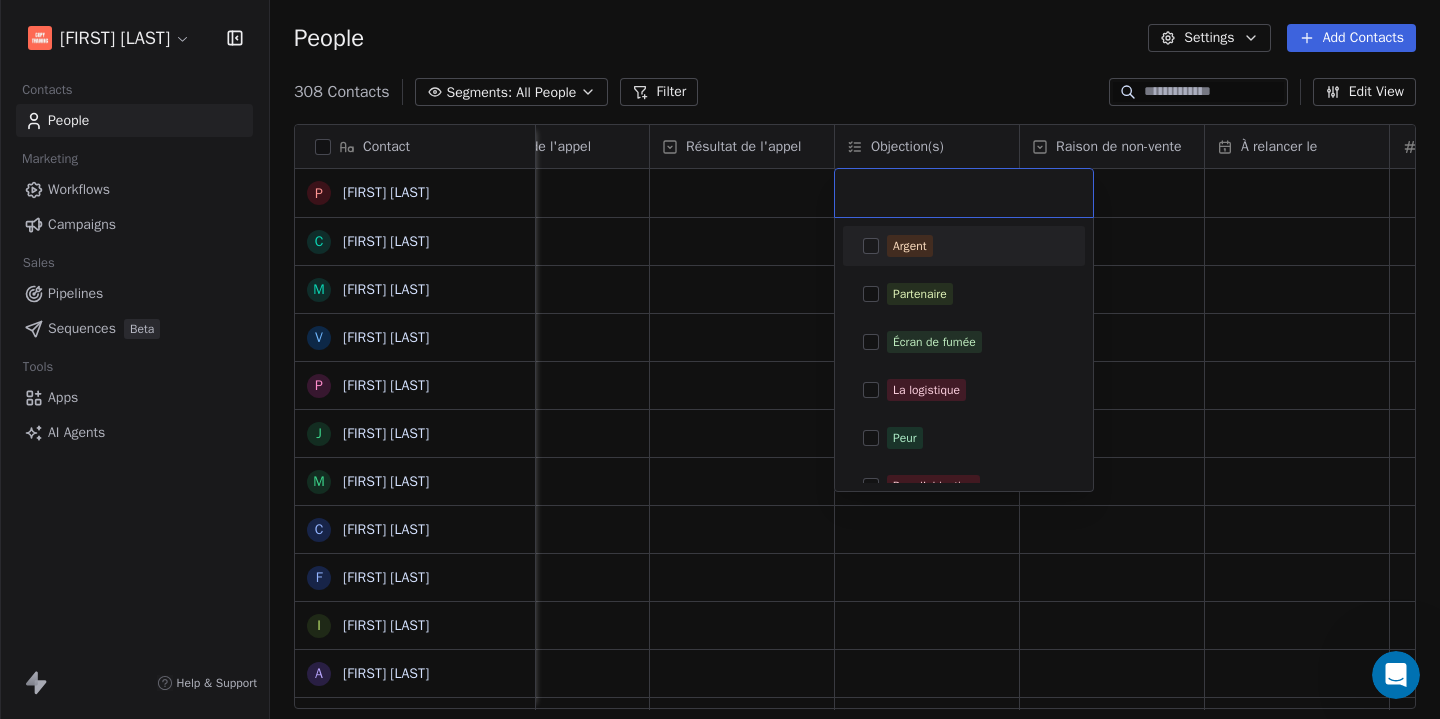 click at bounding box center (964, 193) 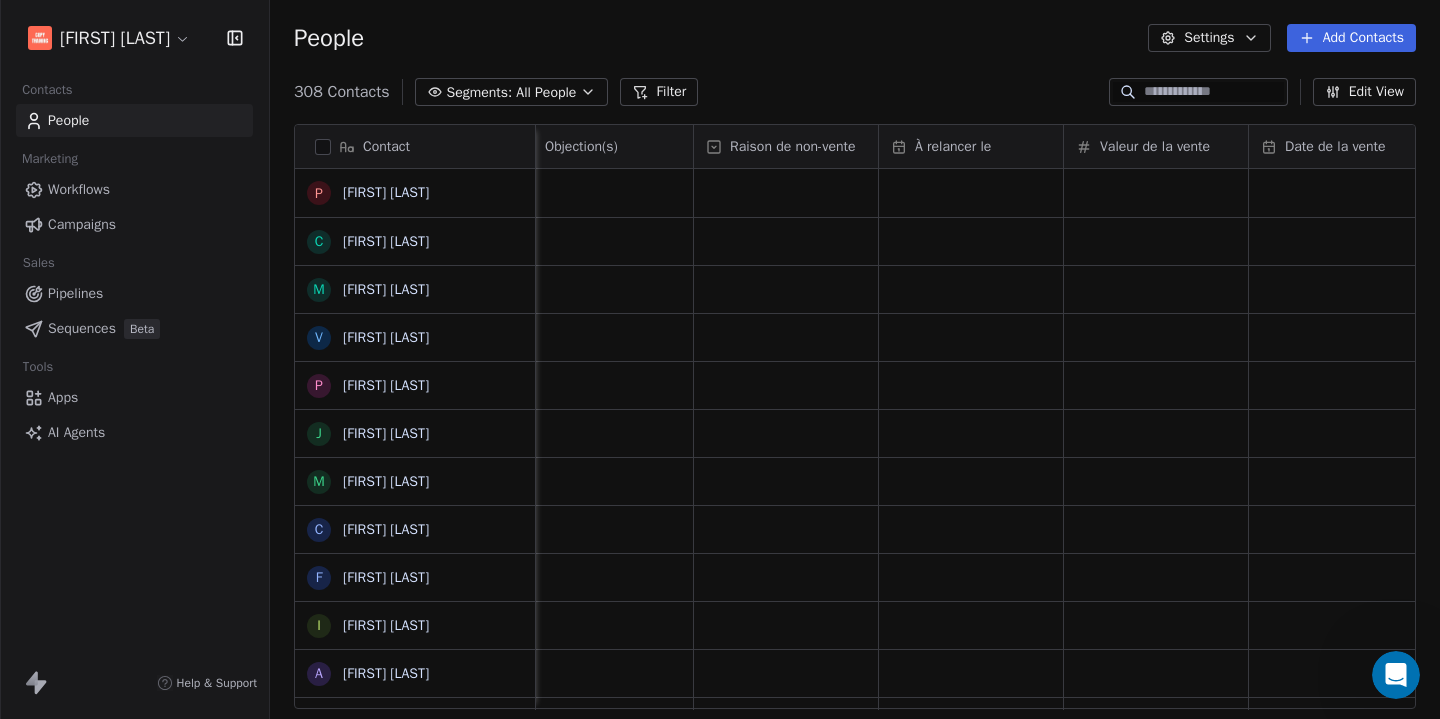 scroll, scrollTop: 0, scrollLeft: 2655, axis: horizontal 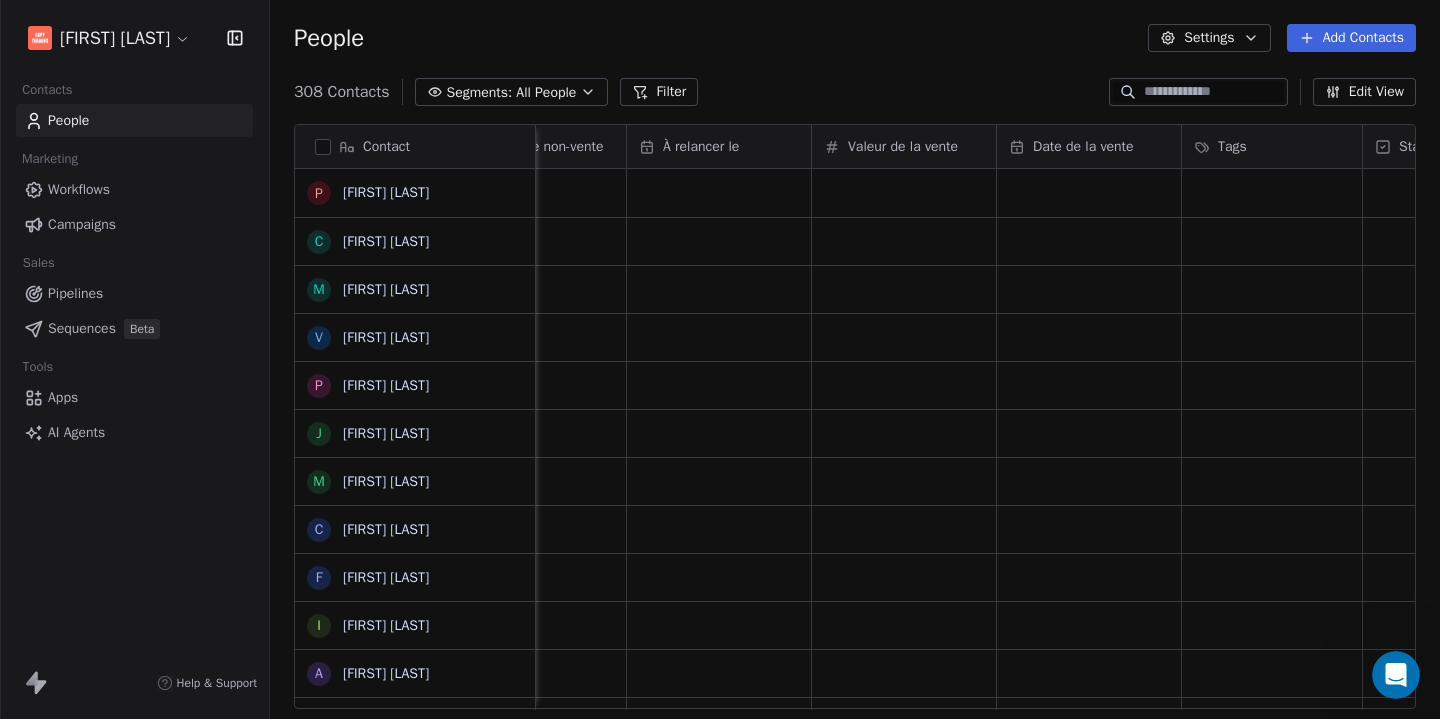 click 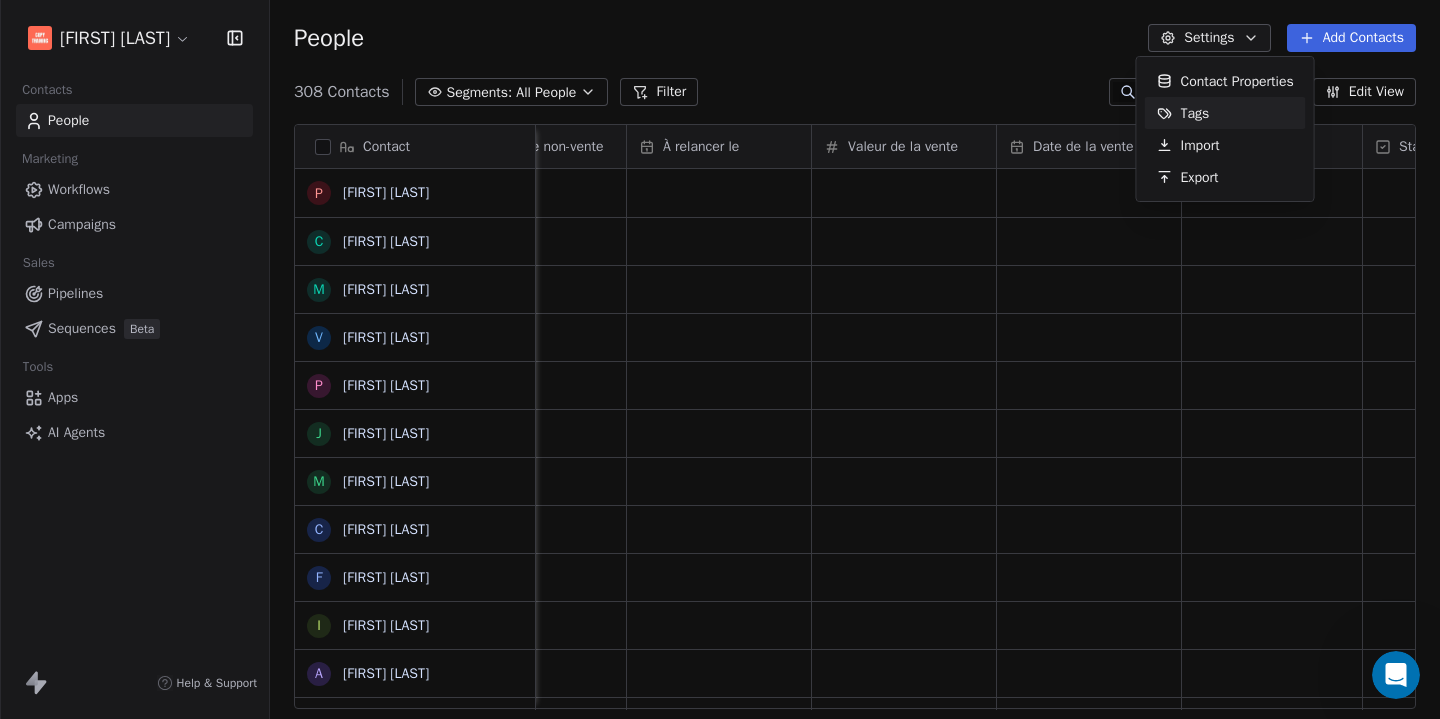 click on "Tags" at bounding box center [1195, 113] 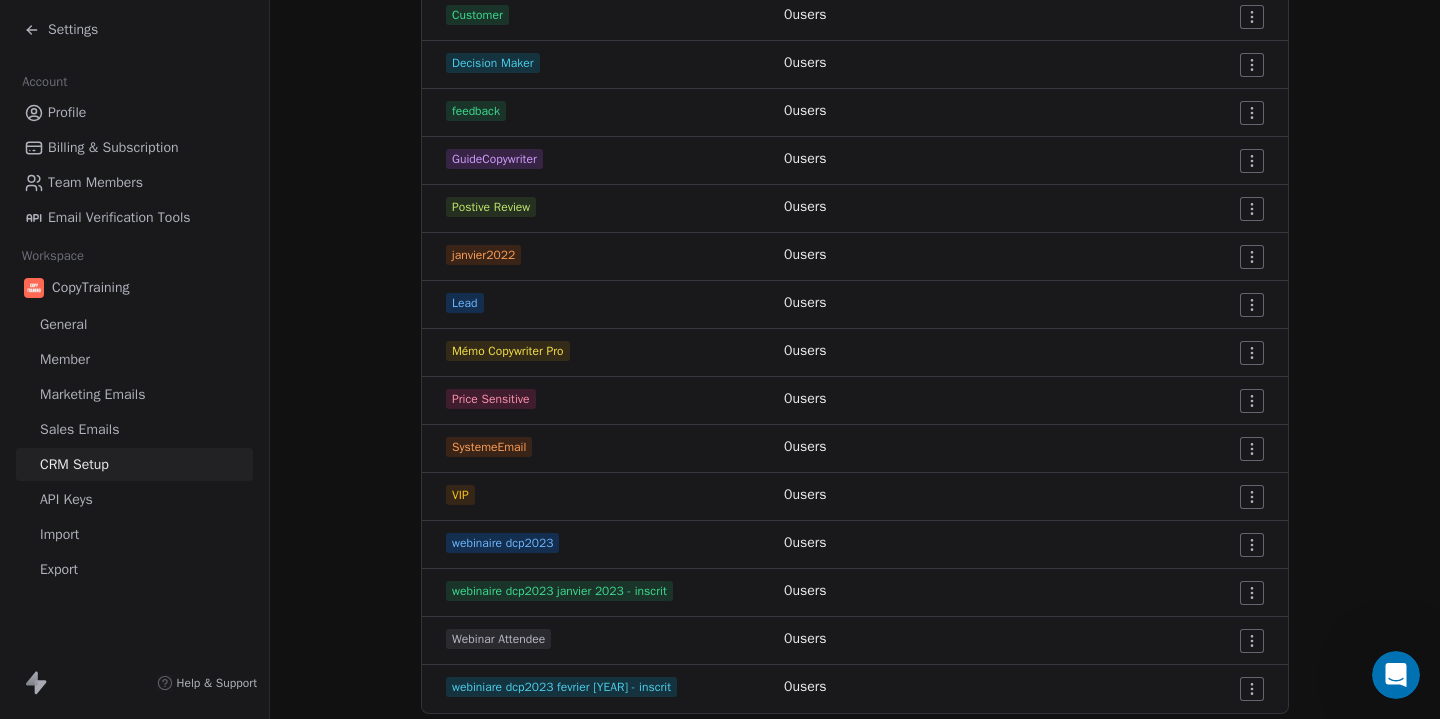 scroll, scrollTop: 842, scrollLeft: 0, axis: vertical 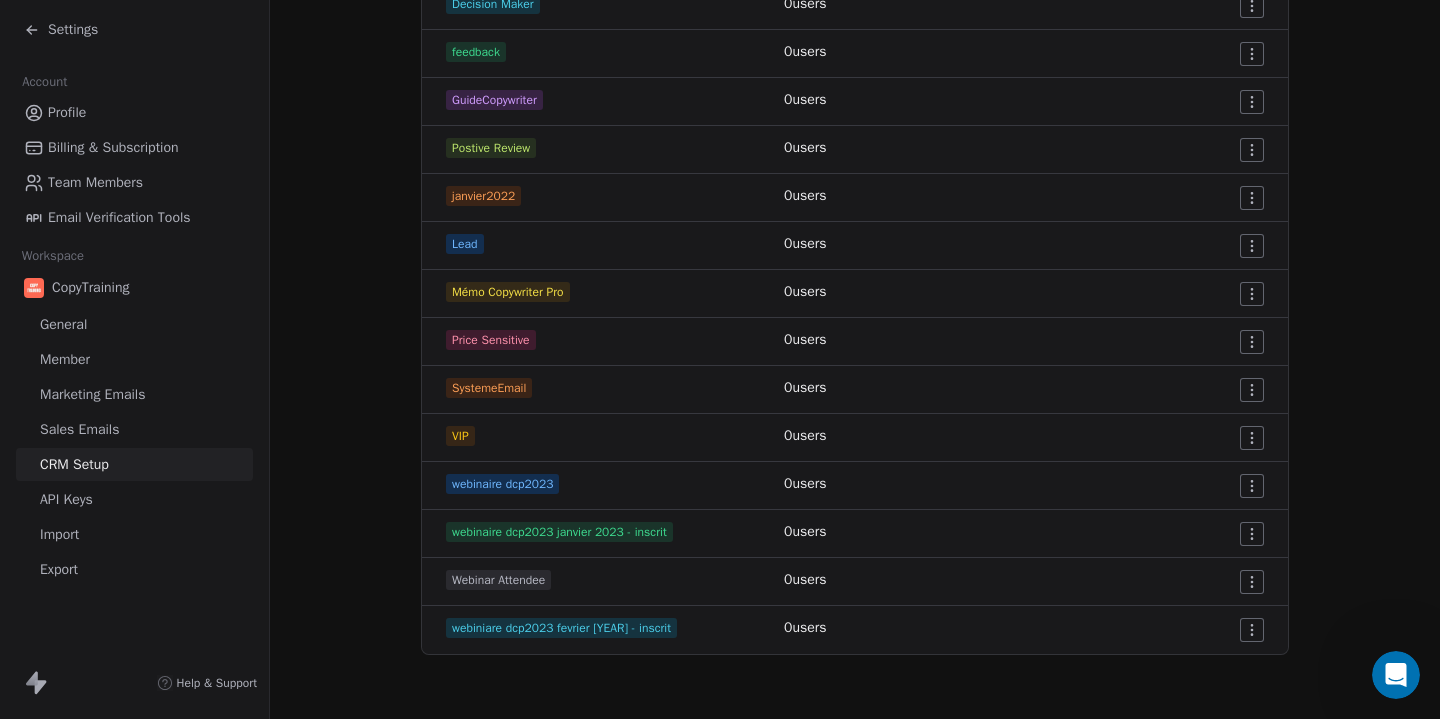 click on "Settings Account Profile Billing & Subscription Team Members Email Verification Tools Workspace CopyTraining General Member Marketing Emails Sales Emails CRM Setup API Keys Import Export Help & Support CRM Setup Manage people properties and other relevant settings. Contact Properties Contact Properties Tags Tags Status Status Tags Use tags to group or organize your contacts Create New Tag Tag Name # of Users Actions 5days-petit-prince 0  users [Client] CopyTraining 0  users calendly-integration 0  users calendly-integration-Appel_découverte 0  users calendly-integration-Rendez-vous_CopyTraining 0  users calendly-integration-Rendez-vous_CopyTraining™ 0  users Churn Risk 0  users Competitor Switch 0  users Customer 0  users Decision Maker 0  users feedback 0  users GuideCopywriter 0  users Postive Review 0  users janvier2022 0  users Lead 0  users Mémo Copywriter Pro 0  users Price Sensitive 0  users SystemeEmail 0  users VIP 0  users webinaire dcp2023 0  users webinaire dcp2023 janvier 2023 - inscrit 0 0" at bounding box center (720, 359) 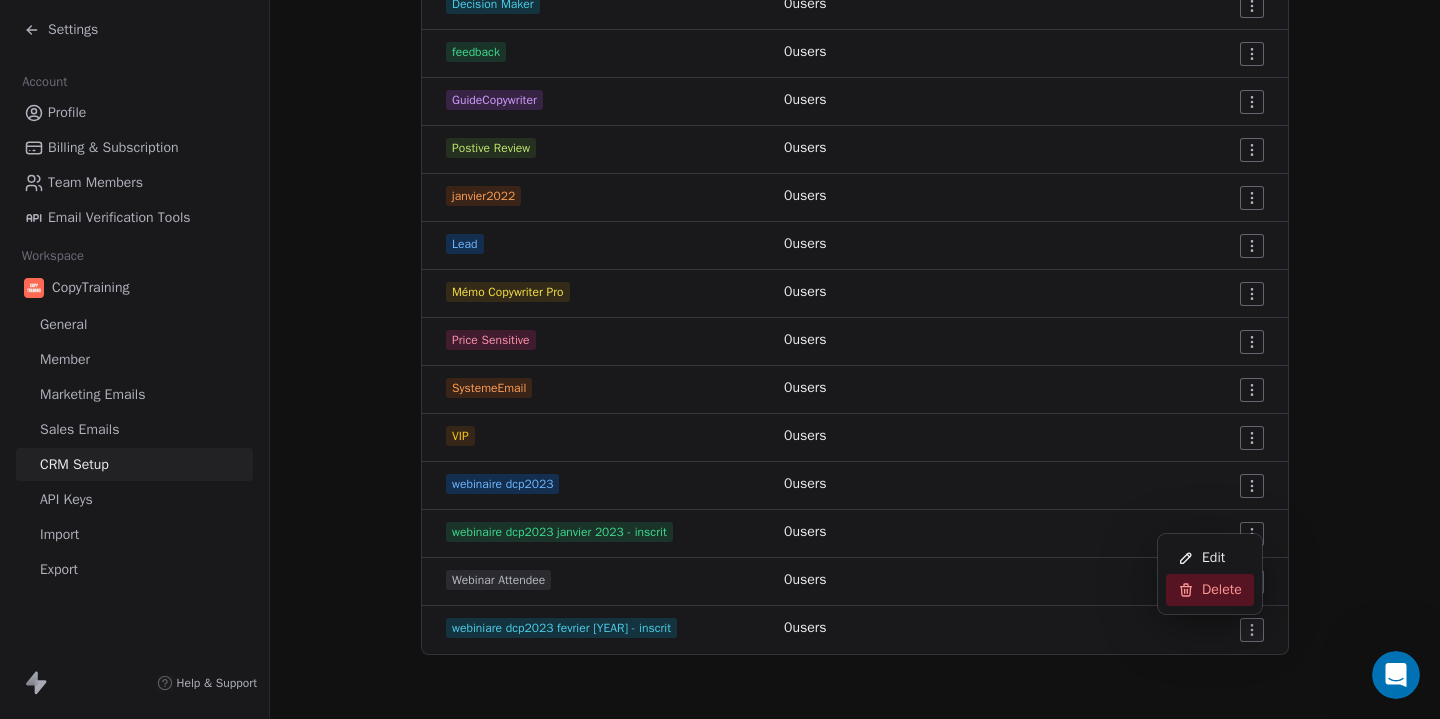 click on "Delete" at bounding box center [1222, 590] 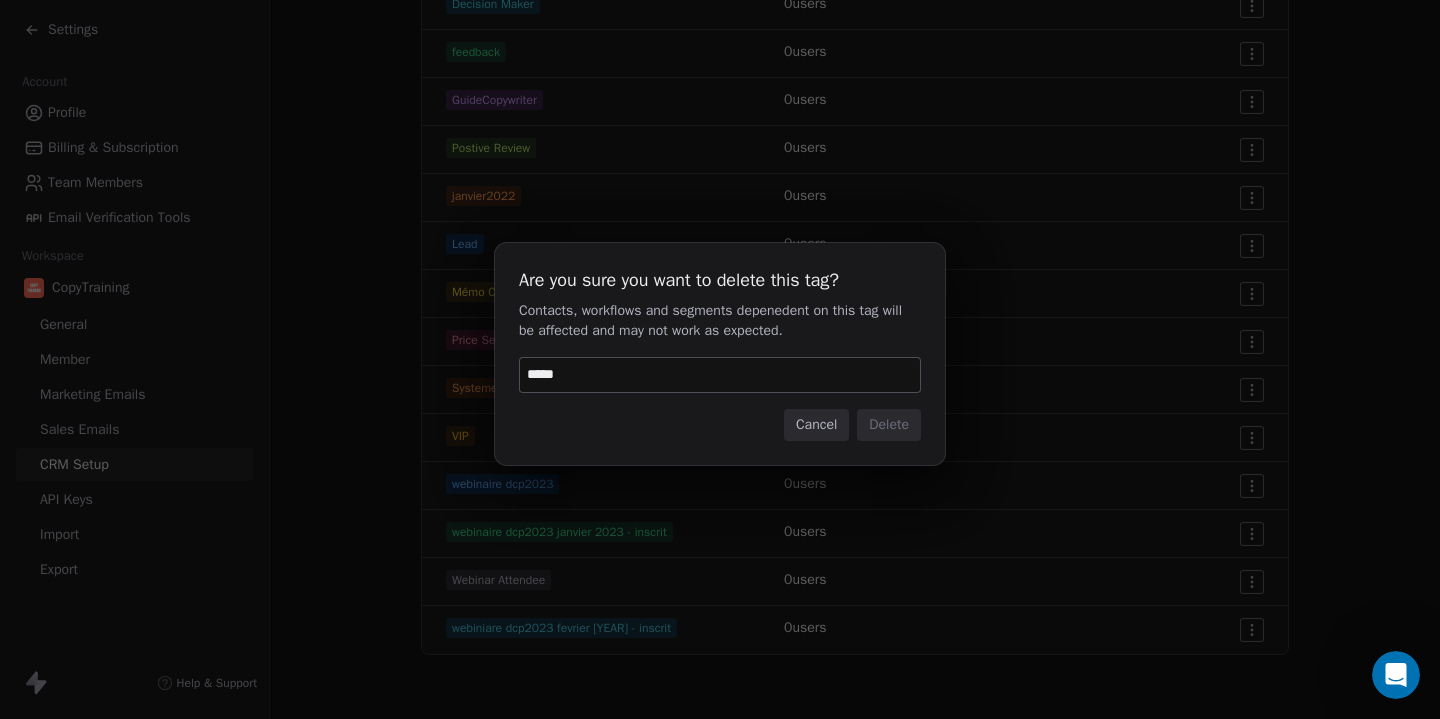 type on "******" 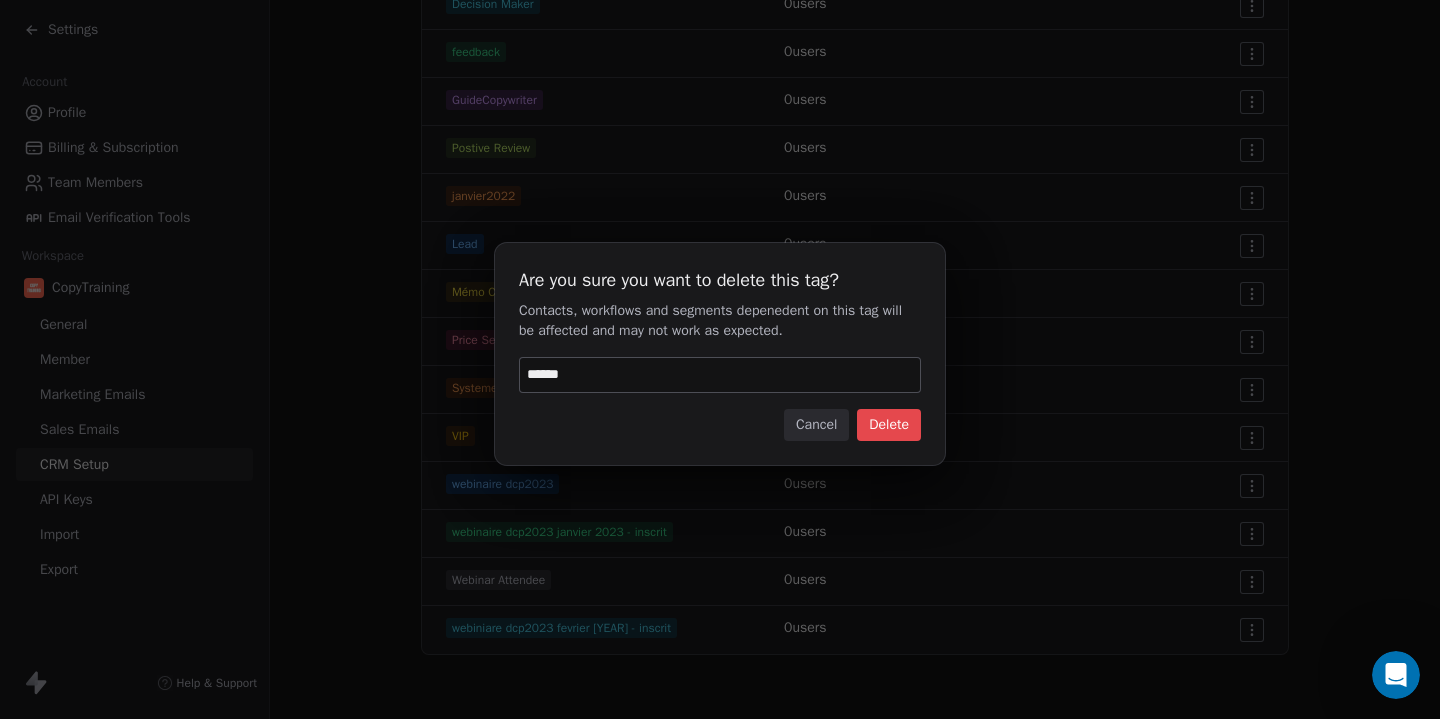 type 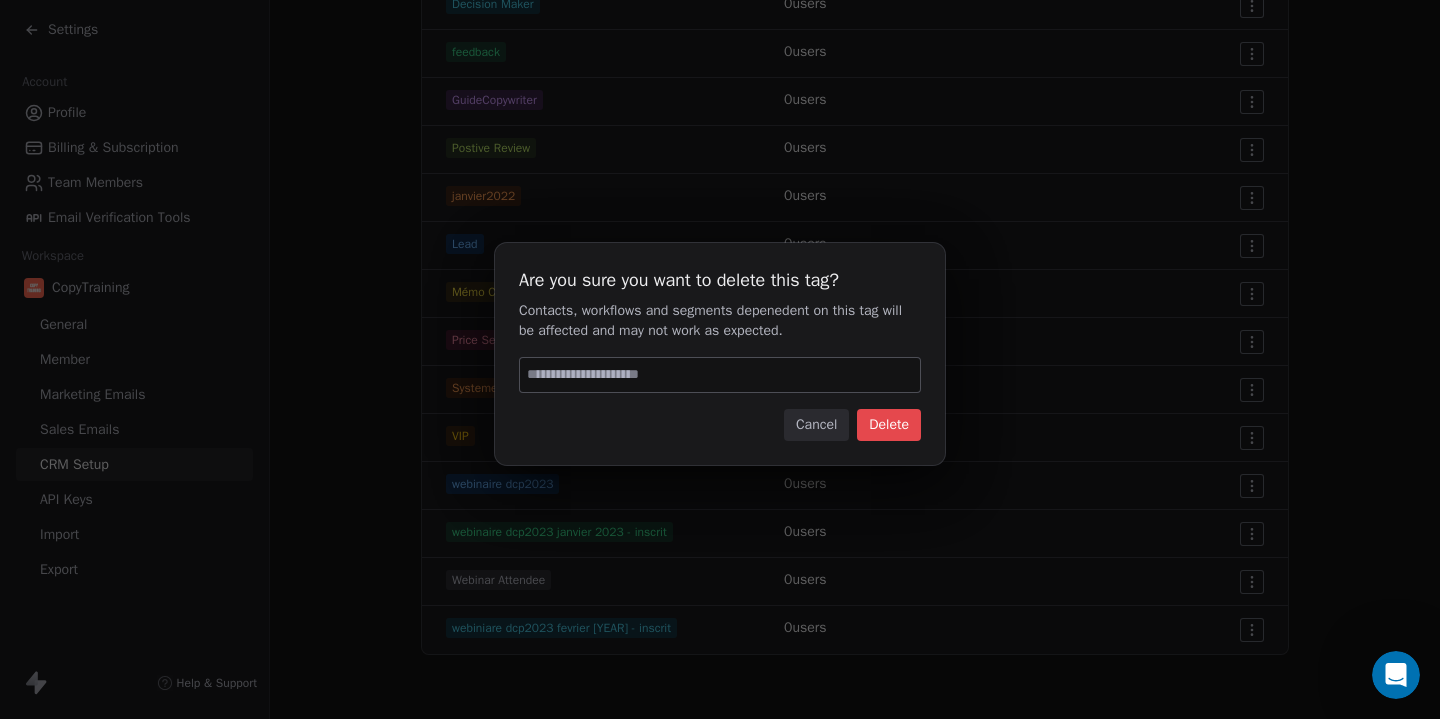 scroll, scrollTop: 794, scrollLeft: 0, axis: vertical 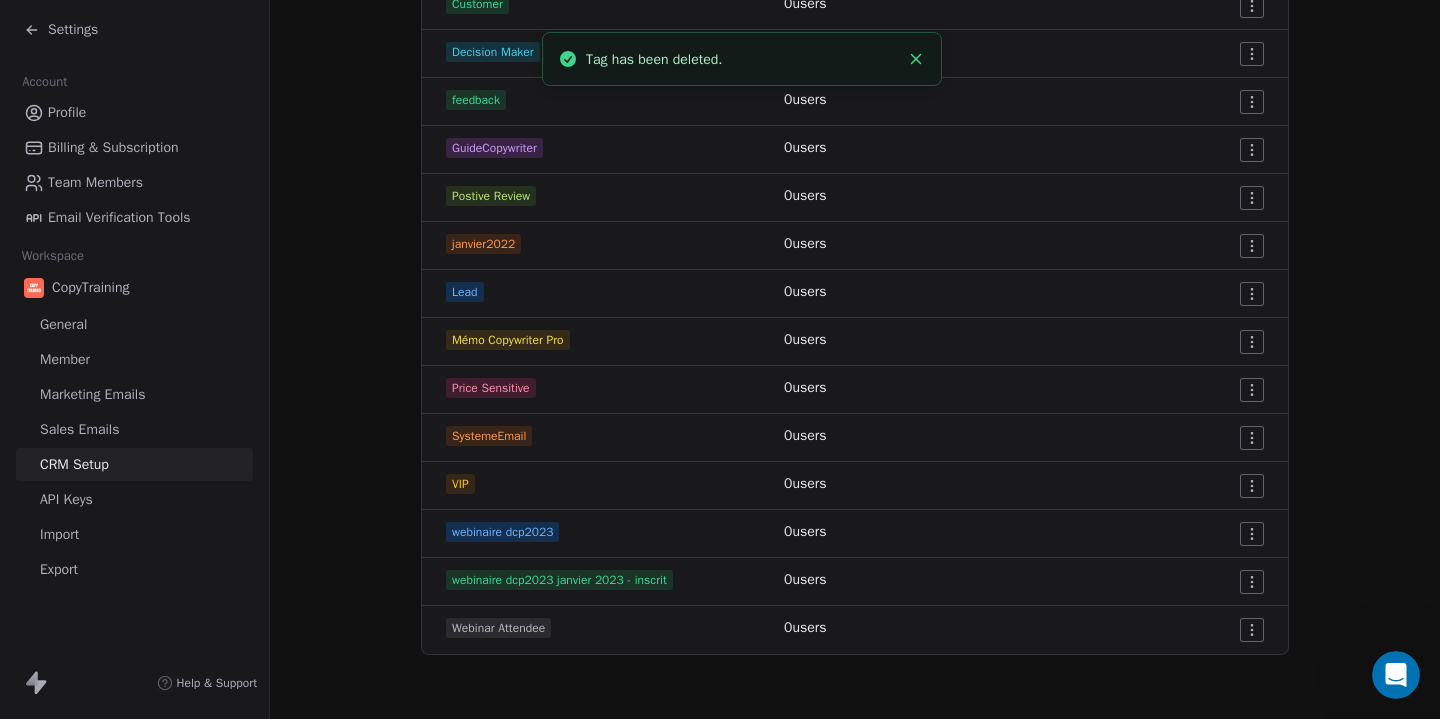 click on "Settings Account Profile Billing & Subscription Team Members Email Verification Tools Workspace CopyTraining General Member Marketing Emails Sales Emails CRM Setup API Keys Import Export Help & Support CRM Setup Manage people properties and other relevant settings. Contact Properties Contact Properties Tags Tags Status Status Tags Use tags to group or organize your contacts Create New Tag Tag Name # of Users Actions 5days-petit-prince 0  users [Client] CopyTraining 0  users calendly-integration 0  users calendly-integration-Appel_découverte 0  users calendly-integration-Rendez-vous_CopyTraining 0  users calendly-integration-Rendez-vous_CopyTraining™ 0  users Churn Risk 0  users Competitor Switch 0  users Customer 0  users Decision Maker 0  users feedback 0  users GuideCopywriter 0  users Postive Review 0  users janvier2022 0  users Lead 0  users Mémo Copywriter Pro 0  users Price Sensitive 0  users SystemeEmail 0  users VIP 0  users webinaire dcp2023 0  users webinaire dcp2023 janvier 2023 - inscrit 0 0" at bounding box center (720, 359) 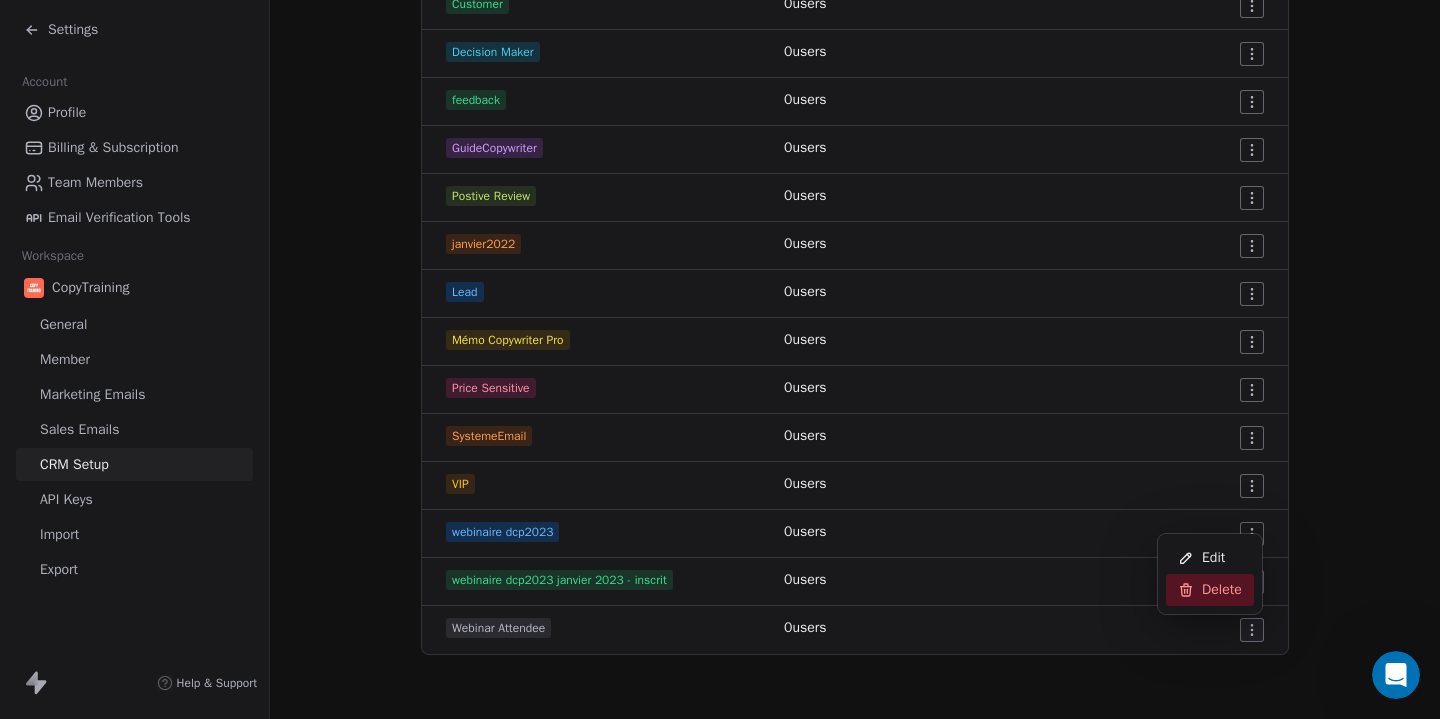 click on "Delete" at bounding box center (1222, 590) 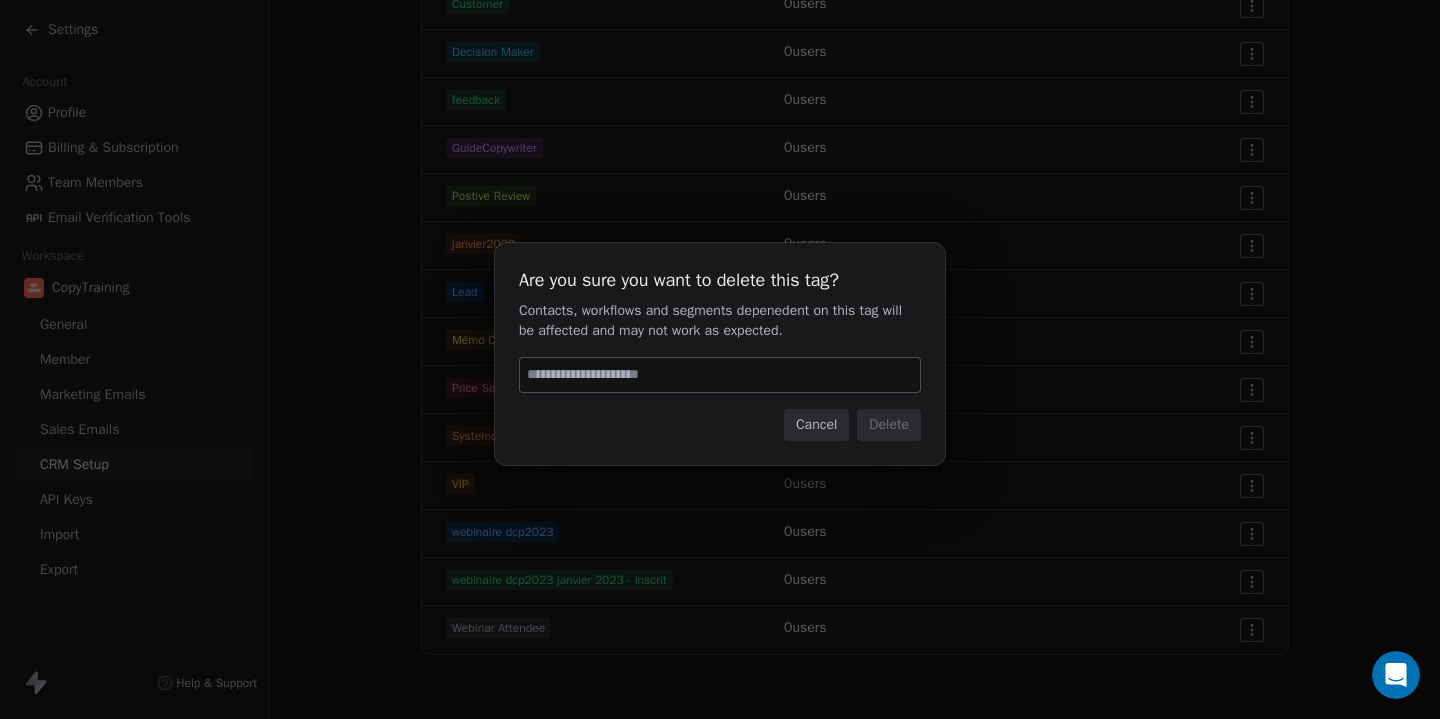 paste on "*" 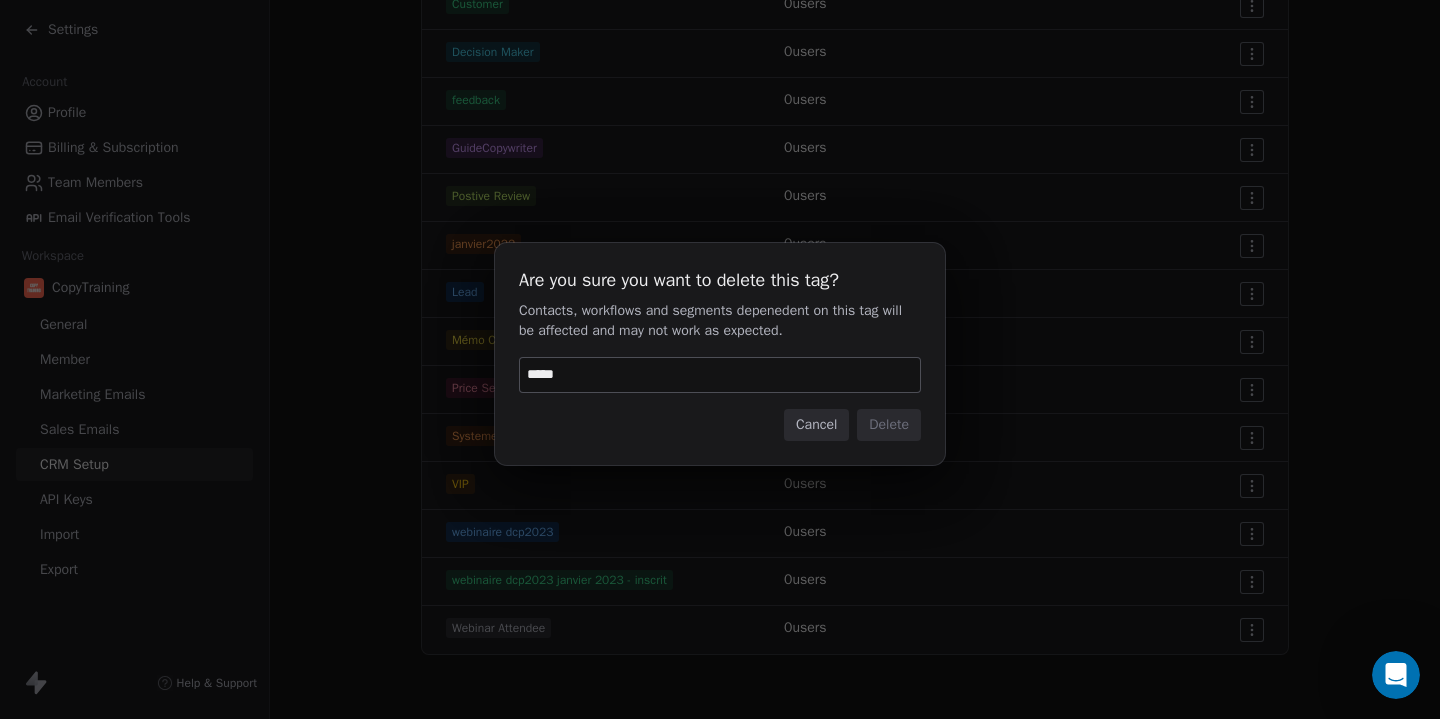 type on "******" 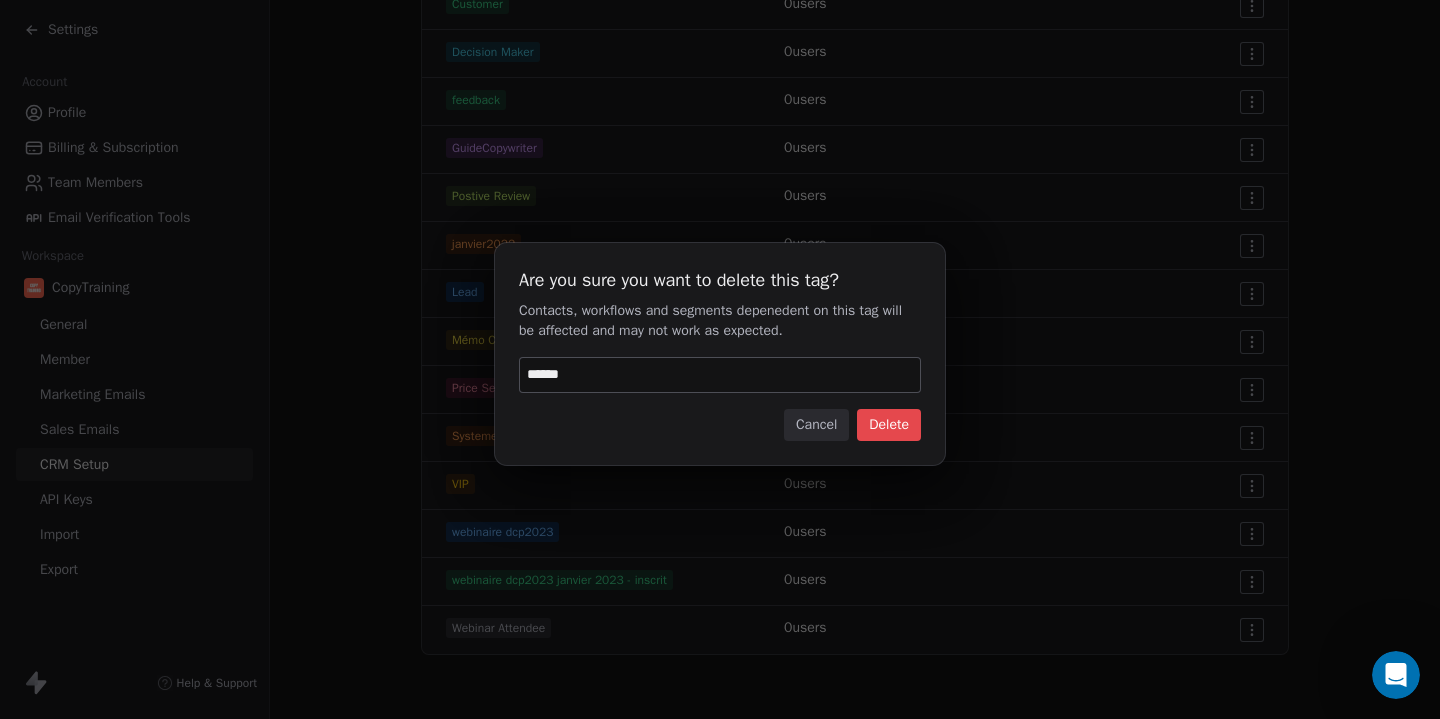 type 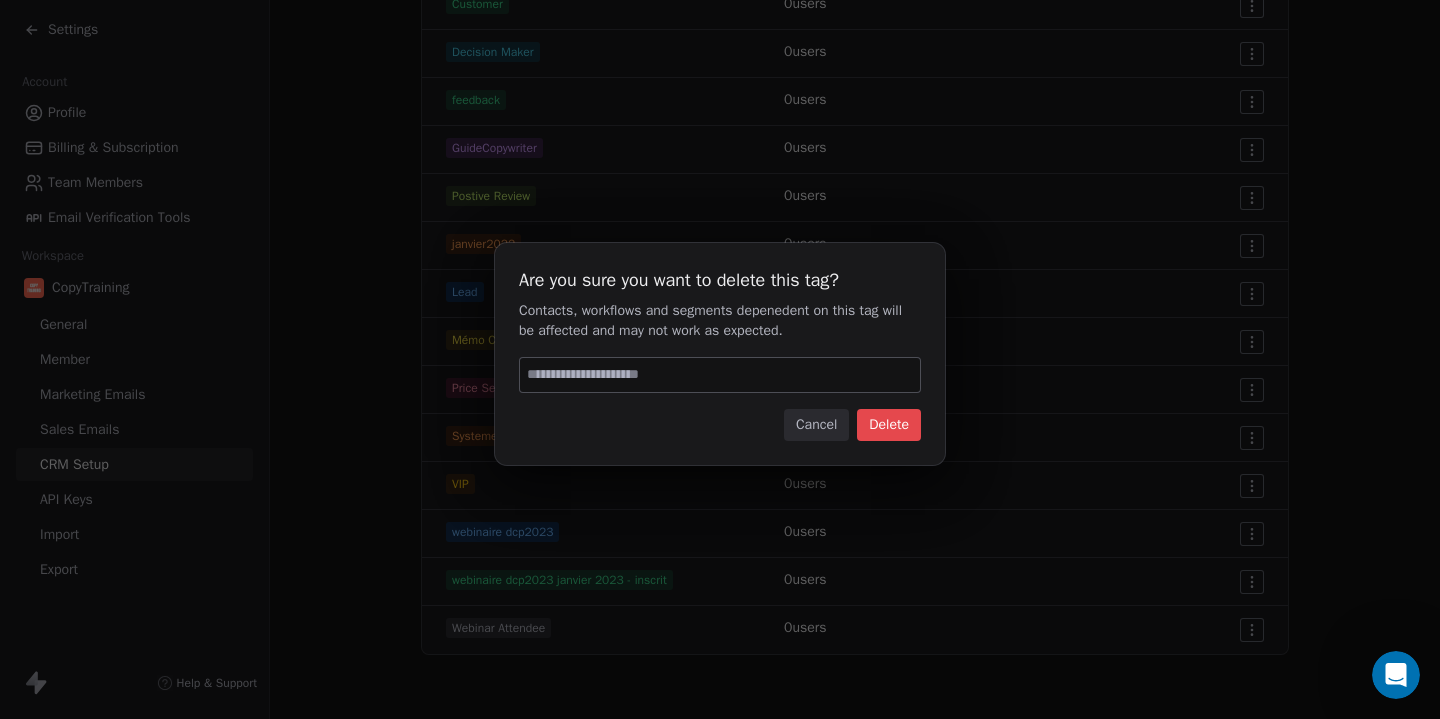 scroll, scrollTop: 746, scrollLeft: 0, axis: vertical 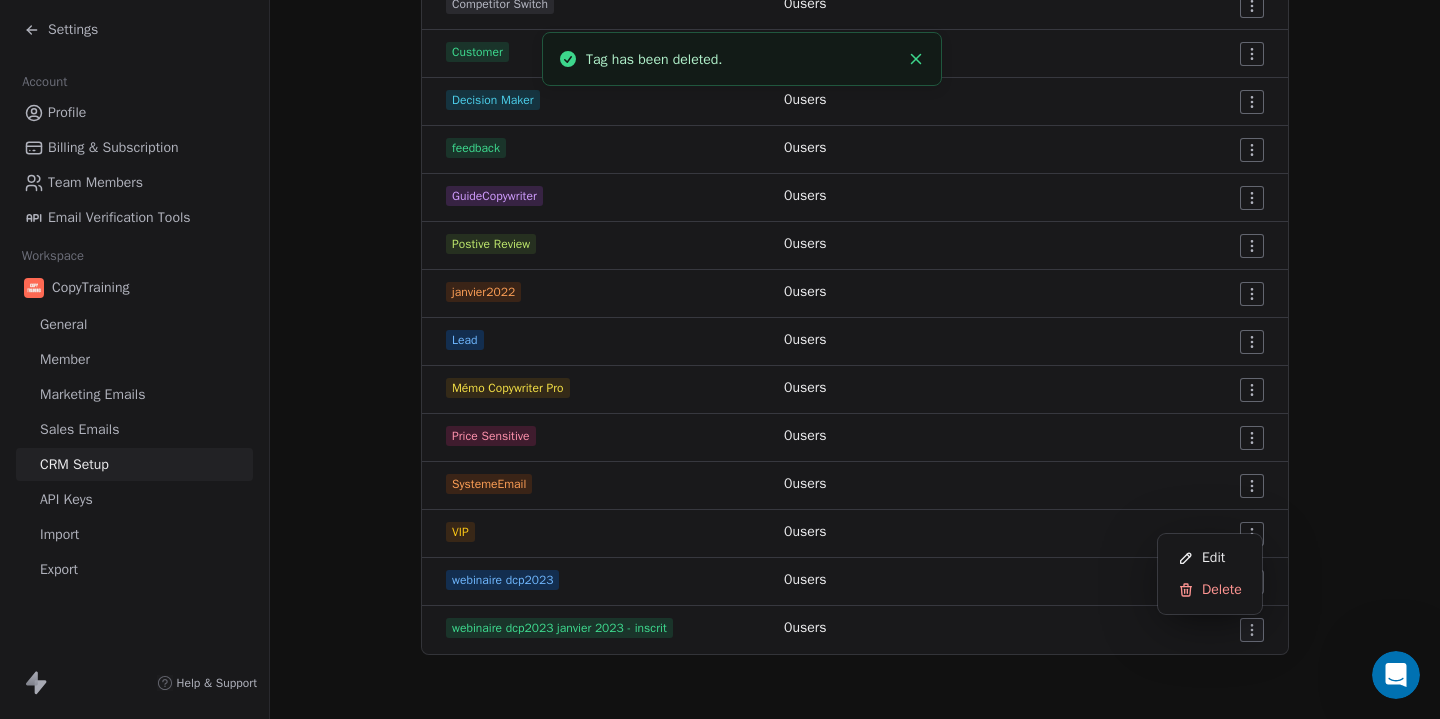 click on "Settings Account Profile Billing & Subscription Team Members Email Verification Tools Workspace CopyTraining General Member Marketing Emails Sales Emails CRM Setup API Keys Import Export Help & Support CRM Setup Manage people properties and other relevant settings. Contact Properties Contact Properties Tags Tags Status Status Tags Use tags to group or organize your contacts Create New Tag Tag Name # of Users Actions 5days-petit-prince 0  users [Client] CopyTraining 0  users calendly-integration 0  users calendly-integration-Appel_découverte 0  users calendly-integration-Rendez-vous_CopyTraining 0  users calendly-integration-Rendez-vous_CopyTraining™ 0  users Churn Risk 0  users Competitor Switch 0  users Customer 0  users Decision Maker 0  users feedback 0  users GuideCopywriter 0  users Postive Review 0  users janvier2022 0  users Lead 0  users Mémo Copywriter Pro 0  users Price Sensitive 0  users SystemeEmail 0  users VIP 0  users webinaire dcp2023 0  users webinaire dcp2023 janvier 2023 - inscrit 0" at bounding box center [720, 359] 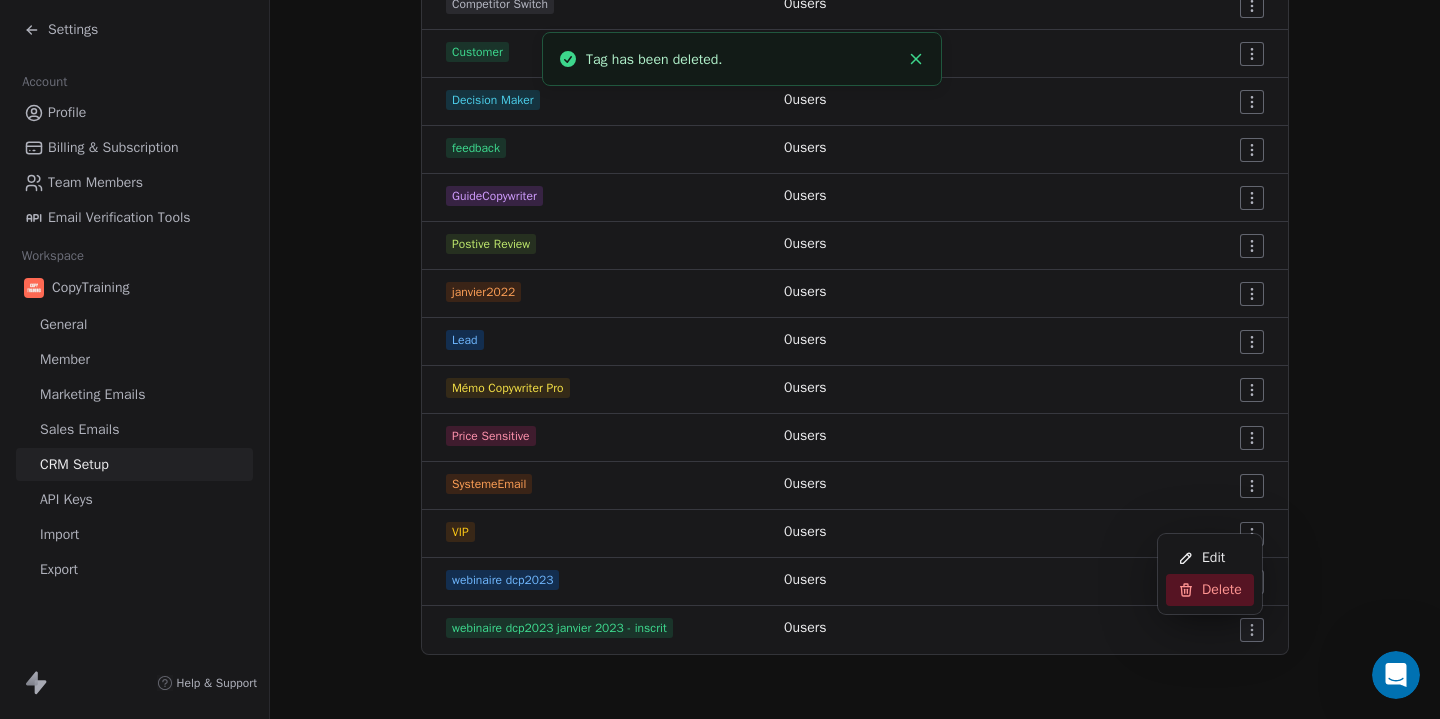 click on "Delete" at bounding box center [1222, 590] 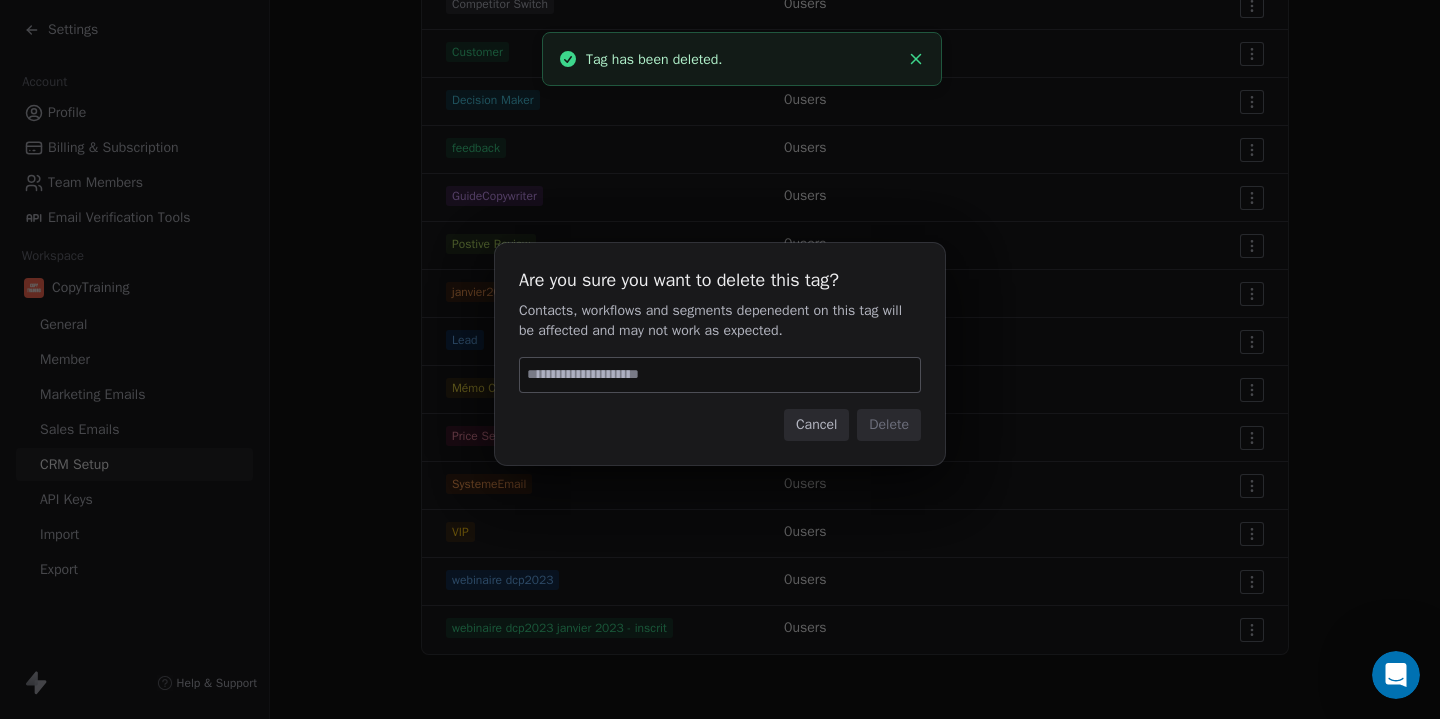 paste on "******" 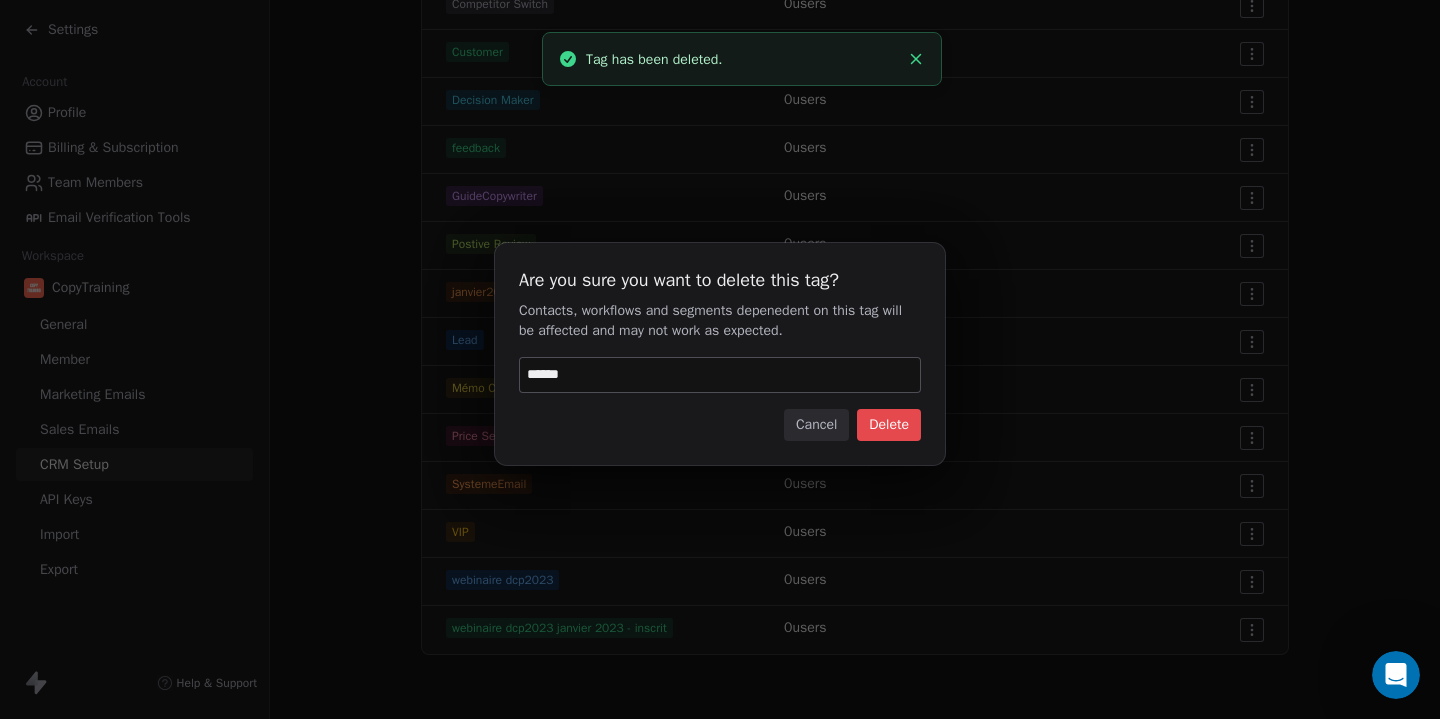 type 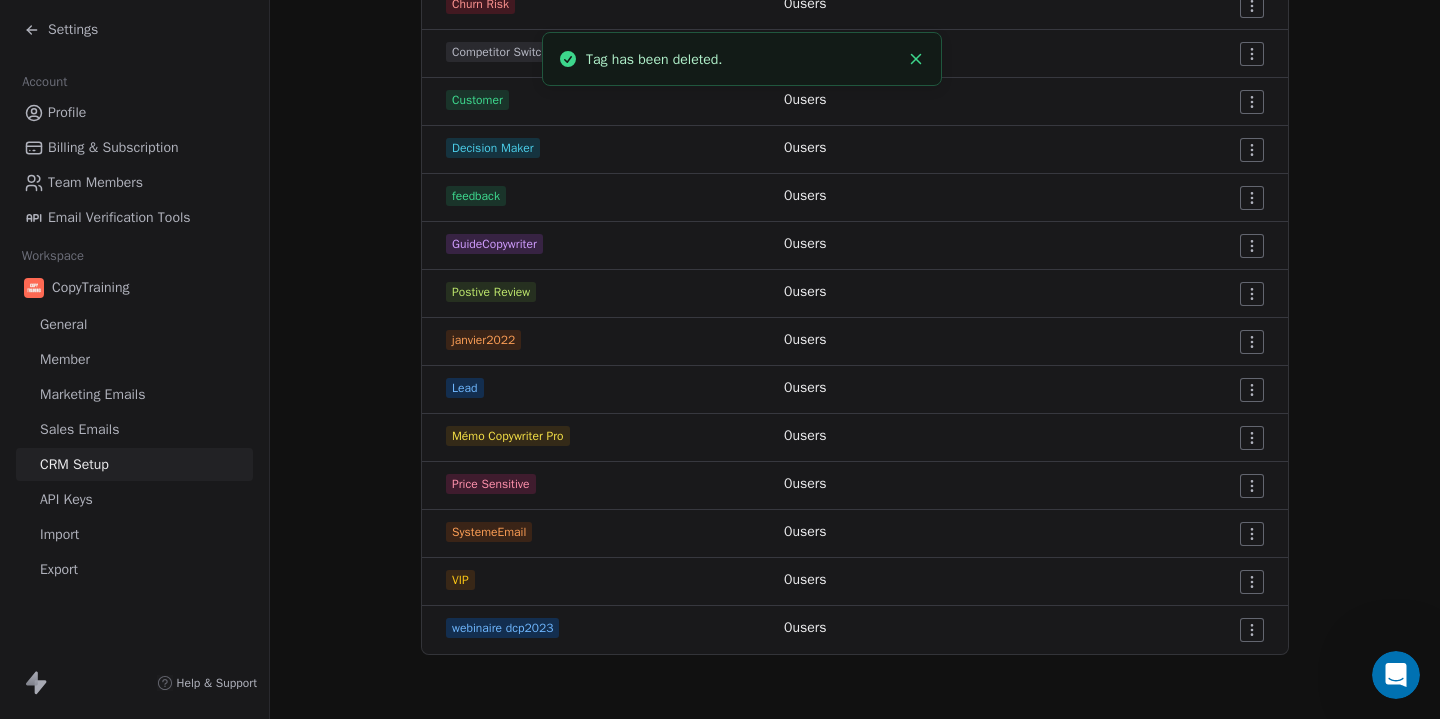 scroll, scrollTop: 698, scrollLeft: 0, axis: vertical 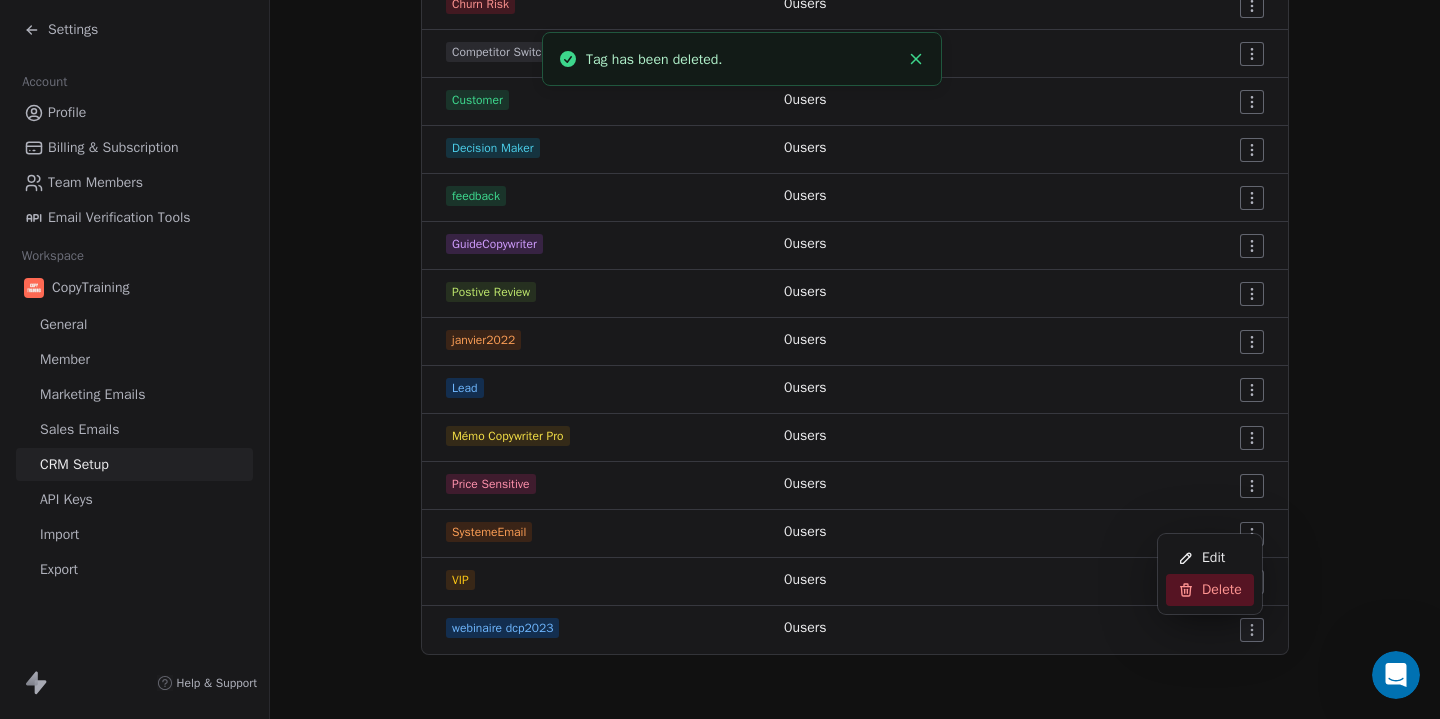 click on "Delete" at bounding box center [1222, 590] 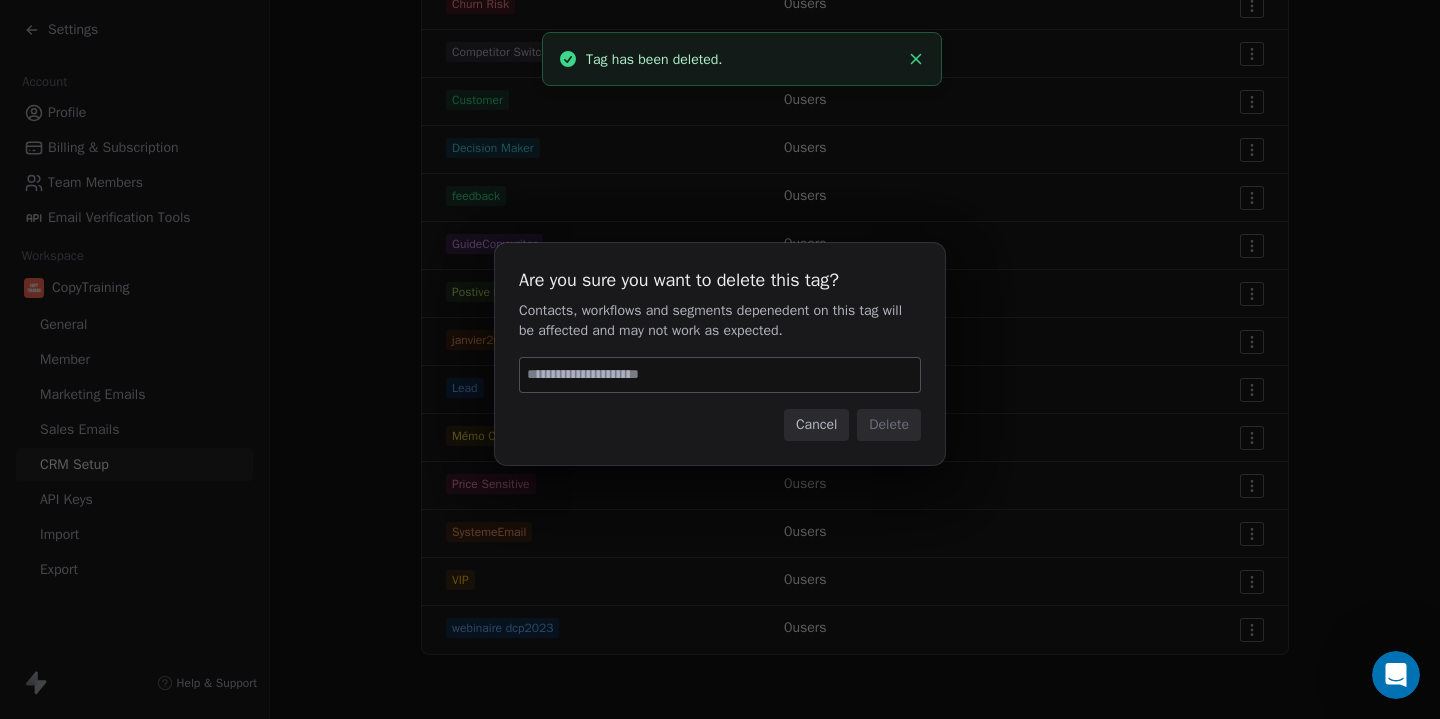paste on "******" 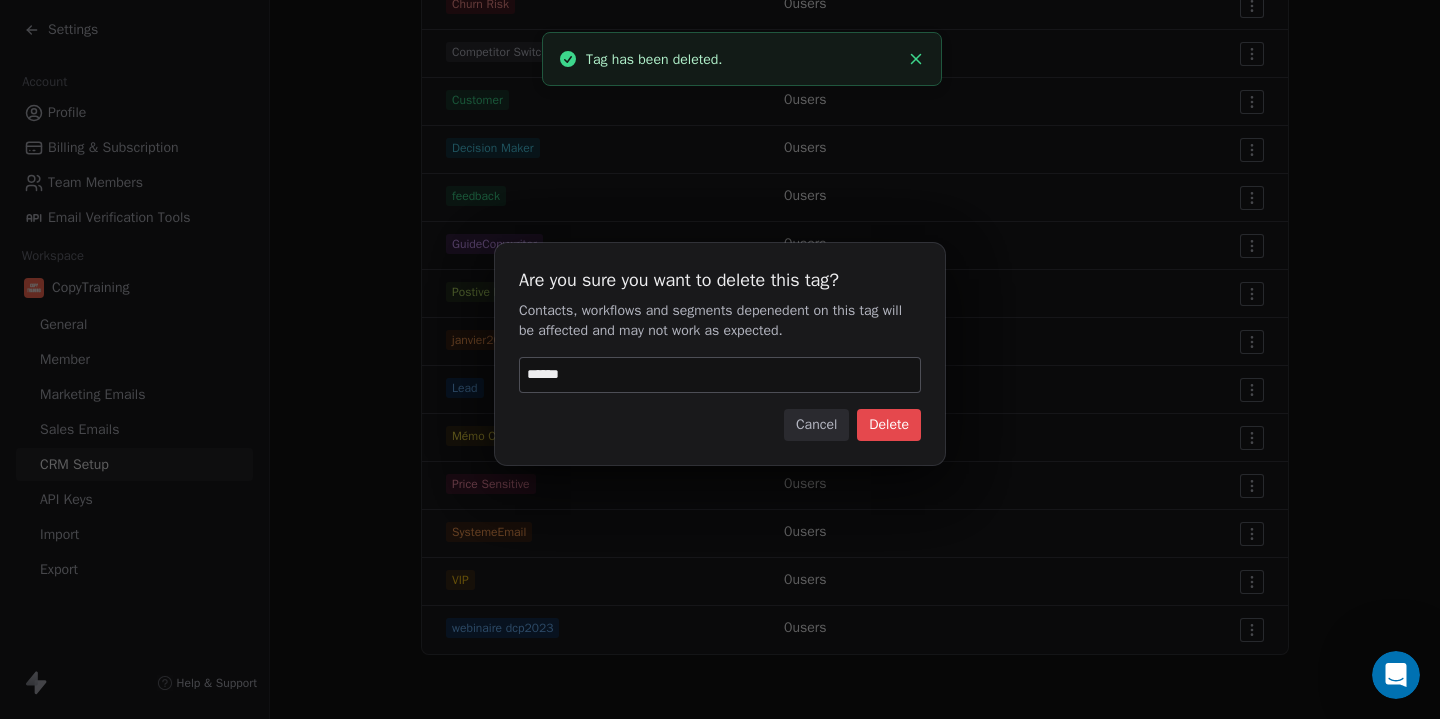 type 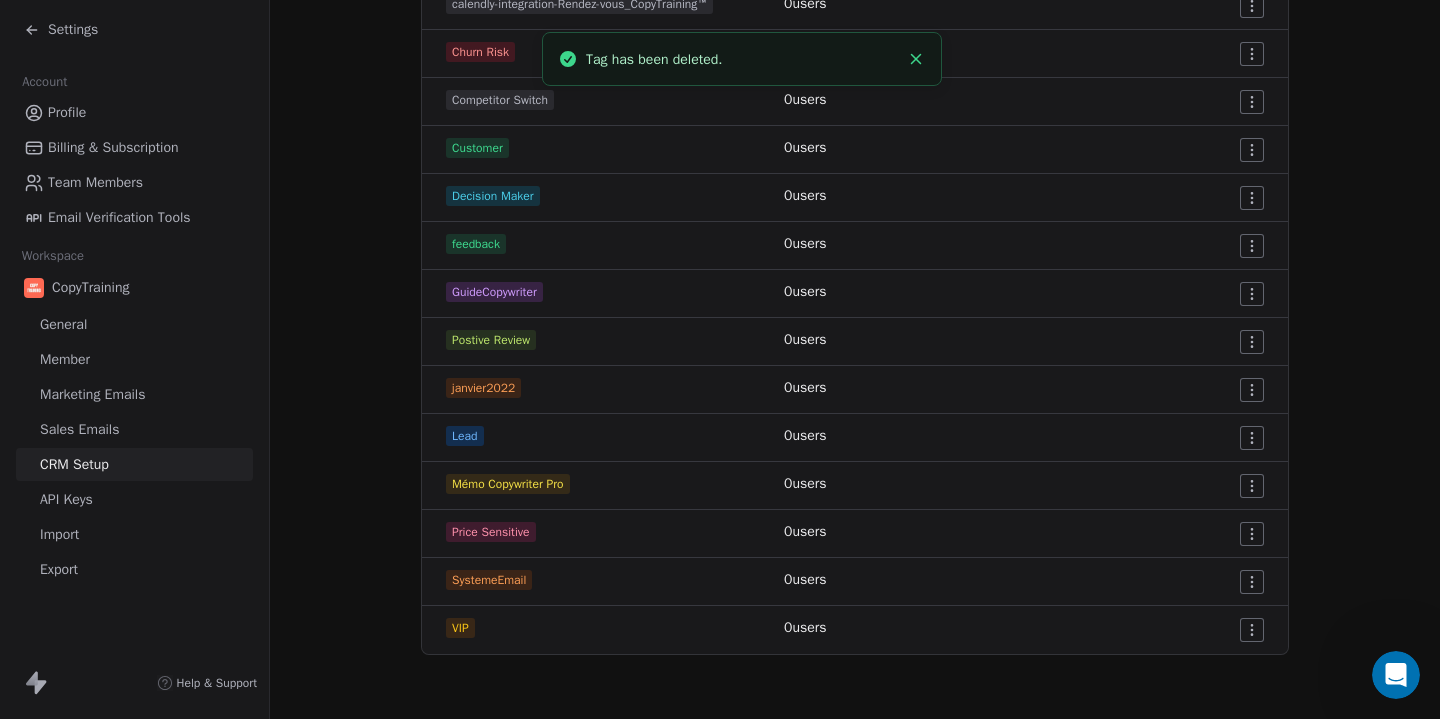scroll, scrollTop: 650, scrollLeft: 0, axis: vertical 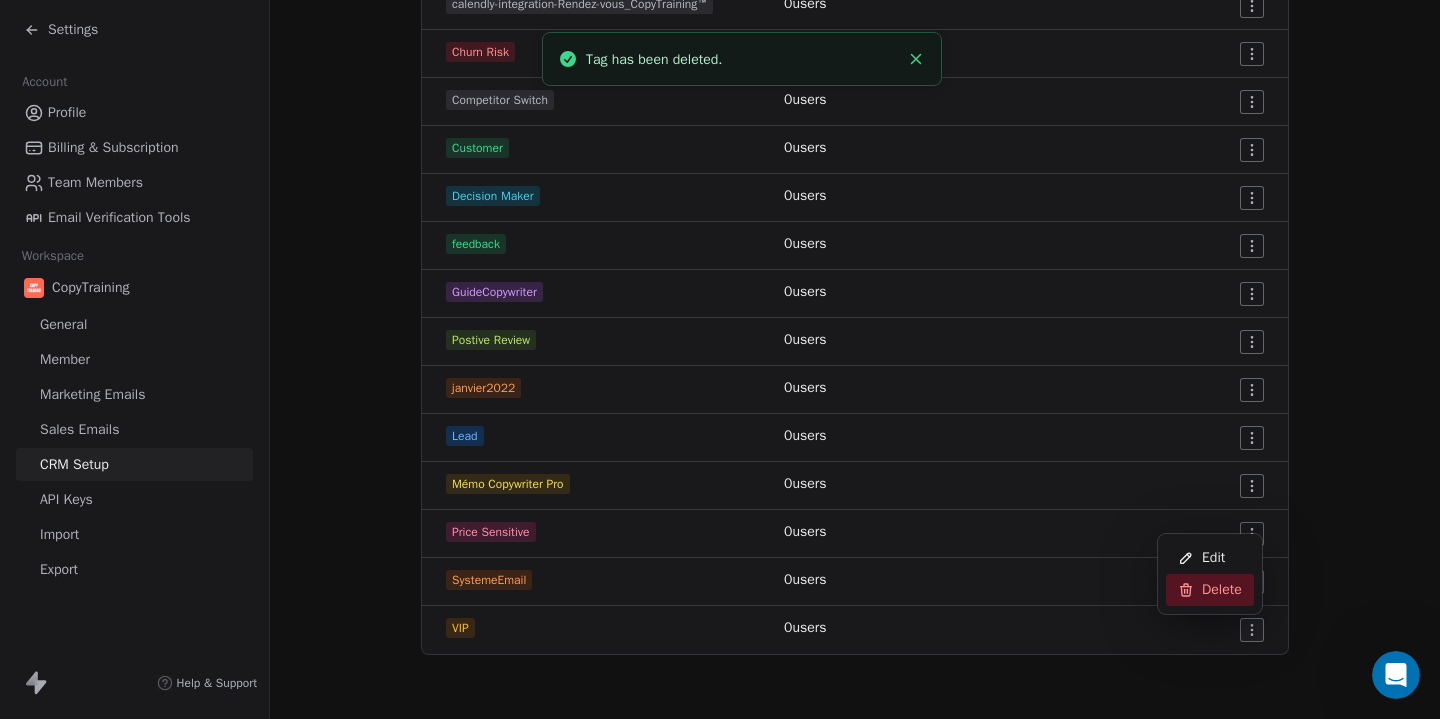 click on "Delete" at bounding box center (1222, 590) 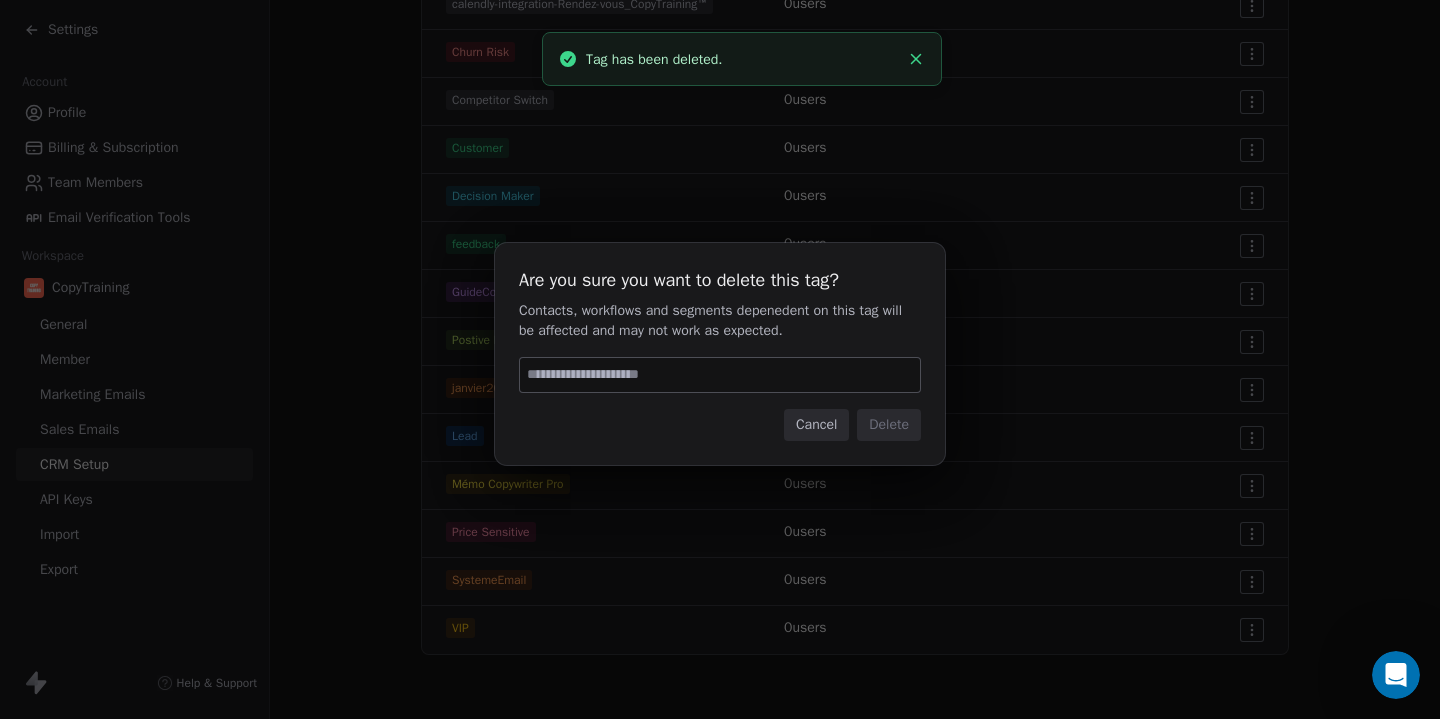type on "******" 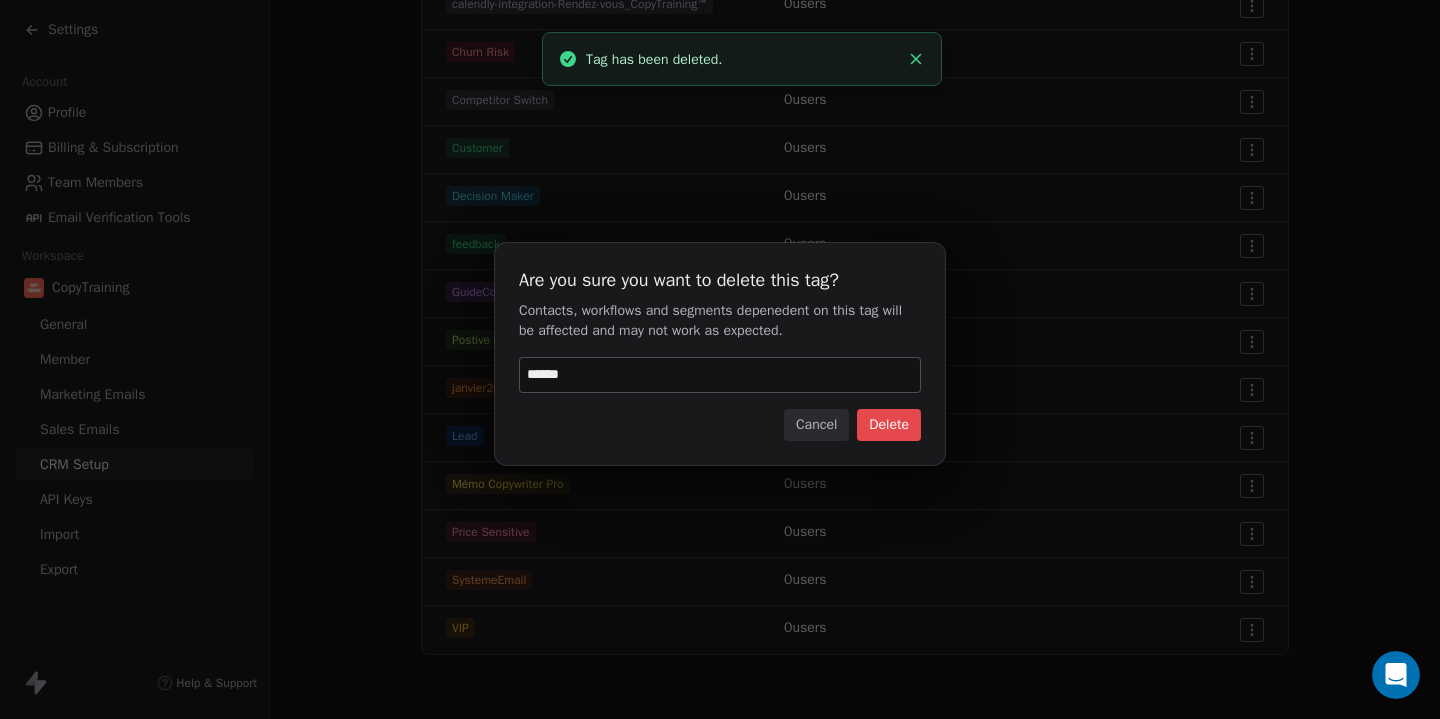 type 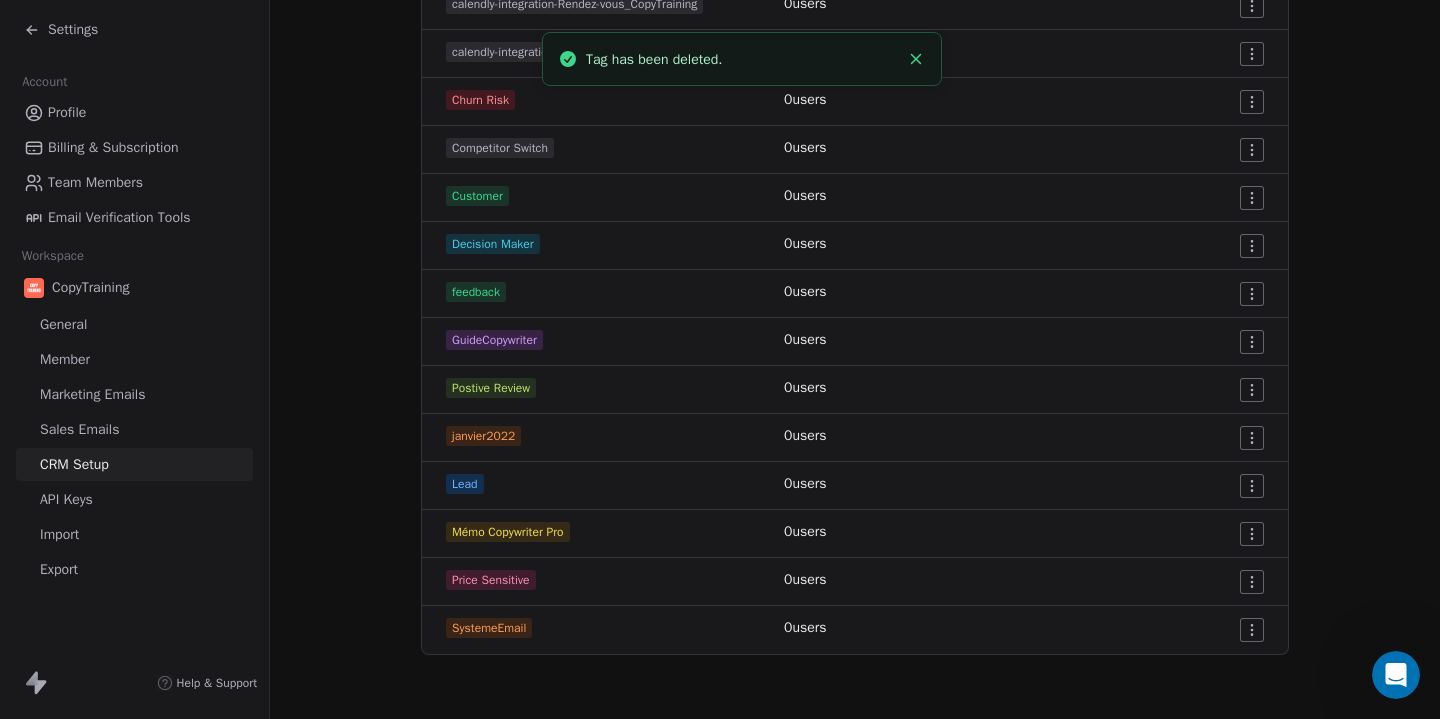 scroll, scrollTop: 602, scrollLeft: 0, axis: vertical 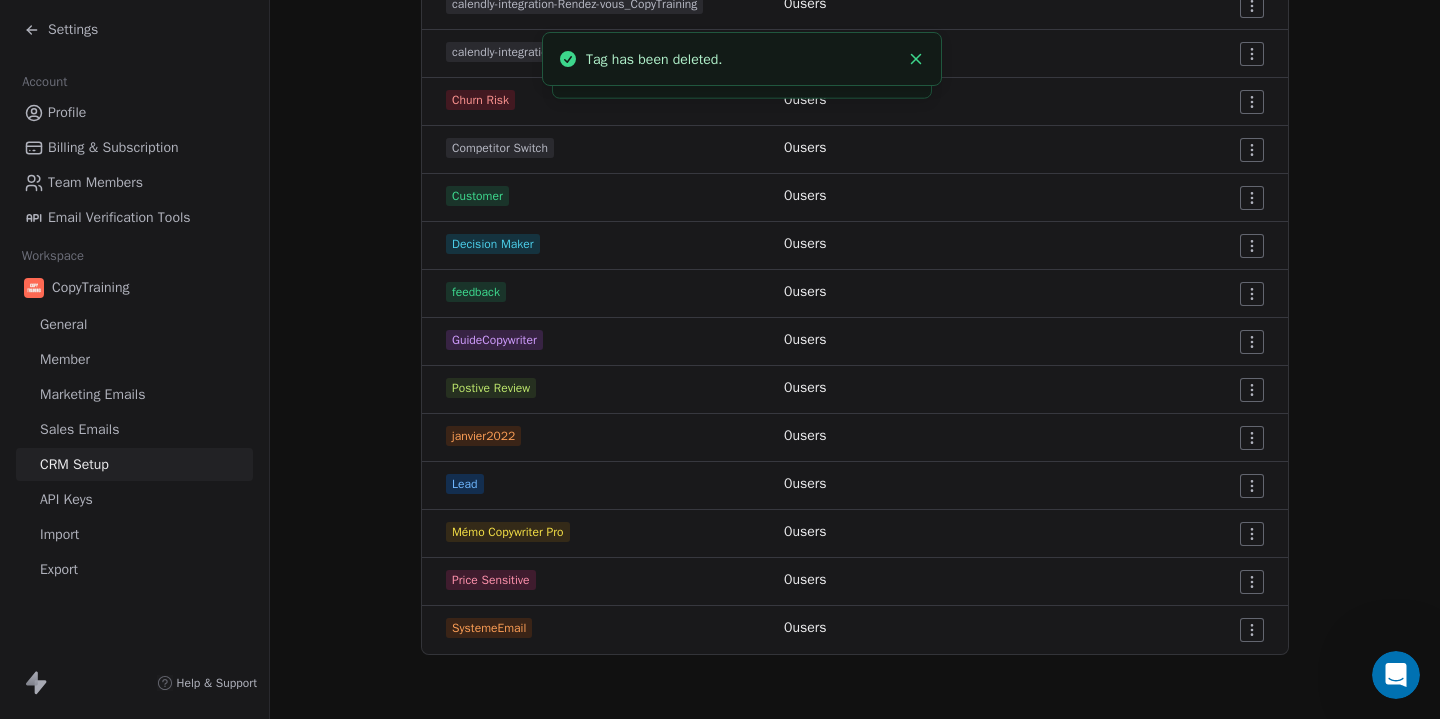 click on "Settings Account Profile Billing & Subscription Team Members Email Verification Tools Workspace CopyTraining General Member Marketing Emails Sales Emails CRM Setup API Keys Import Export Help & Support CRM Setup Manage people properties and other relevant settings. Contact Properties Contact Properties Tags Tags Status Status Tags Use tags to group or organize your contacts Create New Tag Tag Name # of Users Actions 5days-petit-prince 0  users [Client] CopyTraining 0  users calendly-integration 0  users calendly-integration-Appel_découverte 0  users calendly-integration-Rendez-vous_CopyTraining 0  users calendly-integration-Rendez-vous_CopyTraining™ 0  users Churn Risk 0  users Competitor Switch 0  users Customer 0  users Decision Maker 0  users feedback 0  users GuideCopywriter 0  users Postive Review 0  users janvier2022 0  users Lead 0  users Mémo Copywriter Pro 0  users Price Sensitive 0  users SystemeEmail 0  users   Tag has been deleted. Tag has been deleted." at bounding box center (720, 359) 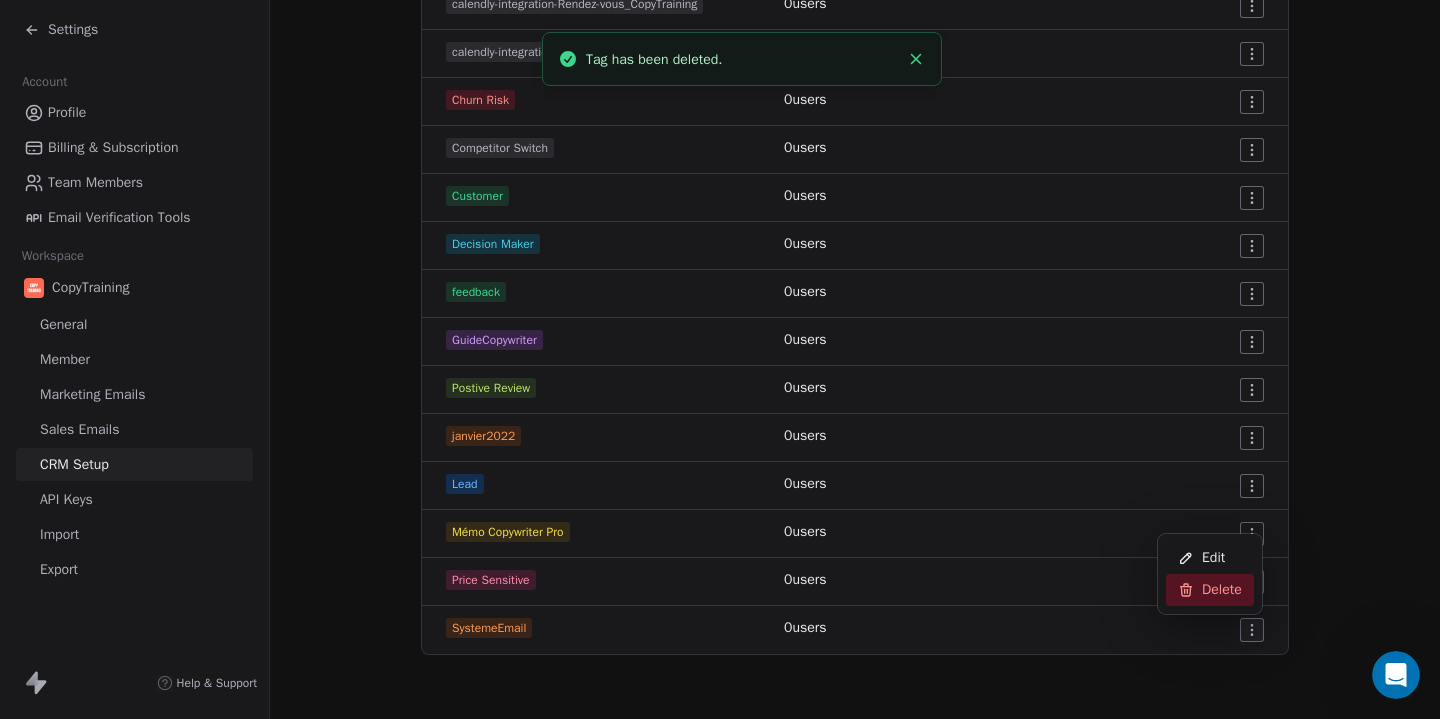 click on "Delete" at bounding box center (1222, 590) 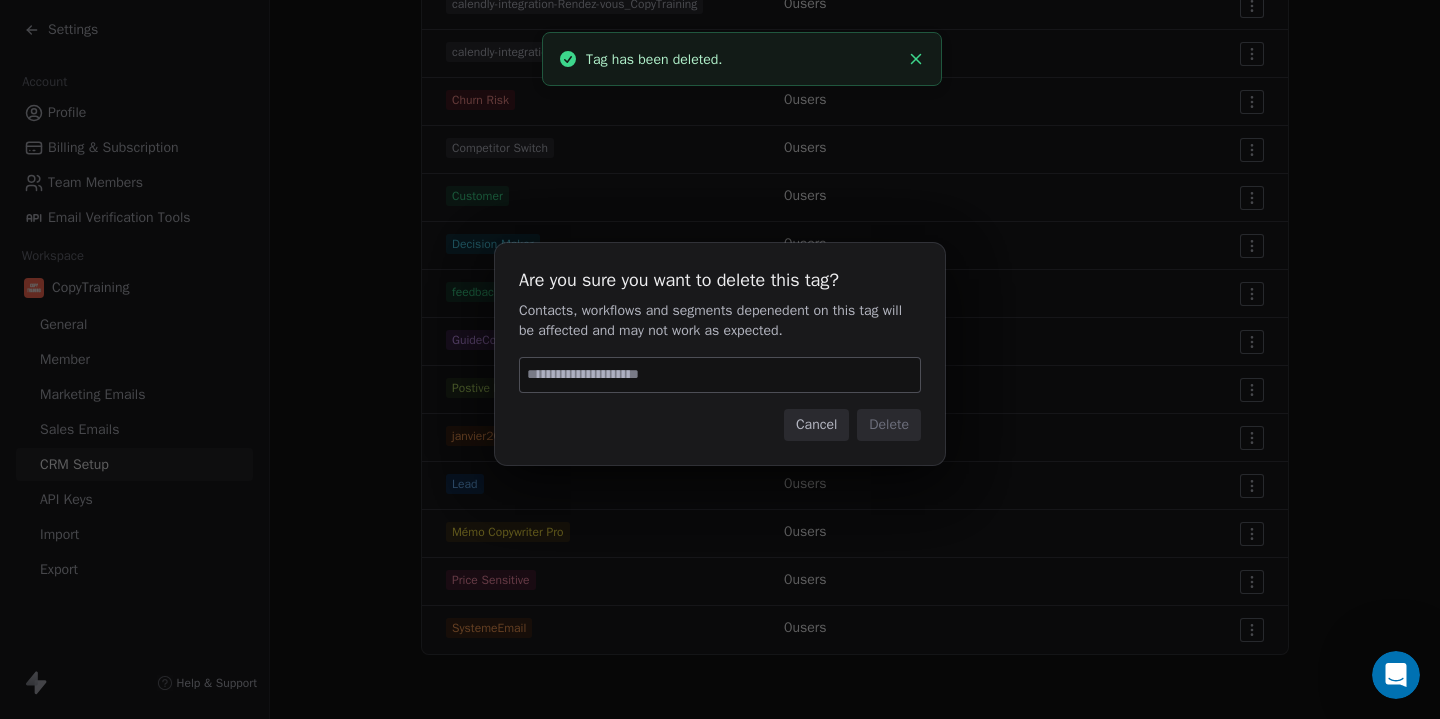 paste on "******" 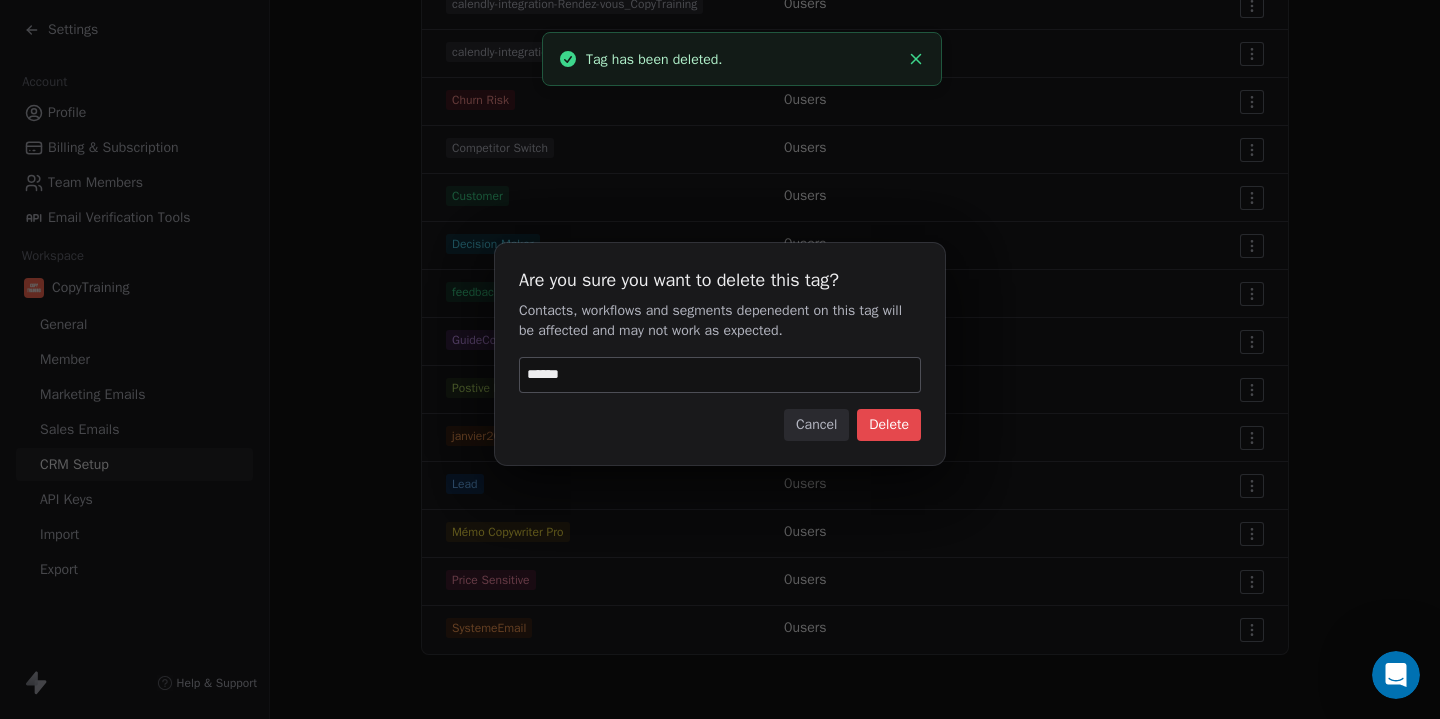 type 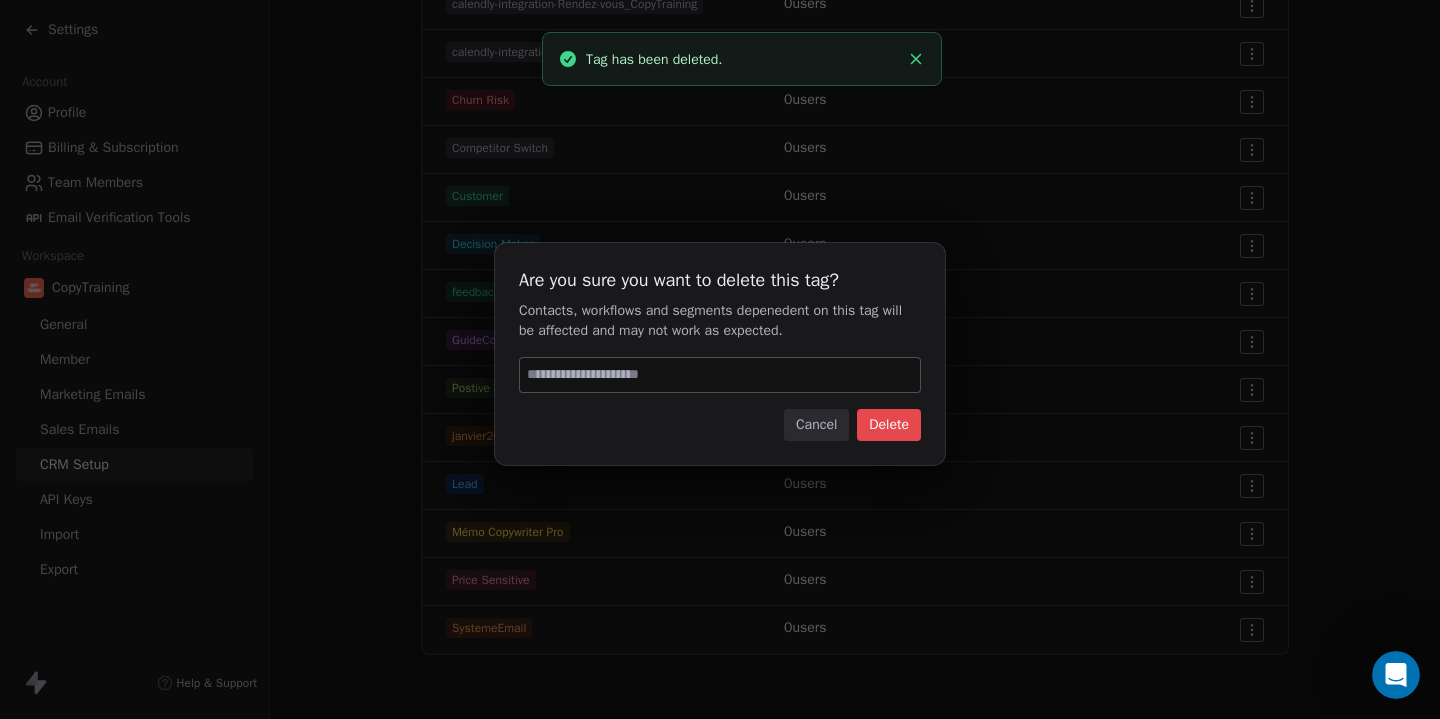 scroll, scrollTop: 554, scrollLeft: 0, axis: vertical 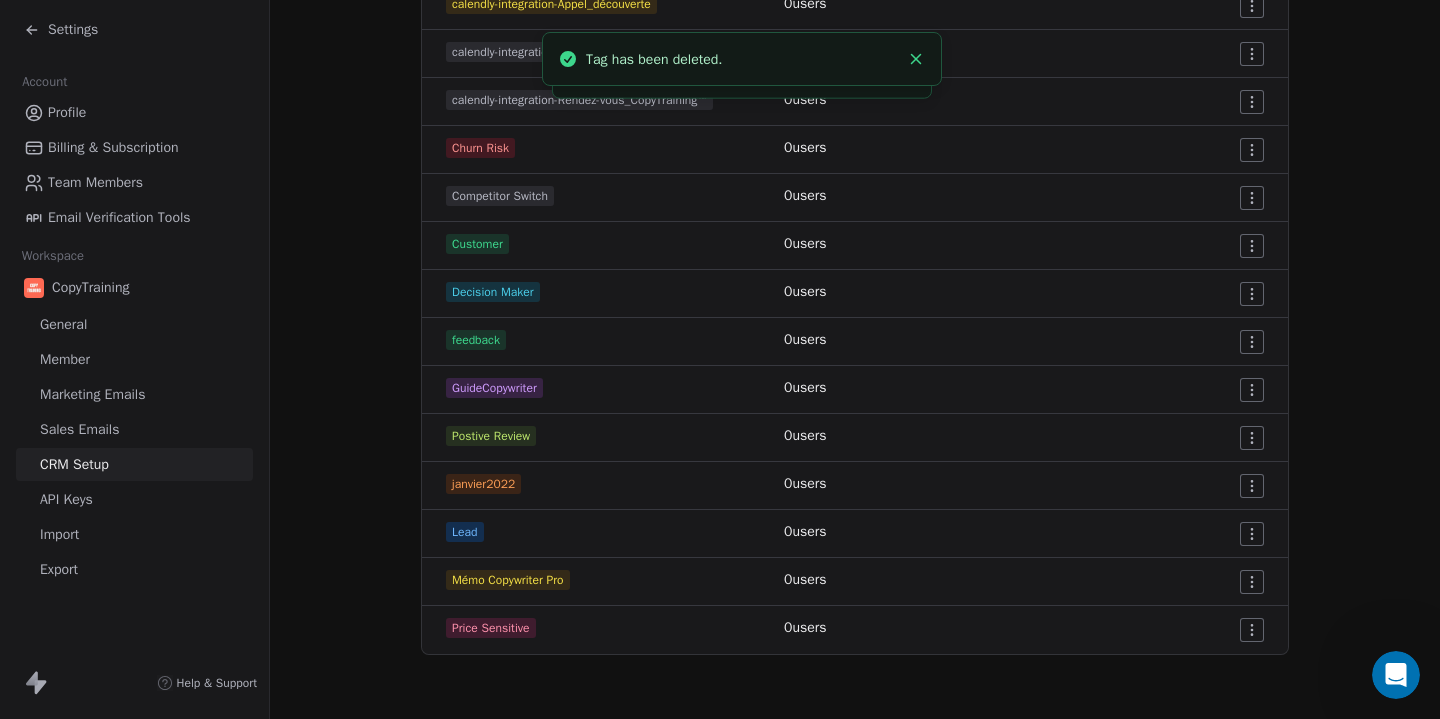 click on "Settings Account Profile Billing & Subscription Team Members Email Verification Tools Workspace CopyTraining General Member Marketing Emails Sales Emails CRM Setup API Keys Import Export Help & Support CRM Setup Manage people properties and other relevant settings. Contact Properties Contact Properties Tags Tags Status Status Tags Use tags to group or organize your contacts Create New Tag Tag Name # of Users Actions 5days-petit-prince 0  users [Client] CopyTraining 0  users calendly-integration 0  users calendly-integration-Appel_découverte 0  users calendly-integration-Rendez-vous_CopyTraining 0  users calendly-integration-Rendez-vous_CopyTraining™ 0  users Churn Risk 0  users Competitor Switch 0  users Customer 0  users Decision Maker 0  users feedback 0  users GuideCopywriter 0  users Postive Review 0  users janvier2022 0  users Lead 0  users Mémo Copywriter Pro 0  users Price Sensitive 0  users   Tag has been deleted. Tag has been deleted." at bounding box center (720, 359) 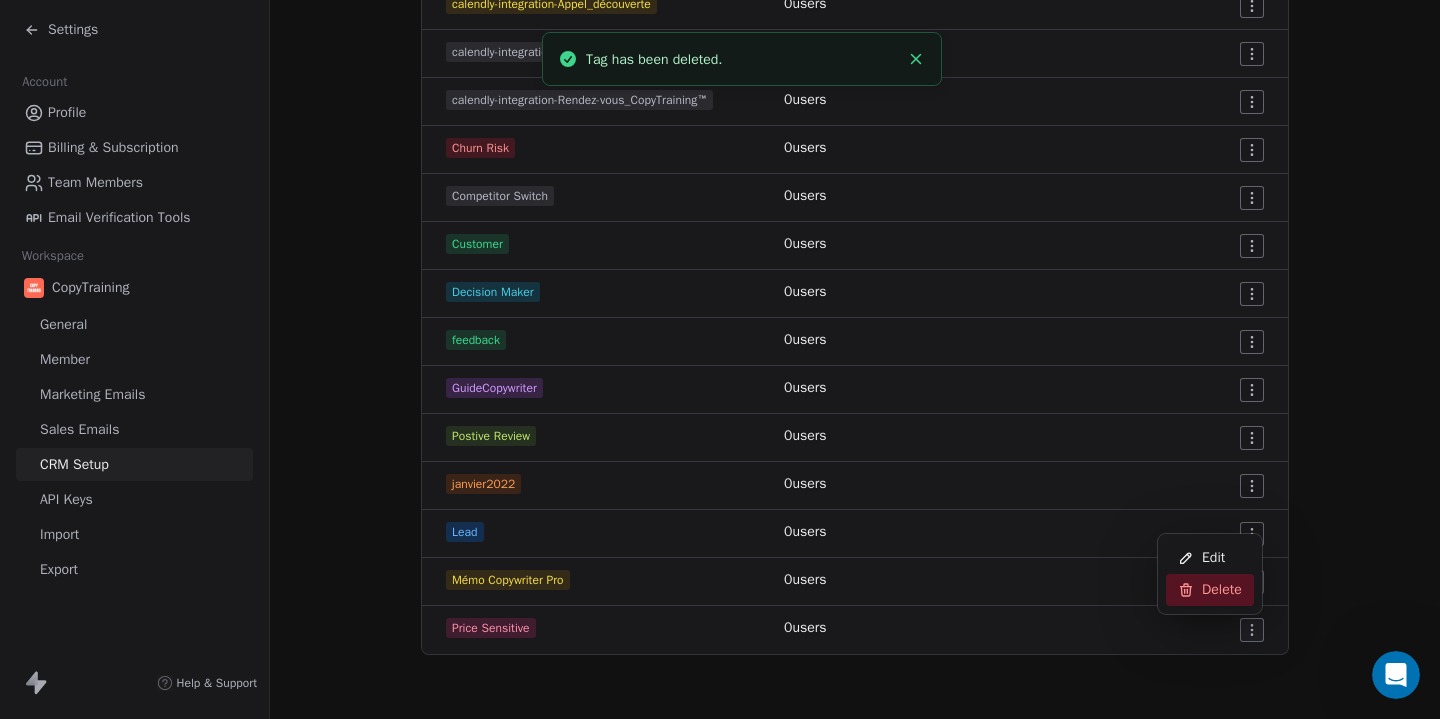 click on "Delete" at bounding box center [1222, 590] 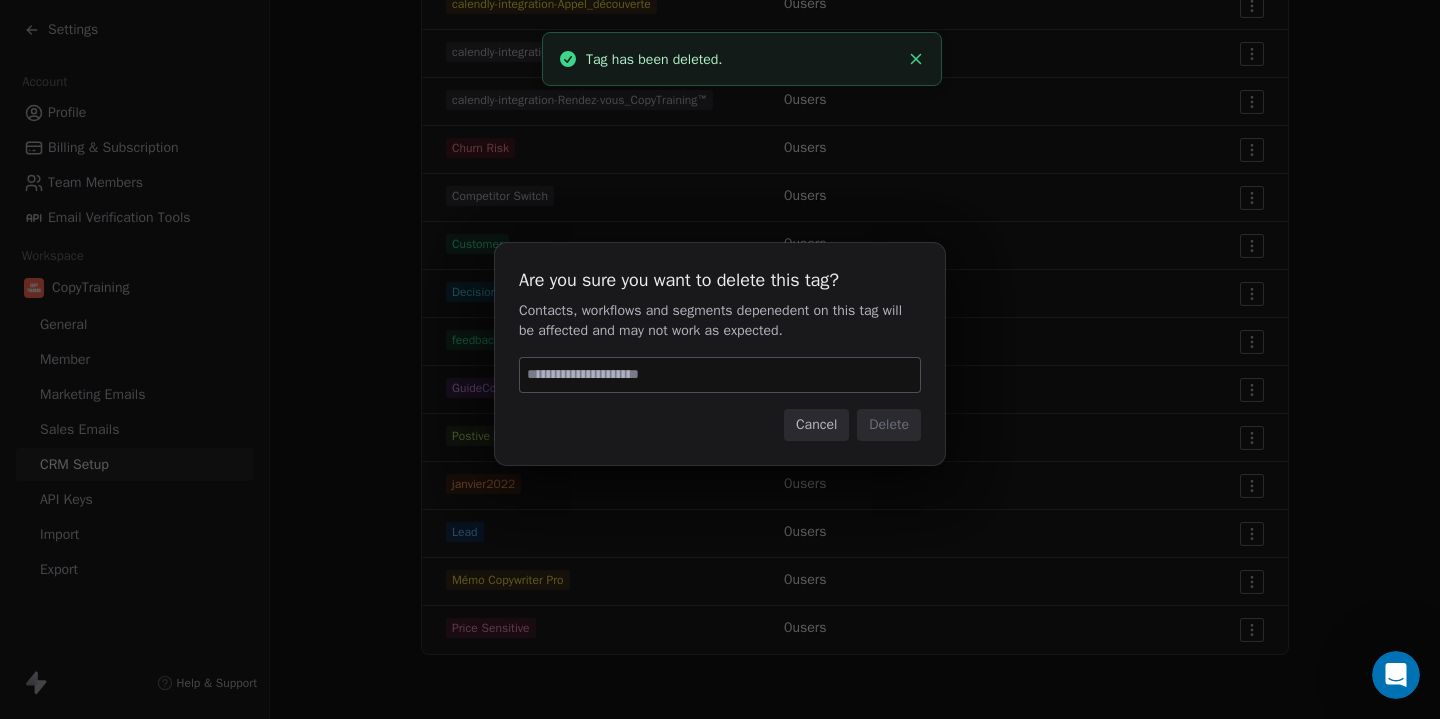 paste on "******" 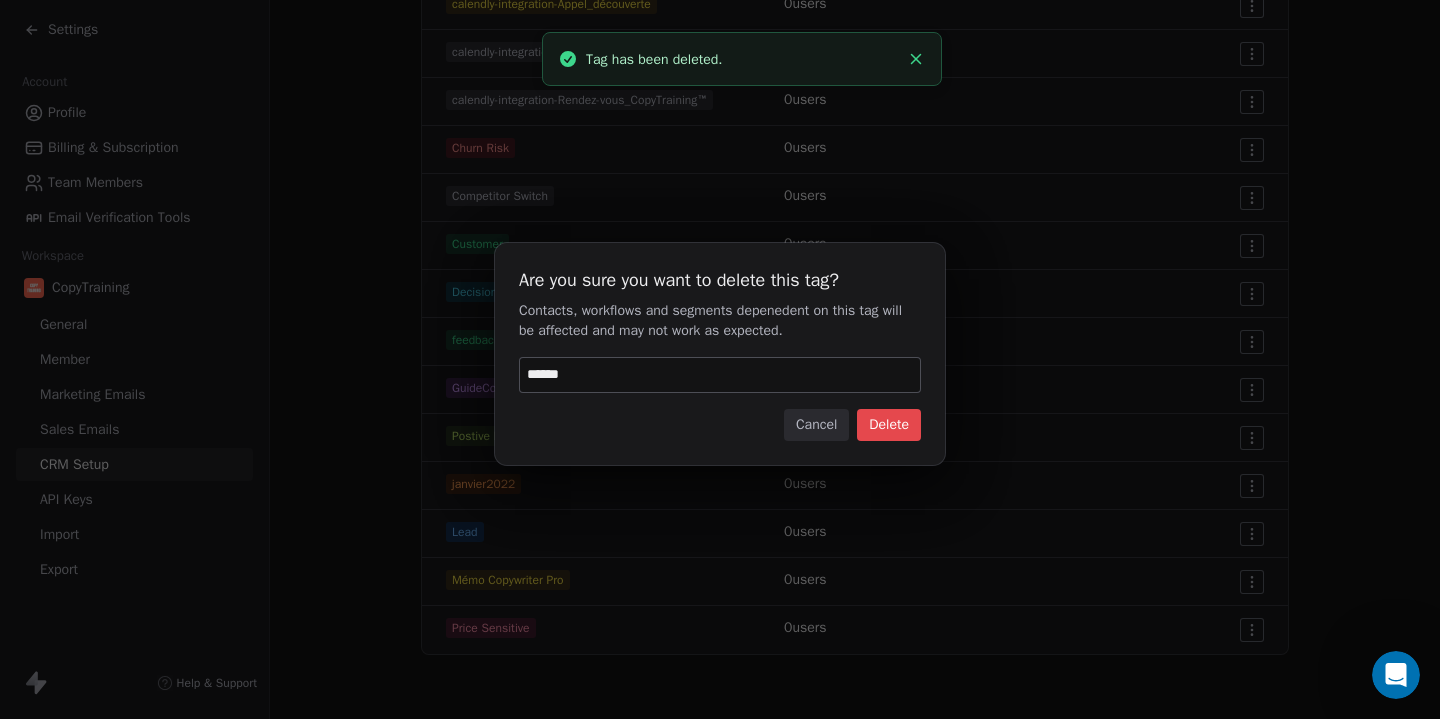 type 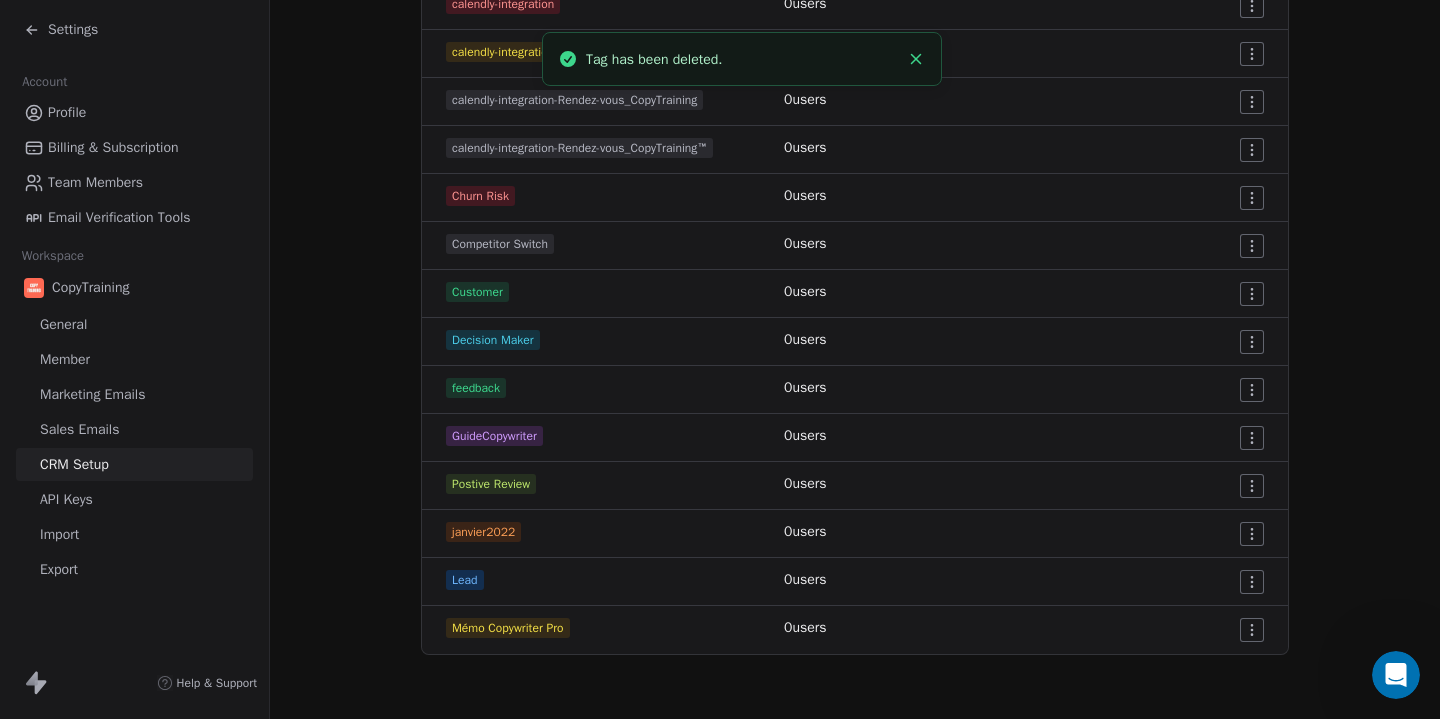 scroll, scrollTop: 506, scrollLeft: 0, axis: vertical 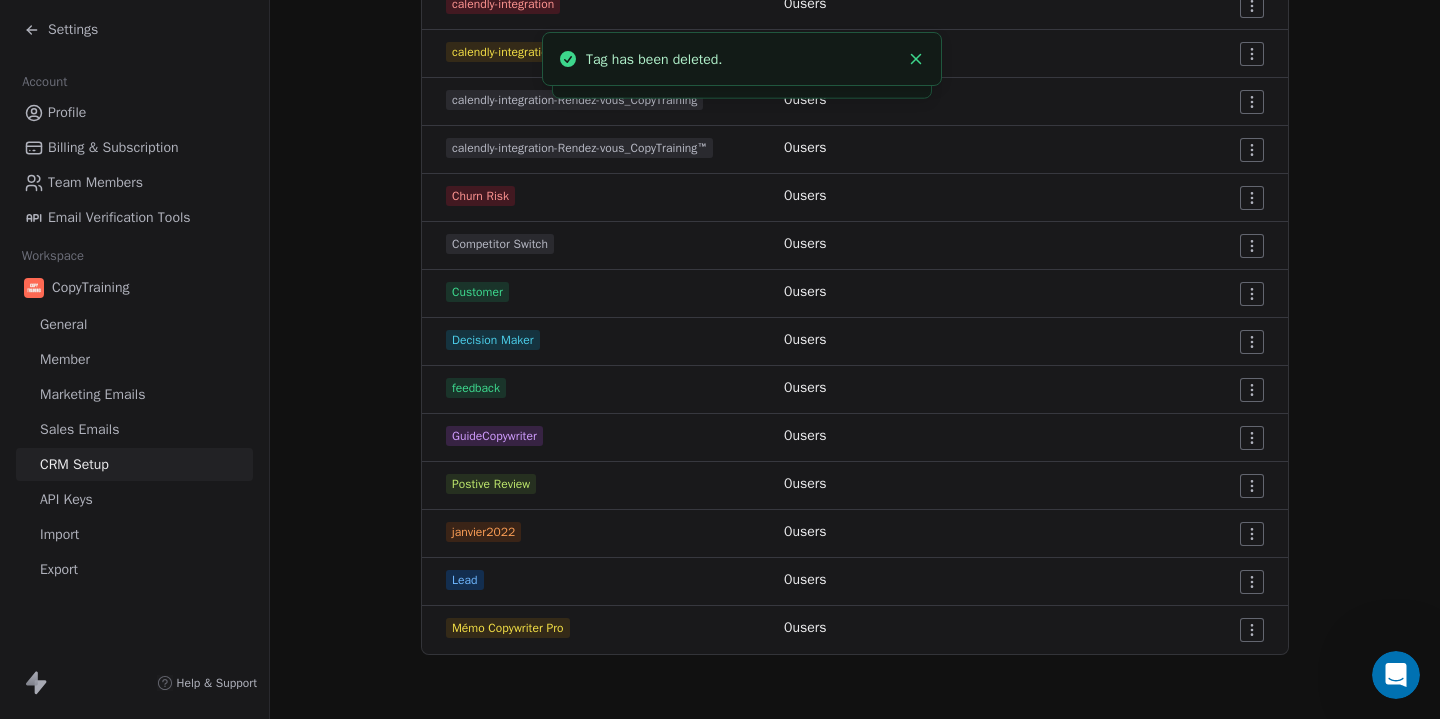 click on "Settings Account Profile Billing & Subscription Team Members Email Verification Tools Workspace CopyTraining General Member Marketing Emails Sales Emails CRM Setup API Keys Import Export Help & Support CRM Setup Manage people properties and other relevant settings. Contact Properties Contact Properties Tags Tags Status Status Tags Use tags to group or organize your contacts Create New Tag Tag Name # of Users Actions 5days-petit-prince 0  users [Client] CopyTraining 0  users calendly-integration 0  users calendly-integration-Appel_découverte 0  users calendly-integration-Rendez-vous_CopyTraining 0  users calendly-integration-Rendez-vous_CopyTraining™ 0  users Churn Risk 0  users Competitor Switch 0  users Customer 0  users Decision Maker 0  users feedback 0  users GuideCopywriter 0  users Postive Review 0  users janvier2022 0  users Lead 0  users Mémo Copywriter Pro 0  users   Tag has been deleted. Tag has been deleted." at bounding box center [720, 359] 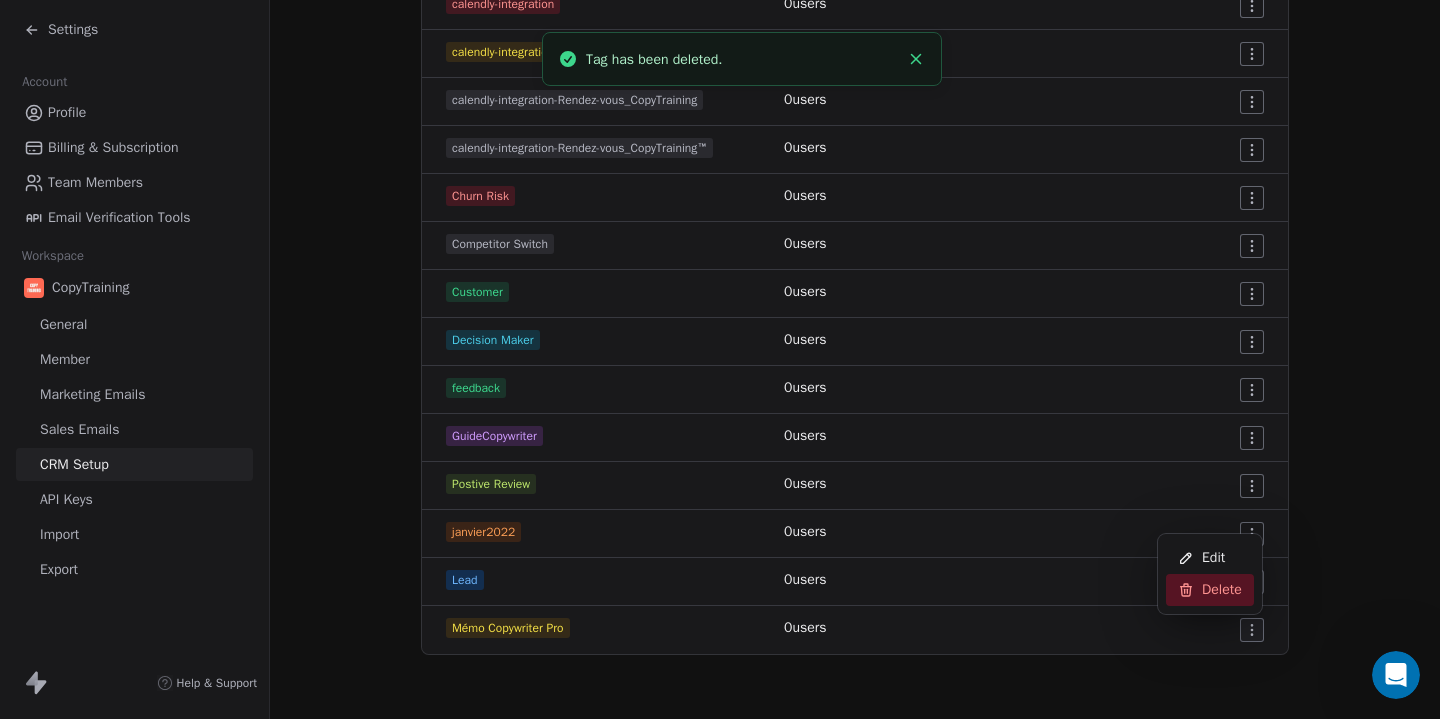click on "Delete" at bounding box center [1222, 590] 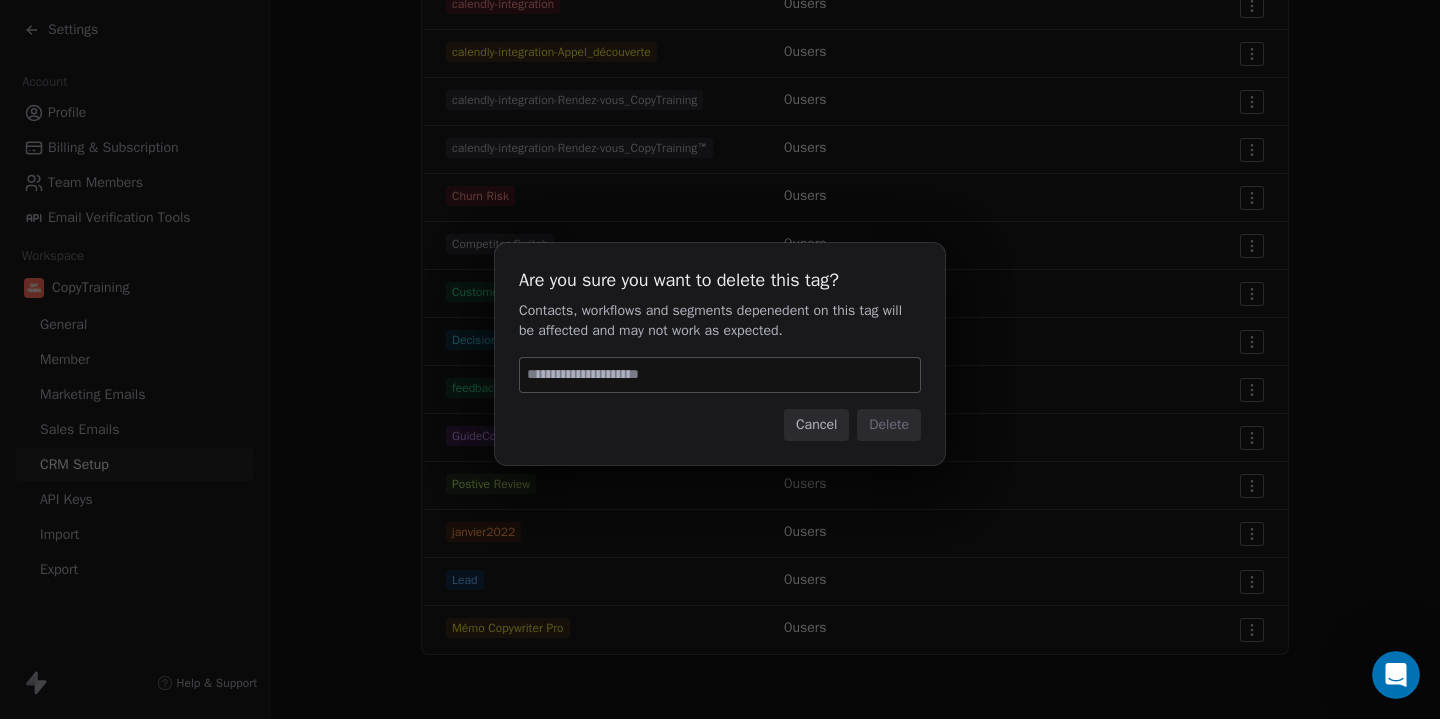 paste on "******" 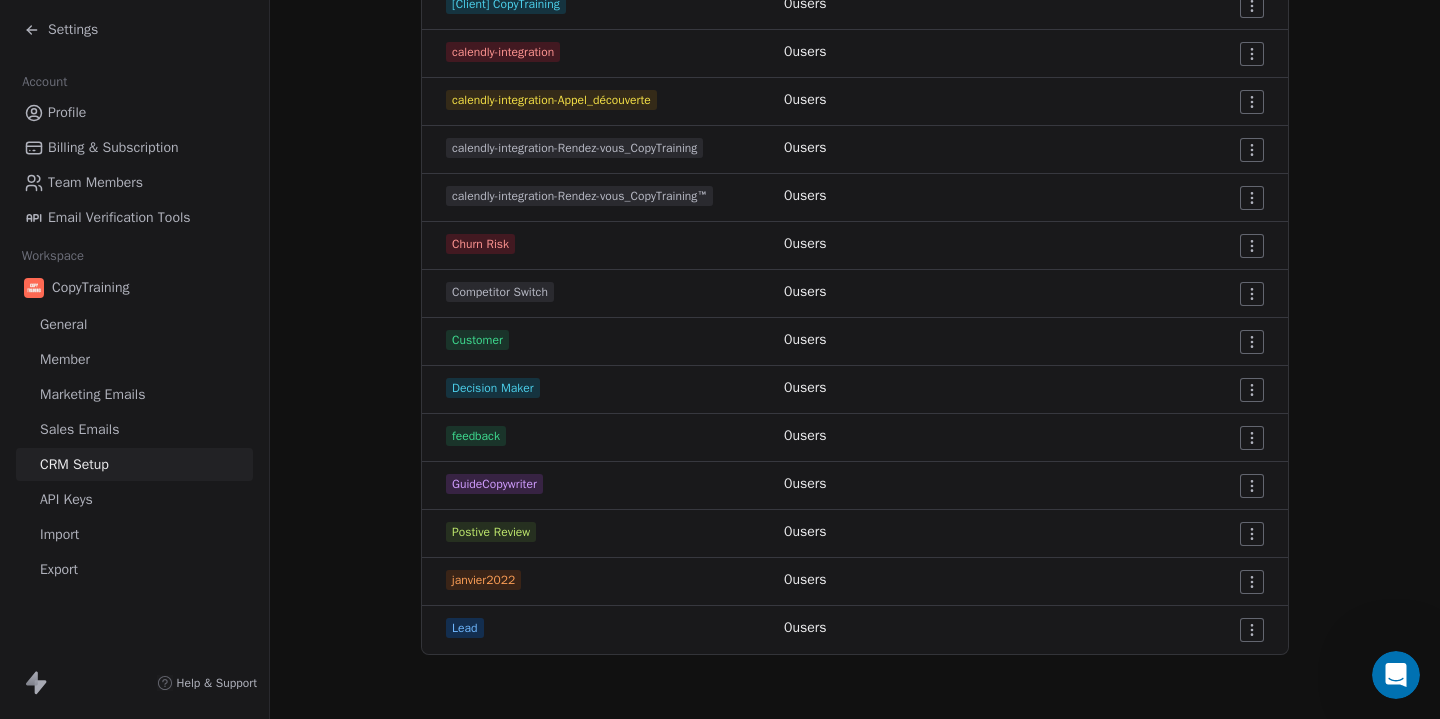 scroll, scrollTop: 458, scrollLeft: 0, axis: vertical 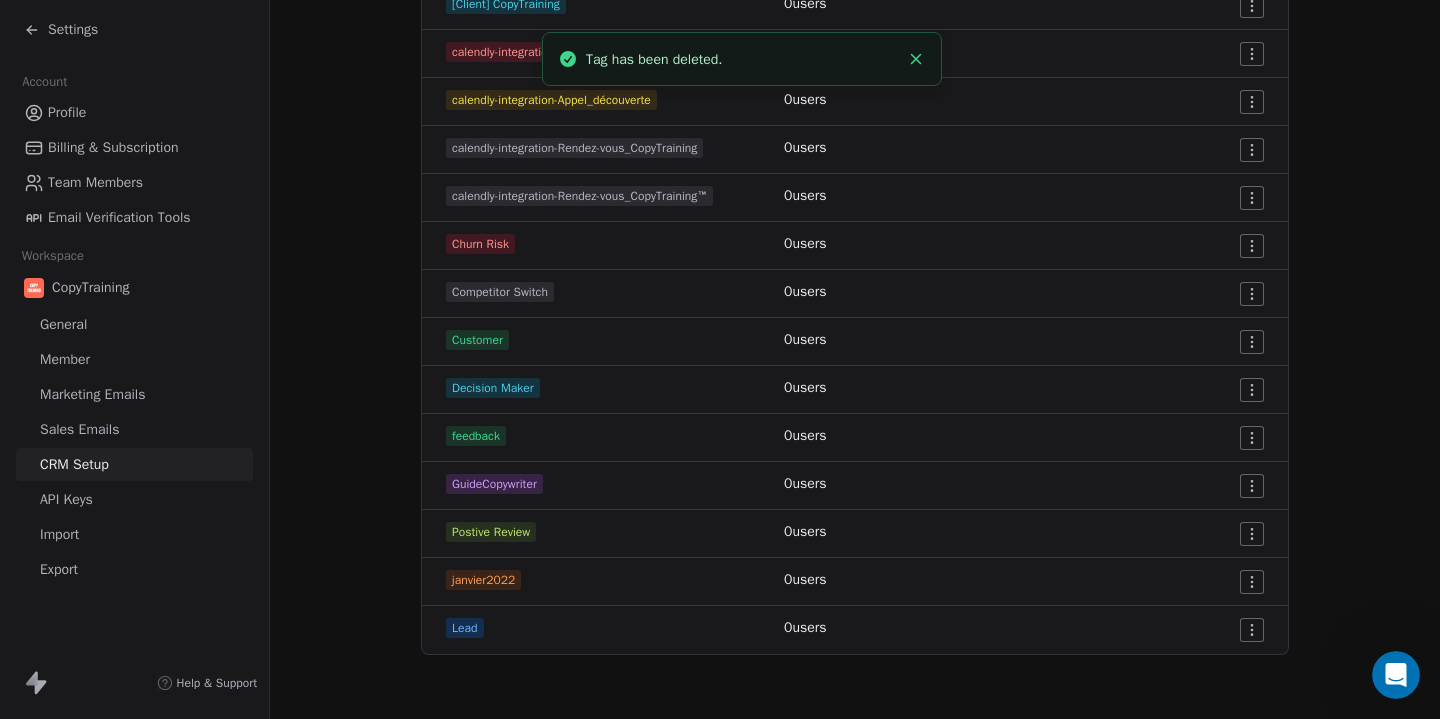 click on "Settings Account Profile Billing & Subscription Team Members Email Verification Tools Workspace CopyTraining General Member Marketing Emails Sales Emails CRM Setup API Keys Import Export Help & Support CRM Setup Manage people properties and other relevant settings. Contact Properties Contact Properties Tags Tags Status Status Tags Use tags to group or organize your contacts Create New Tag Tag Name # of Users Actions 5days-petit-prince 0  users [Client] CopyTraining 0  users calendly-integration 0  users calendly-integration-Appel_découverte 0  users calendly-integration-Rendez-vous_CopyTraining 0  users calendly-integration-Rendez-vous_CopyTraining™ 0  users Churn Risk 0  users Competitor Switch 0  users Customer 0  users Decision Maker 0  users feedback 0  users GuideCopywriter 0  users Postive Review 0  users janvier2022 0  users Lead 0  users   Tag has been deleted." at bounding box center (720, 359) 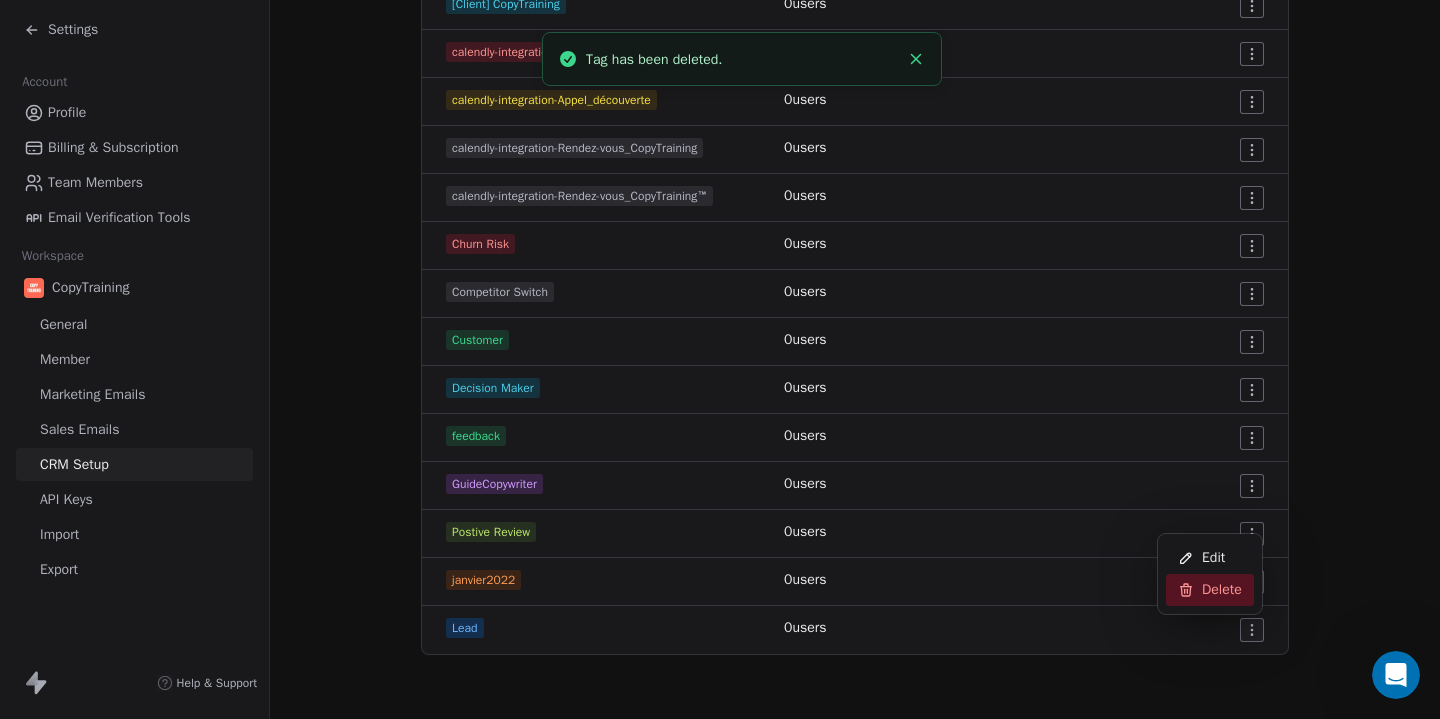 click on "Delete" at bounding box center [1210, 590] 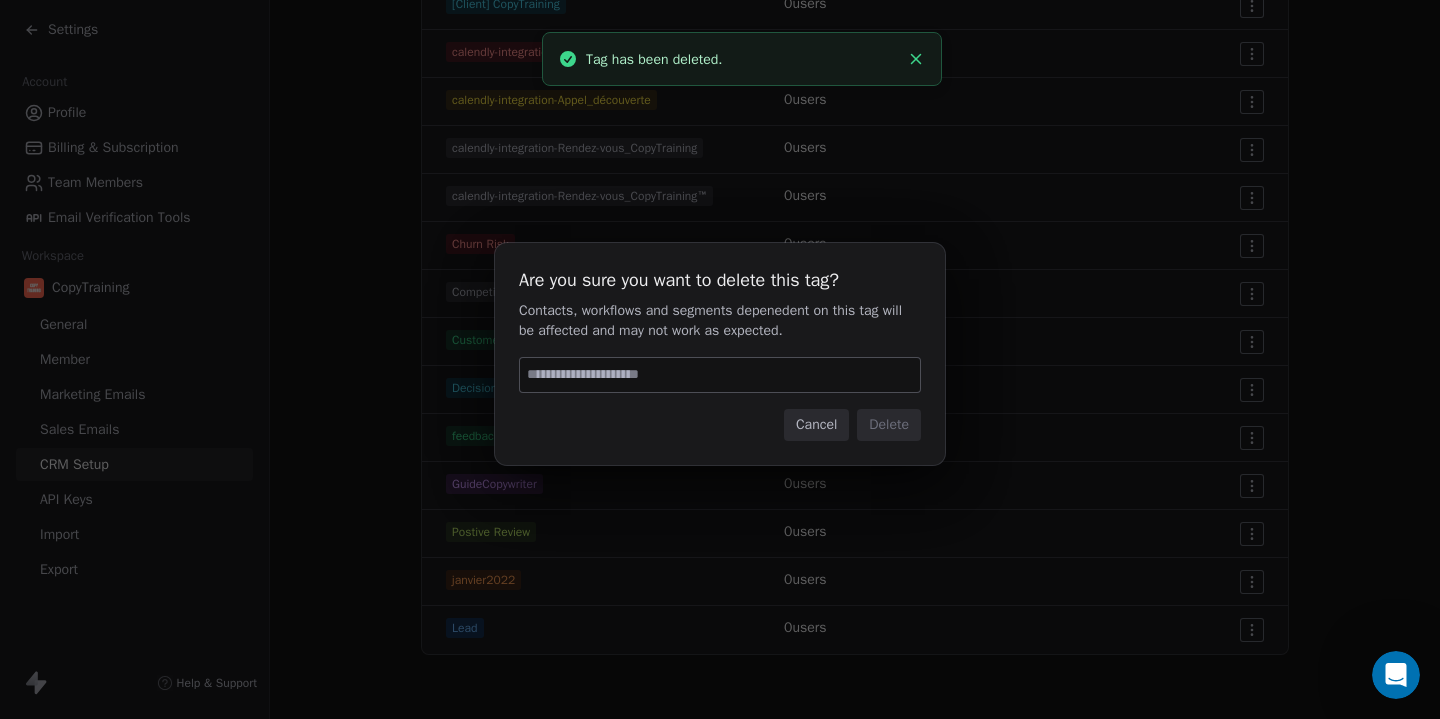 type on "******" 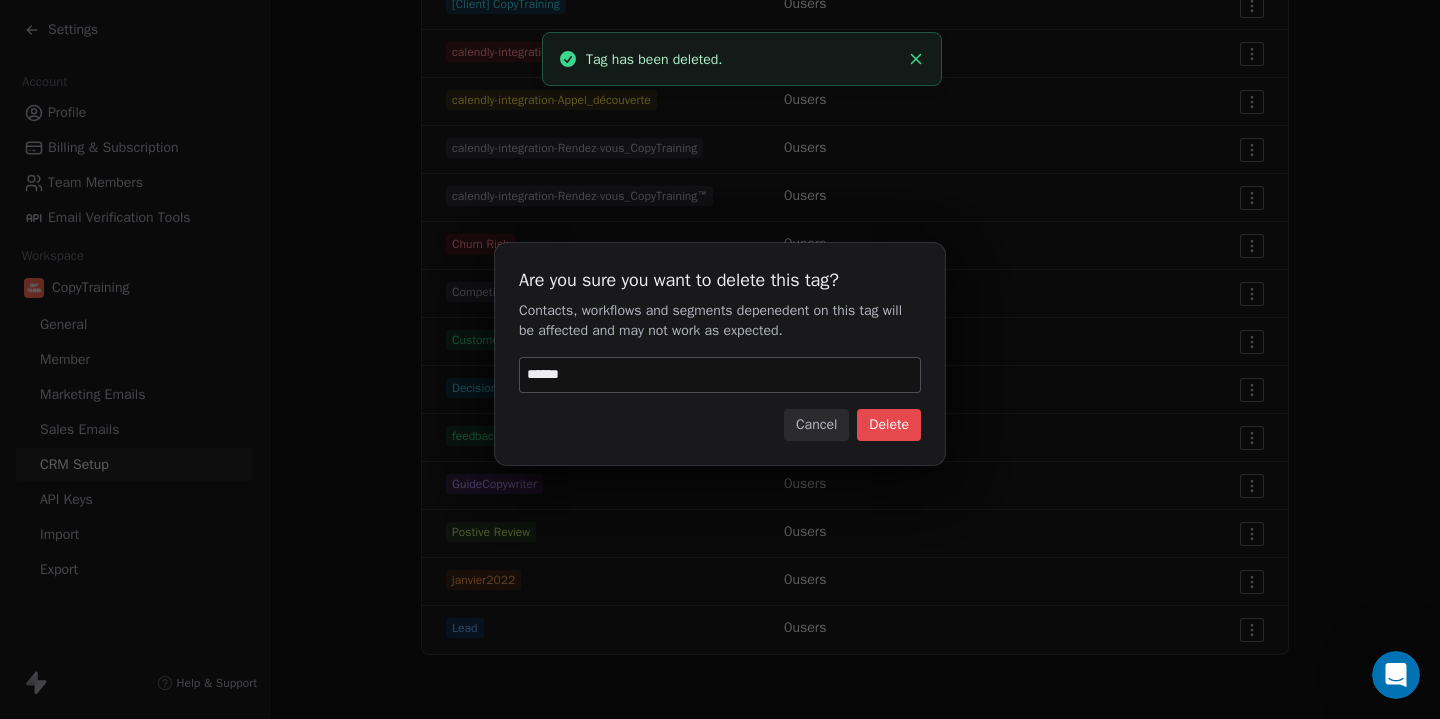 type 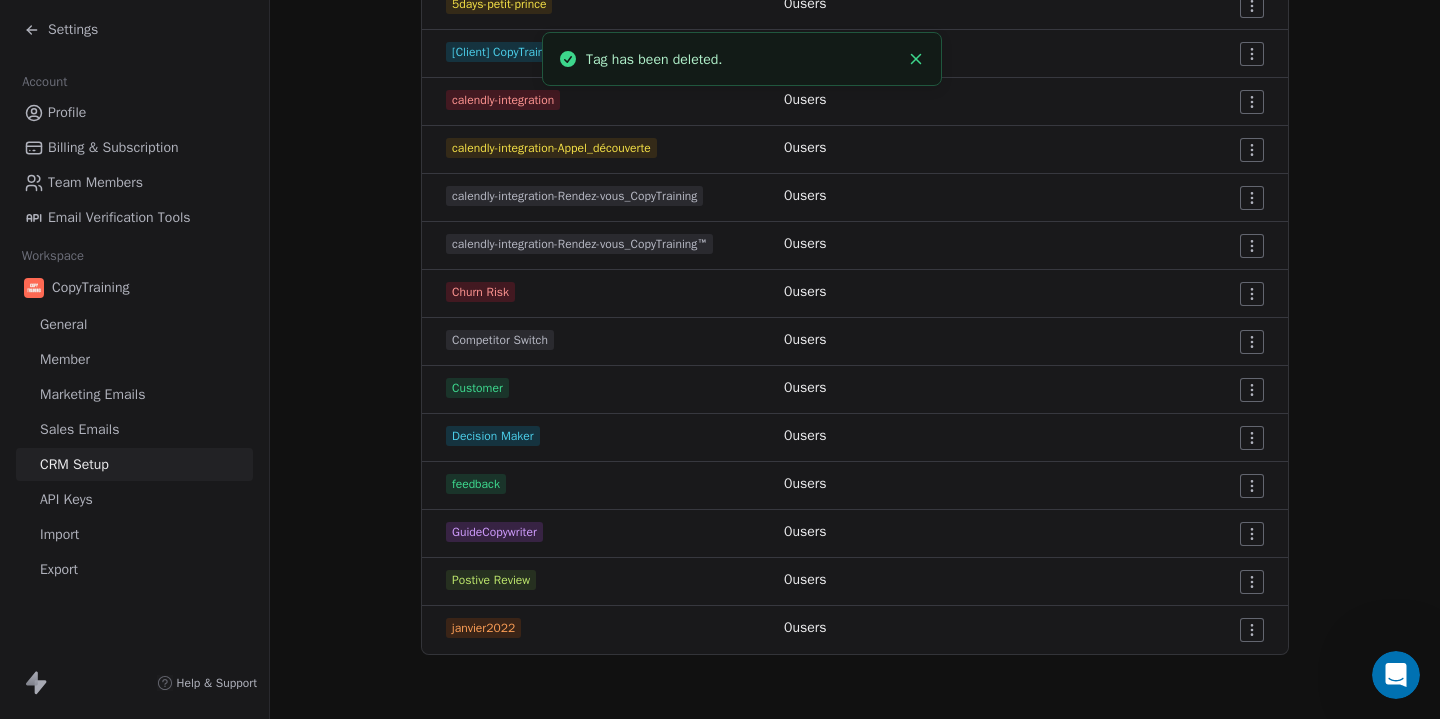 scroll, scrollTop: 410, scrollLeft: 0, axis: vertical 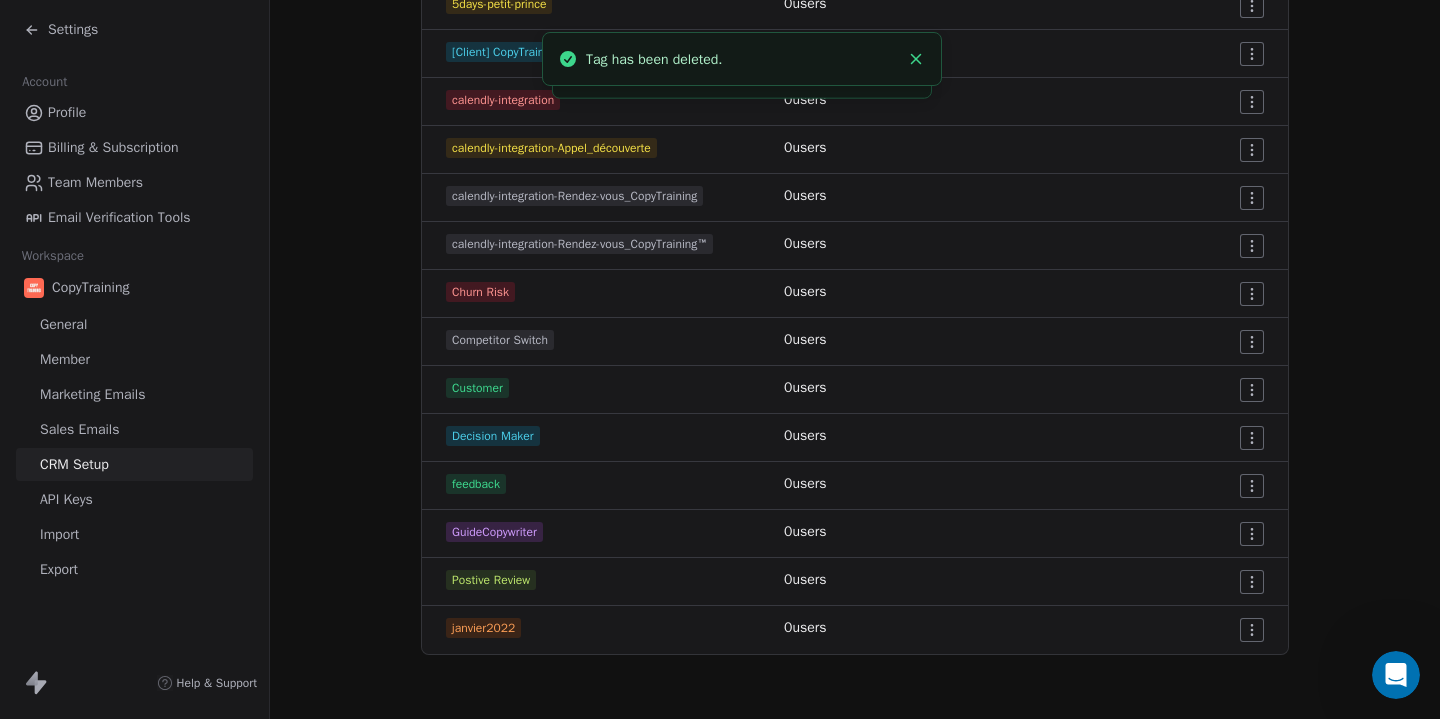 click on "Settings Account Profile Billing & Subscription Team Members Email Verification Tools Workspace CopyTraining General Member Marketing Emails Sales Emails CRM Setup API Keys Import Export Help & Support CRM Setup Manage people properties and other relevant settings. Contact Properties Contact Properties Tags Tags Status Status Tags Use tags to group or organize your contacts Create New Tag Tag Name # of Users Actions 5days-petit-prince 0  users [Client] CopyTraining 0  users calendly-integration 0  users calendly-integration-Appel_découverte 0  users calendly-integration-Rendez-vous_CopyTraining 0  users calendly-integration-Rendez-vous_CopyTraining™ 0  users Churn Risk 0  users Competitor Switch 0  users Customer 0  users Decision Maker 0  users feedback 0  users GuideCopywriter 0  users Postive Review 0  users janvier2022 0  users   Tag has been deleted. Tag has been deleted." at bounding box center (720, 359) 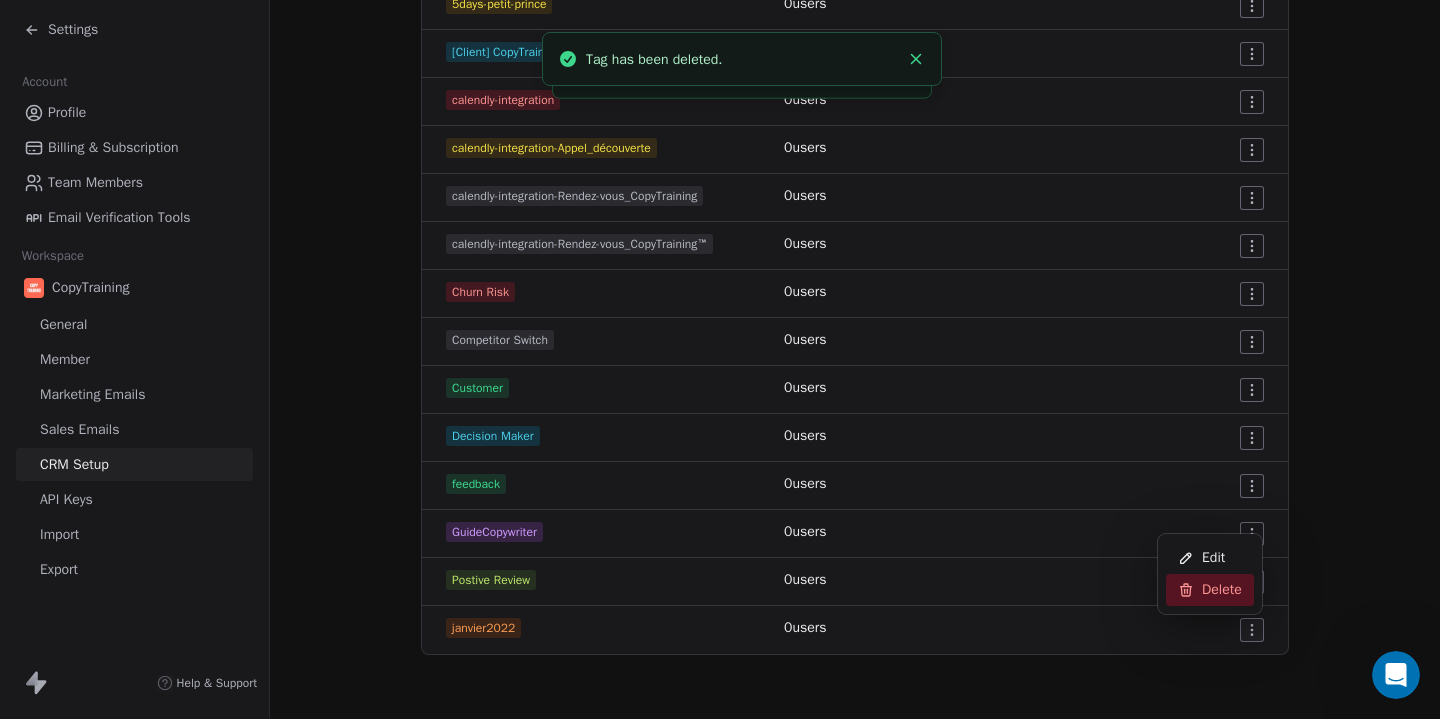 click on "Delete" at bounding box center [1222, 590] 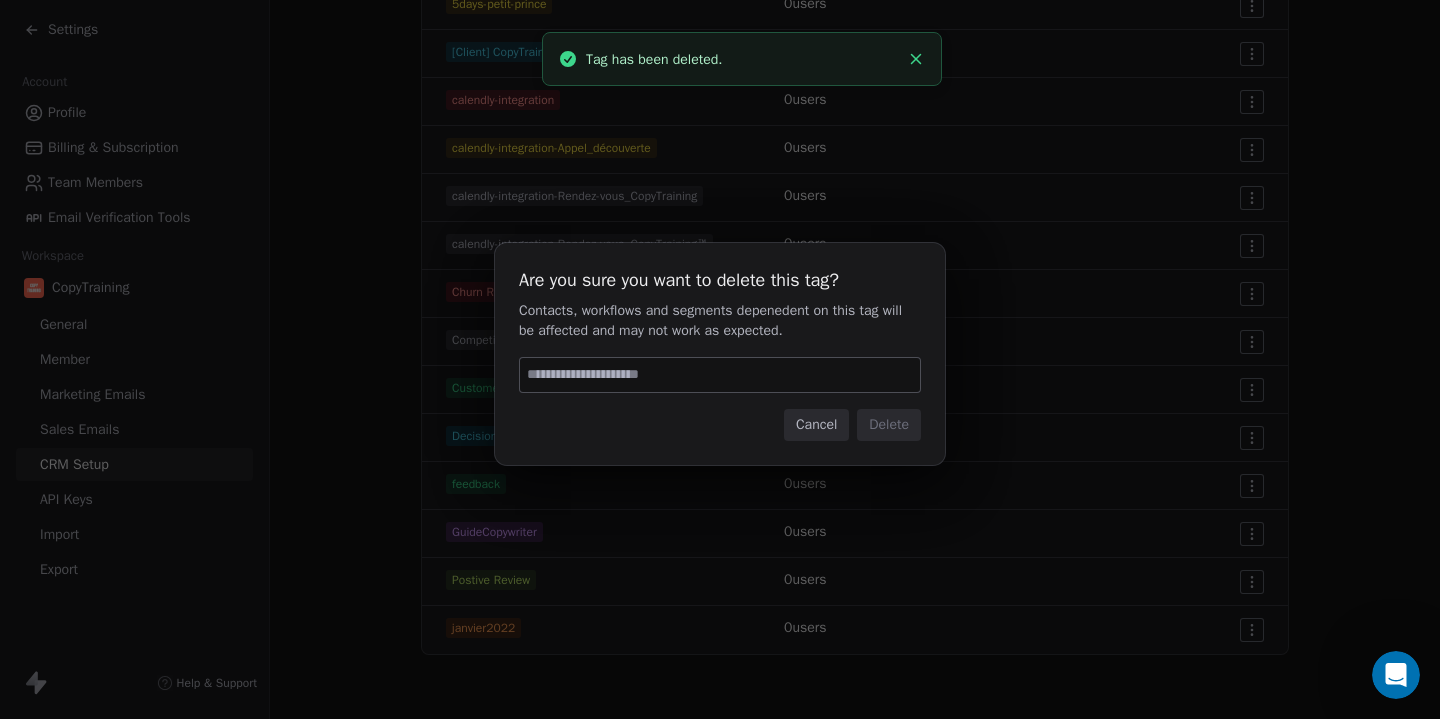 paste on "******" 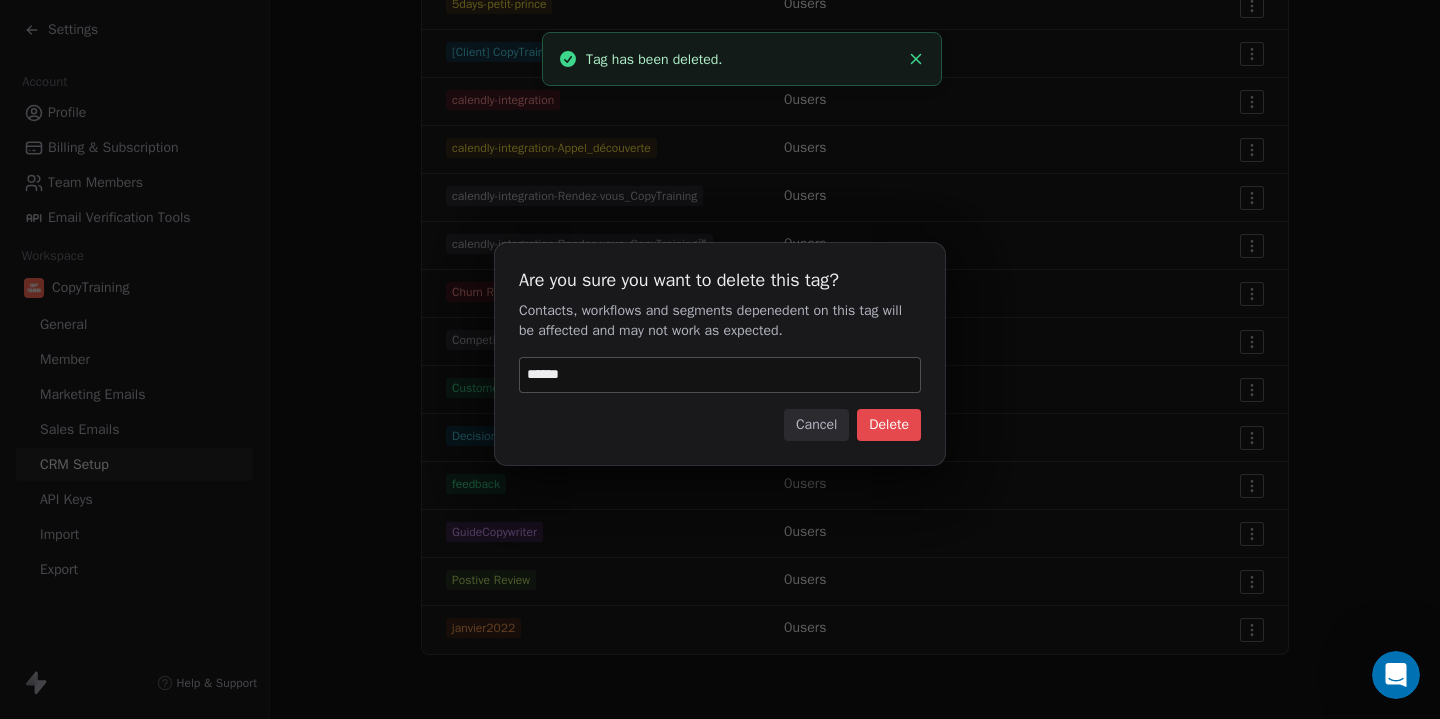 type 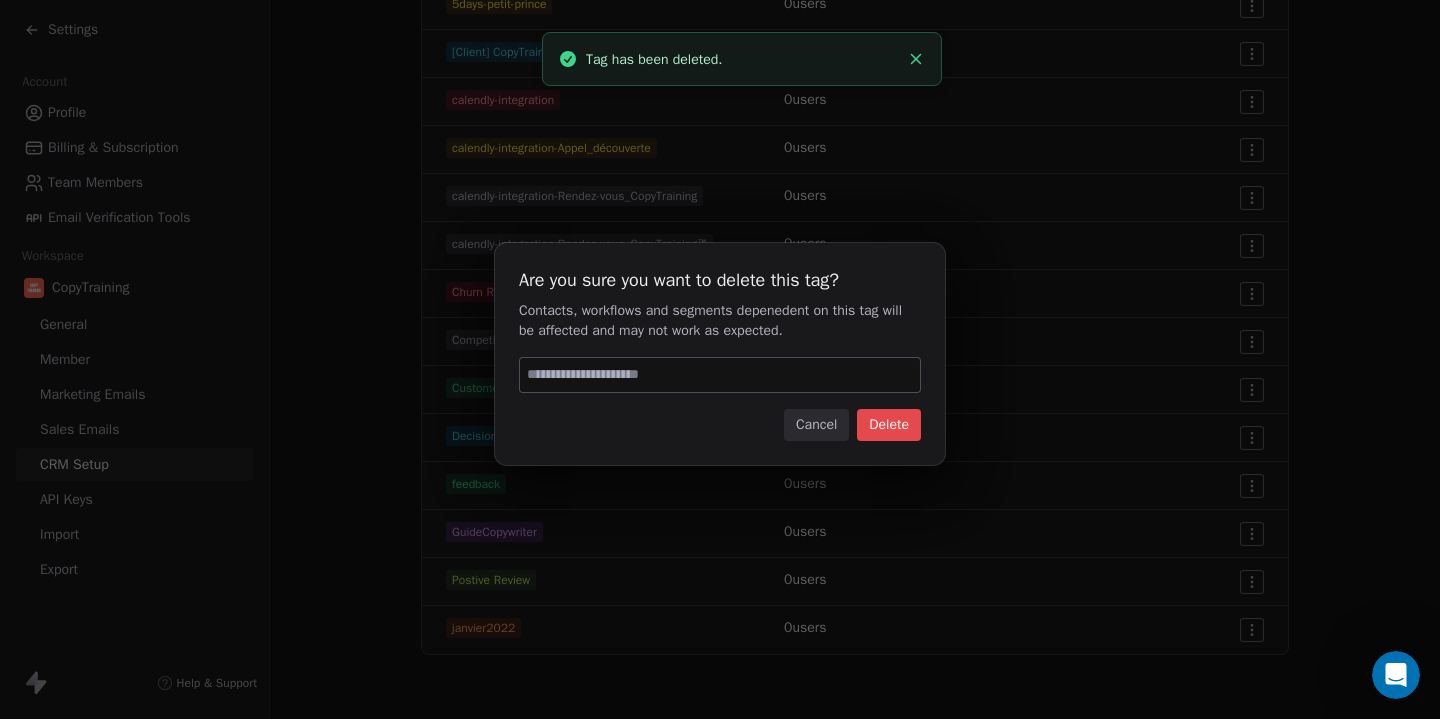 scroll, scrollTop: 362, scrollLeft: 0, axis: vertical 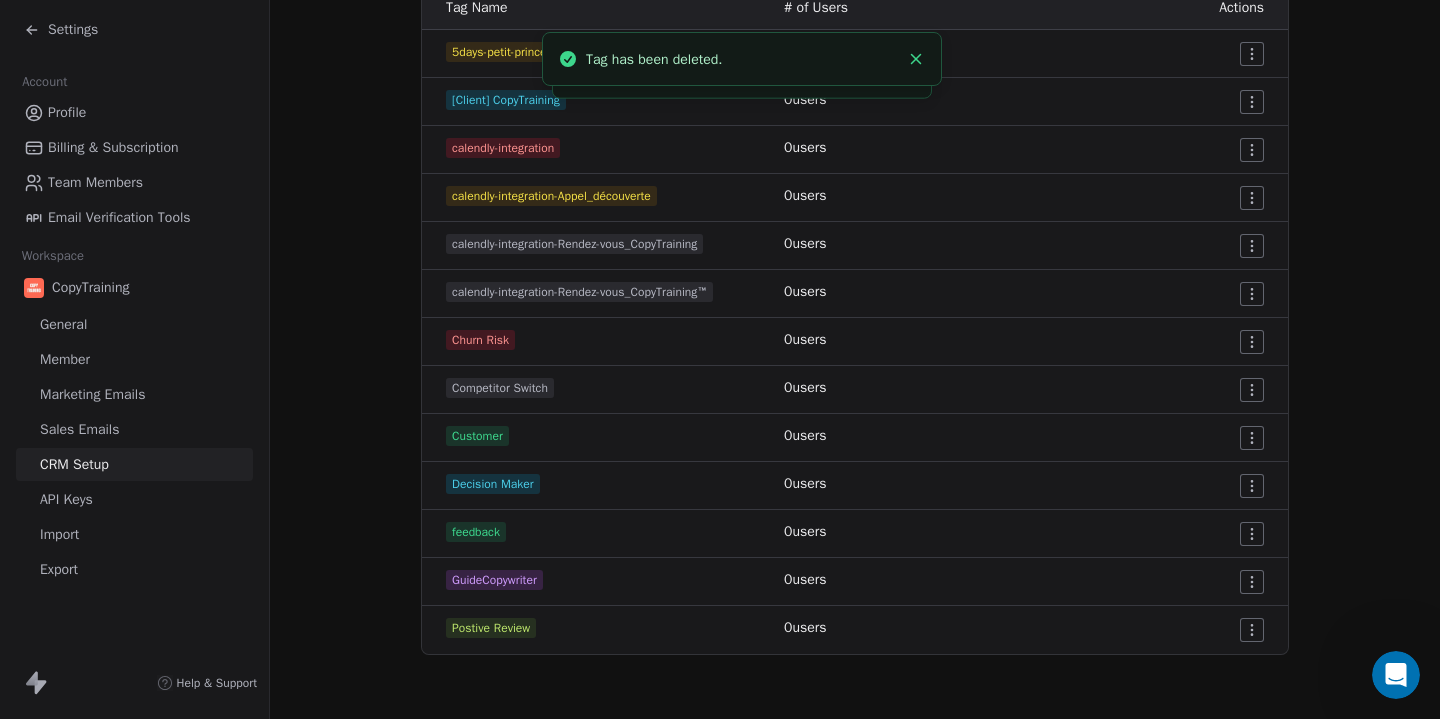click on "Settings Account Profile Billing & Subscription Team Members Email Verification Tools Workspace CopyTraining General Member Marketing Emails Sales Emails CRM Setup API Keys Import Export Help & Support CRM Setup Manage people properties and other relevant settings. Contact Properties Contact Properties Tags Tags Status Status Tags Use tags to group or organize your contacts Create New Tag Tag Name # of Users Actions 5days-petit-prince 0  users [Client] CopyTraining 0  users calendly-integration 0  users calendly-integration-Appel_découverte 0  users calendly-integration-Rendez-vous_CopyTraining 0  users calendly-integration-Rendez-vous_CopyTraining™ 0  users Churn Risk 0  users Competitor Switch 0  users Customer 0  users Decision Maker 0  users feedback 0  users GuideCopywriter 0  users Postive Review 0  users   Tag has been deleted. Tag has been deleted." at bounding box center (720, 359) 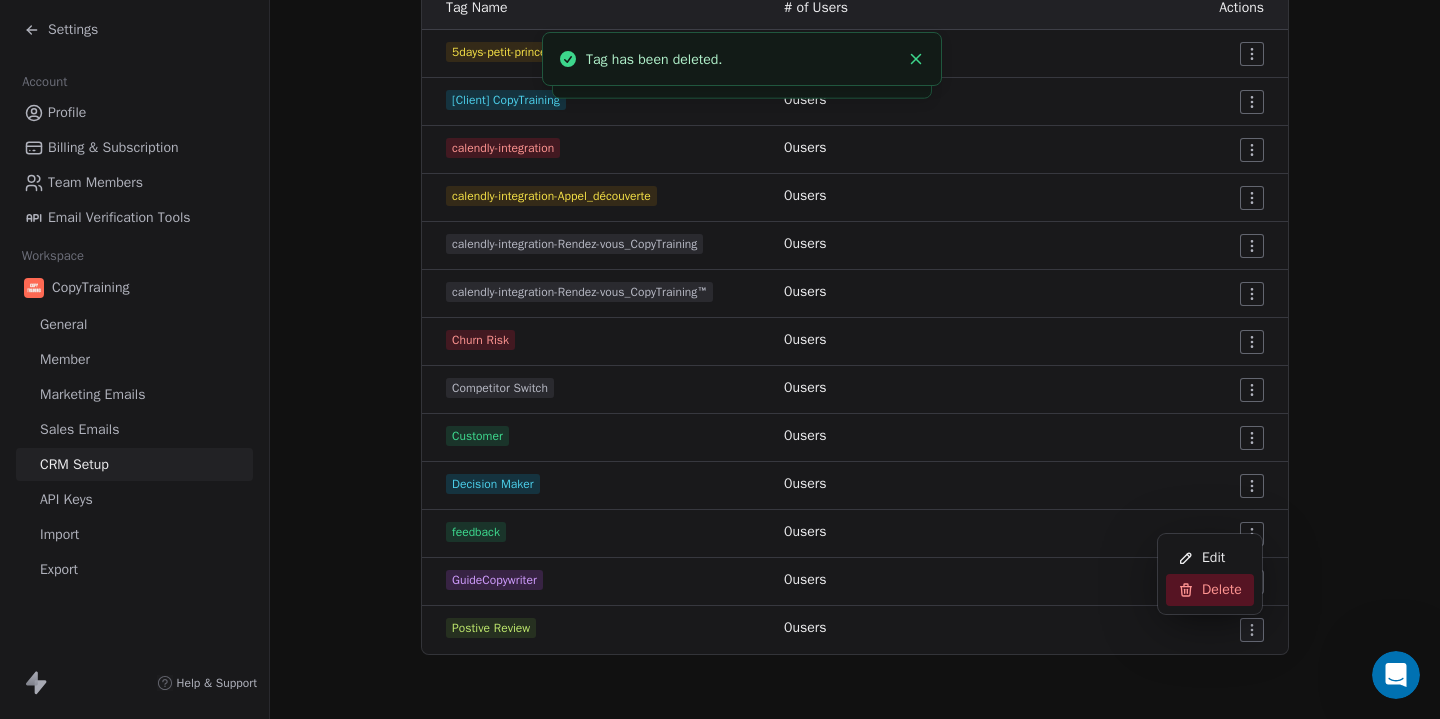 click on "Delete" at bounding box center (1222, 590) 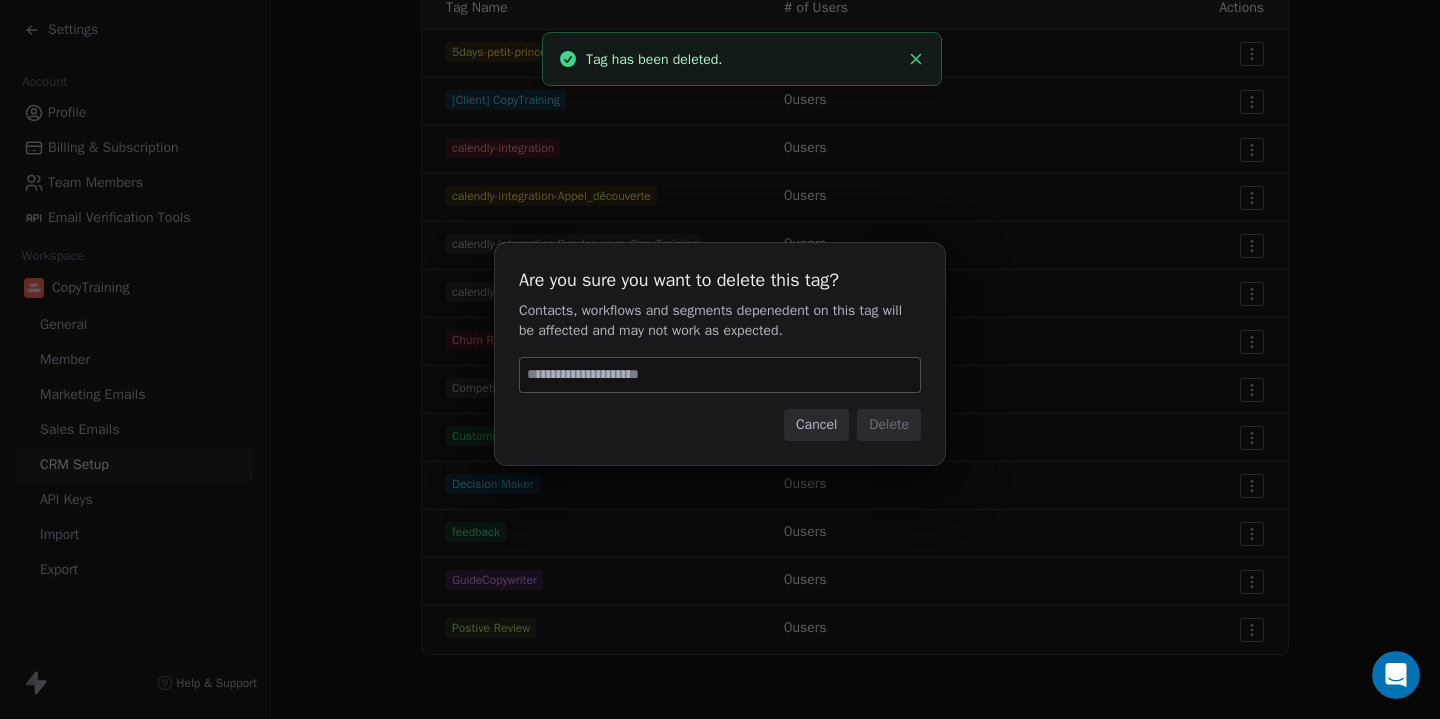 type on "******" 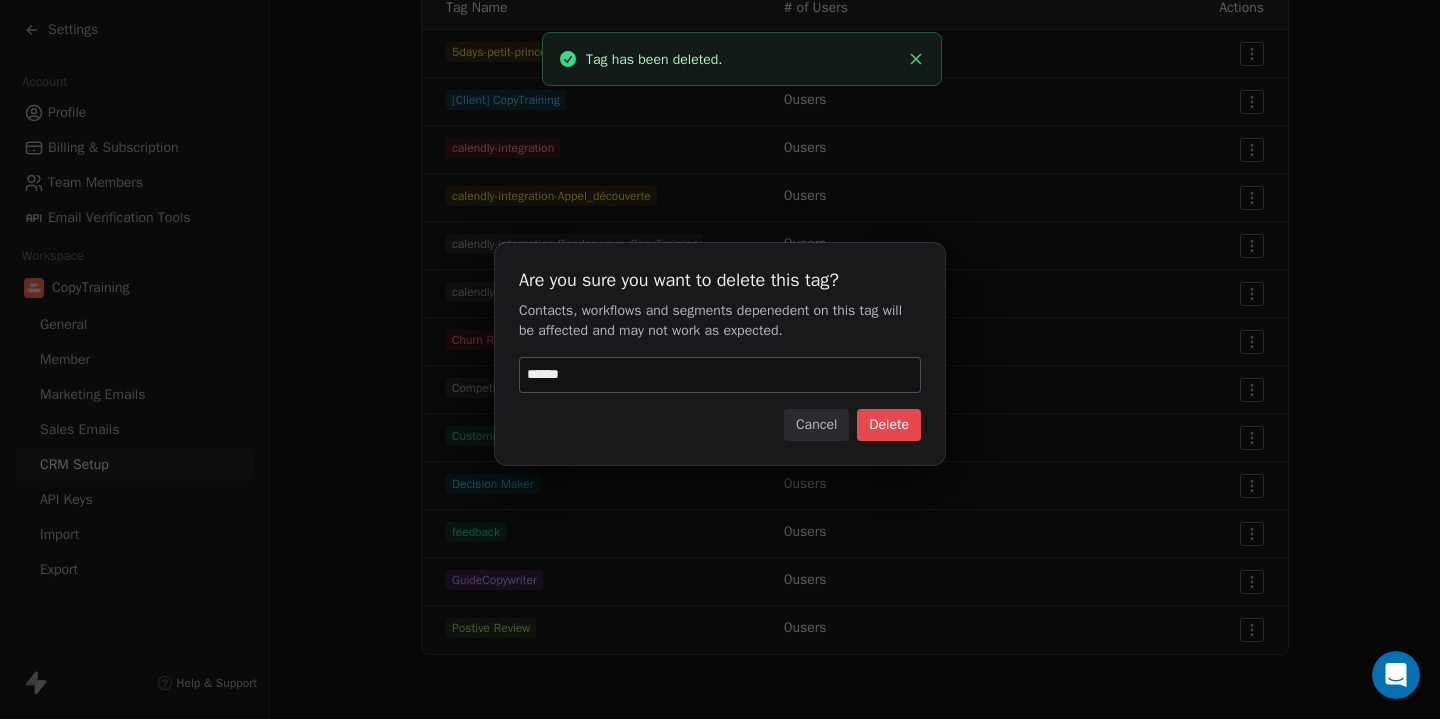 type 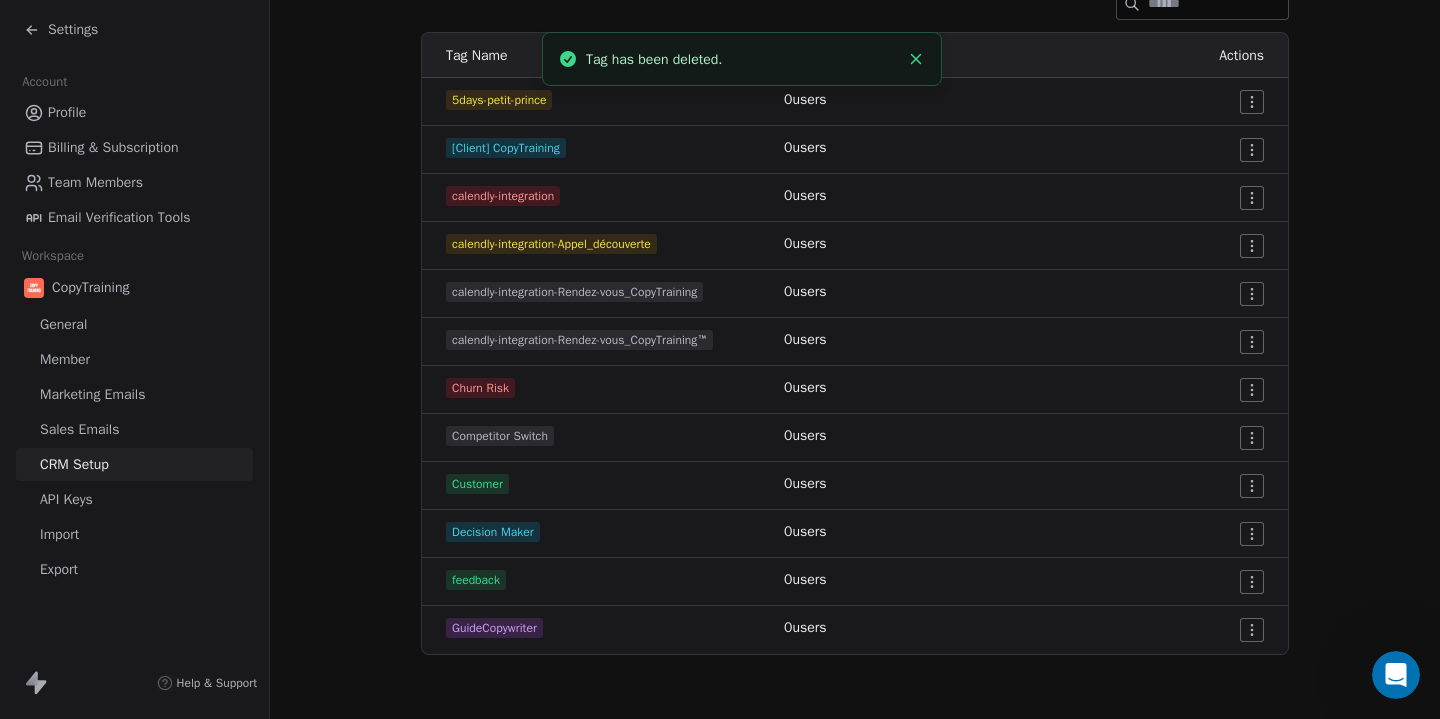 scroll, scrollTop: 314, scrollLeft: 0, axis: vertical 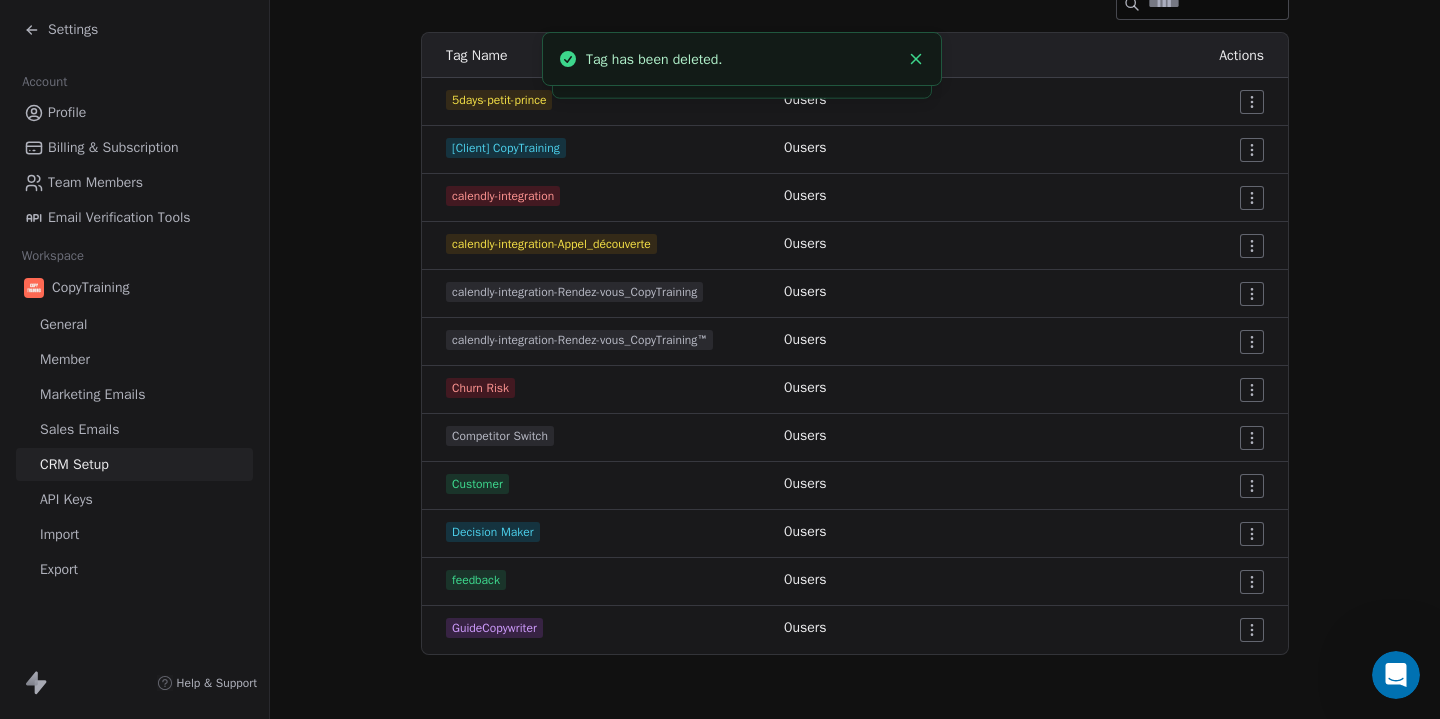 click on "Settings Account Profile Billing & Subscription Team Members Email Verification Tools Workspace CopyTraining General Member Marketing Emails Sales Emails CRM Setup API Keys Import Export Help & Support CRM Setup Manage people properties and other relevant settings. Contact Properties Contact Properties Tags Tags Status Status Tags Use tags to group or organize your contacts Create New Tag Tag Name # of Users Actions 5days-petit-prince 0  users [Client] CopyTraining 0  users calendly-integration 0  users calendly-integration-Appel_découverte 0  users calendly-integration-Rendez-vous_CopyTraining 0  users calendly-integration-Rendez-vous_CopyTraining™ 0  users Churn Risk 0  users Competitor Switch 0  users Customer 0  users Decision Maker 0  users feedback 0  users GuideCopywriter 0  users   Tag has been deleted. Tag has been deleted." at bounding box center (720, 359) 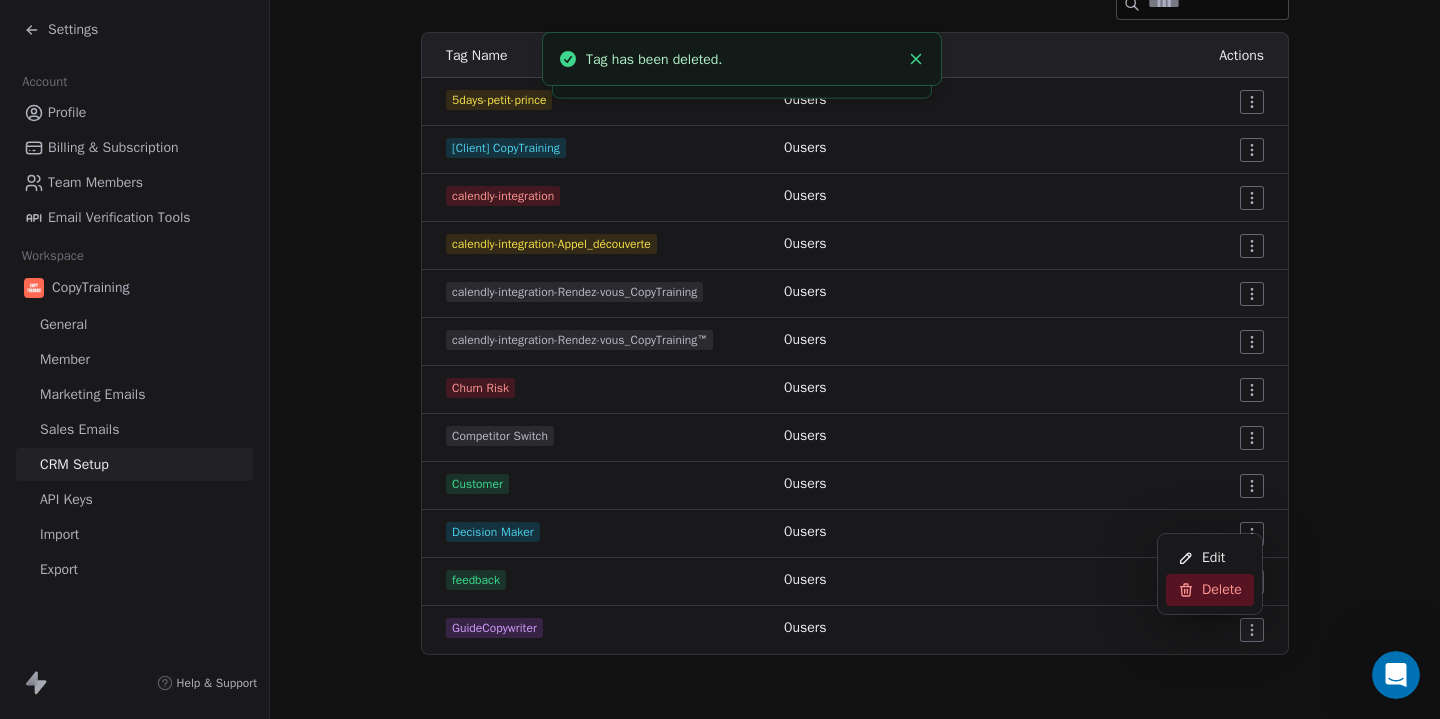 click on "Delete" at bounding box center (1210, 590) 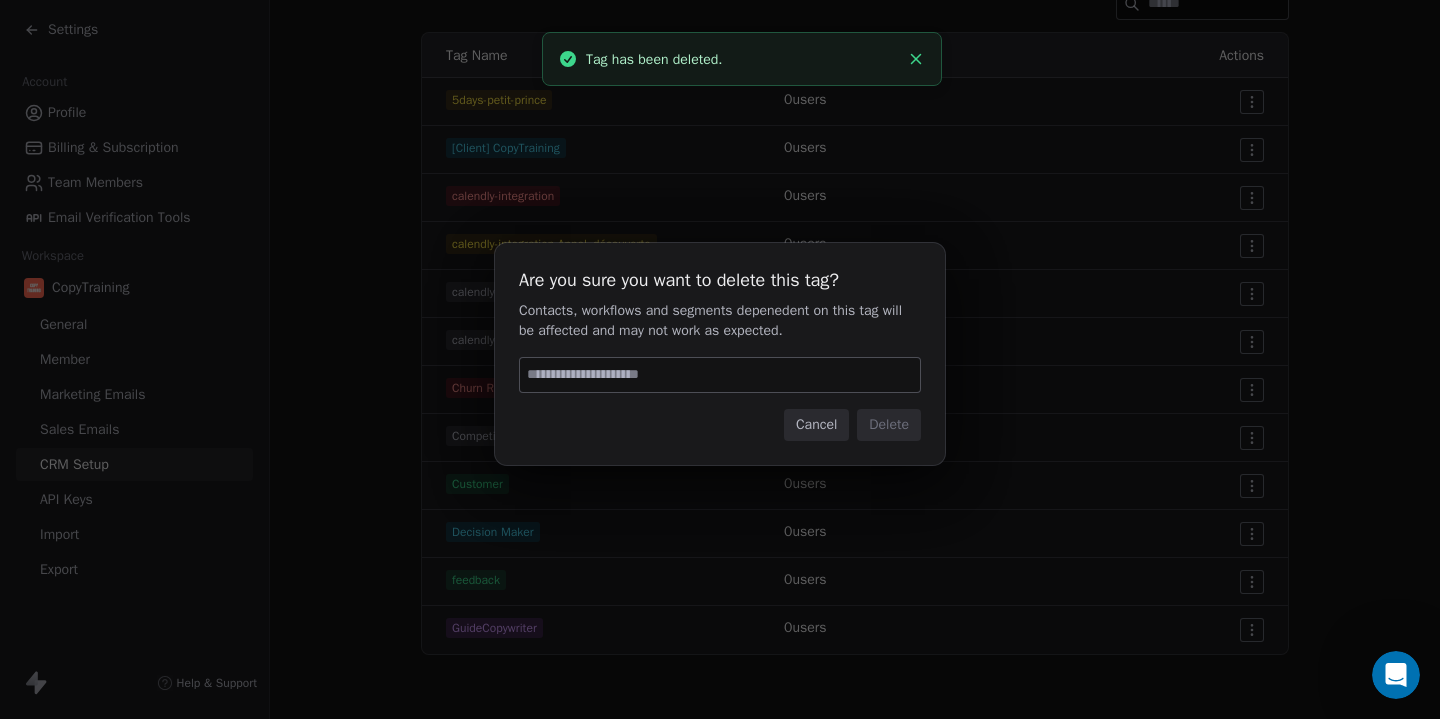 type on "******" 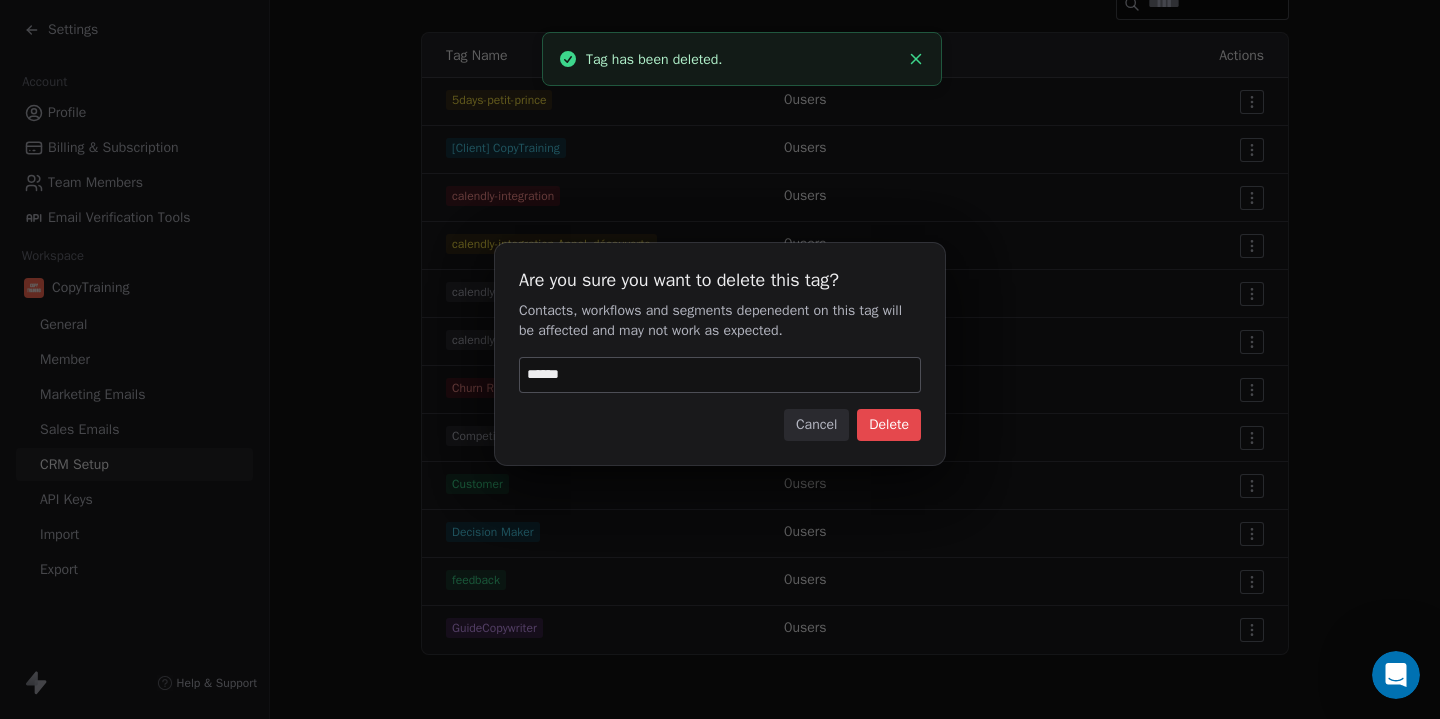 type 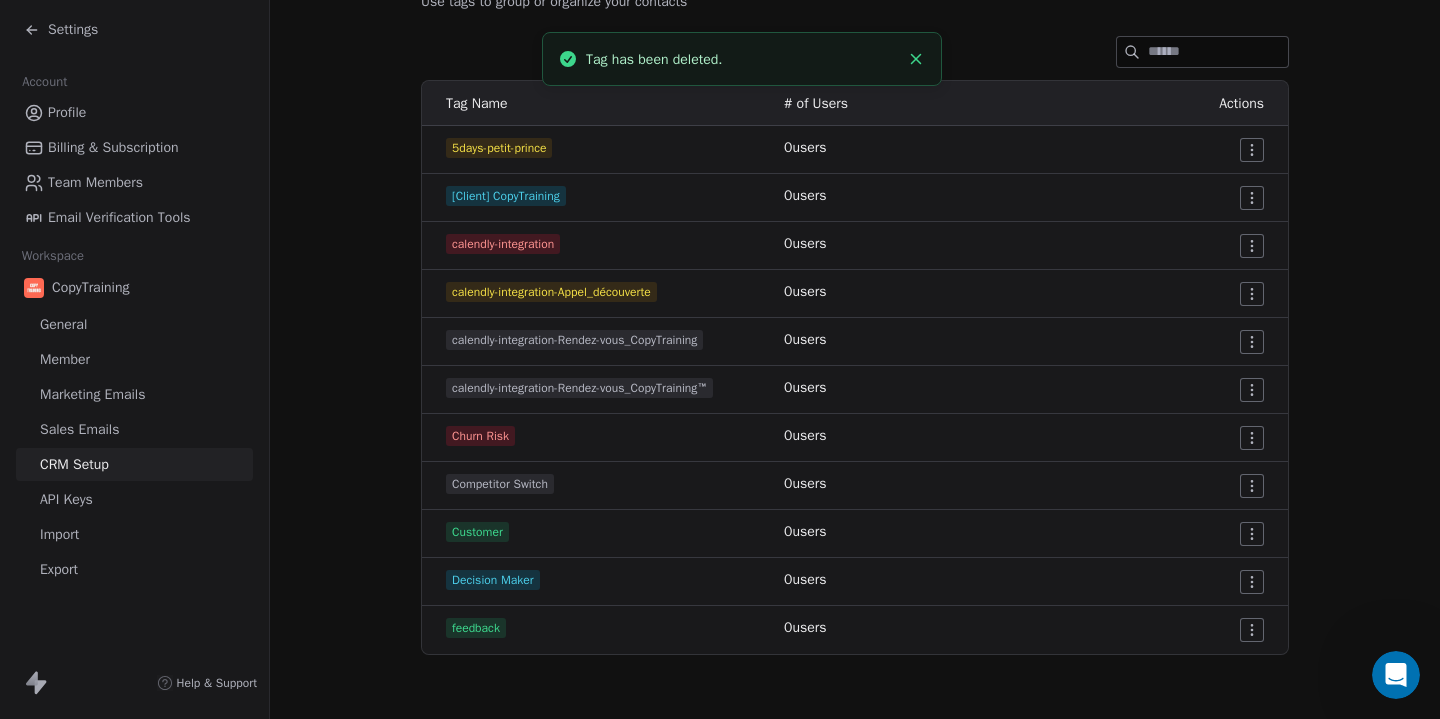 scroll, scrollTop: 266, scrollLeft: 0, axis: vertical 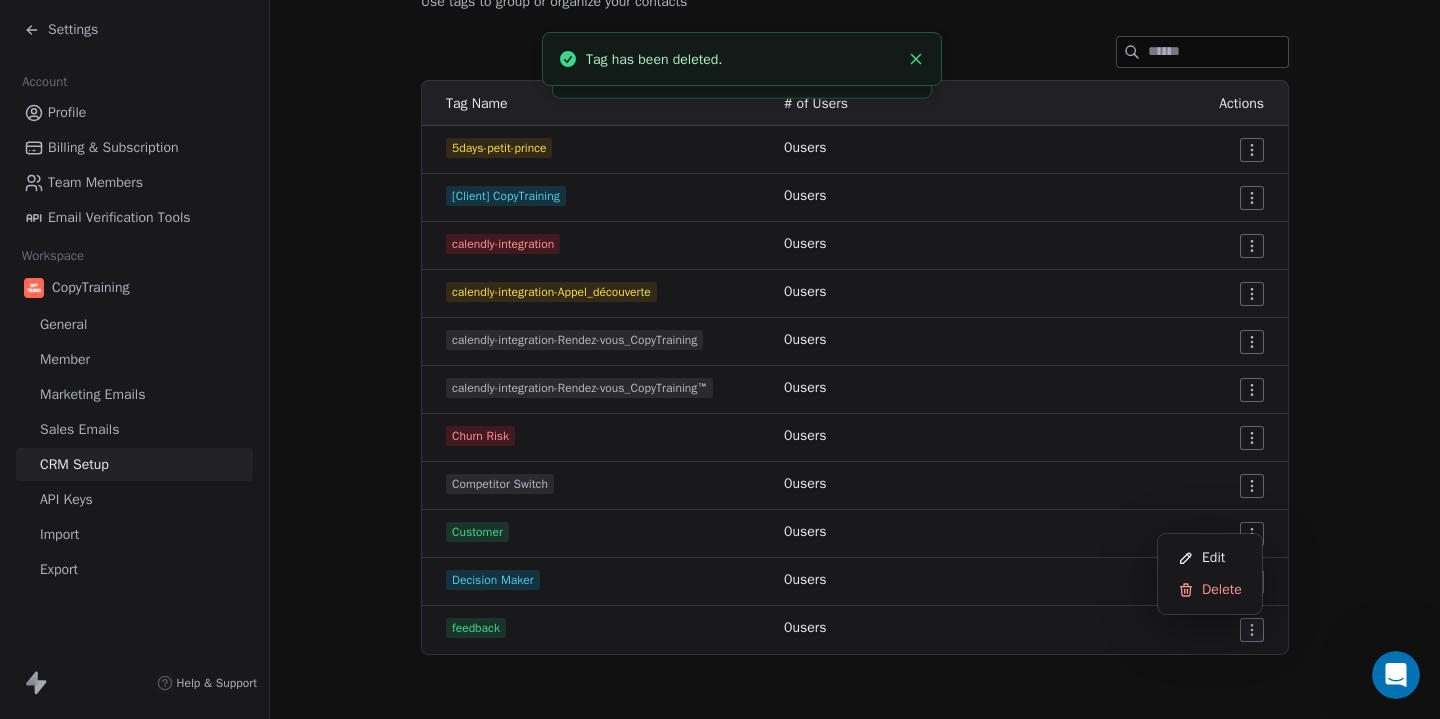 click on "Settings Account Profile Billing & Subscription Team Members Email Verification Tools Workspace CopyTraining General Member Marketing Emails Sales Emails CRM Setup API Keys Import Export Help & Support CRM Setup Manage people properties and other relevant settings. Contact Properties Contact Properties Tags Tags Status Status Tags Use tags to group or organize your contacts Create New Tag Tag Name # of Users Actions 5days-petit-prince 0  users [Client] CopyTraining 0  users calendly-integration 0  users calendly-integration-Appel_découverte 0  users calendly-integration-Rendez-vous_CopyTraining 0  users calendly-integration-Rendez-vous_CopyTraining™ 0  users Churn Risk 0  users Competitor Switch 0  users Customer 0  users Decision Maker 0  users feedback 0  users   Tag has been deleted. Tag has been deleted. Edit Delete" at bounding box center (720, 359) 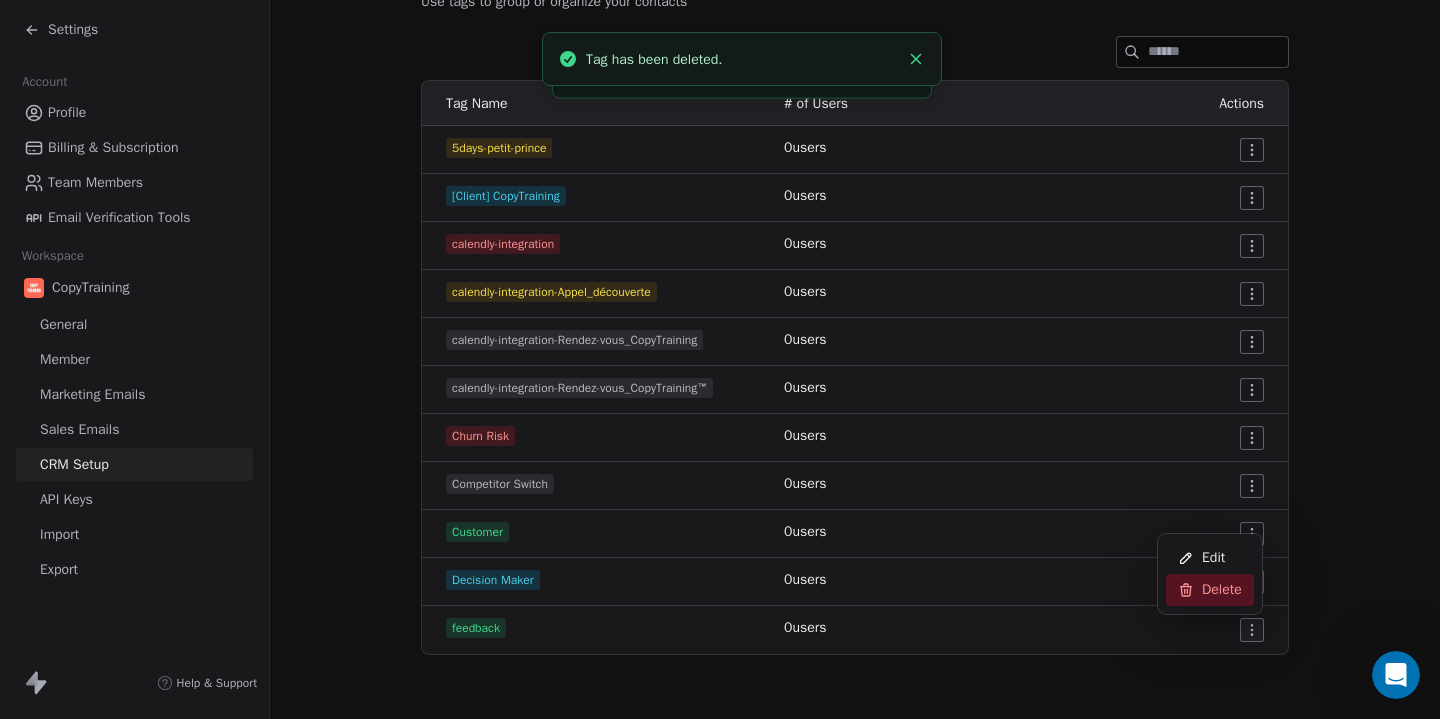 click on "Delete" at bounding box center (1222, 590) 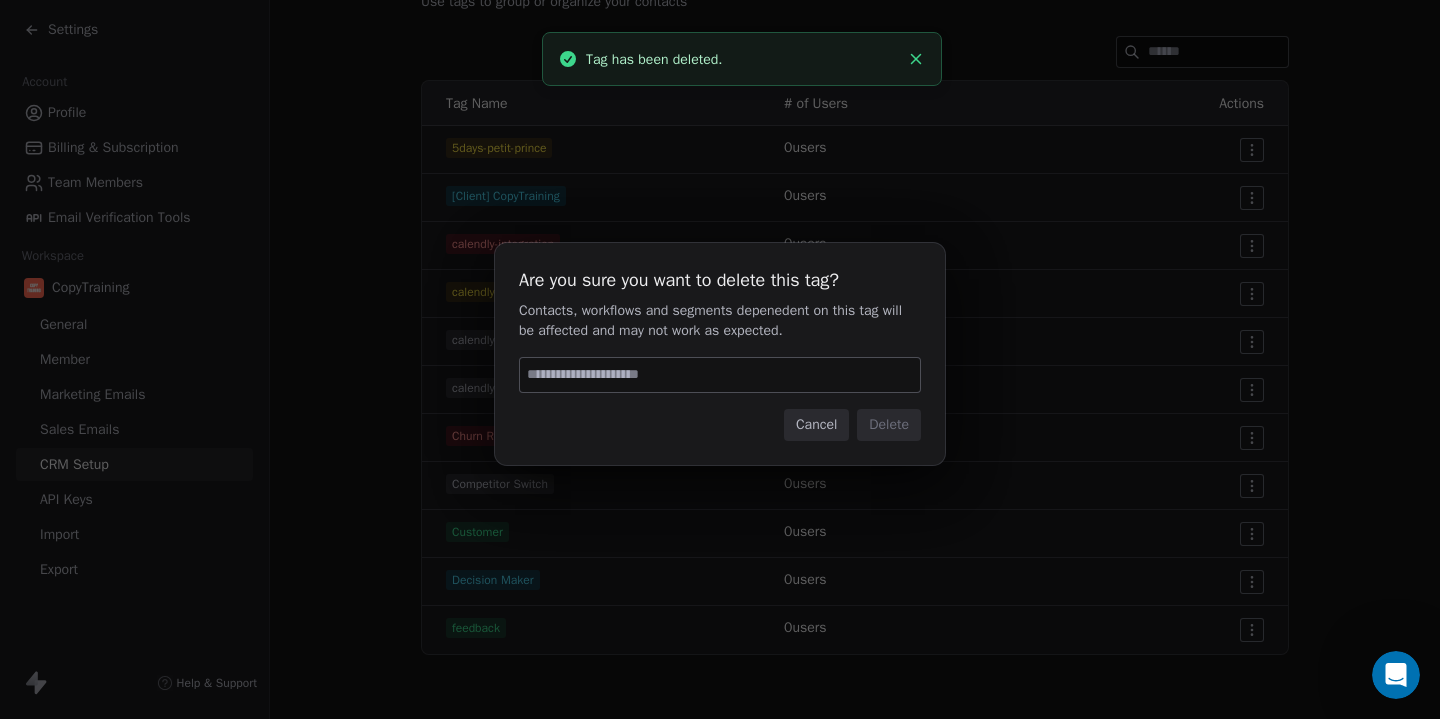 paste on "******" 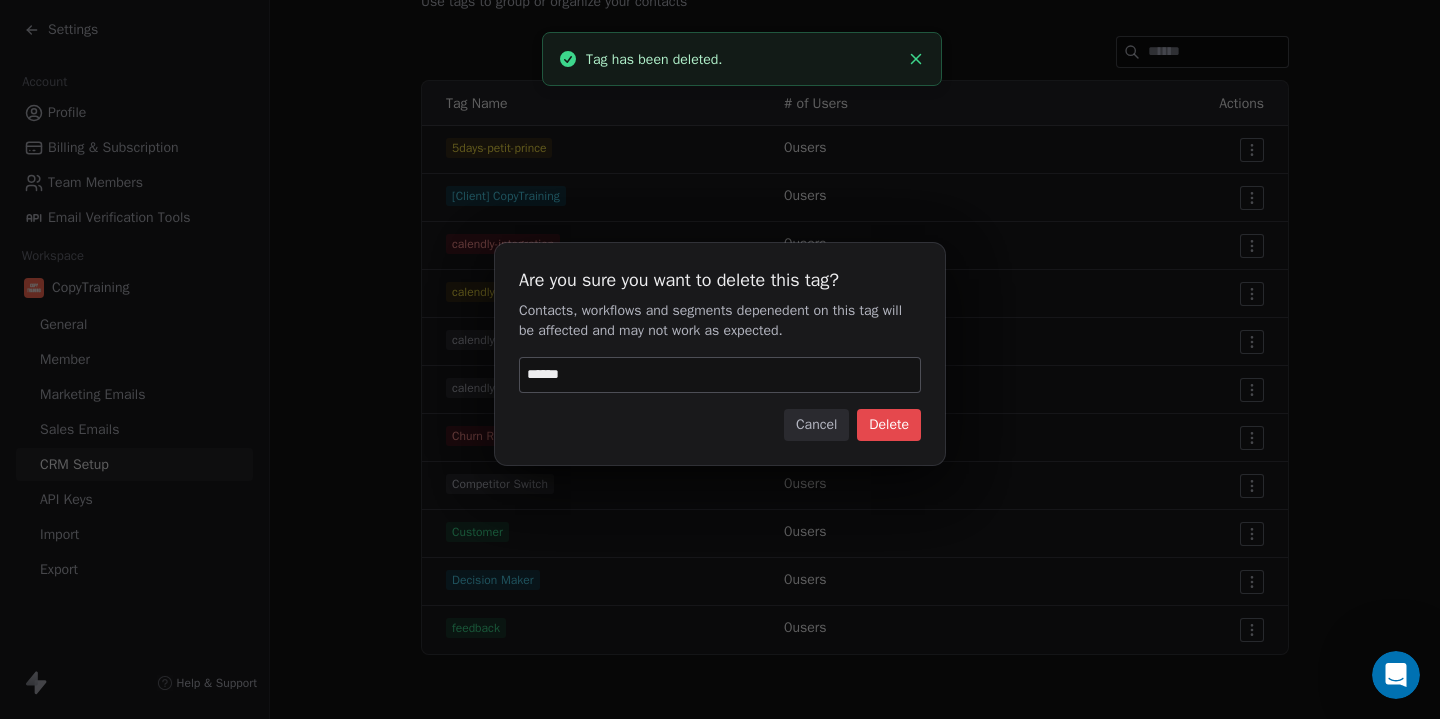 type 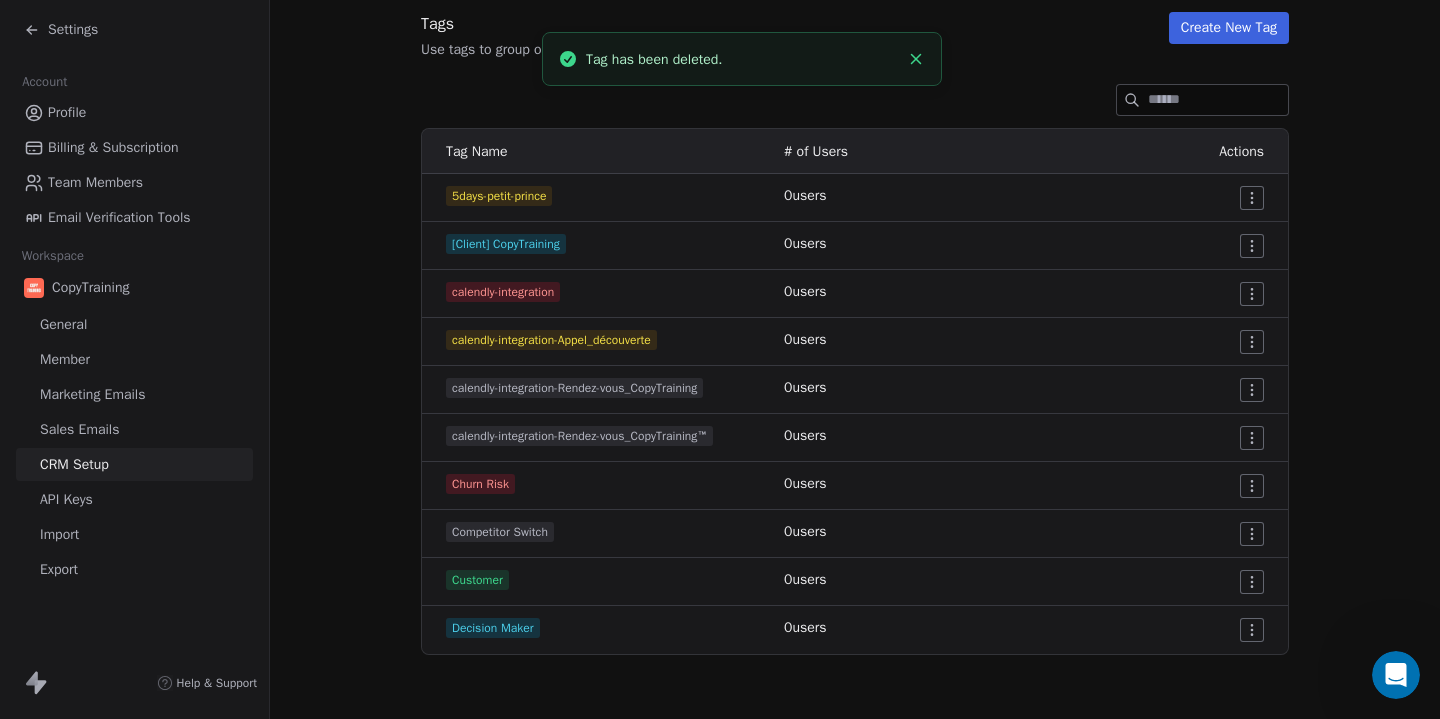 scroll, scrollTop: 218, scrollLeft: 0, axis: vertical 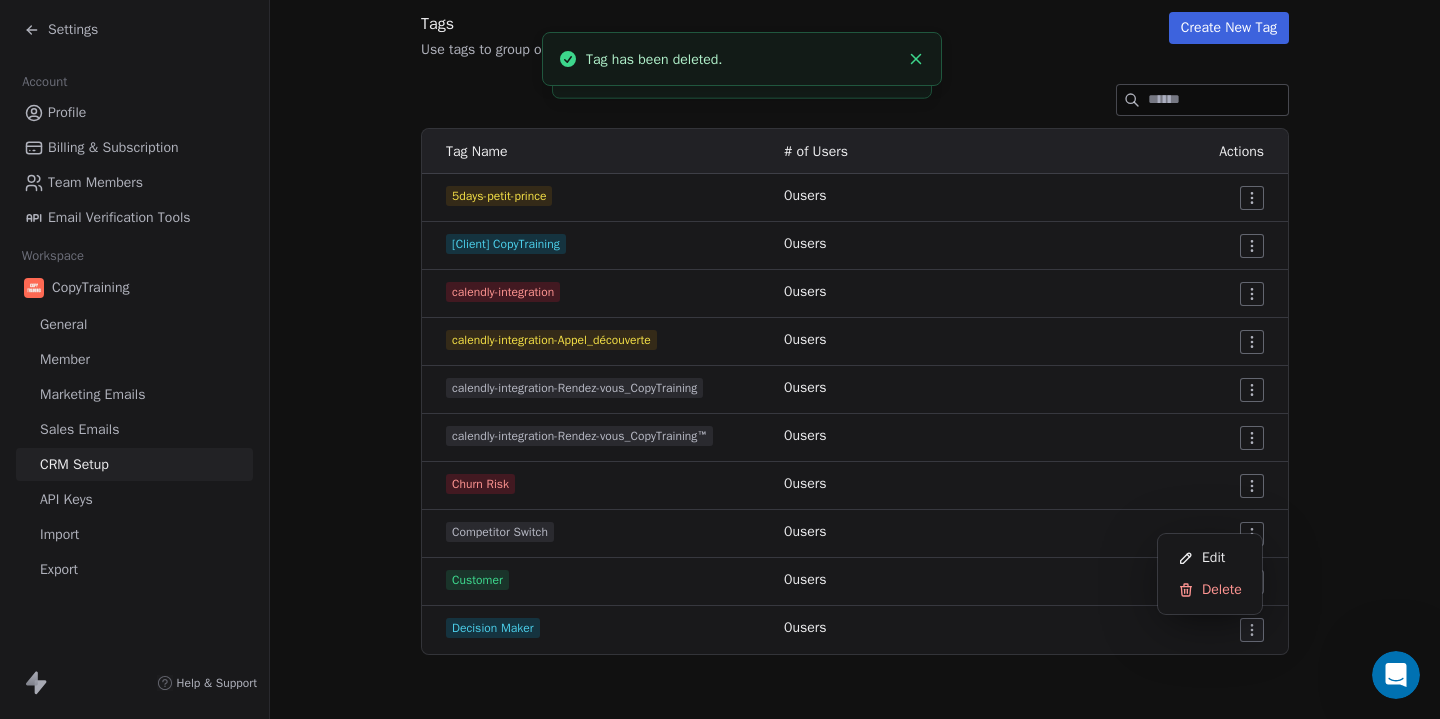 click on "Settings Account Profile Billing & Subscription Team Members Email Verification Tools Workspace CopyTraining General Member Marketing Emails Sales Emails CRM Setup API Keys Import Export Help & Support CRM Setup Manage people properties and other relevant settings. Contact Properties Contact Properties Tags Tags Status Status Tags Use tags to group or organize your contacts Create New Tag Tag Name # of Users Actions 5days-petit-prince 0  users [Client] CopyTraining 0  users calendly-integration 0  users calendly-integration-Appel_découverte 0  users calendly-integration-Rendez-vous_CopyTraining 0  users calendly-integration-Rendez-vous_CopyTraining™ 0  users Churn Risk 0  users Competitor Switch 0  users Customer 0  users Decision Maker 0  users   Tag has been deleted. Tag has been deleted. Edit Delete" at bounding box center [720, 359] 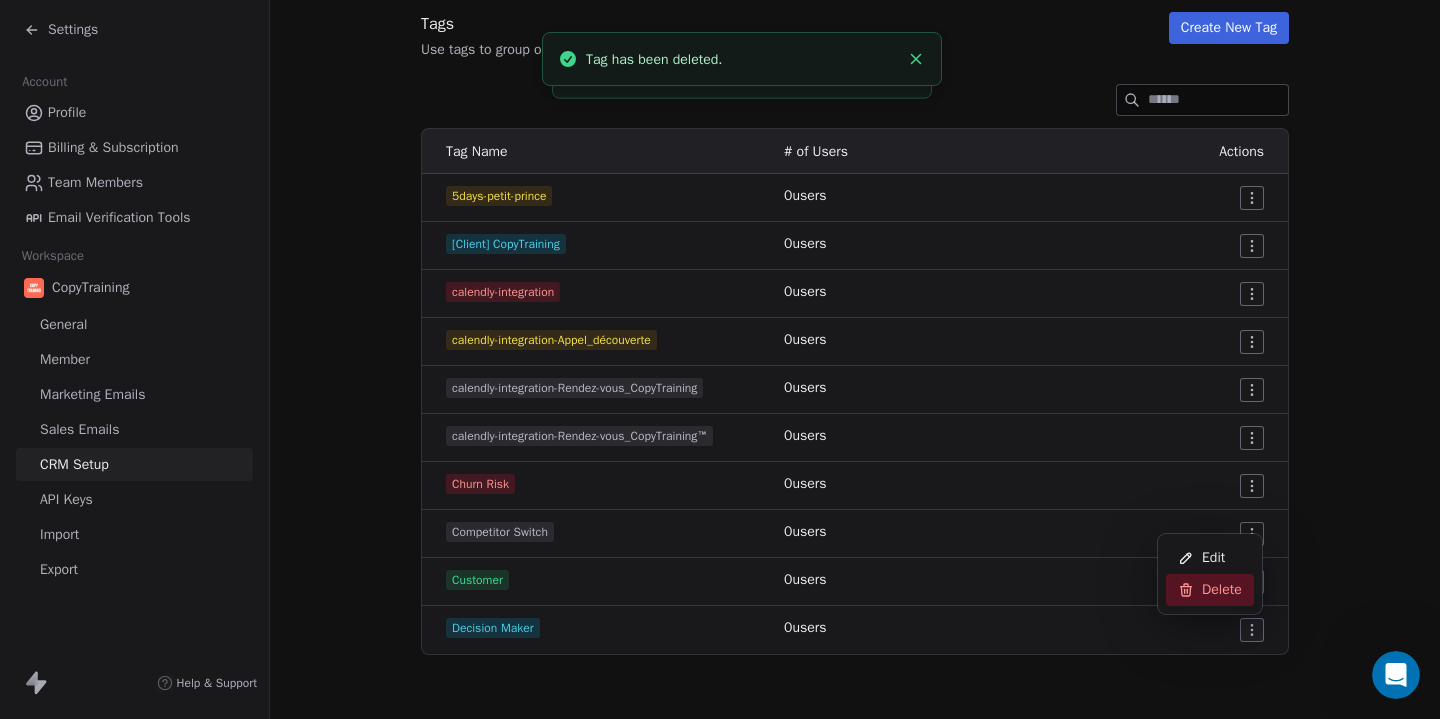 click on "Delete" at bounding box center [1222, 590] 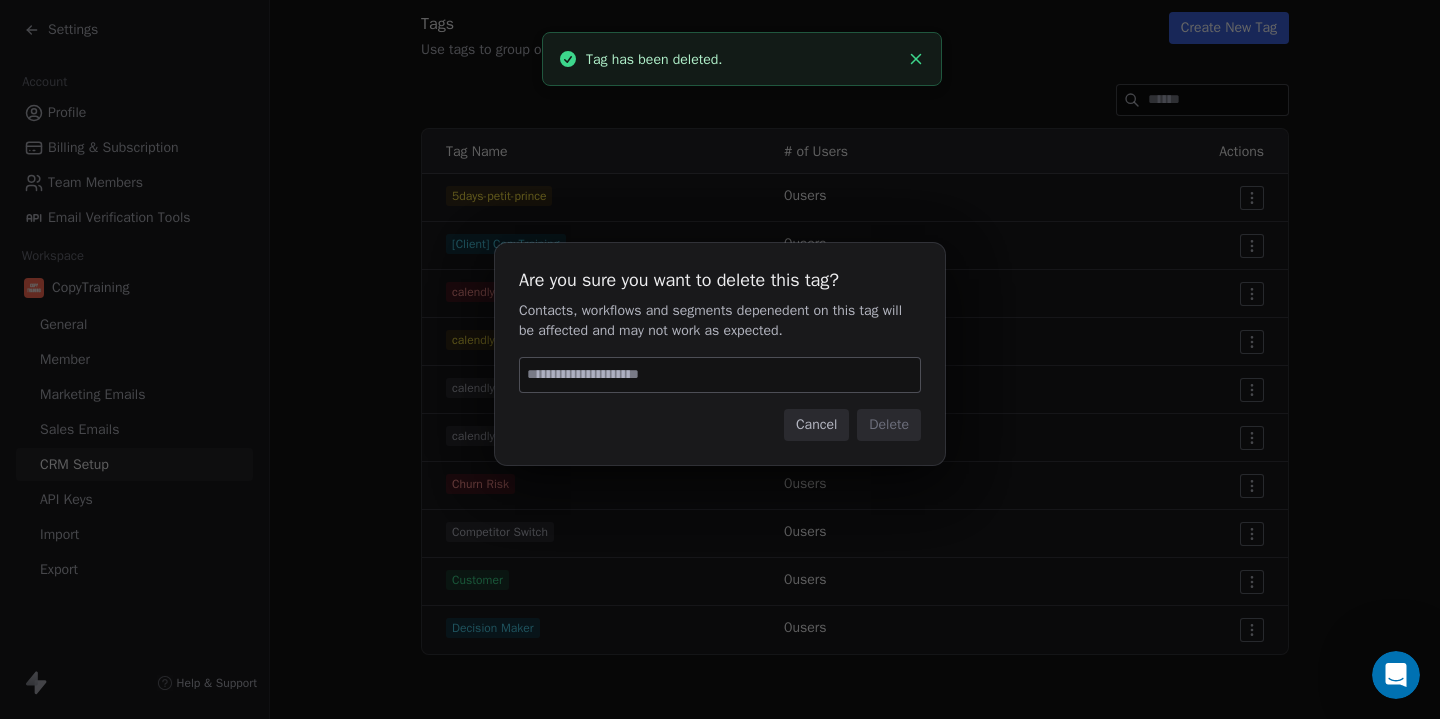 paste on "******" 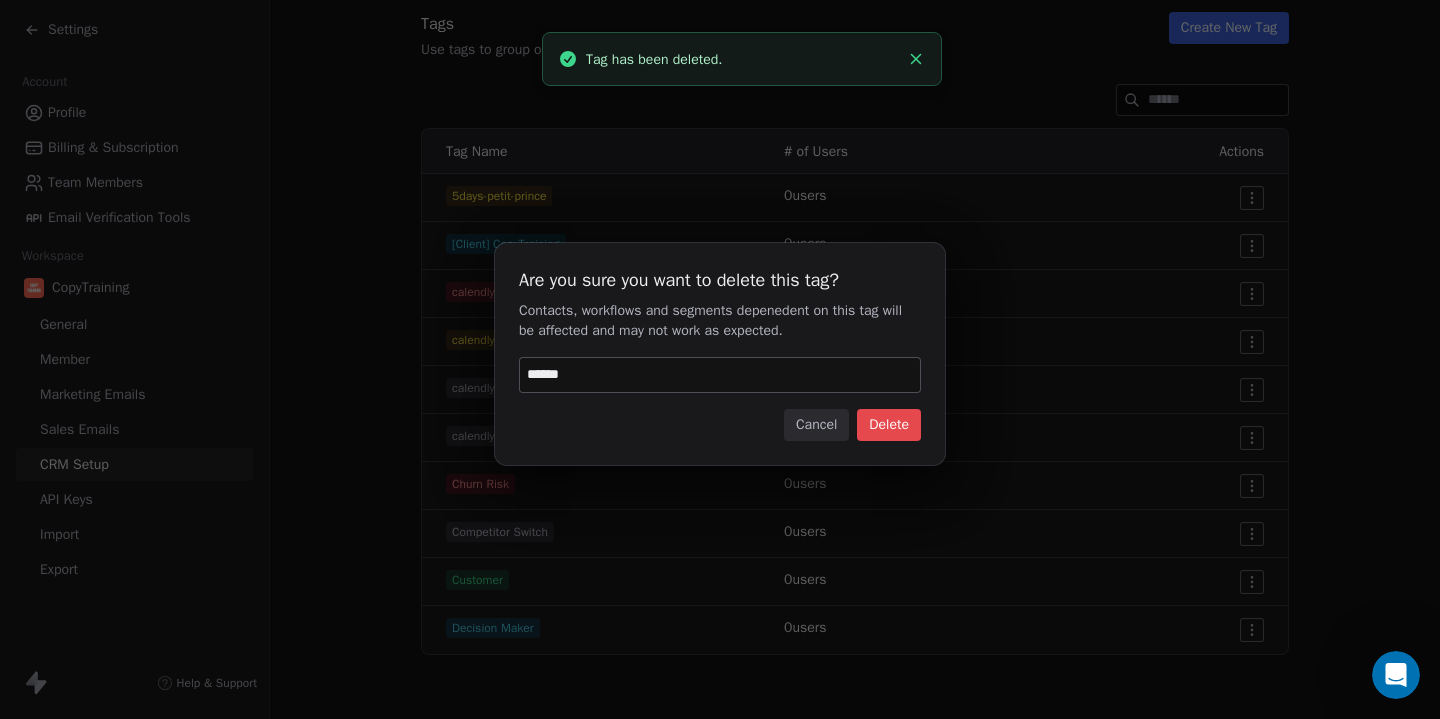 type 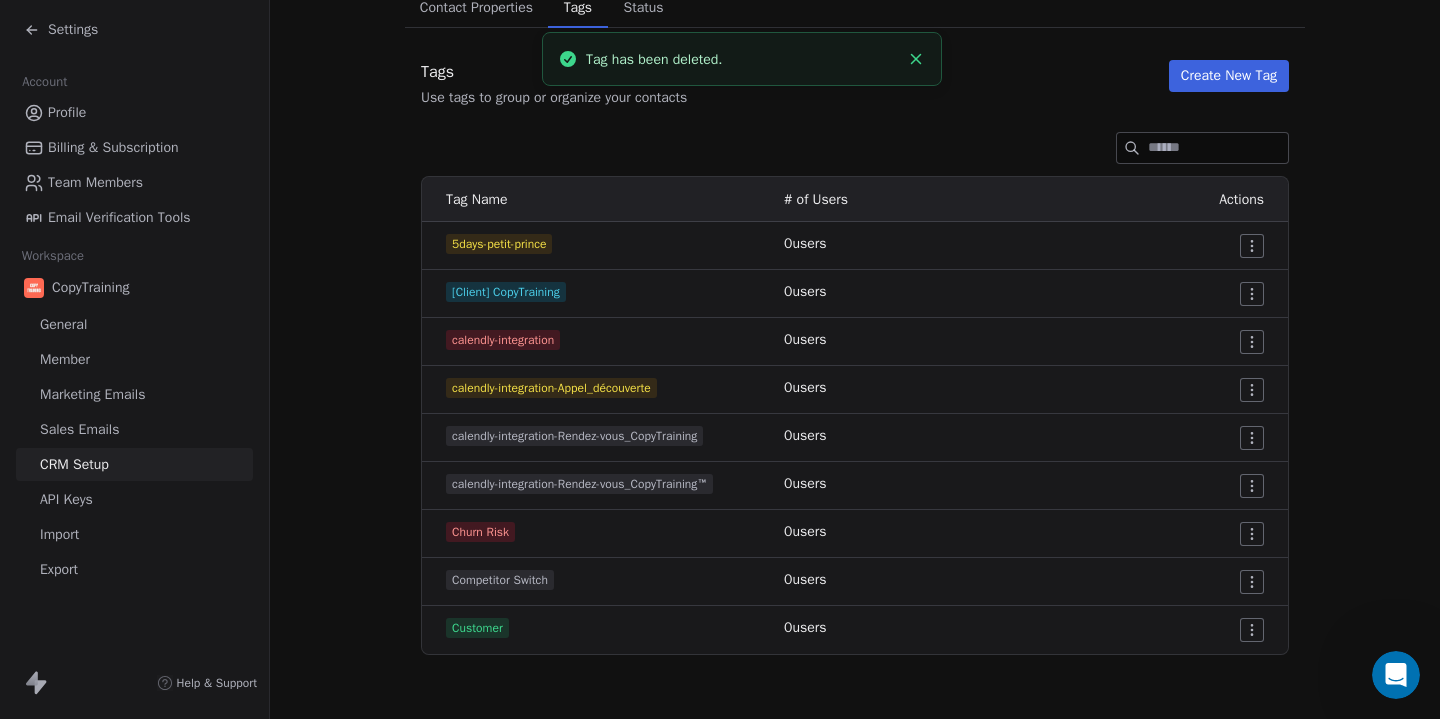 scroll, scrollTop: 170, scrollLeft: 0, axis: vertical 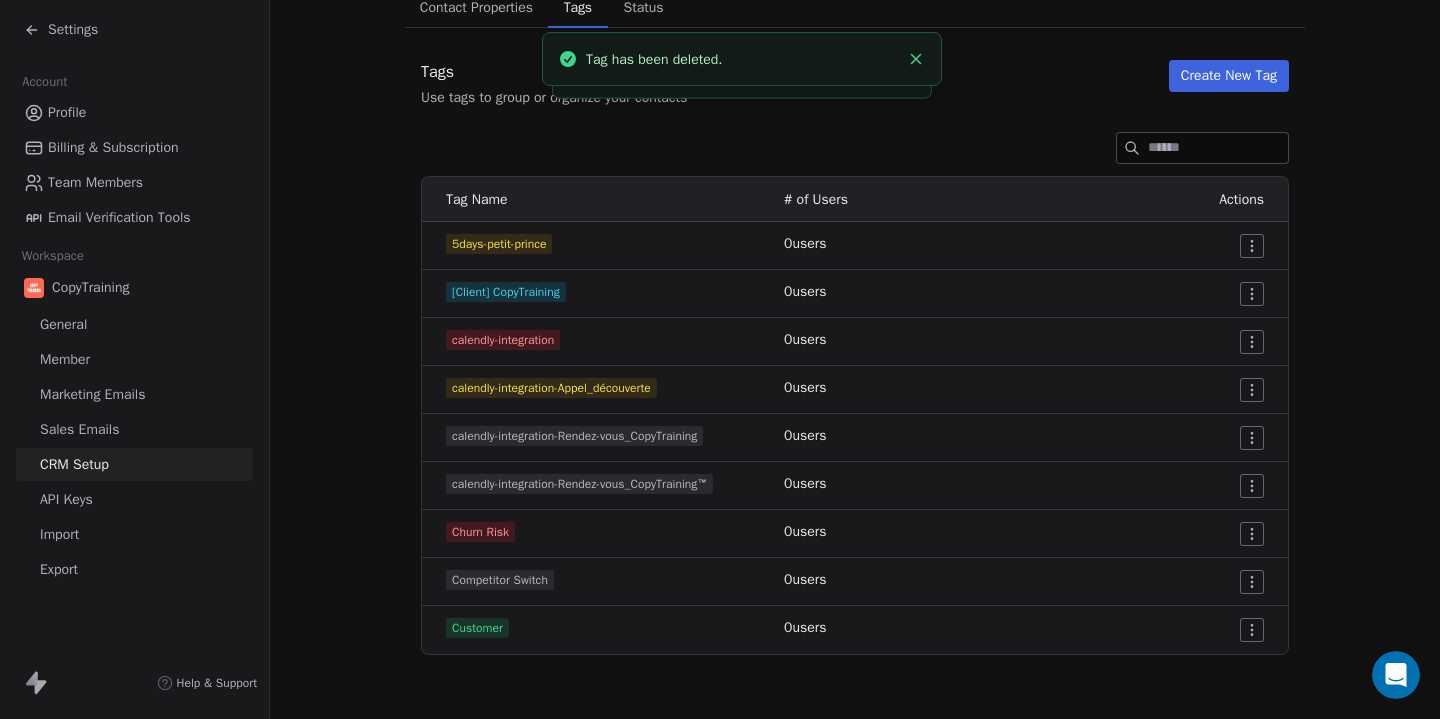 click on "Settings Account Profile Billing & Subscription Team Members Email Verification Tools Workspace CopyTraining General Member Marketing Emails Sales Emails CRM Setup API Keys Import Export Help & Support CRM Setup Manage people properties and other relevant settings. Contact Properties Contact Properties Tags Tags Status Status Tags Use tags to group or organize your contacts Create New Tag Tag Name # of Users Actions 5days-petit-prince 0  users [Client] CopyTraining 0  users calendly-integration 0  users calendly-integration-Appel_découverte 0  users calendly-integration-Rendez-vous_CopyTraining 0  users calendly-integration-Rendez-vous_CopyTraining™ 0  users Churn Risk 0  users Competitor Switch 0  users Customer 0  users   Tag has been deleted. Tag has been deleted." at bounding box center (720, 359) 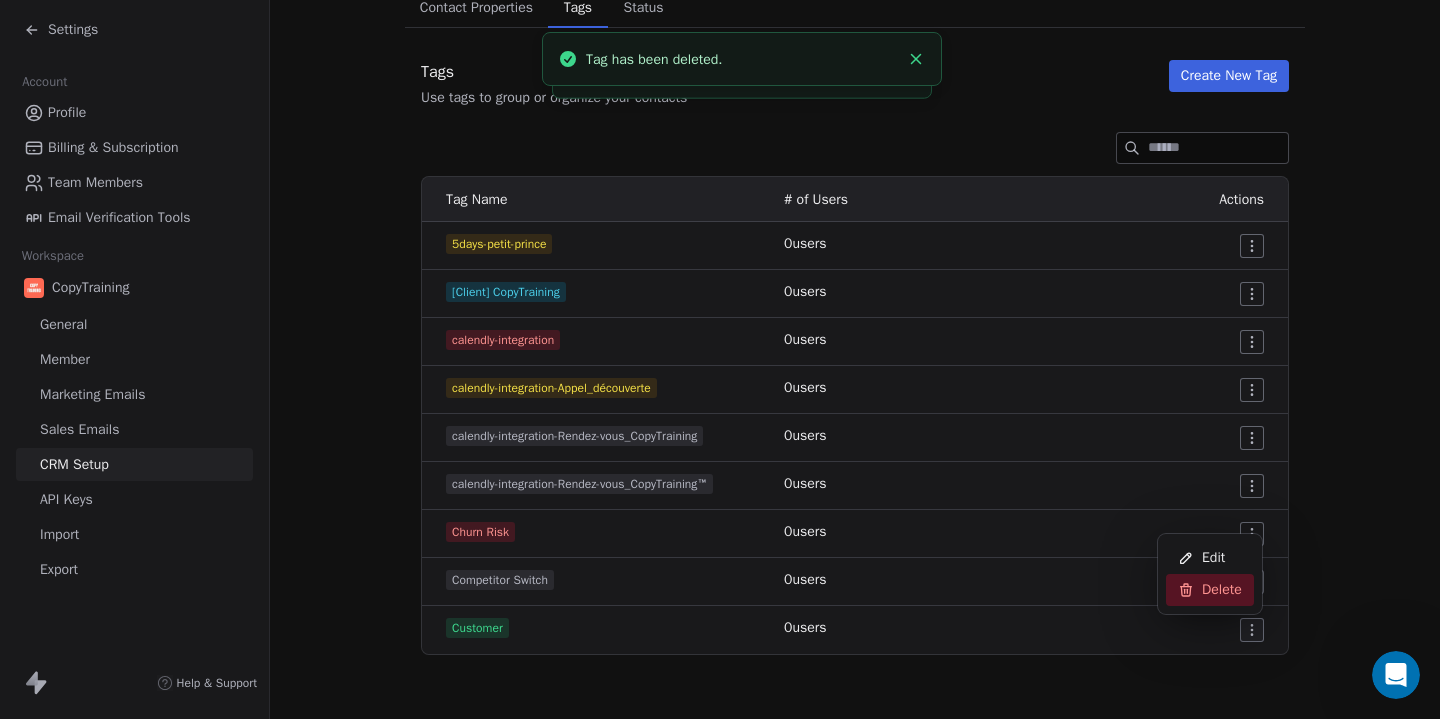 click on "Delete" at bounding box center (1222, 590) 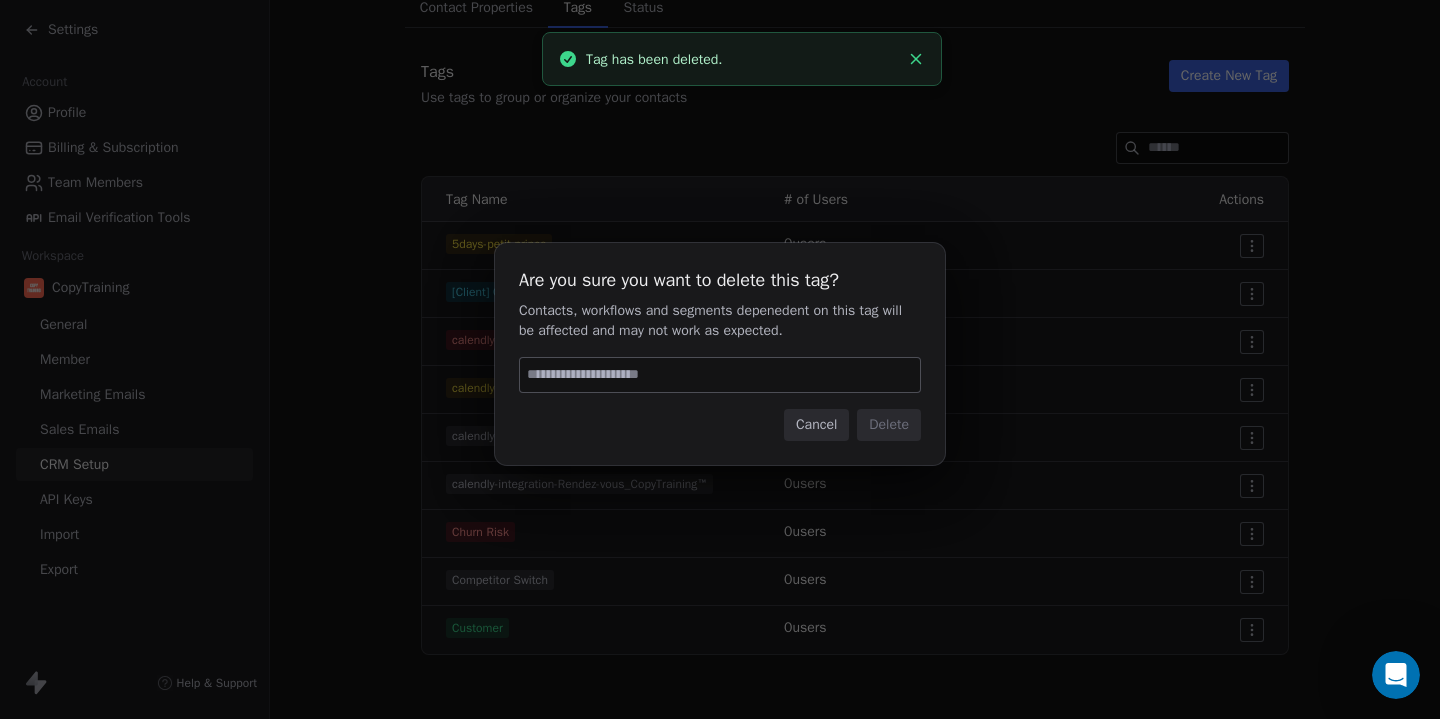 paste on "******" 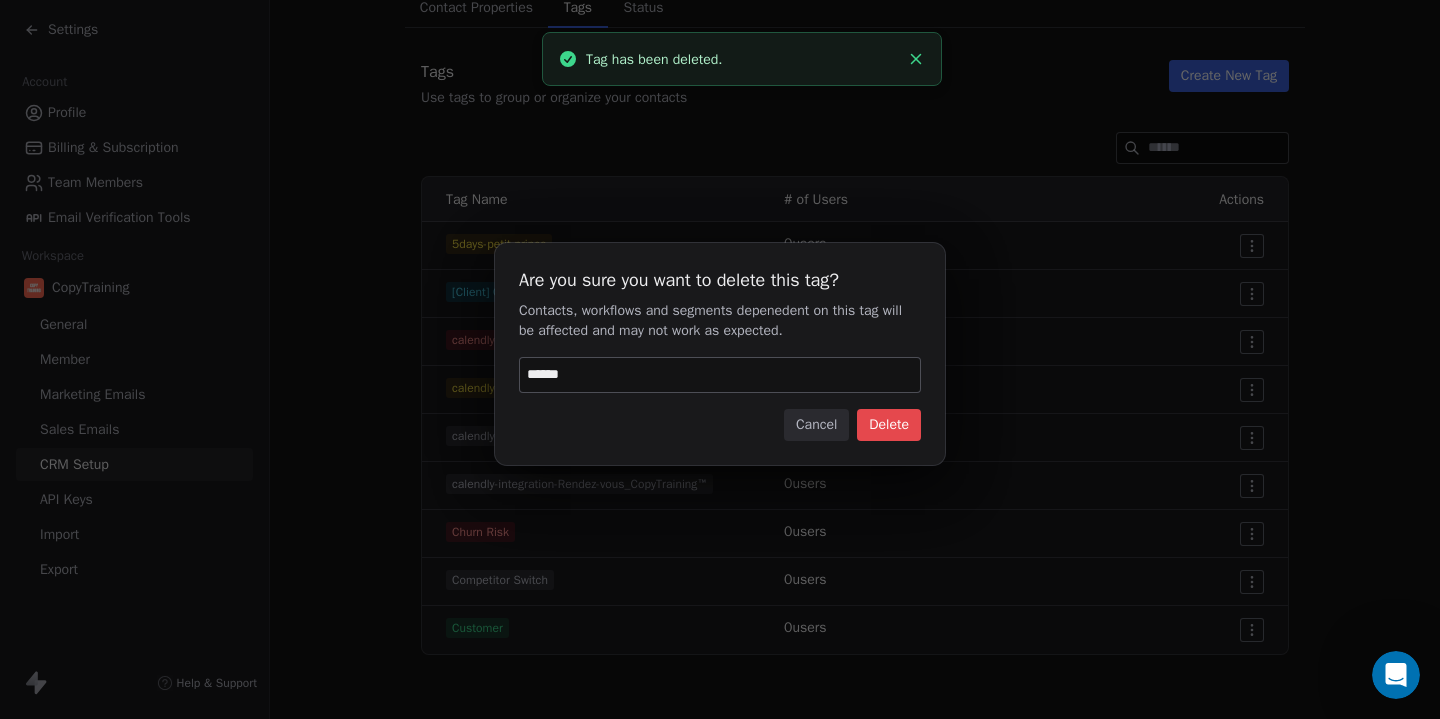 type 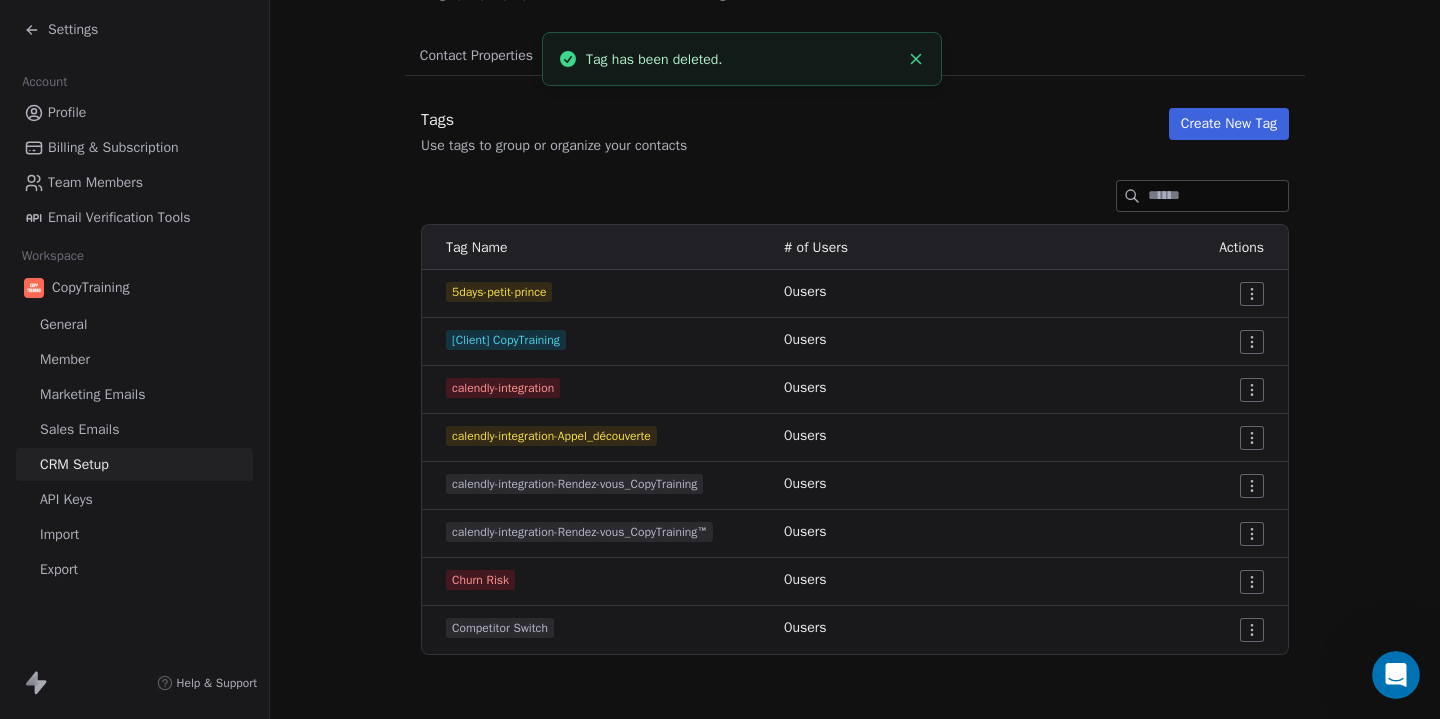 scroll, scrollTop: 122, scrollLeft: 0, axis: vertical 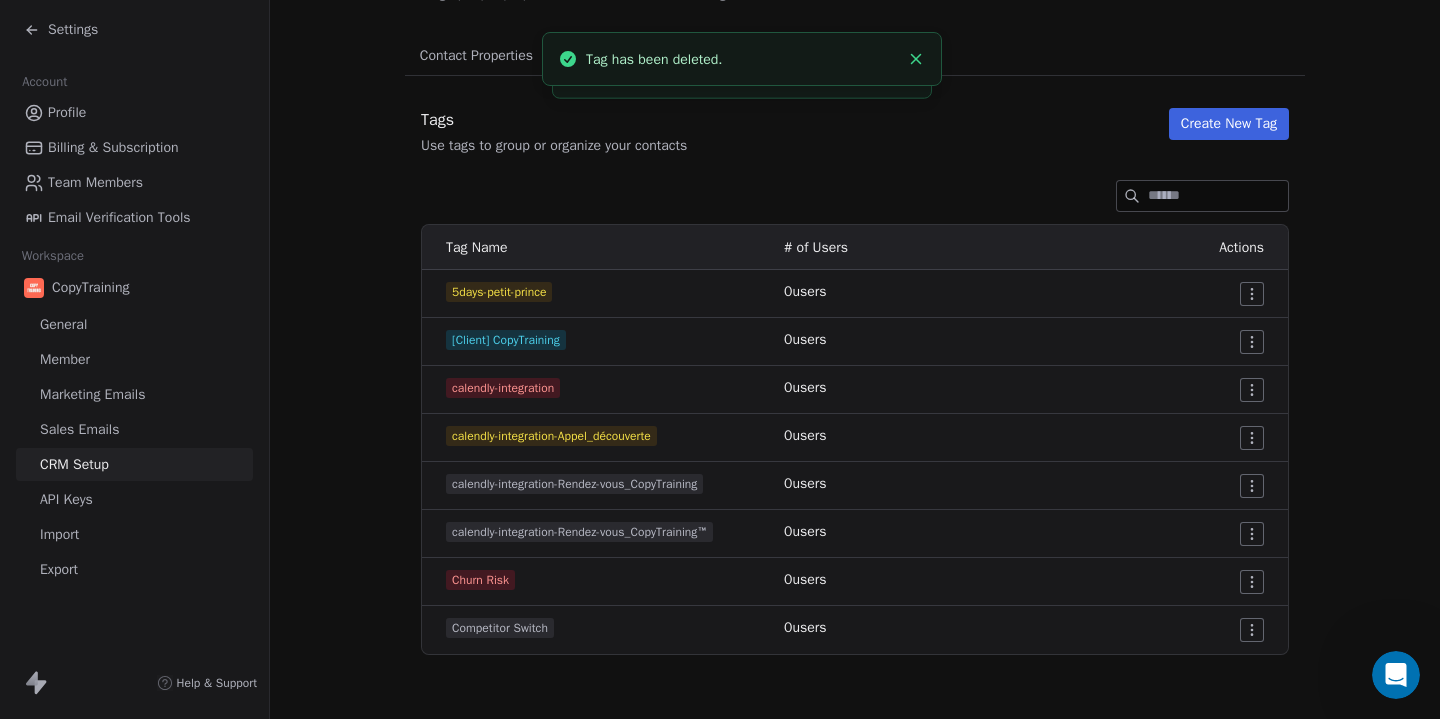 click at bounding box center [1164, 630] 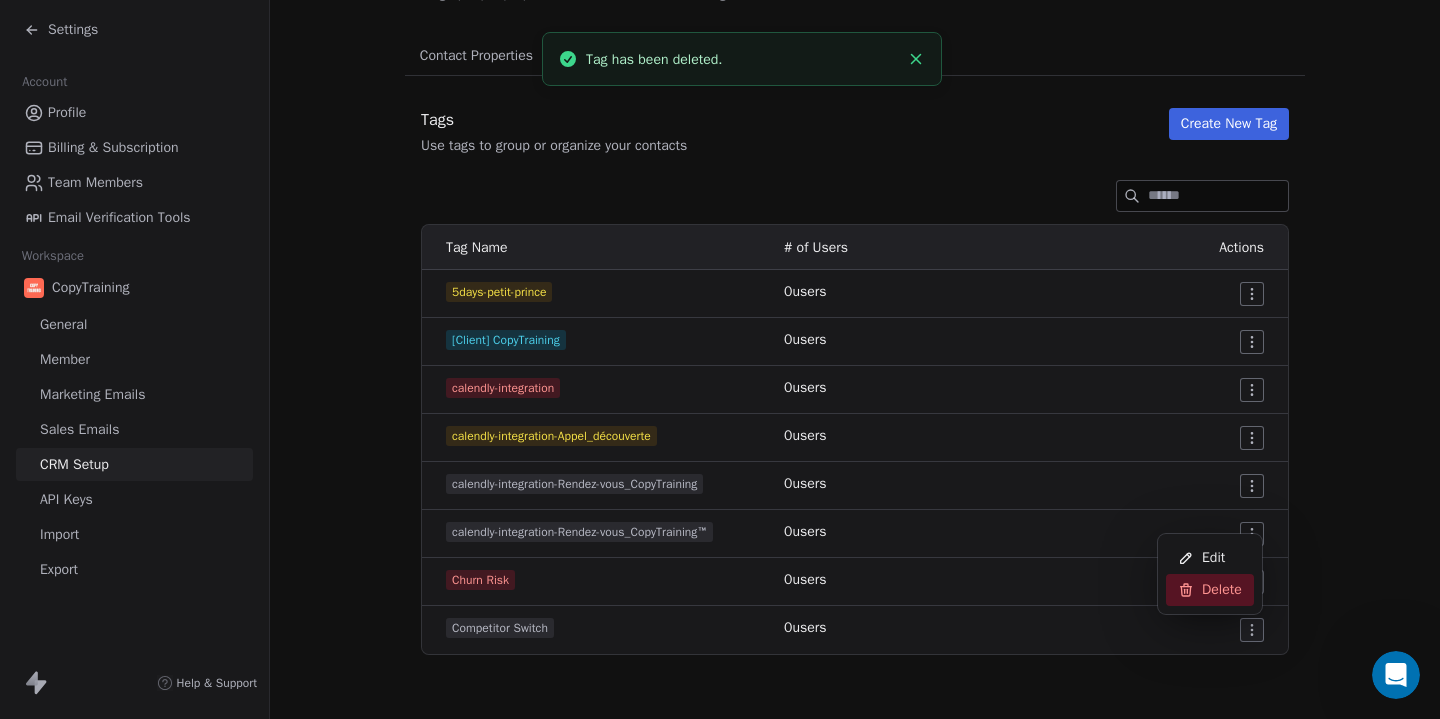 click on "Delete" at bounding box center (1222, 590) 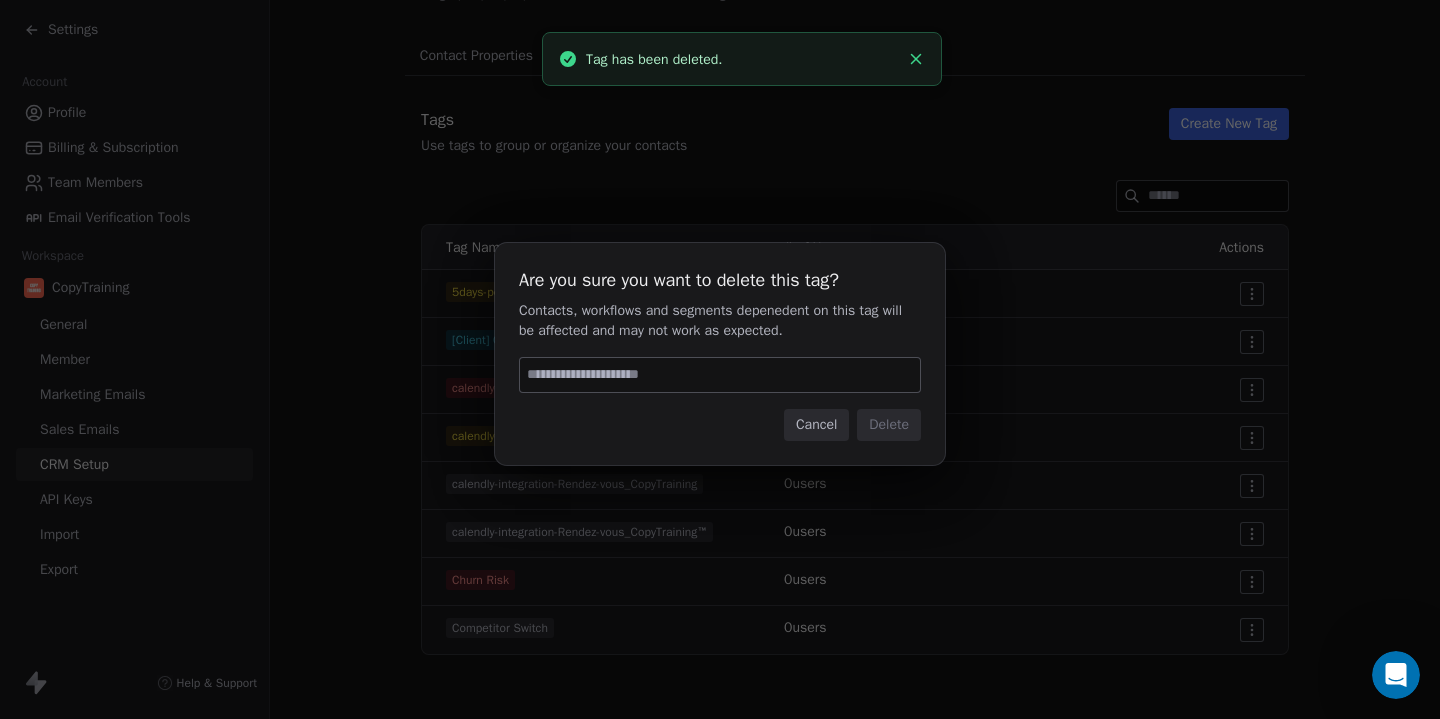 paste on "******" 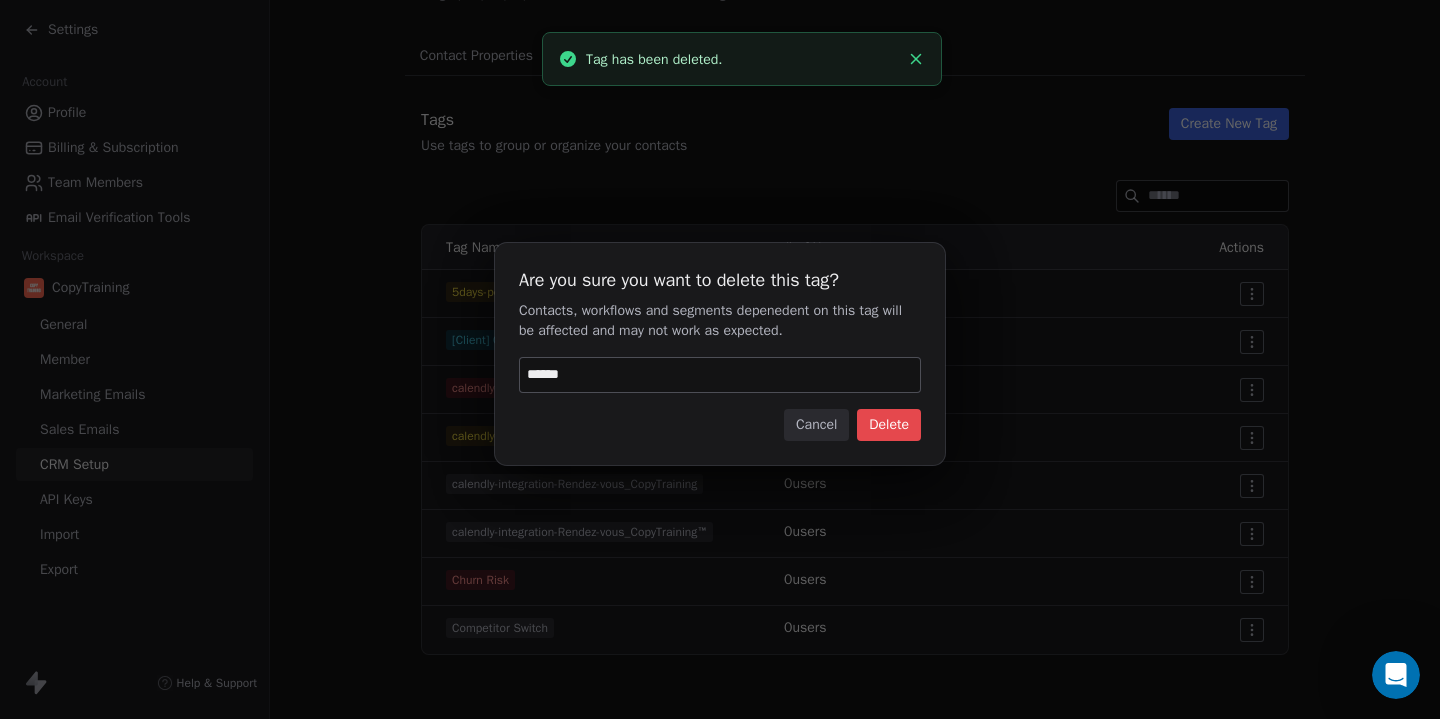 type 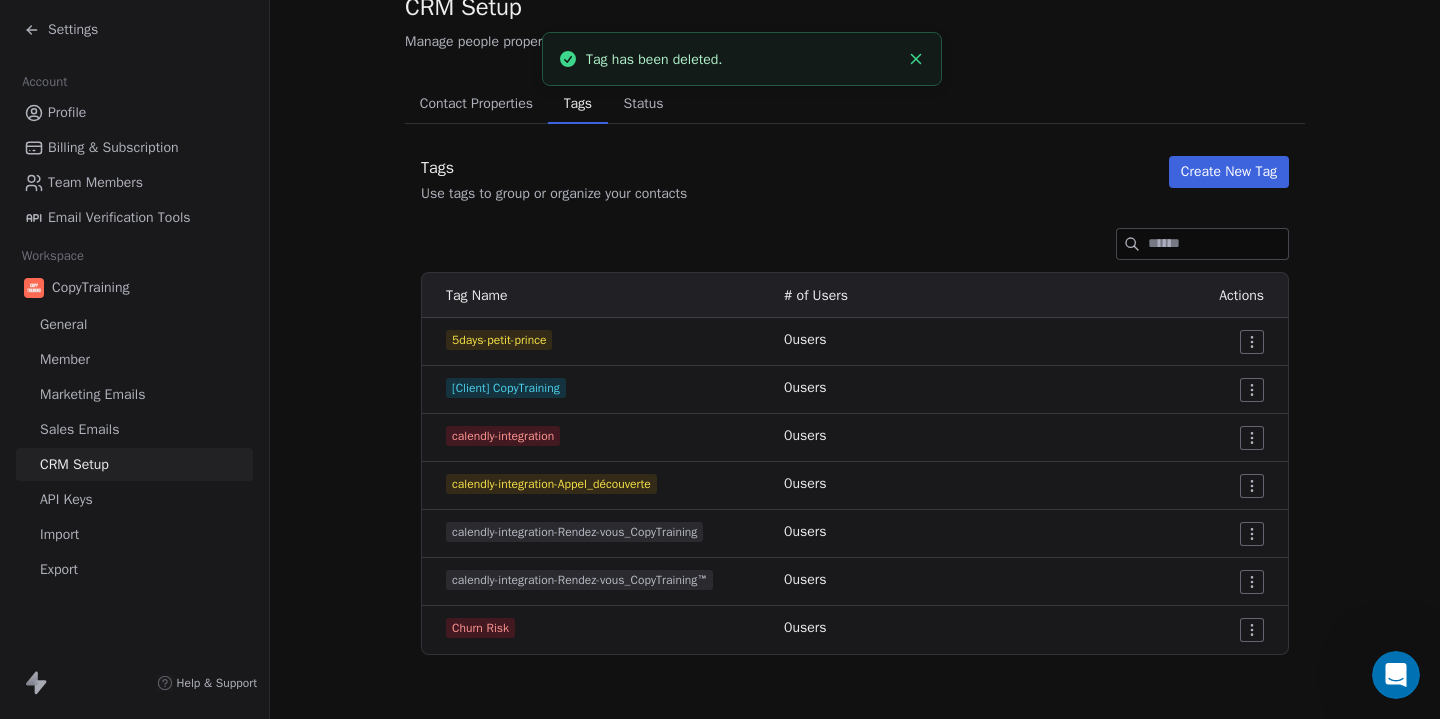 scroll, scrollTop: 74, scrollLeft: 0, axis: vertical 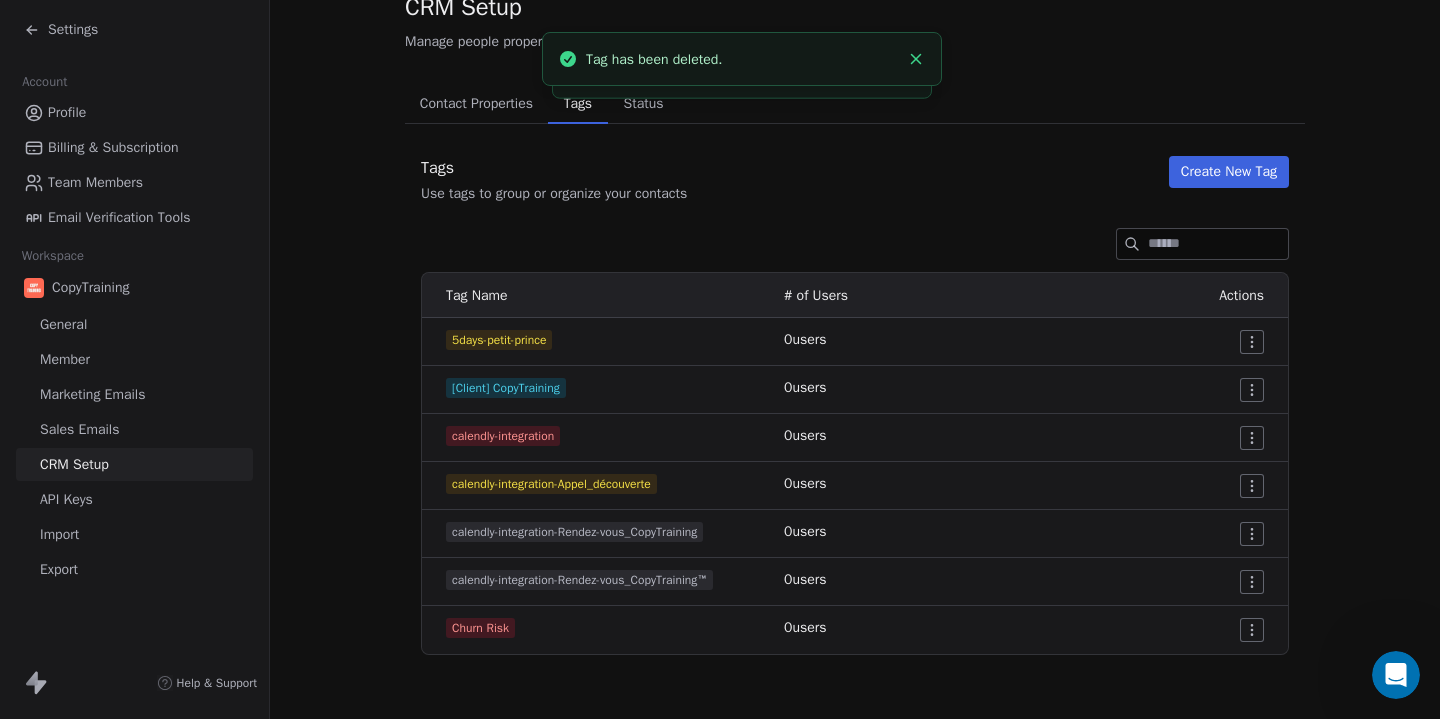 click on "Settings Account Profile Billing & Subscription Team Members Email Verification Tools Workspace CopyTraining General Member Marketing Emails Sales Emails CRM Setup API Keys Import Export Help & Support CRM Setup Manage people properties and other relevant settings. Contact Properties Contact Properties Tags Tags Status Status Tags Use tags to group or organize your contacts Create New Tag Tag Name # of Users Actions 5days-petit-prince 0  users [Client] CopyTraining 0  users calendly-integration 0  users calendly-integration-Appel_découverte 0  users calendly-integration-Rendez-vous_CopyTraining 0  users calendly-integration-Rendez-vous_CopyTraining™ 0  users Churn Risk 0  users   Tag has been deleted. Tag has been deleted." at bounding box center (720, 359) 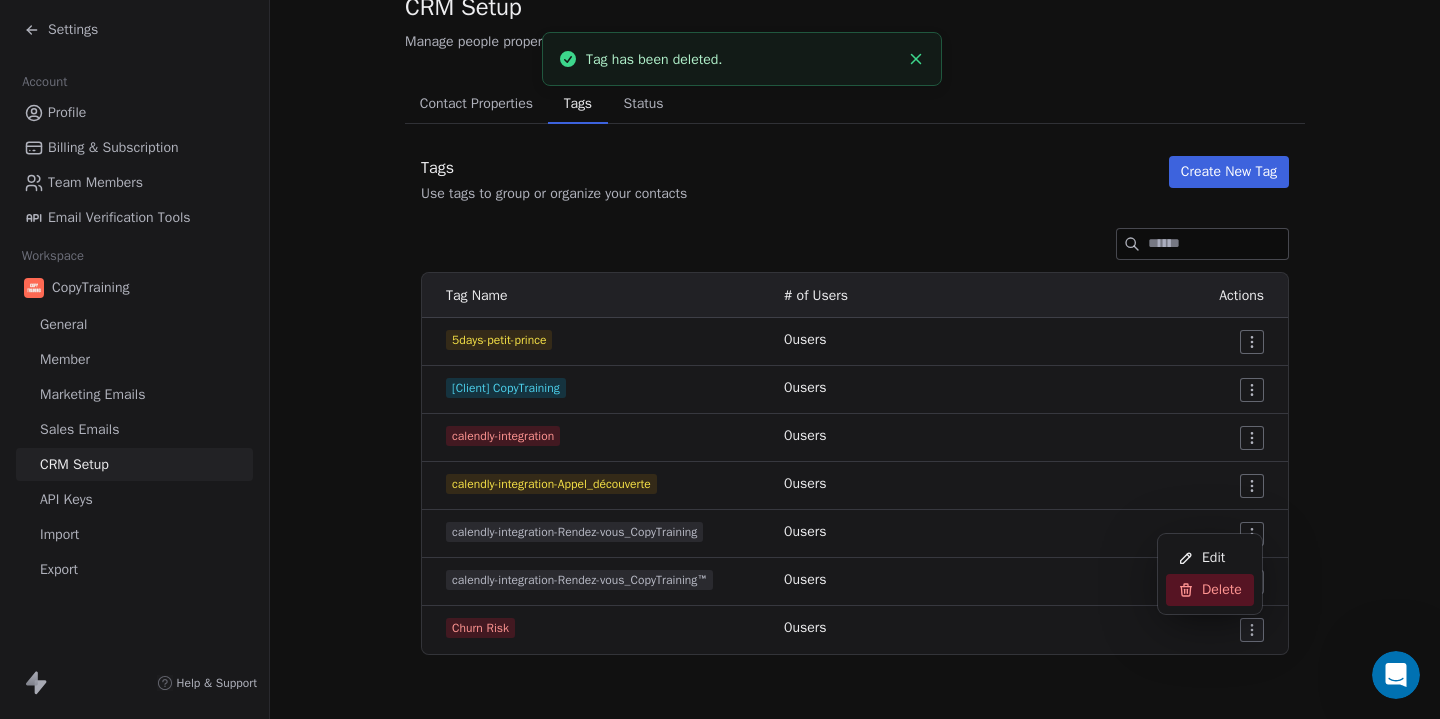 click on "Delete" at bounding box center (1222, 590) 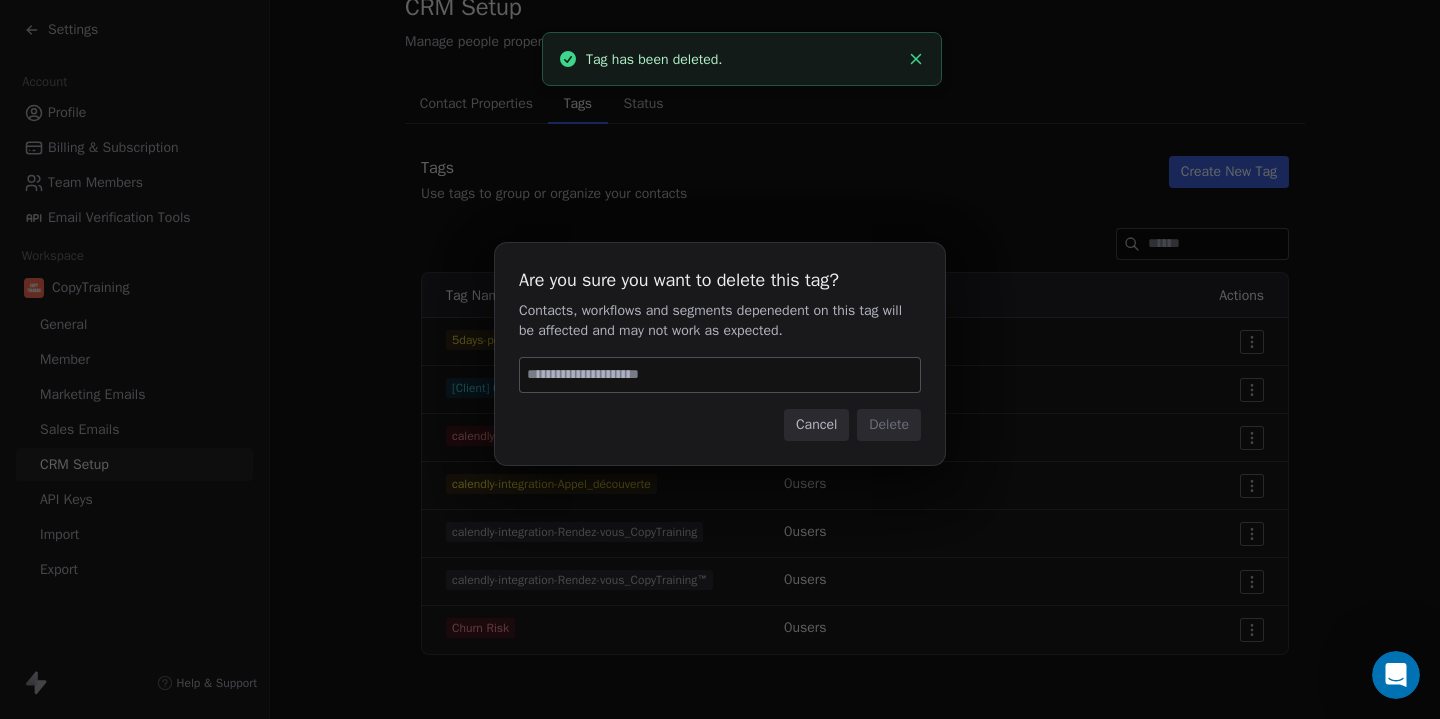 paste on "******" 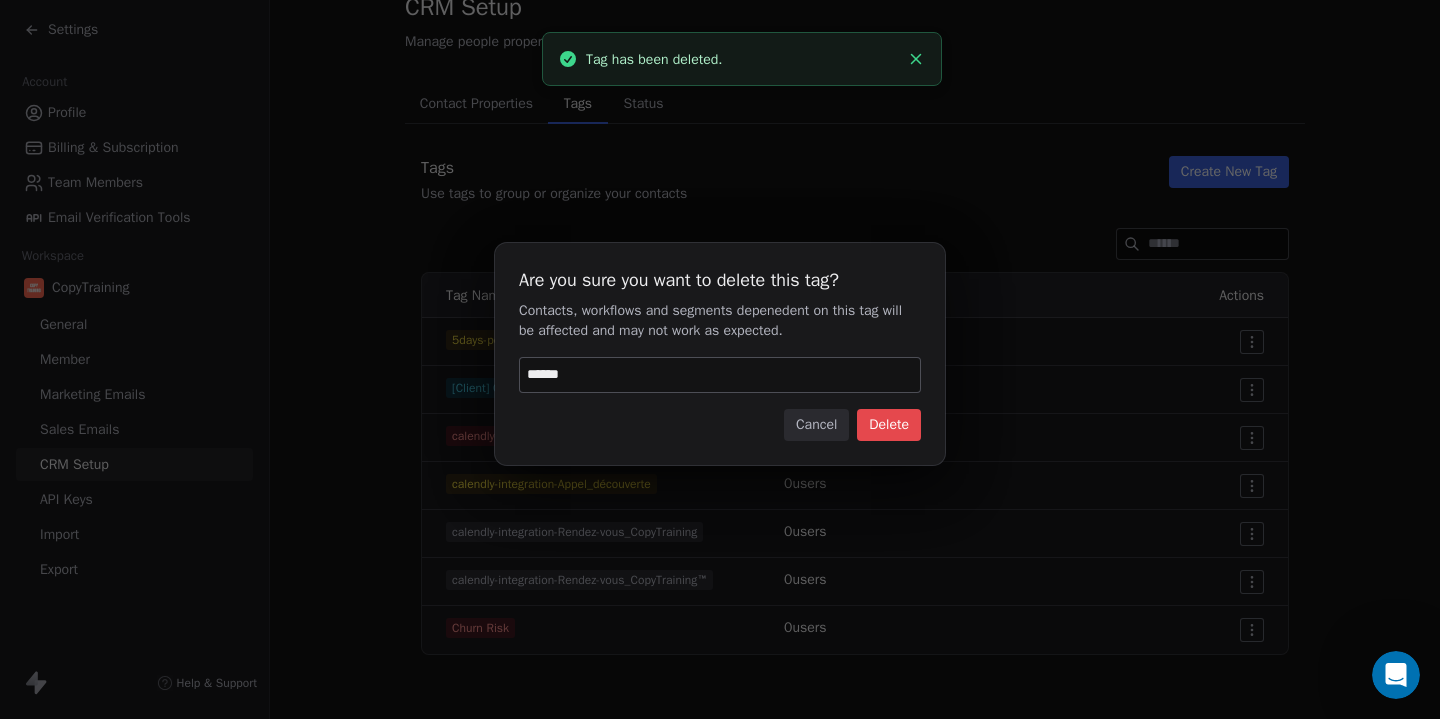 type 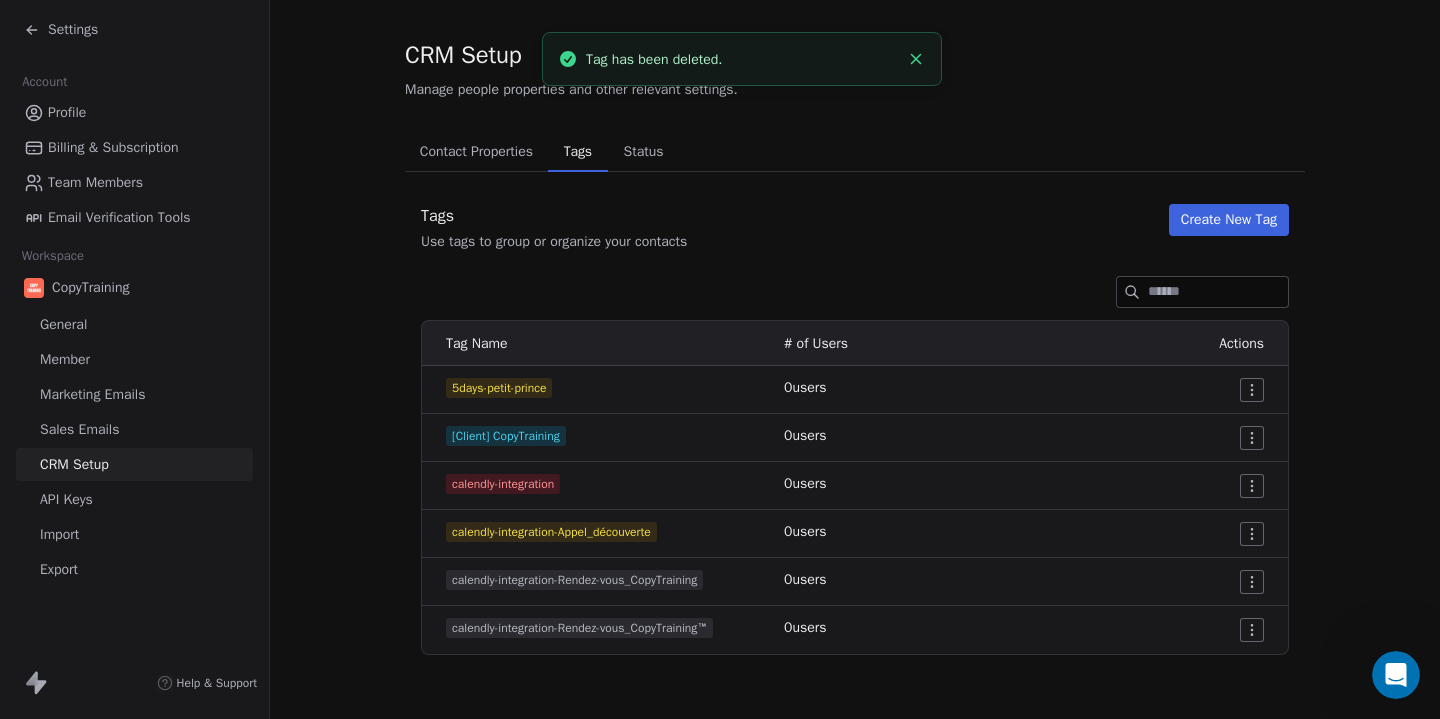 scroll, scrollTop: 26, scrollLeft: 0, axis: vertical 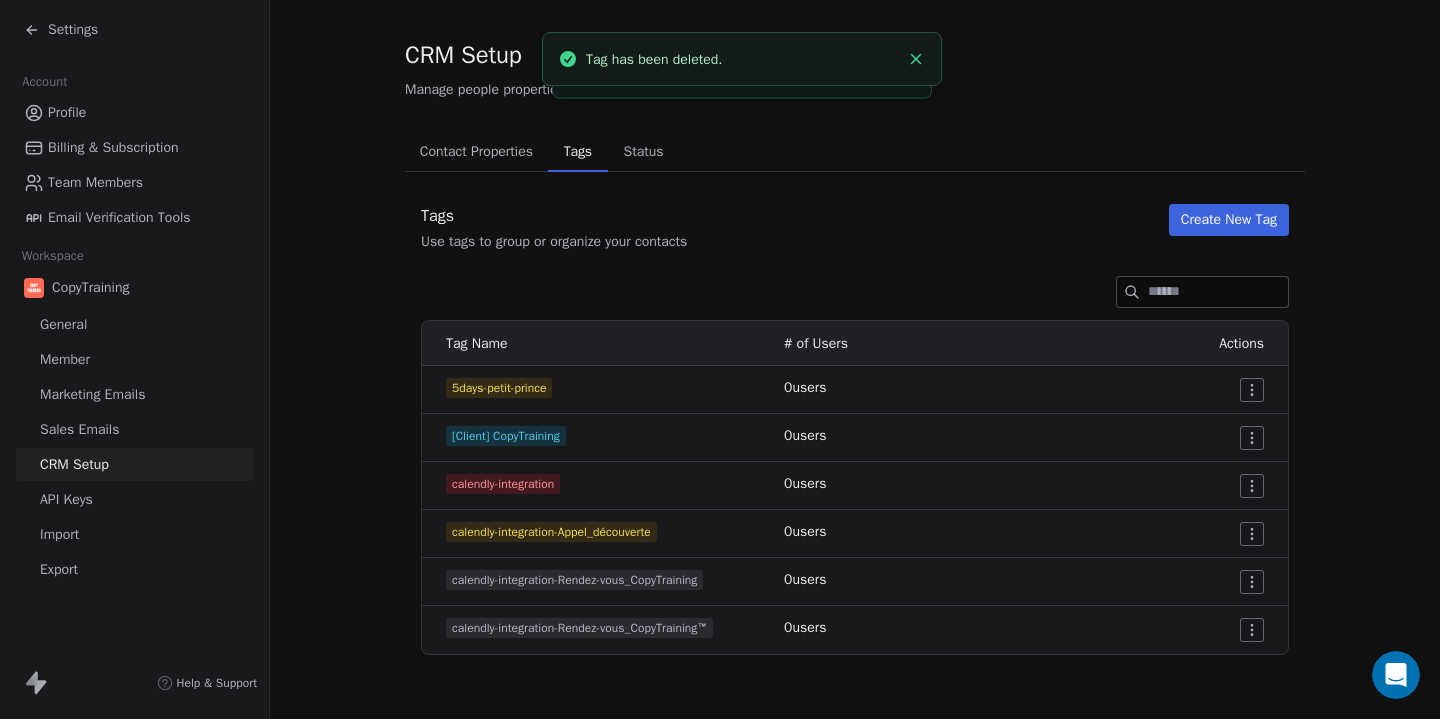 click on "Settings Account Profile Billing & Subscription Team Members Email Verification Tools Workspace CopyTraining General Member Marketing Emails Sales Emails CRM Setup API Keys Import Export Help & Support CRM Setup Manage people properties and other relevant settings. Contact Properties Contact Properties Tags Tags Status Status Tags Use tags to group or organize your contacts Create New Tag Tag Name # of Users Actions 5days-petit-prince 0  users [Client] CopyTraining 0  users calendly-integration 0  users calendly-integration-Appel_découverte 0  users calendly-integration-Rendez-vous_CopyTraining 0  users calendly-integration-Rendez-vous_CopyTraining™ 0  users   Tag has been deleted. Tag has been deleted." at bounding box center [720, 359] 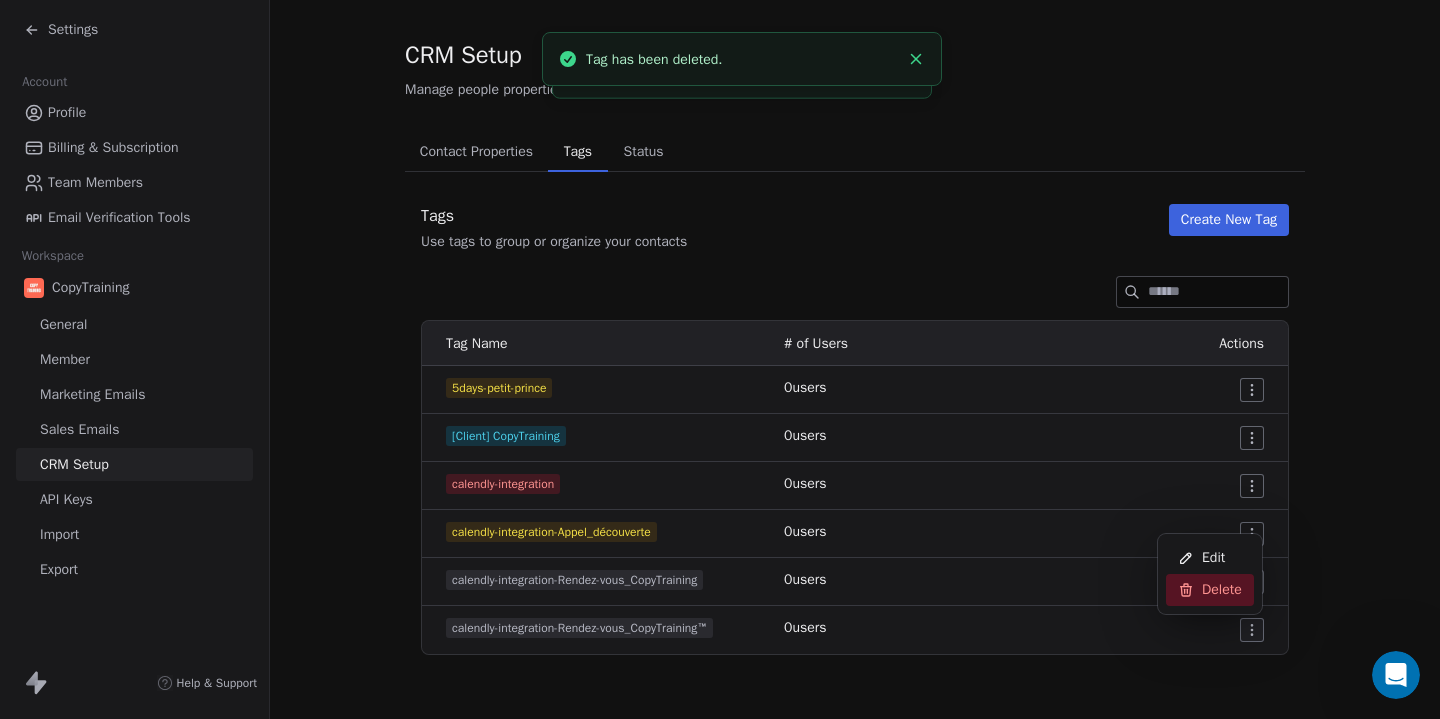 click on "Delete" at bounding box center (1222, 590) 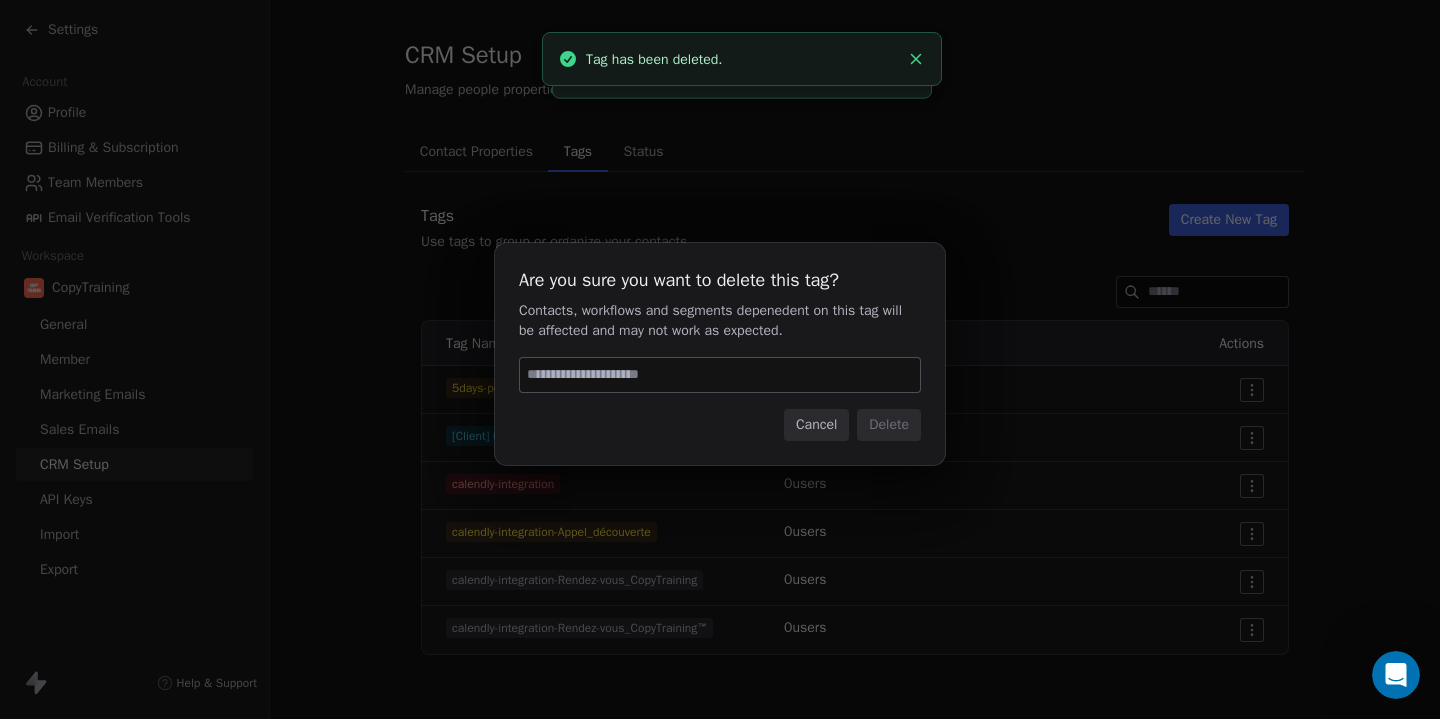 type on "******" 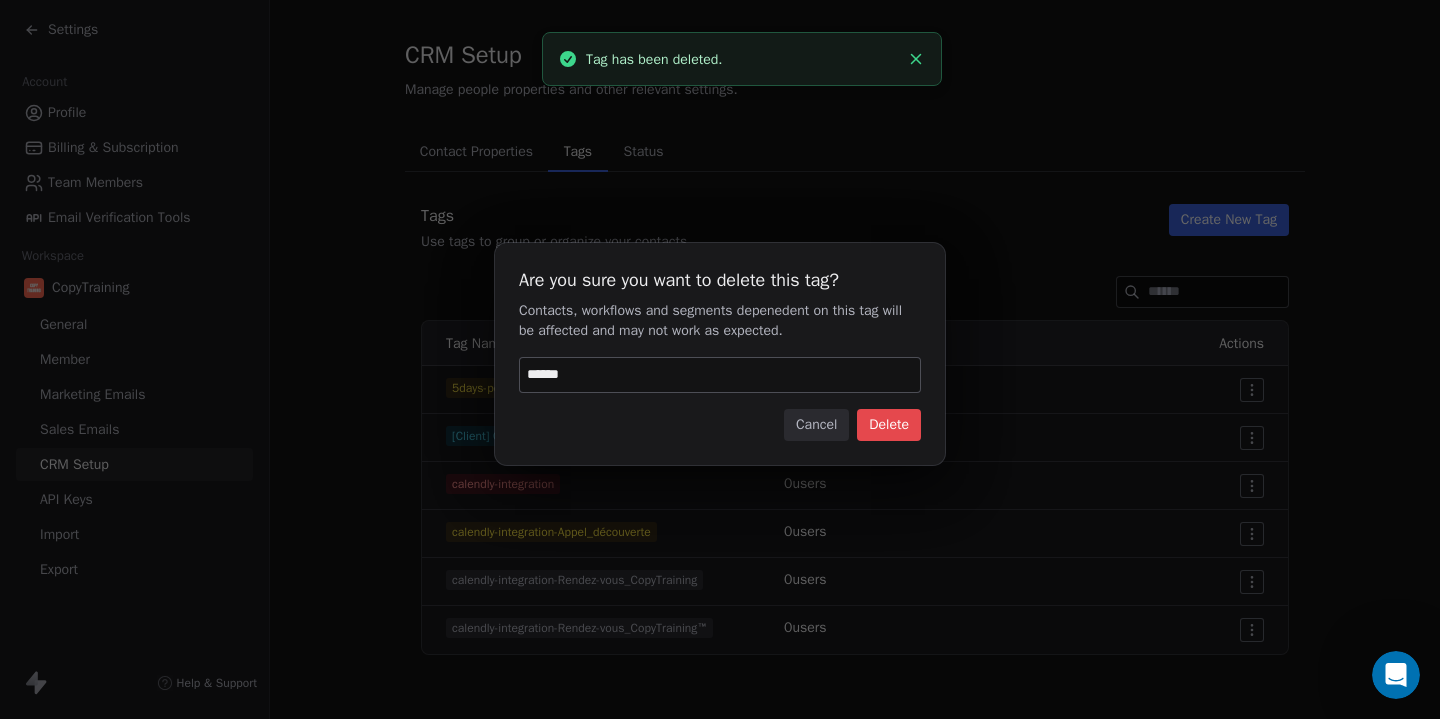 type 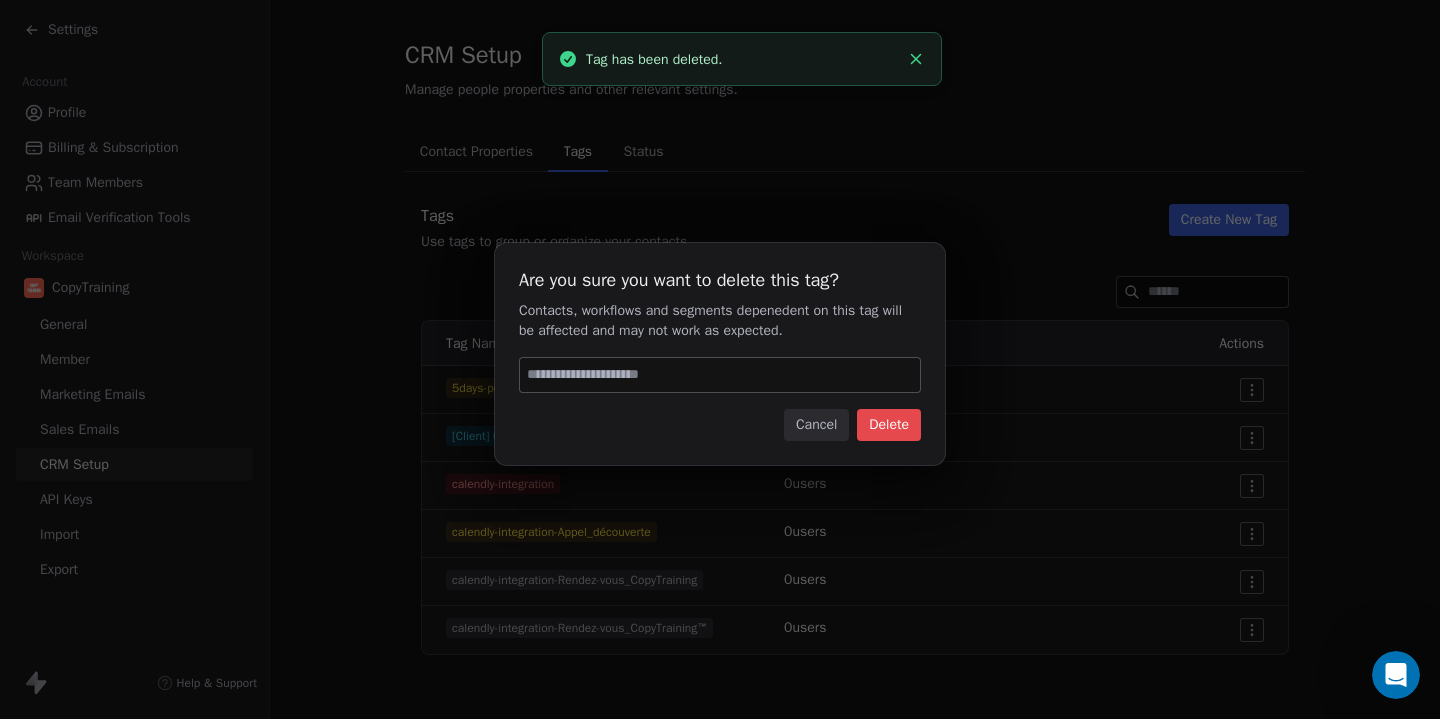 scroll, scrollTop: 0, scrollLeft: 0, axis: both 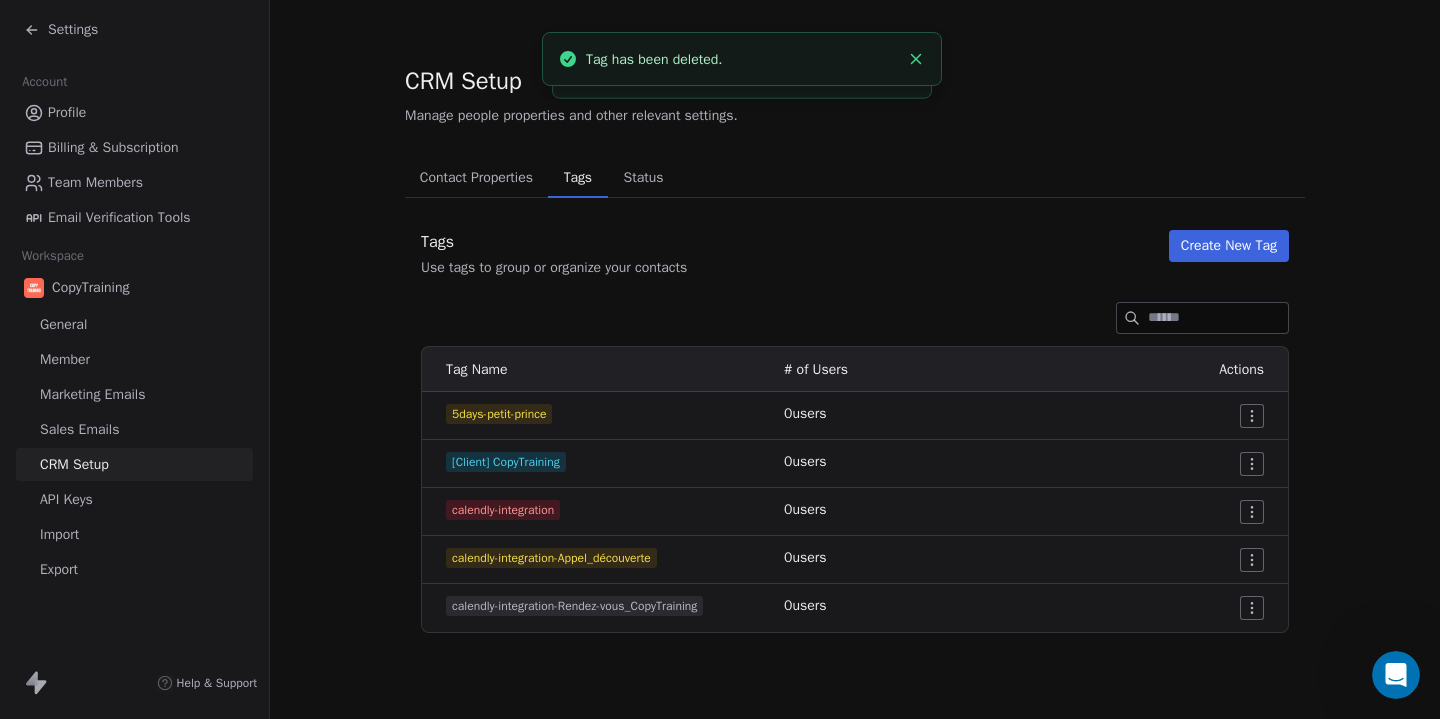 click on "Settings Account Profile Billing & Subscription Team Members Email Verification Tools Workspace CopyTraining General Member Marketing Emails Sales Emails CRM Setup API Keys Import Export Help & Support CRM Setup Manage people properties and other relevant settings. Contact Properties Contact Properties Tags Tags Status Status Tags Use tags to group or organize your contacts Create New Tag Tag Name # of Users Actions 5days-petit-prince 0  users [Client] CopyTraining 0  users calendly-integration 0  users calendly-integration-Appel_découverte 0  users calendly-integration-Rendez-vous_CopyTraining 0  users   Tag has been deleted. Tag has been deleted." at bounding box center (720, 359) 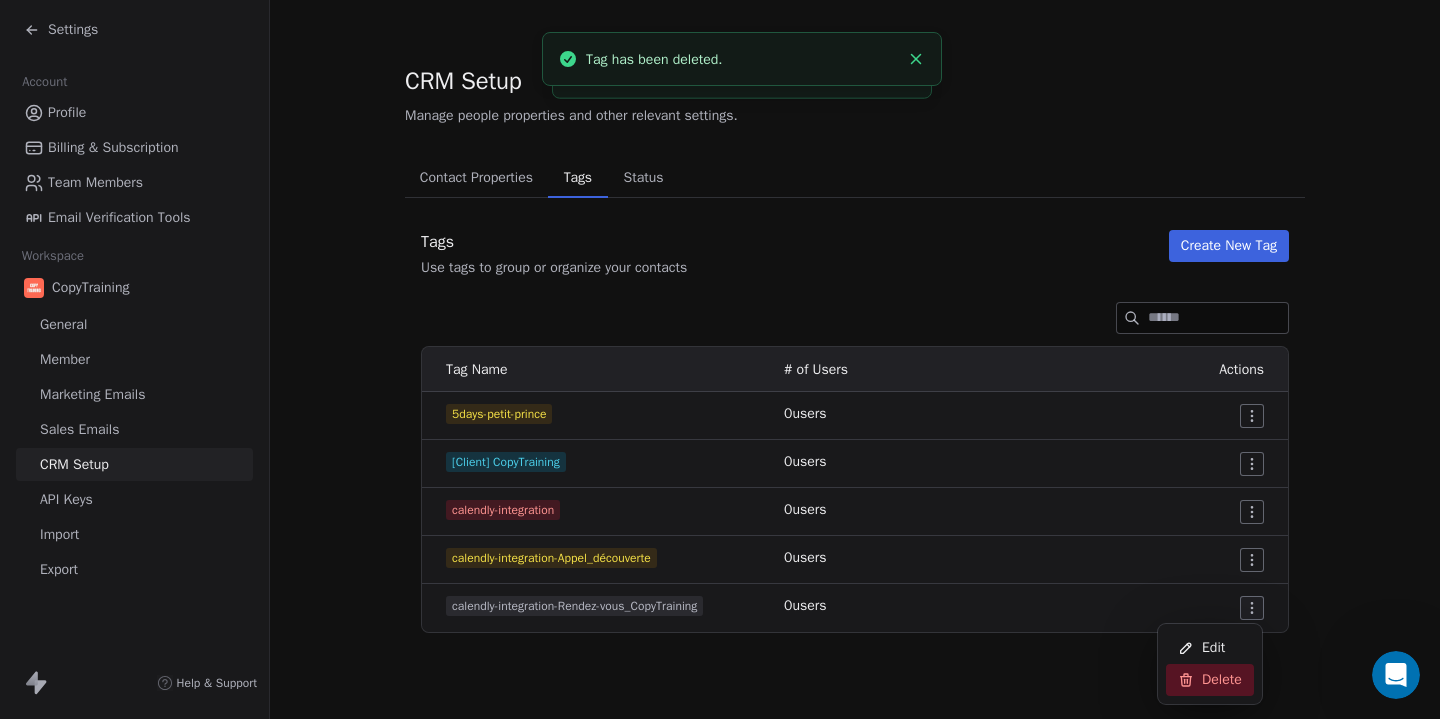 click on "Delete" at bounding box center (1222, 680) 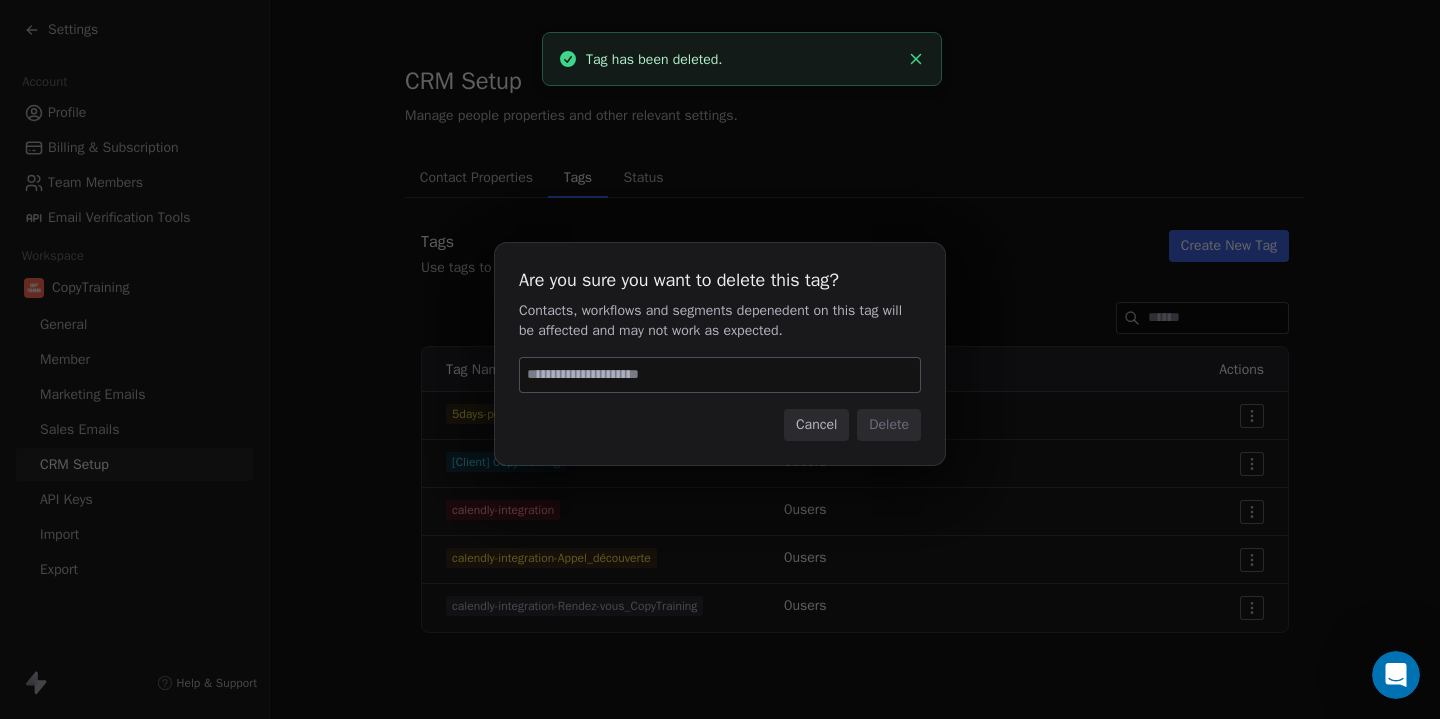 type on "******" 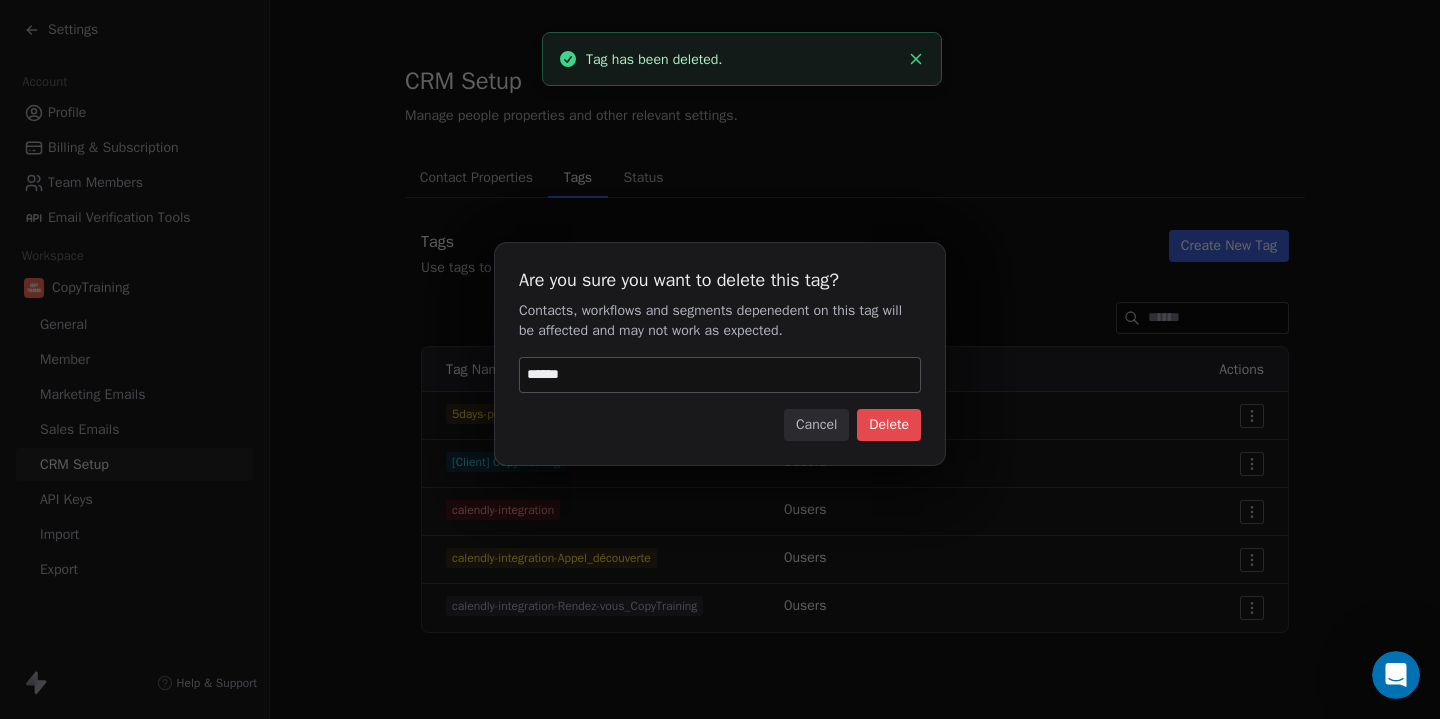type 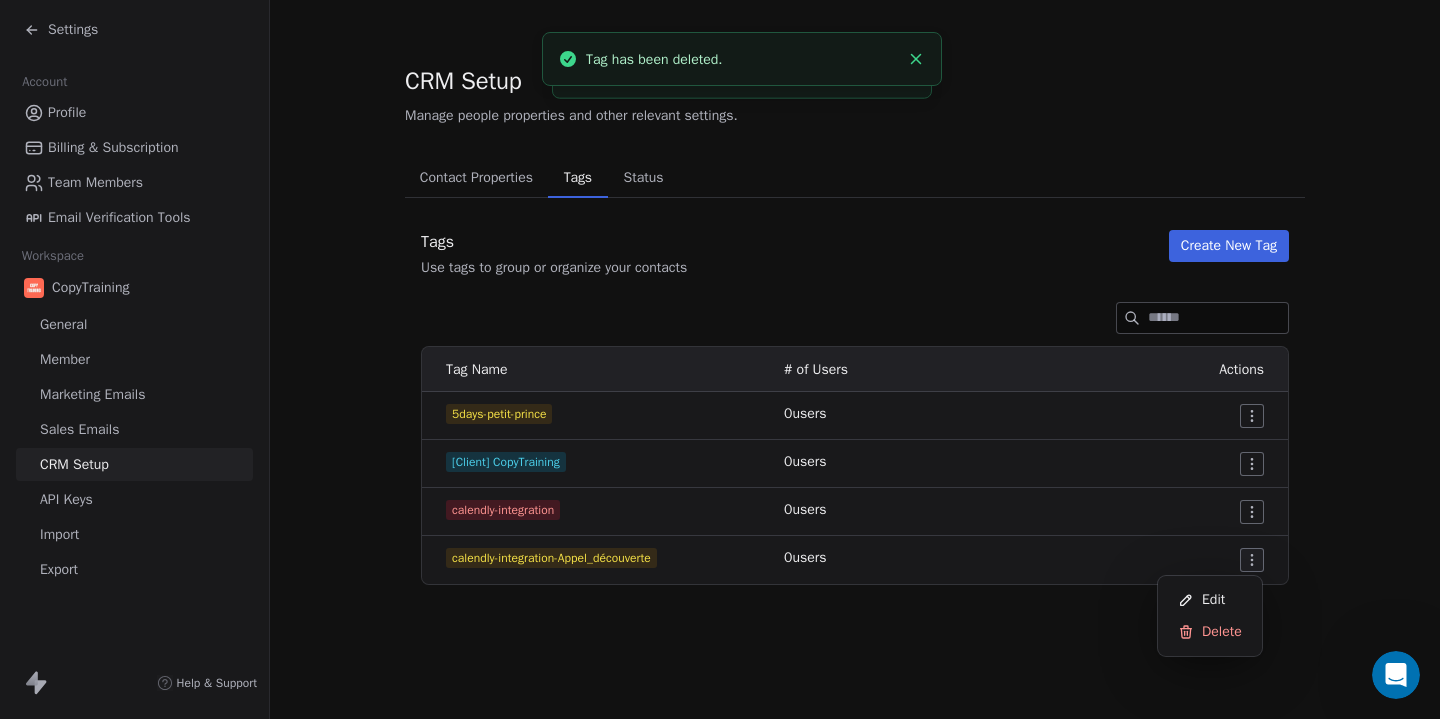 click on "Settings Account Profile Billing & Subscription Team Members Email Verification Tools Workspace CopyTraining General Member Marketing Emails Sales Emails CRM Setup API Keys Import Export Help & Support CRM Setup Manage people properties and other relevant settings. Contact Properties Contact Properties Tags Tags Status Status Tags Use tags to group or organize your contacts Create New Tag Tag Name # of Users Actions 5days-petit-prince 0  users [Client] CopyTraining 0  users calendly-integration 0  users calendly-integration-Appel_découverte 0  users   Tag has been deleted. Tag has been deleted. Edit Delete" at bounding box center (720, 359) 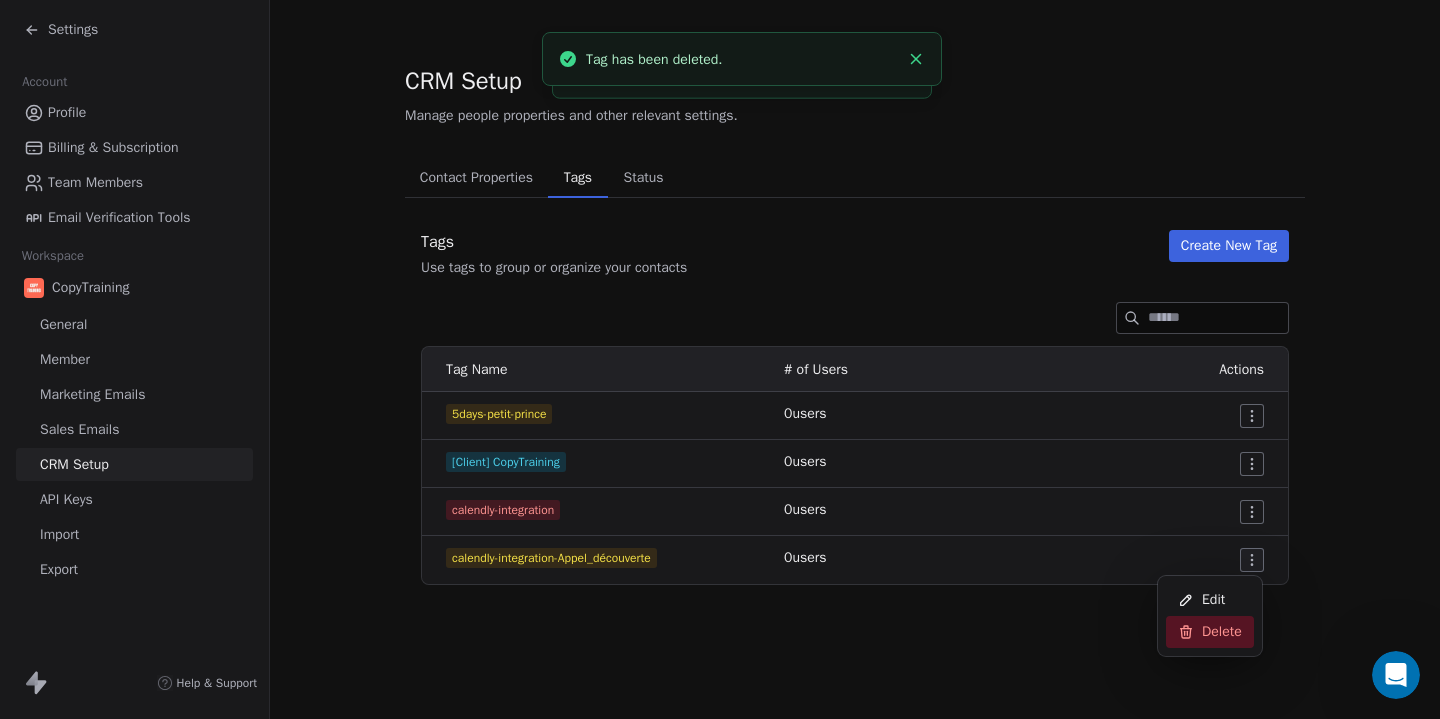 click on "Delete" at bounding box center [1222, 632] 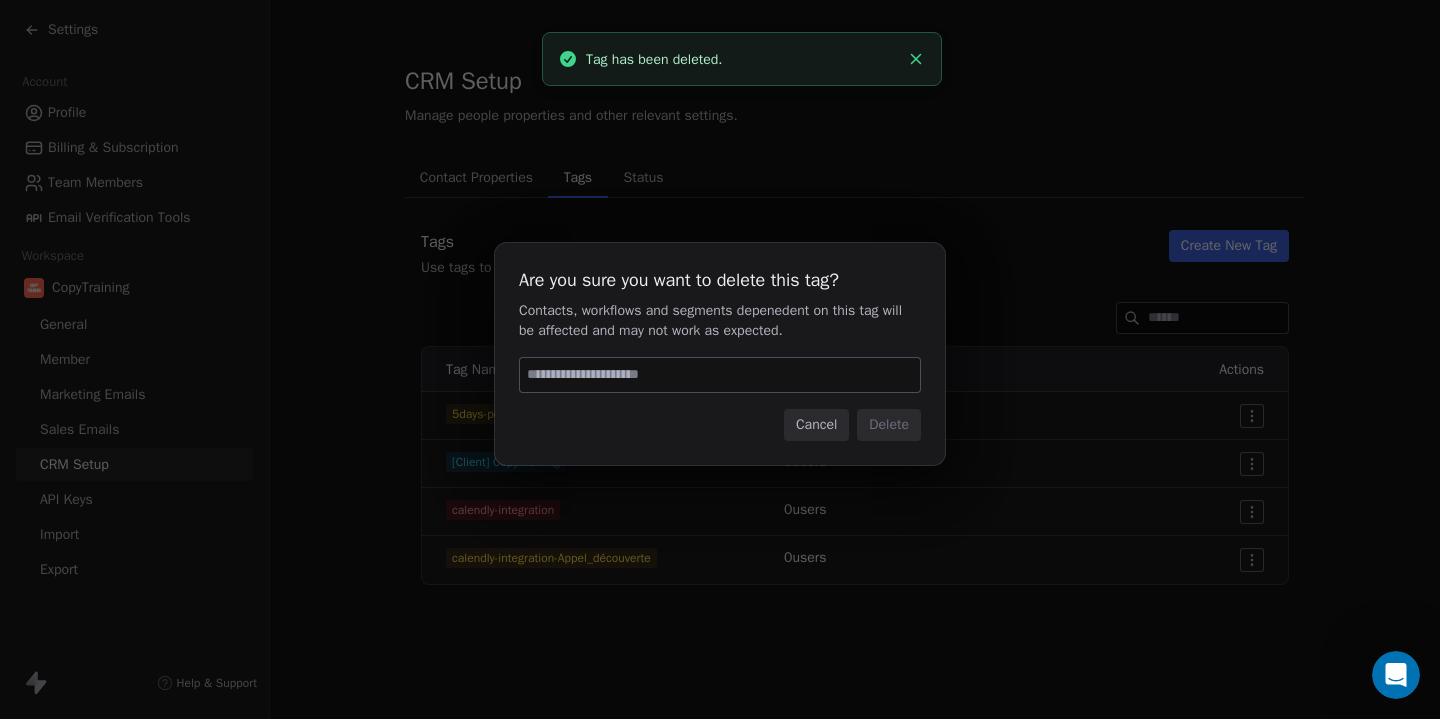 paste on "******" 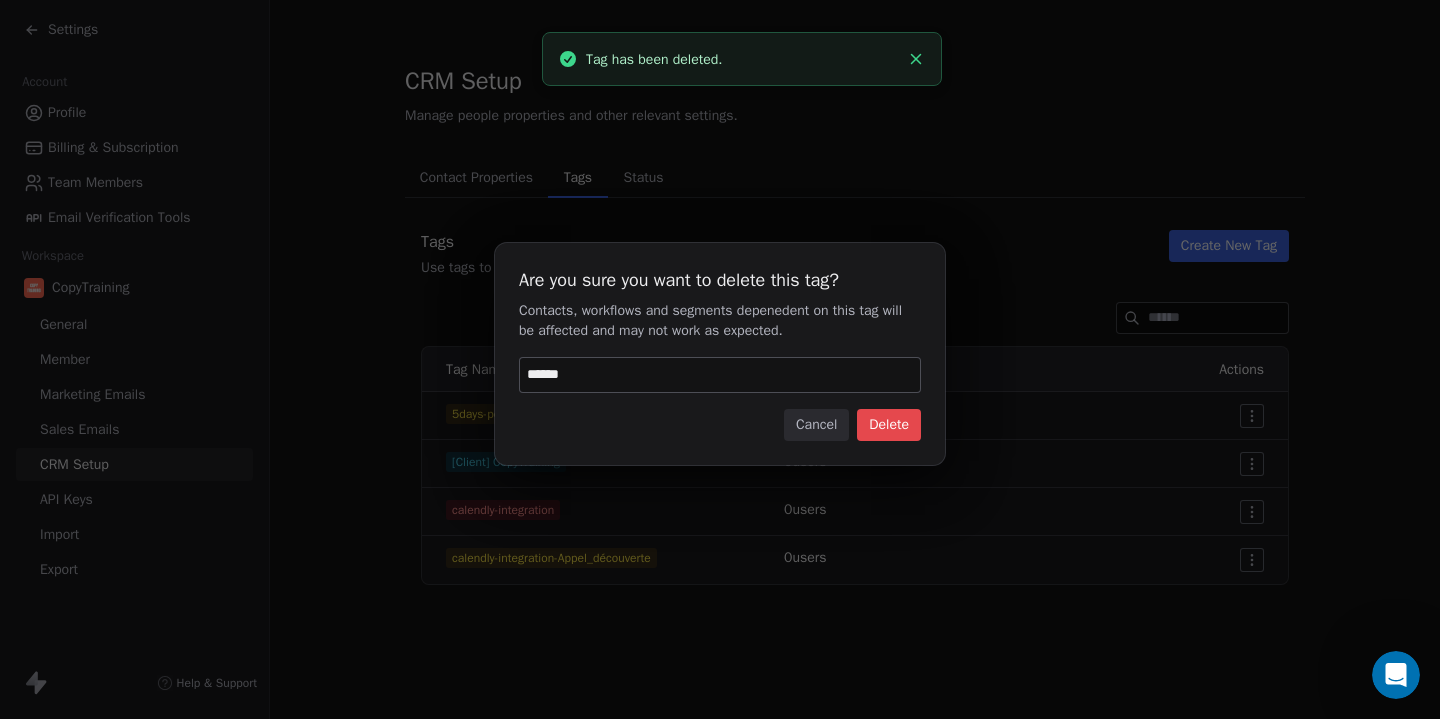 type 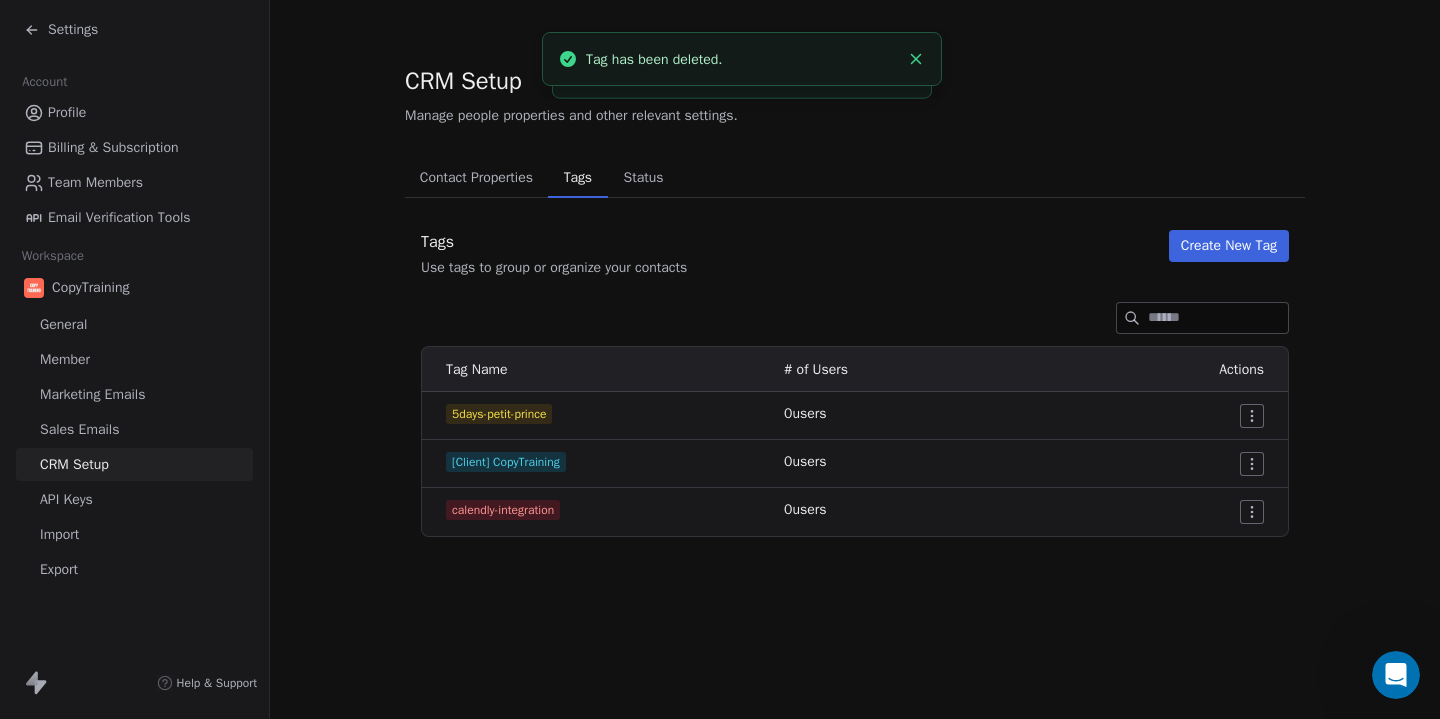 click on "Settings Account Profile Billing & Subscription Team Members Email Verification Tools Workspace CopyTraining General Member Marketing Emails Sales Emails CRM Setup API Keys Import Export Help & Support CRM Setup Manage people properties and other relevant settings. Contact Properties Contact Properties Tags Tags Status Status Tags Use tags to group or organize your contacts Create New Tag Tag Name # of Users Actions 5days-petit-prince 0  users [Client] CopyTraining 0  users calendly-integration 0  users   Tag has been deleted. Tag has been deleted." at bounding box center (720, 359) 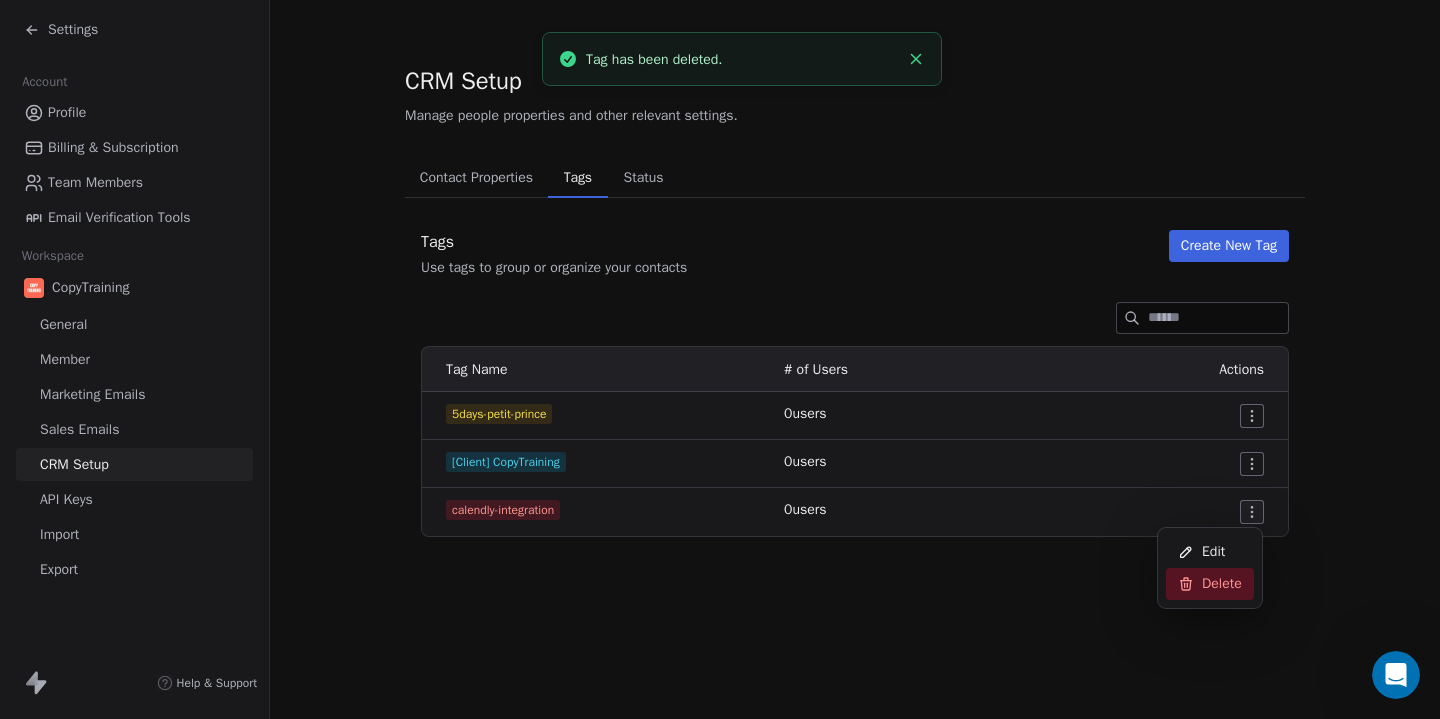 click on "Delete" at bounding box center (1210, 584) 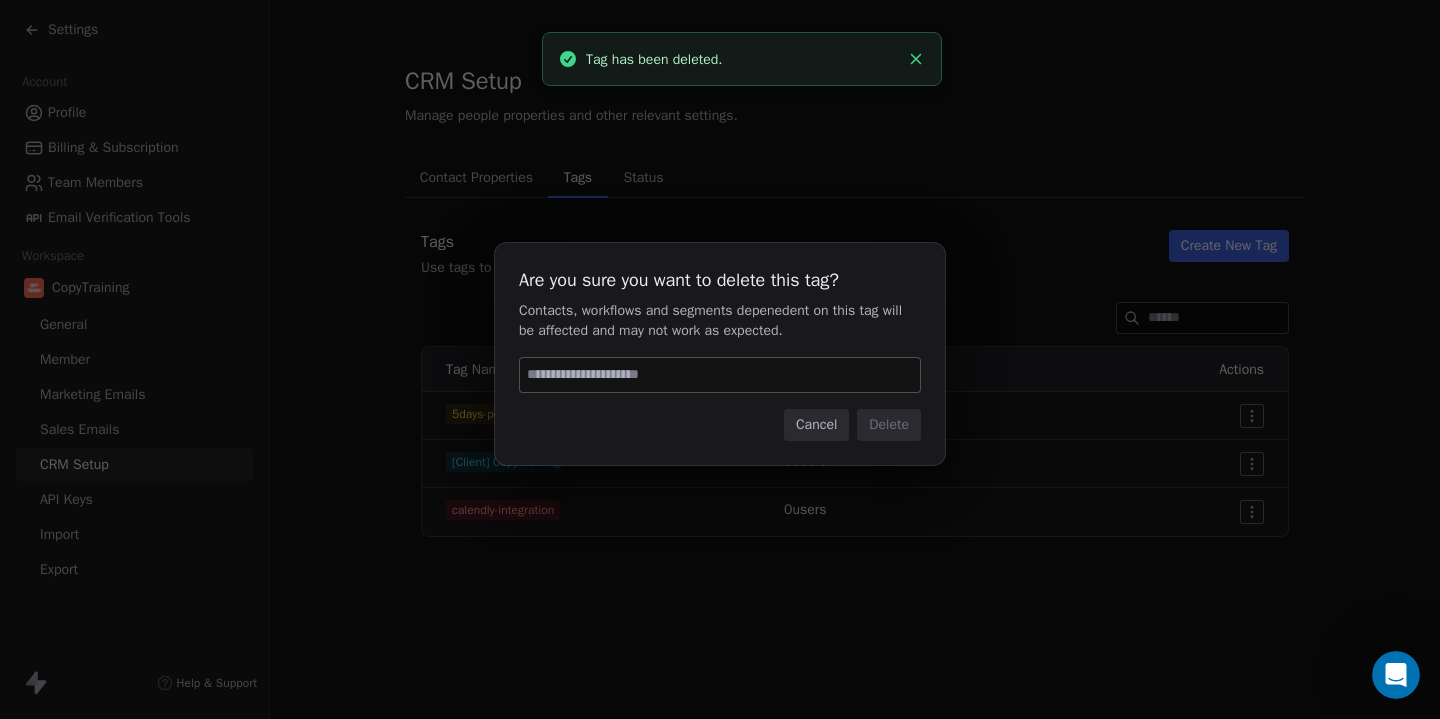 paste on "******" 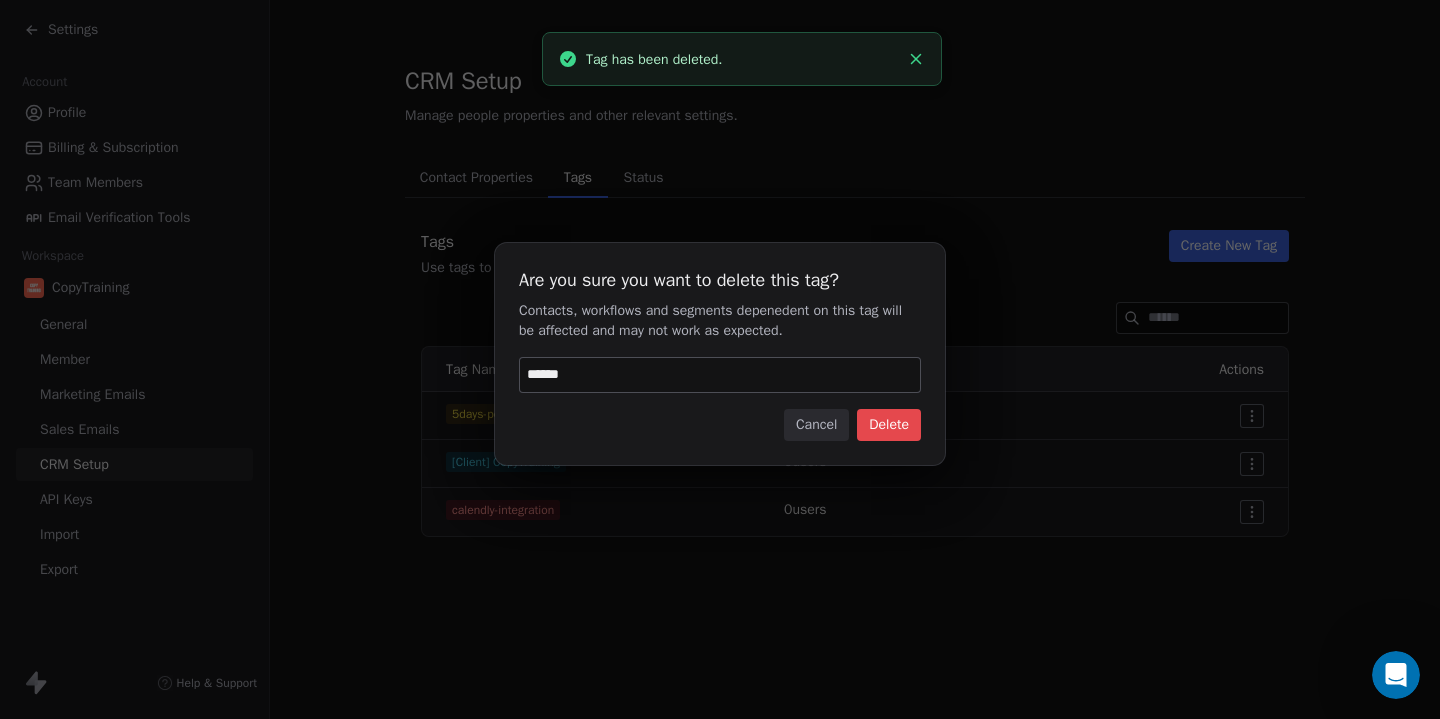 type 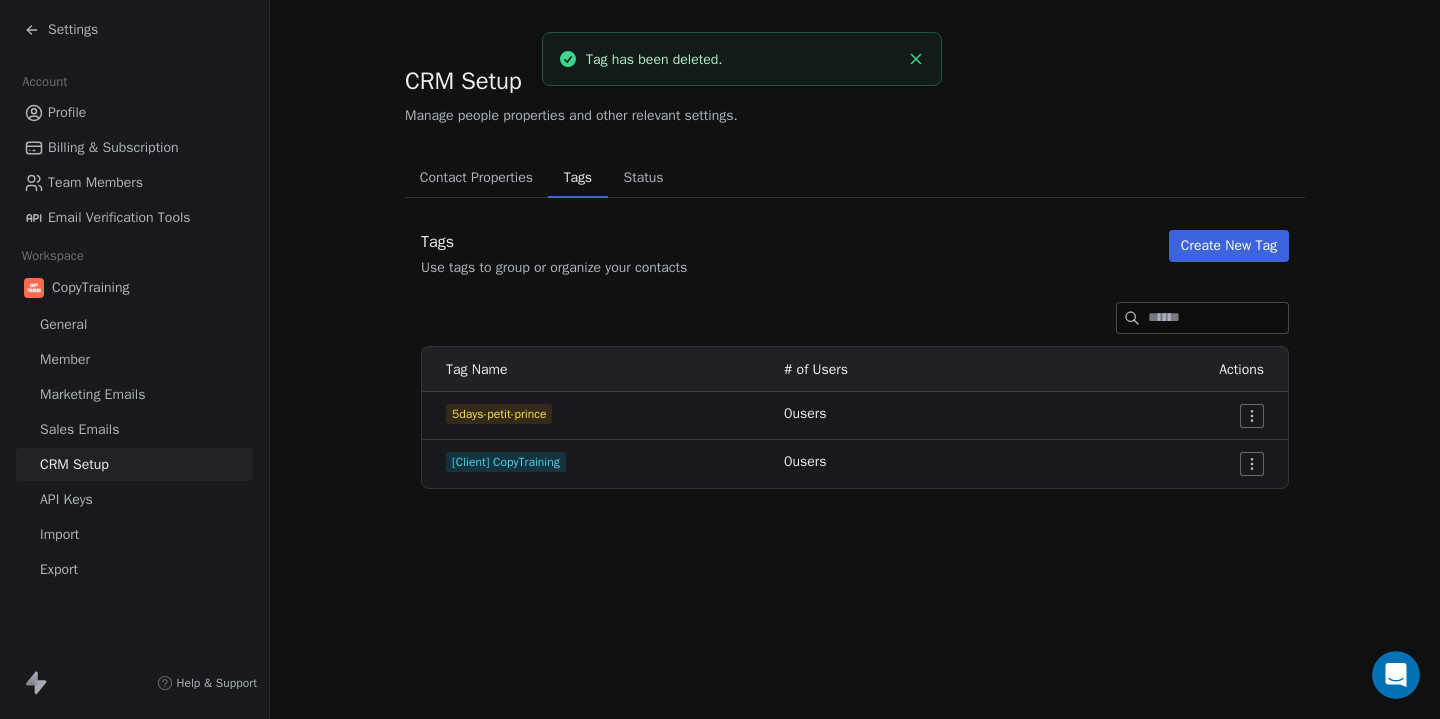 click on "Settings Account Profile Billing & Subscription Team Members Email Verification Tools Workspace CopyTraining General Member Marketing Emails Sales Emails CRM Setup API Keys Import Export Help & Support CRM Setup Manage people properties and other relevant settings. Contact Properties Contact Properties Tags Tags Status Status Tags Use tags to group or organize your contacts Create New Tag Tag Name # of Users Actions 5days-petit-prince 0  users [Client] CopyTraining 0  users   Tag has been deleted." at bounding box center (720, 359) 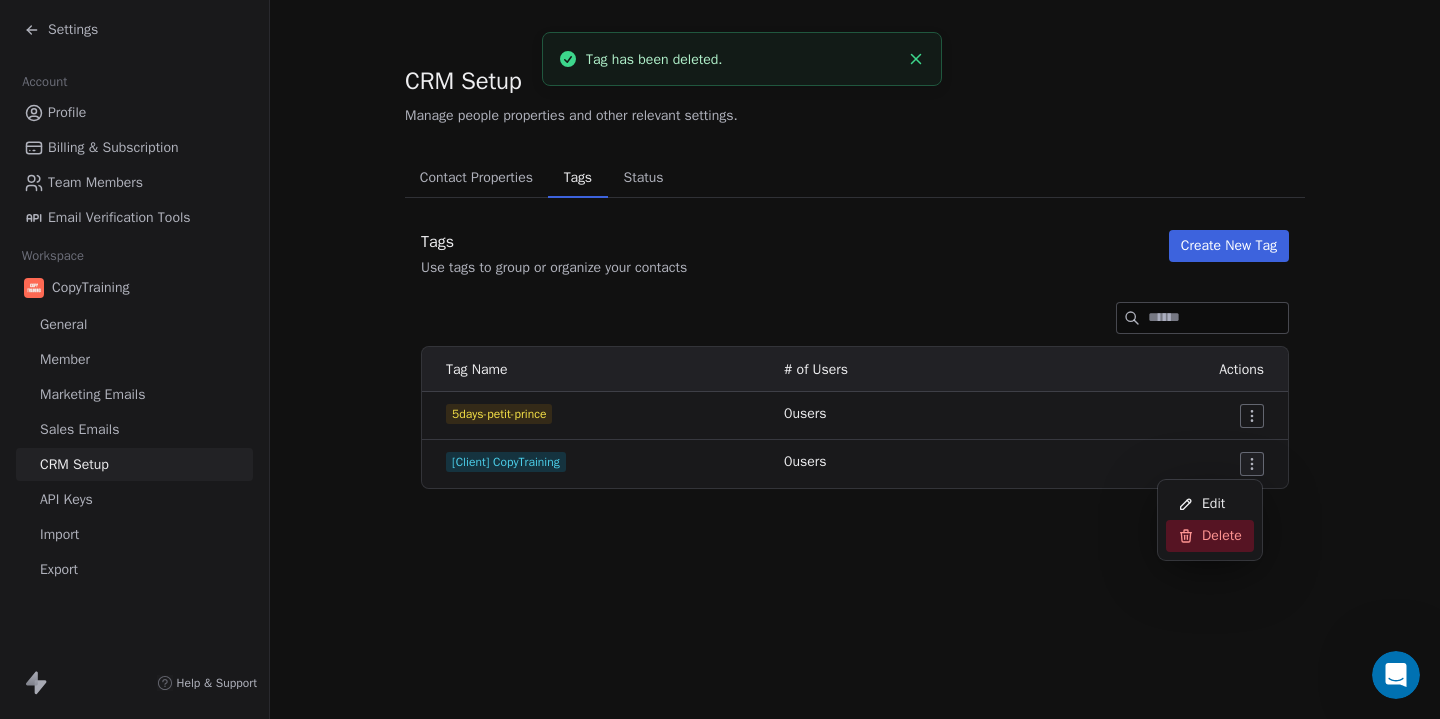 click on "Delete" at bounding box center [1222, 536] 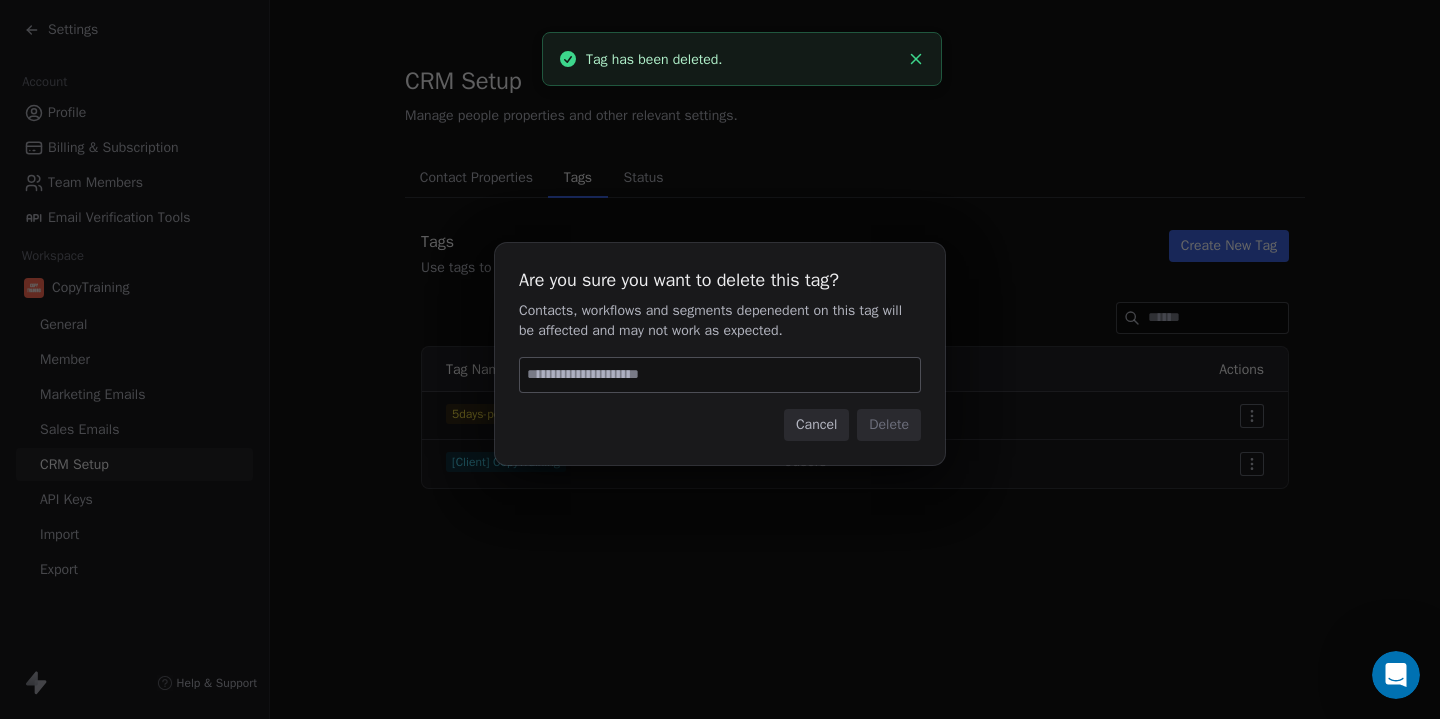 type on "******" 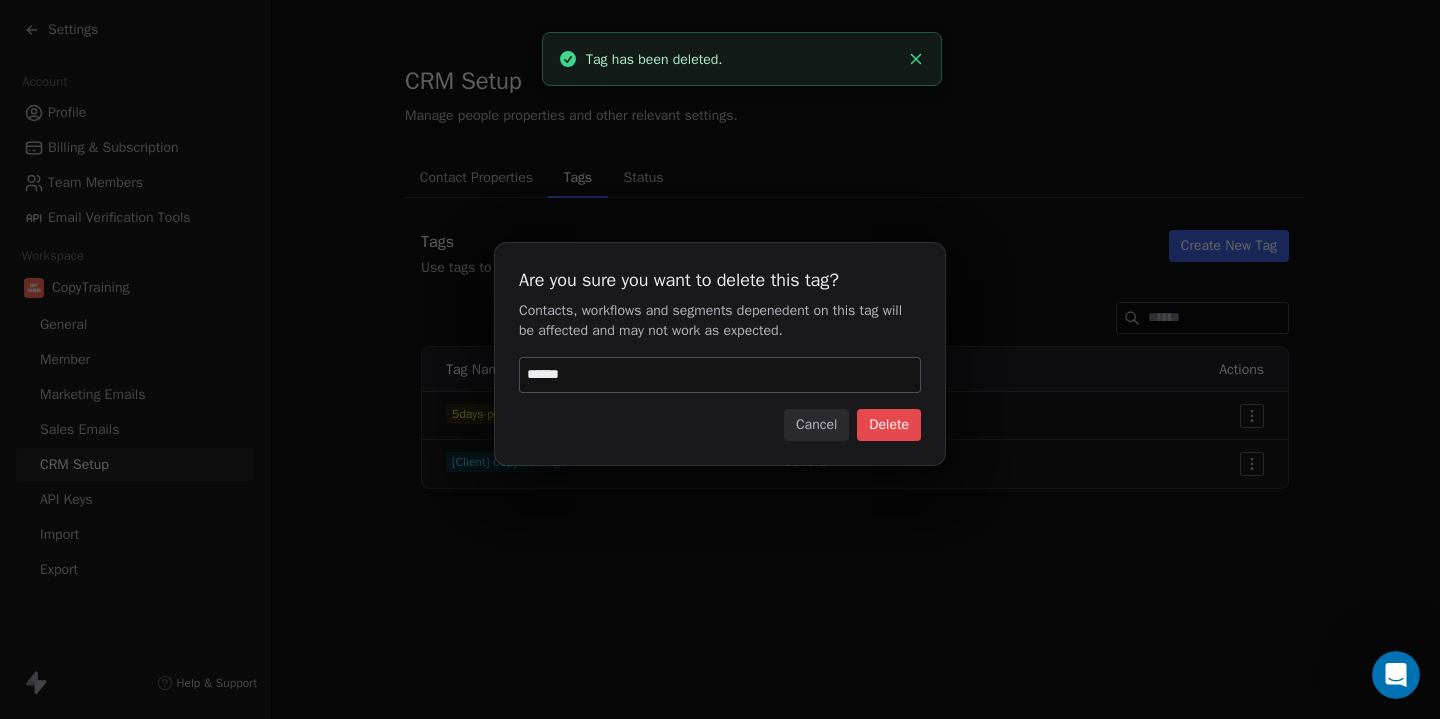 type 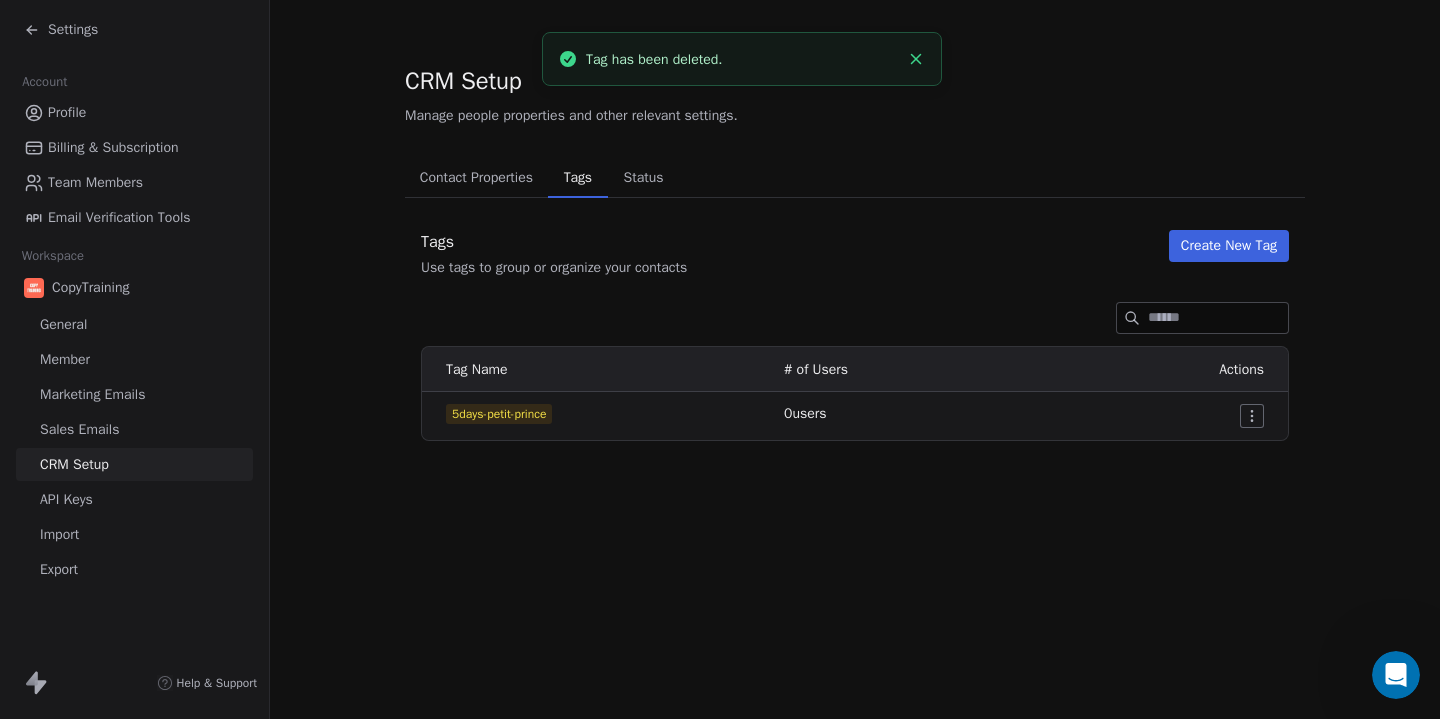 click on "Settings Account Profile Billing & Subscription Team Members Email Verification Tools Workspace CopyTraining General Member Marketing Emails Sales Emails CRM Setup API Keys Import Export Help & Support CRM Setup Manage people properties and other relevant settings. Contact Properties Contact Properties Tags Tags Status Status Tags Use tags to group or organize your contacts Create New Tag Tag Name # of Users Actions 5days-petit-prince 0  users   Tag has been deleted. Tag has been deleted." at bounding box center [720, 359] 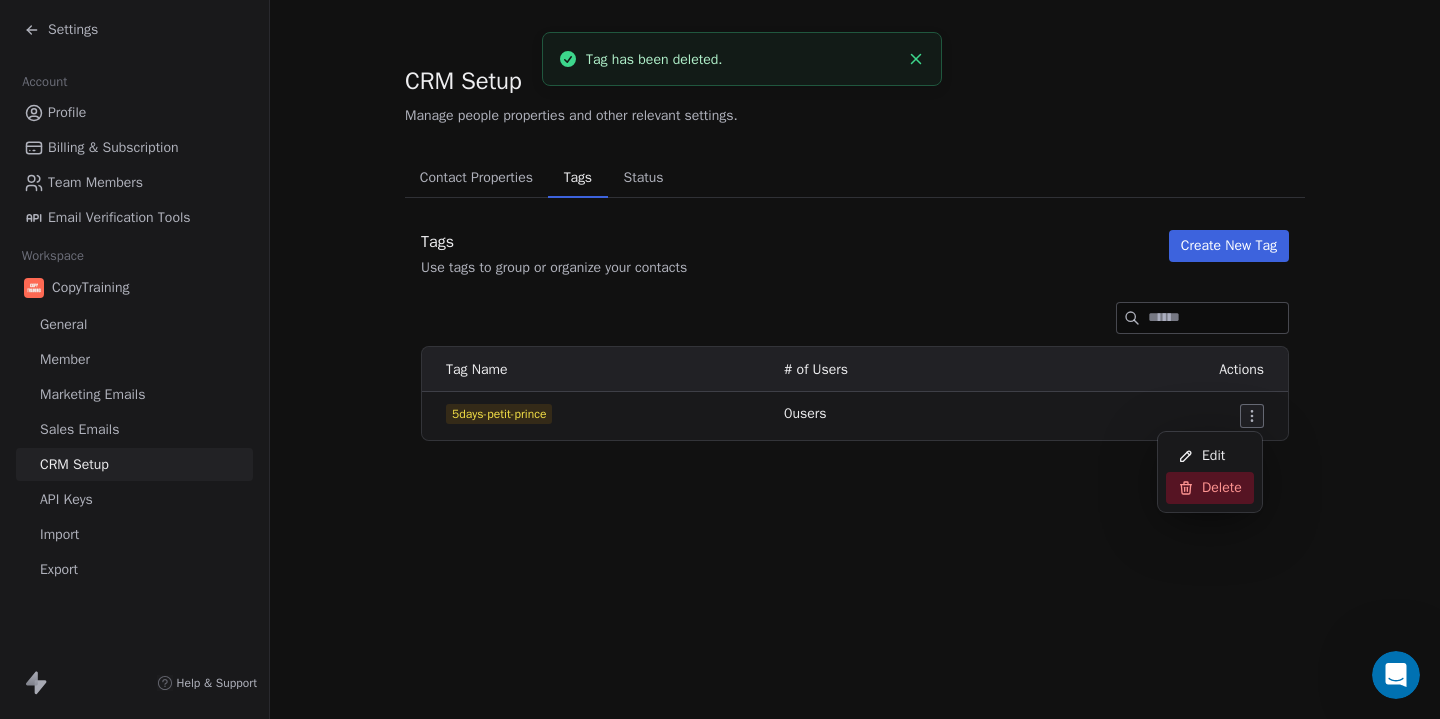 click on "Delete" at bounding box center (1210, 488) 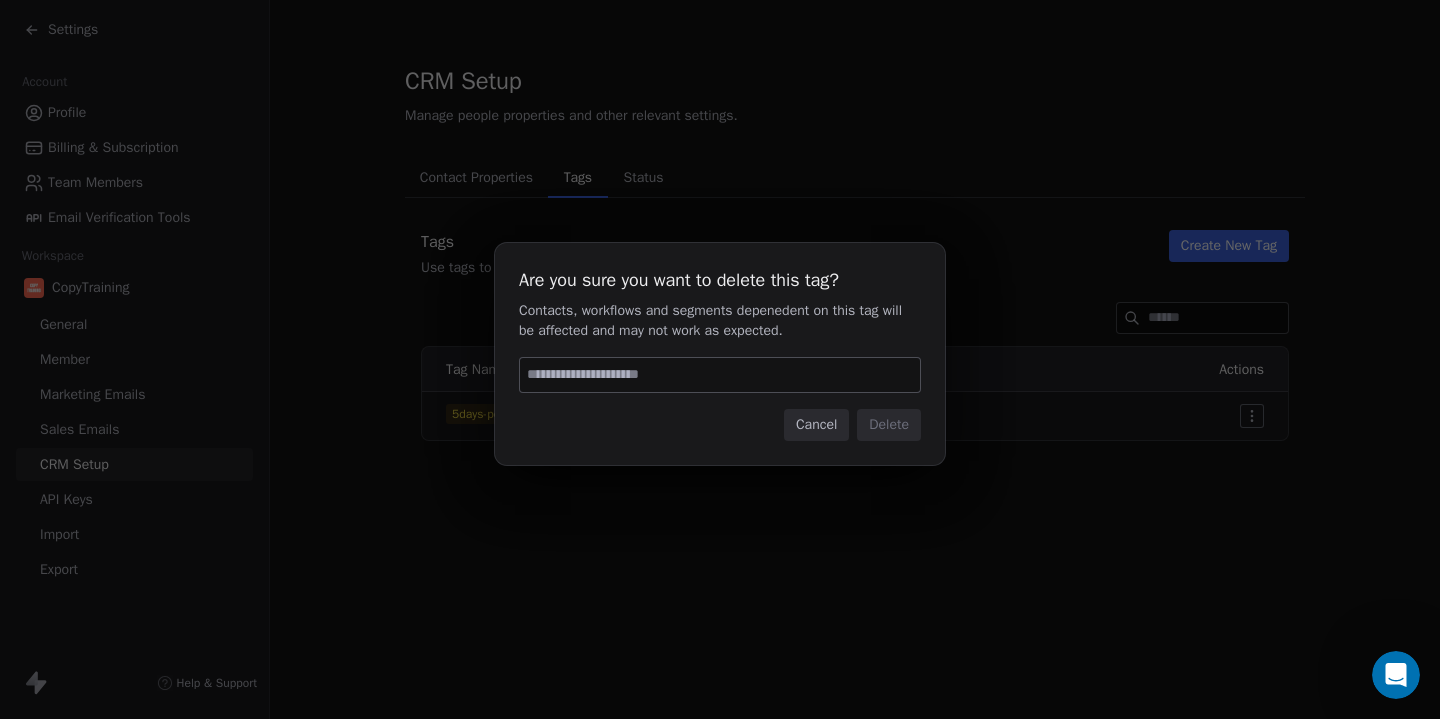 paste on "******" 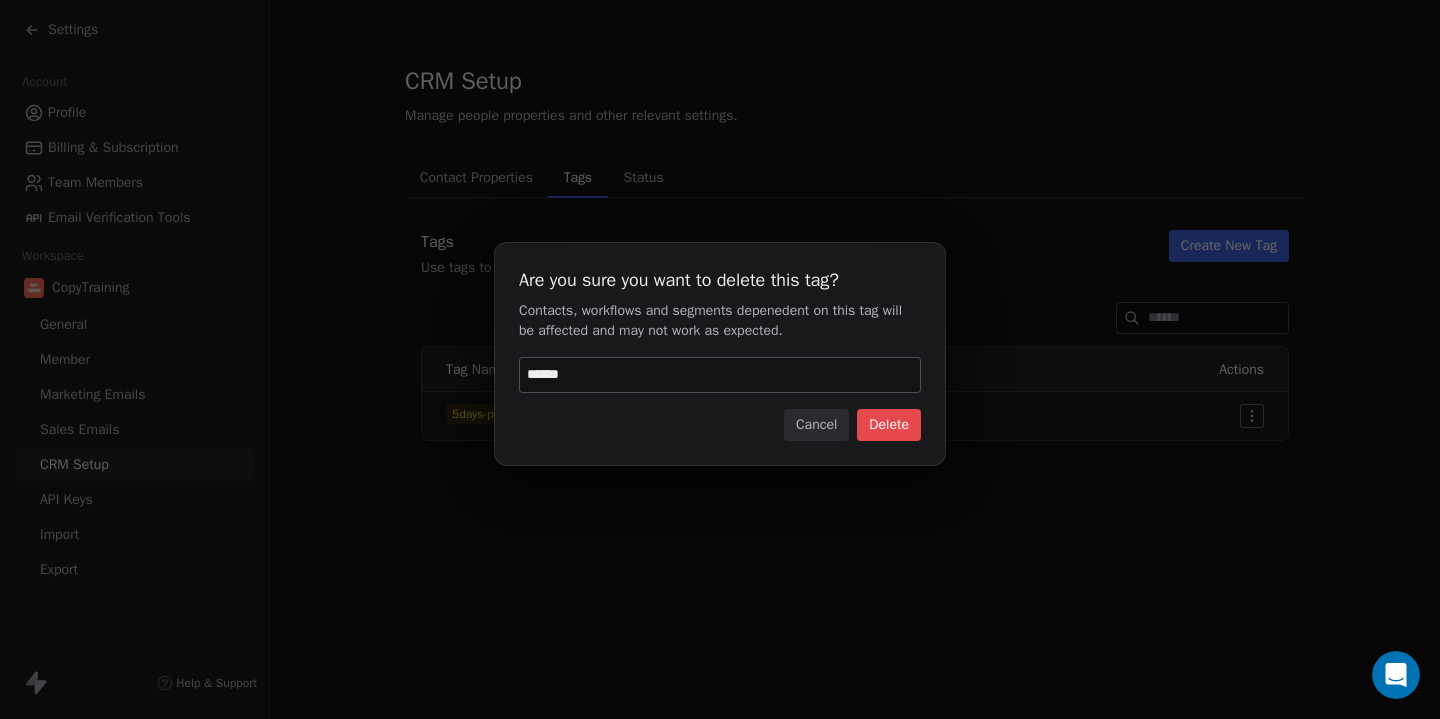 type 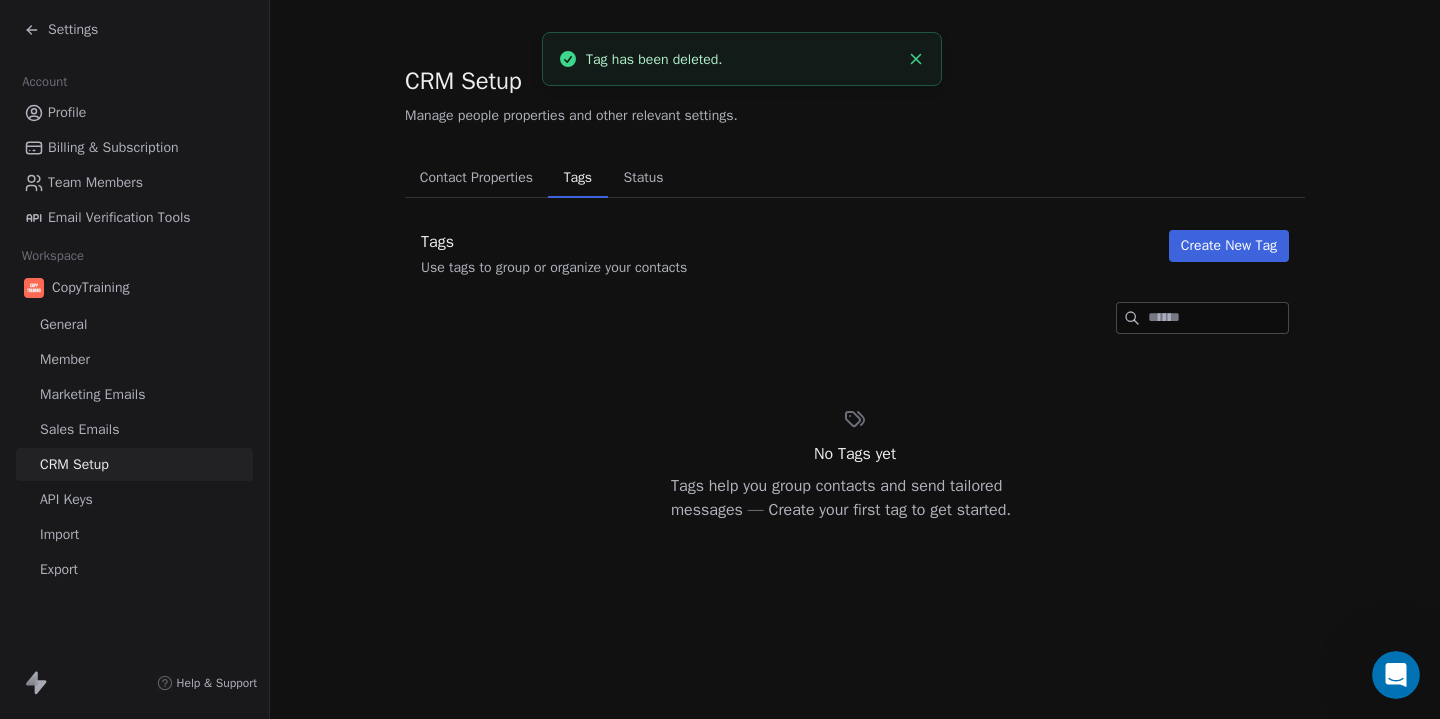 click on "Status" at bounding box center [644, 178] 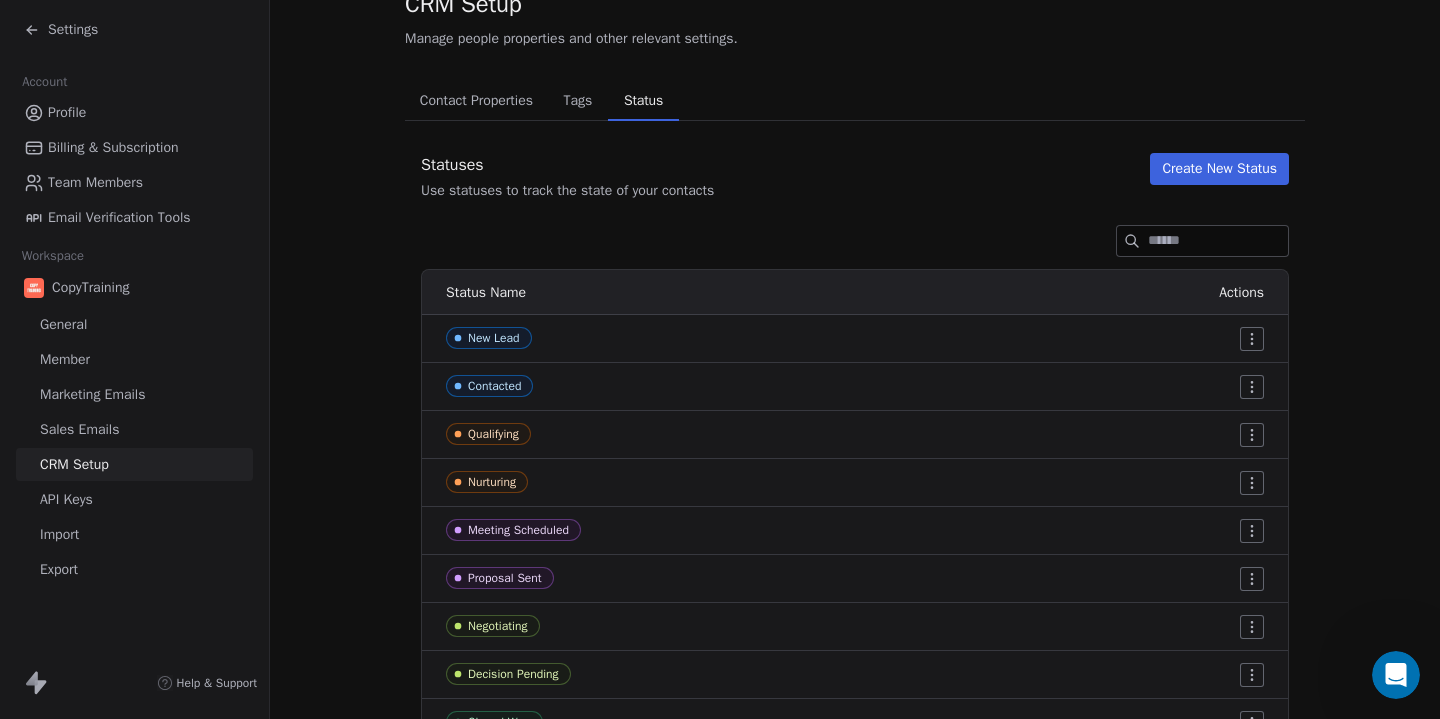 scroll, scrollTop: 266, scrollLeft: 0, axis: vertical 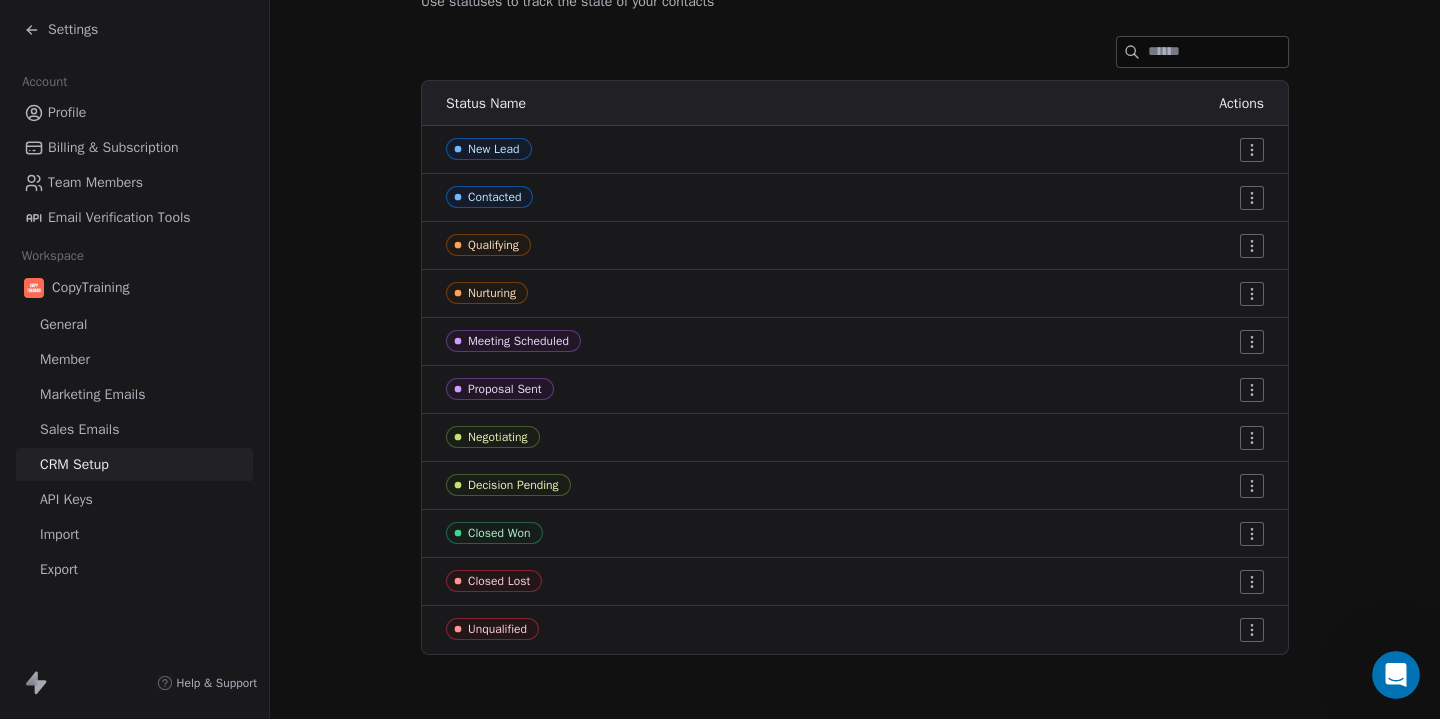 type 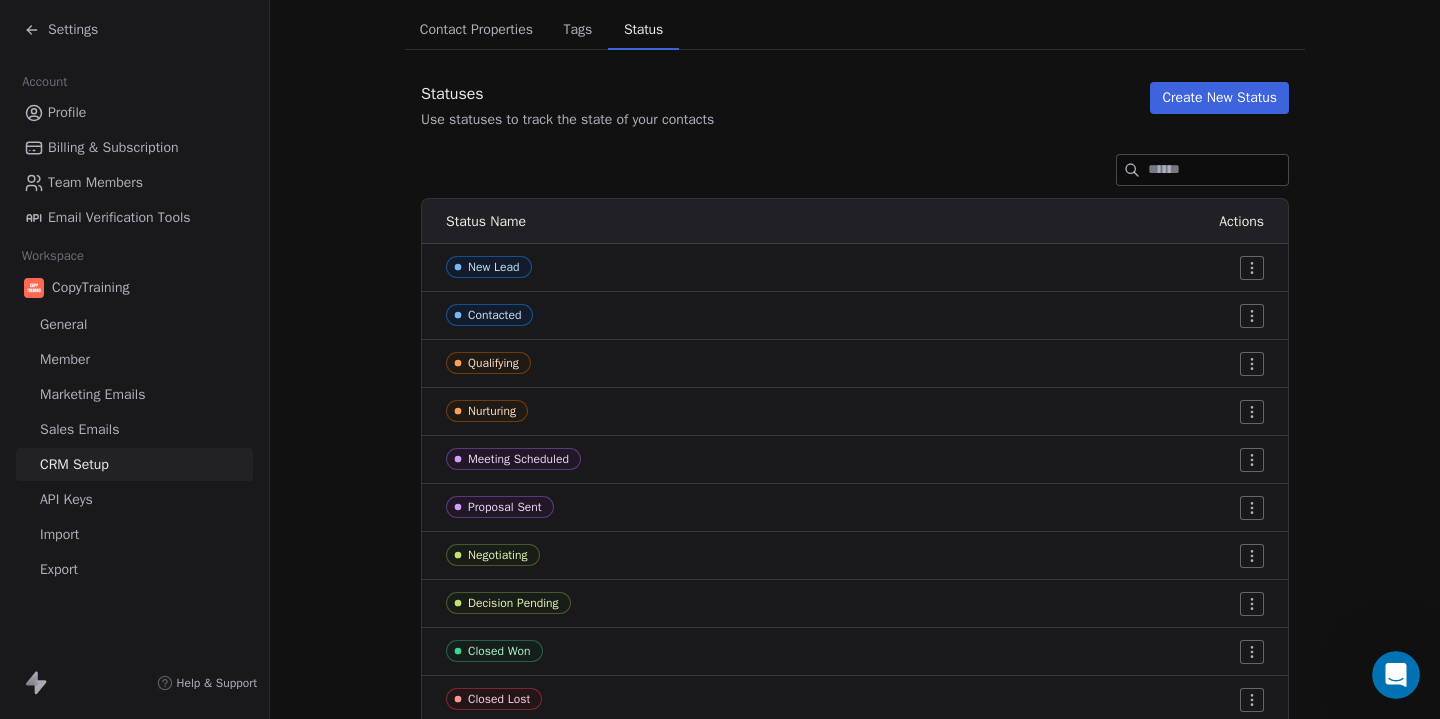 scroll, scrollTop: 0, scrollLeft: 0, axis: both 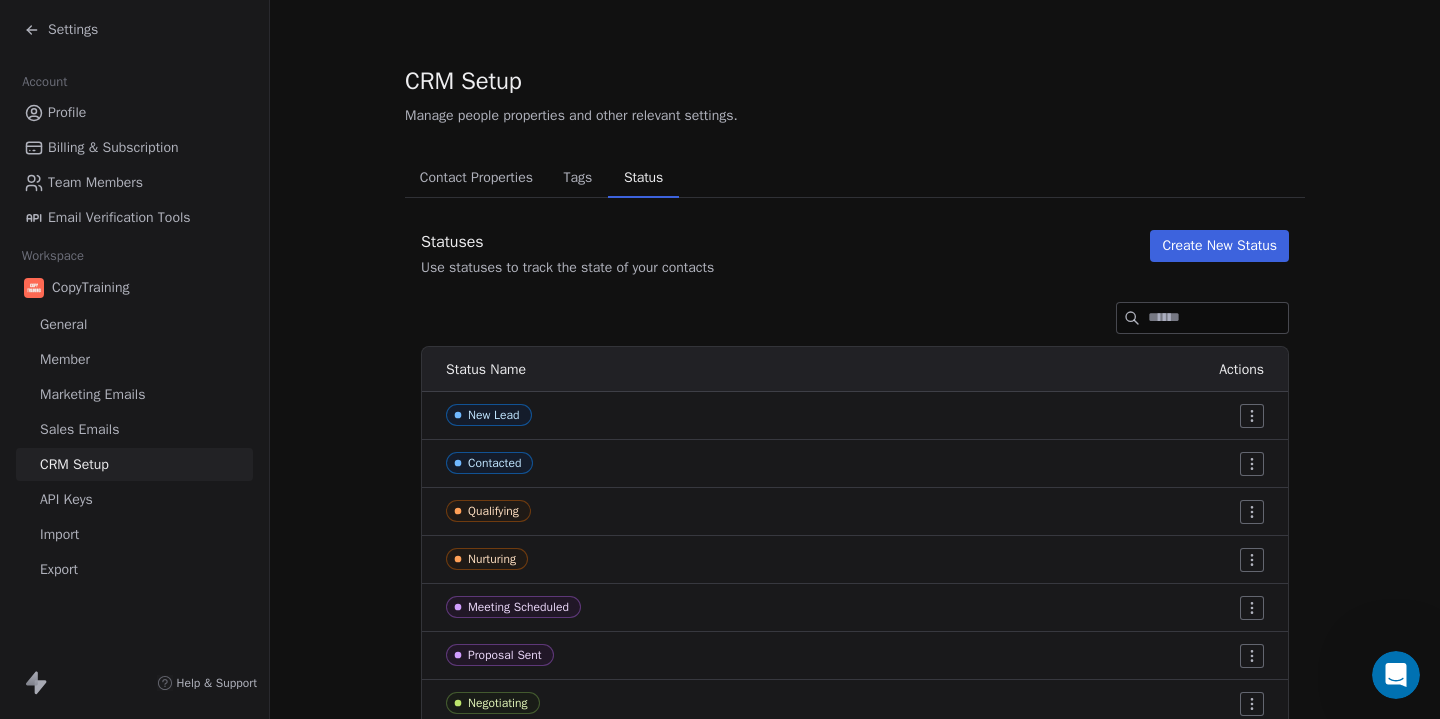 click on "Tags" at bounding box center (577, 178) 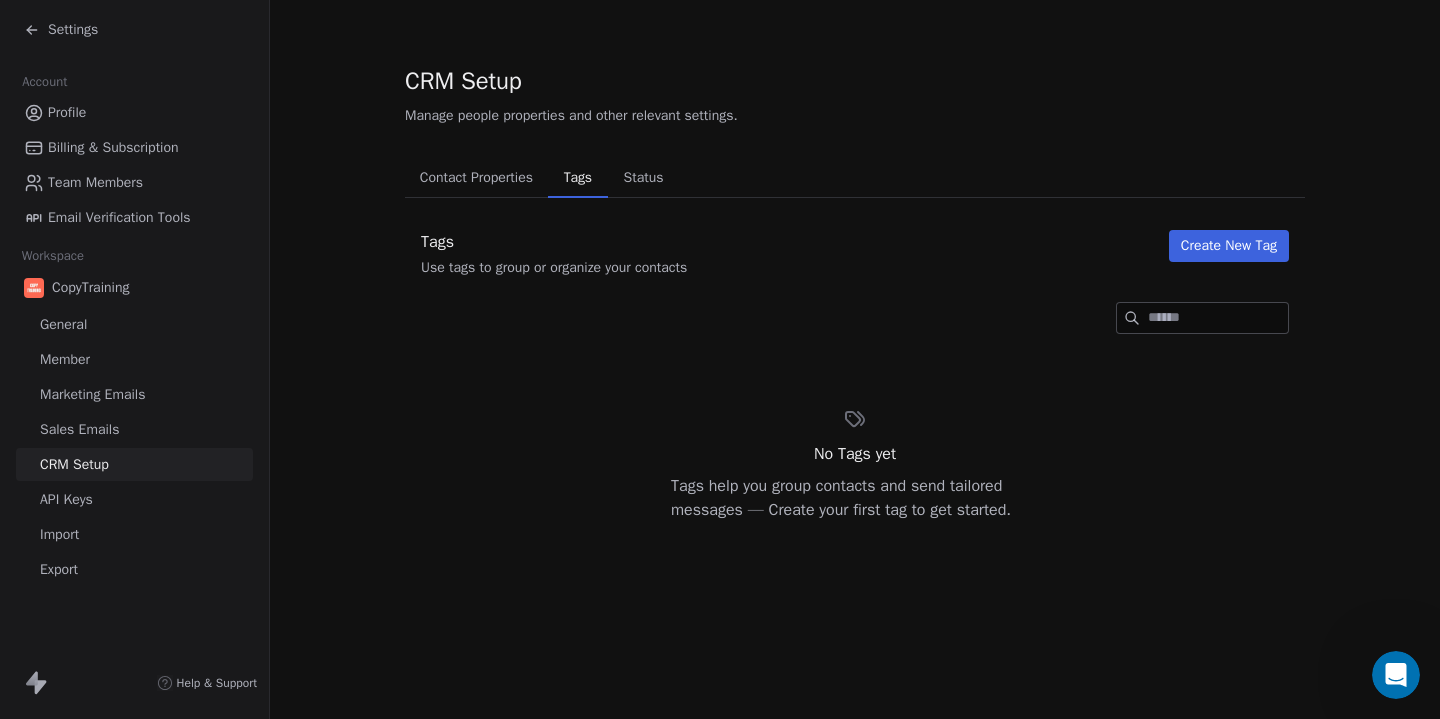 click on "Settings" at bounding box center [73, 30] 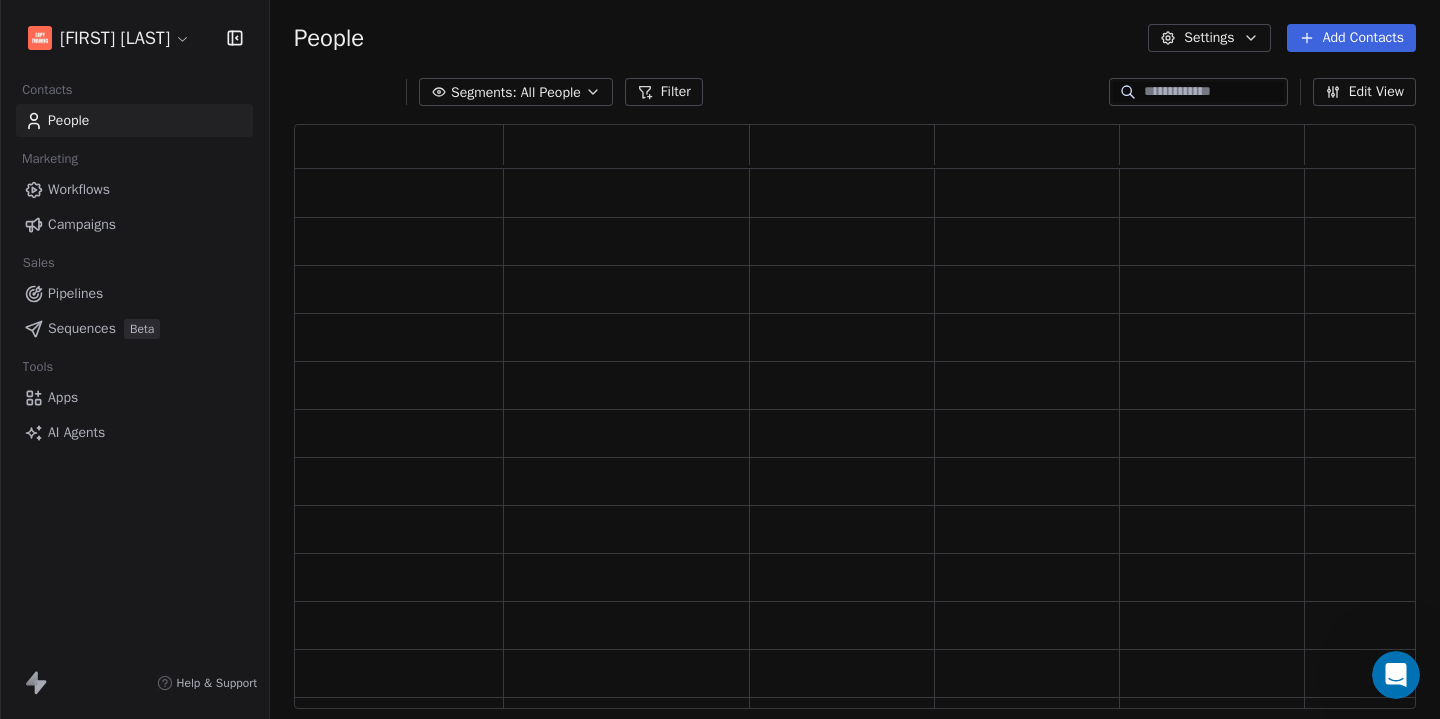 scroll, scrollTop: 1, scrollLeft: 1, axis: both 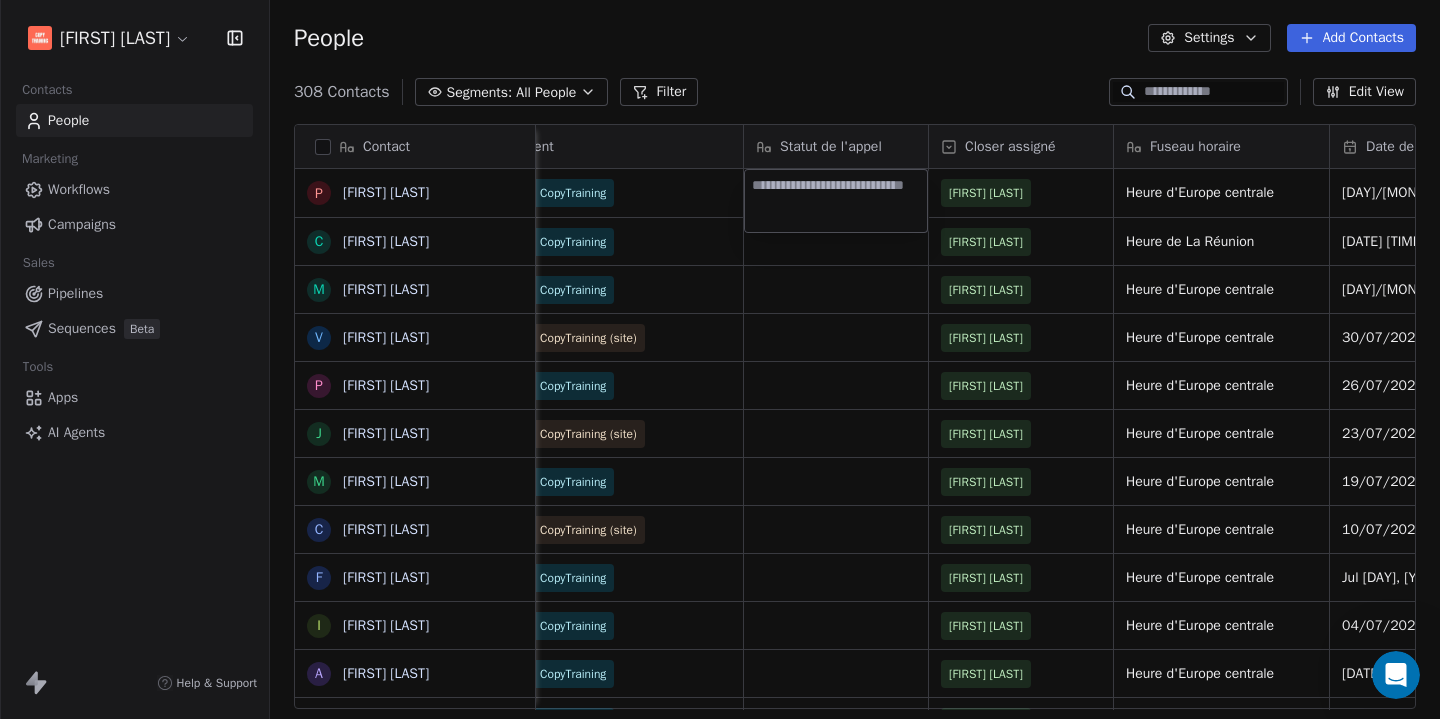 click on "Adrien Le Stang Contacts People Marketing Workflows Campaigns Sales Pipelines Sequences Beta Tools Apps AI Agents Help & Support People Settings  Add Contacts 308 Contacts Segments: All People Filter  Edit View Tag Add to Sequence Export Contact P Pascal Bounzi C Cécile Eclapier M Mhamed ZARIAH V Vanessa Louis-Sidney P Patrick Laouamri J Jeanne Ravisy M Mathilde Vadeleau C Charlotte Roiseux F Fabien Van der Meulen I Ingrid Jourdan A Aurore Ostengo Y Yves BITON S Sylvain Casini X Xavier HESSELBARTH G Géraldine Viard M Mélina MERIDAN N Noël TEGA SIMO L Léa Métayet t test test G Gabin Sportiello A Annaël Pendu A AGNES CATARINA W Werner MARTI F François Jové H Houria Mah P Paul Soleillet E Etienne Pomente A Alexandra CHATEAU R Rime Abou-hafs S Sophie de la Vieuville M Maï-Linh TRAN P Patricia Thorez Email Numéro de téléphone Created Date CXT Évènement Statut de l'appel Closer assigné Fuseau horaire Date de création de l'appel CXT Date et heure de l'appel CXT Lien de l'appel Résultat de l'appel" at bounding box center (720, 359) 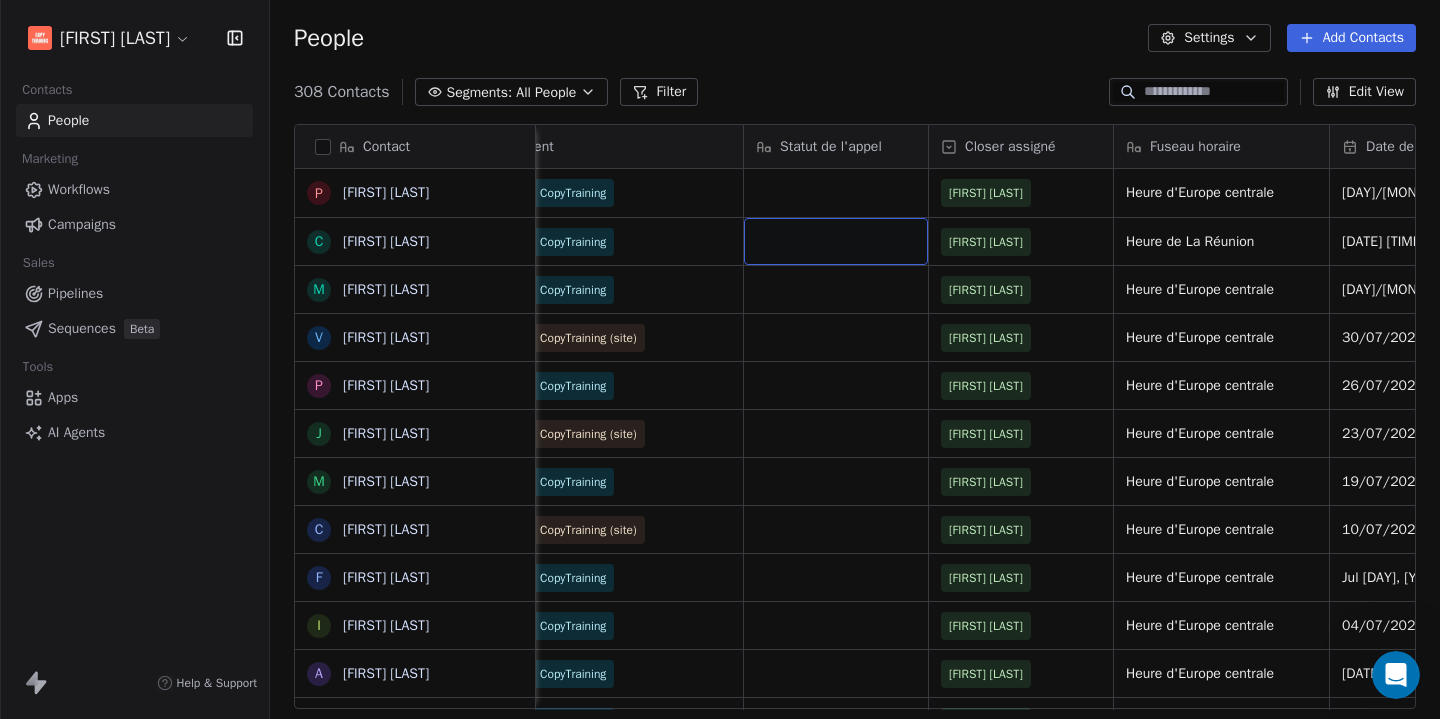 click at bounding box center (836, 241) 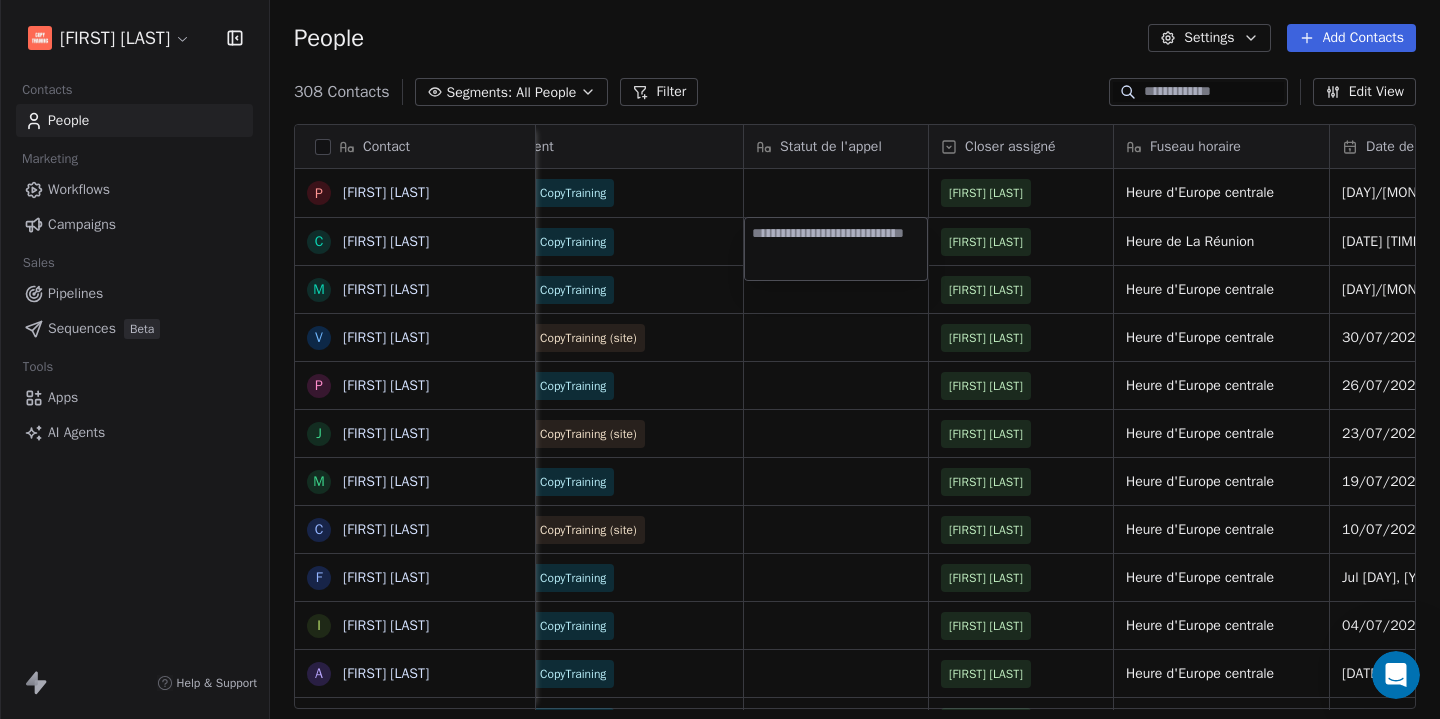 click on "Adrien Le Stang Contacts People Marketing Workflows Campaigns Sales Pipelines Sequences Beta Tools Apps AI Agents Help & Support People Settings  Add Contacts 308 Contacts Segments: All People Filter  Edit View Tag Add to Sequence Export Contact P Pascal Bounzi C Cécile Eclapier M Mhamed ZARIAH V Vanessa Louis-Sidney P Patrick Laouamri J Jeanne Ravisy M Mathilde Vadeleau C Charlotte Roiseux F Fabien Van der Meulen I Ingrid Jourdan A Aurore Ostengo Y Yves BITON S Sylvain Casini X Xavier HESSELBARTH G Géraldine Viard M Mélina MERIDAN N Noël TEGA SIMO L Léa Métayet t test test G Gabin Sportiello A Annaël Pendu A AGNES CATARINA W Werner MARTI F François Jové H Houria Mah P Paul Soleillet E Etienne Pomente A Alexandra CHATEAU R Rime Abou-hafs S Sophie de la Vieuville M Maï-Linh TRAN P Patricia Thorez Email Numéro de téléphone Created Date CXT Évènement Statut de l'appel Closer assigné Fuseau horaire Date de création de l'appel CXT Date et heure de l'appel CXT Lien de l'appel Résultat de l'appel" at bounding box center [720, 359] 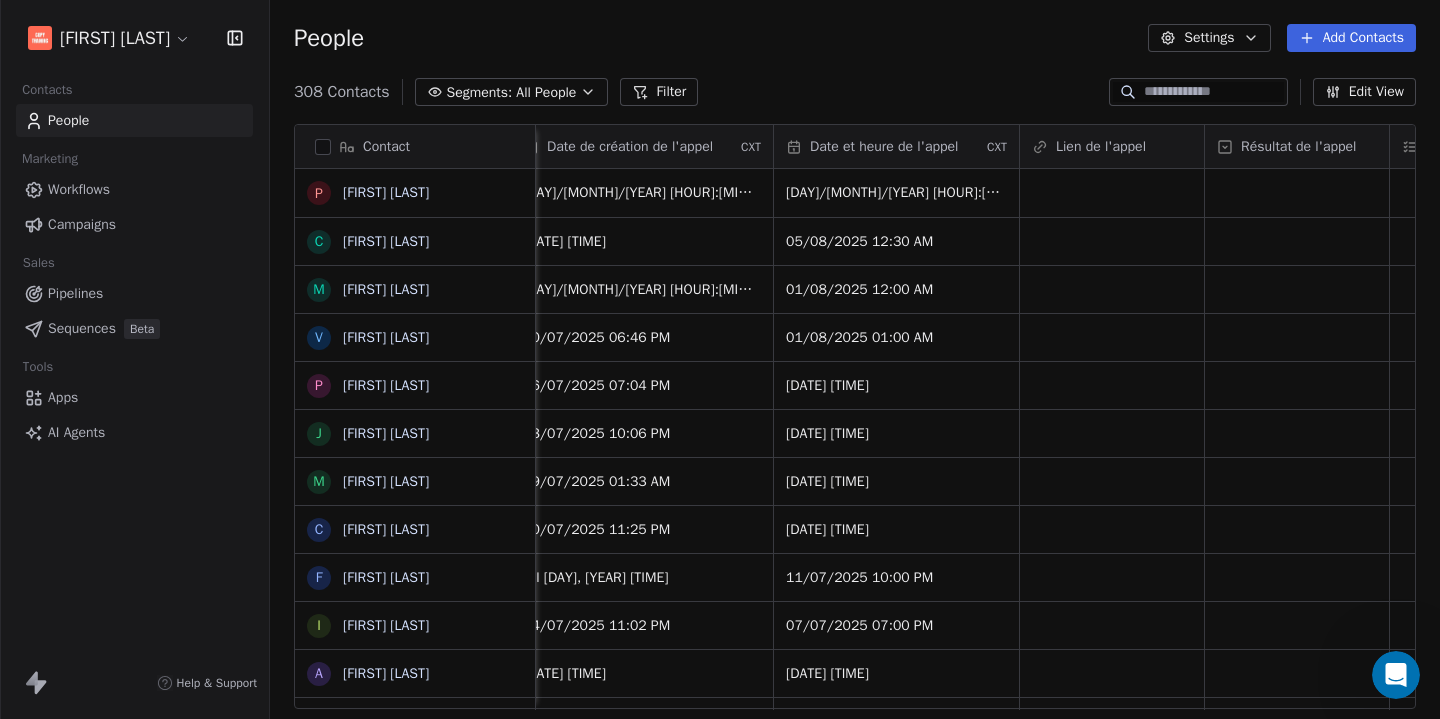 scroll, scrollTop: 0, scrollLeft: 1839, axis: horizontal 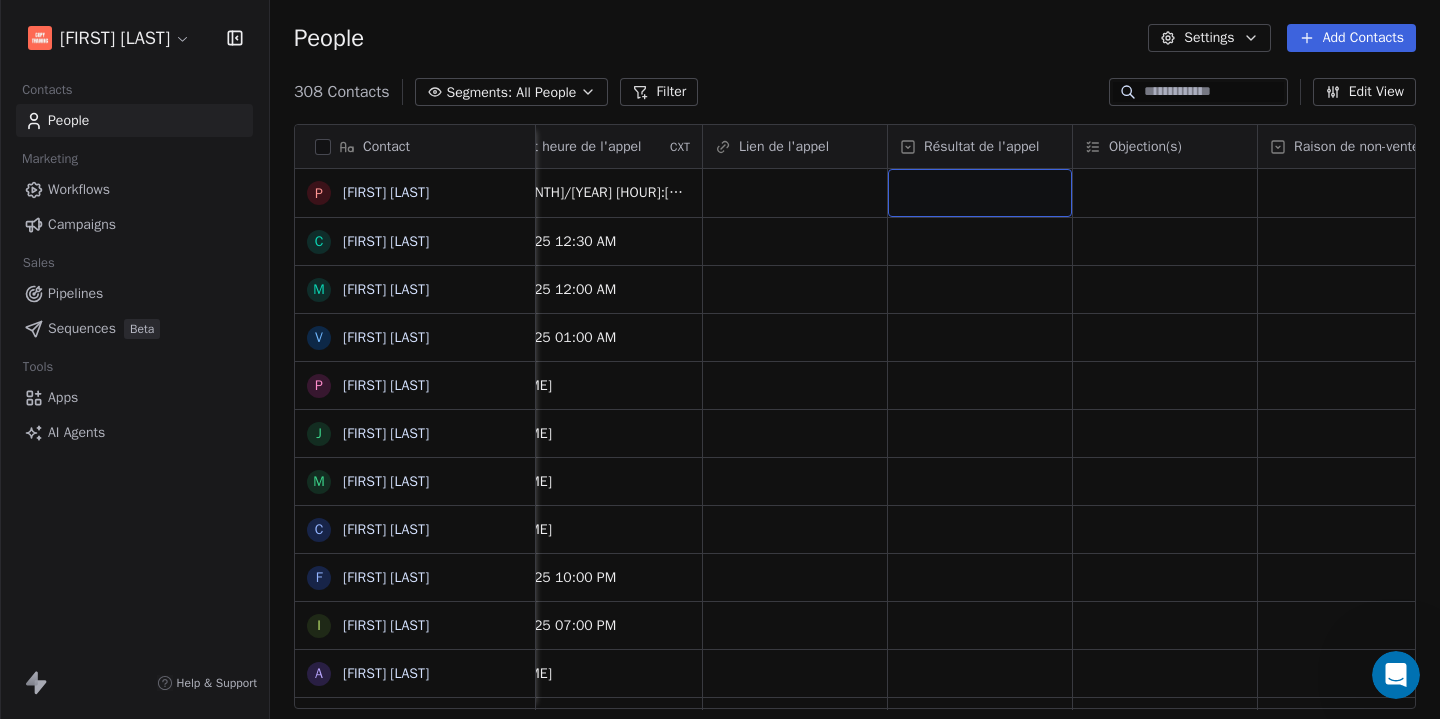 click at bounding box center [980, 193] 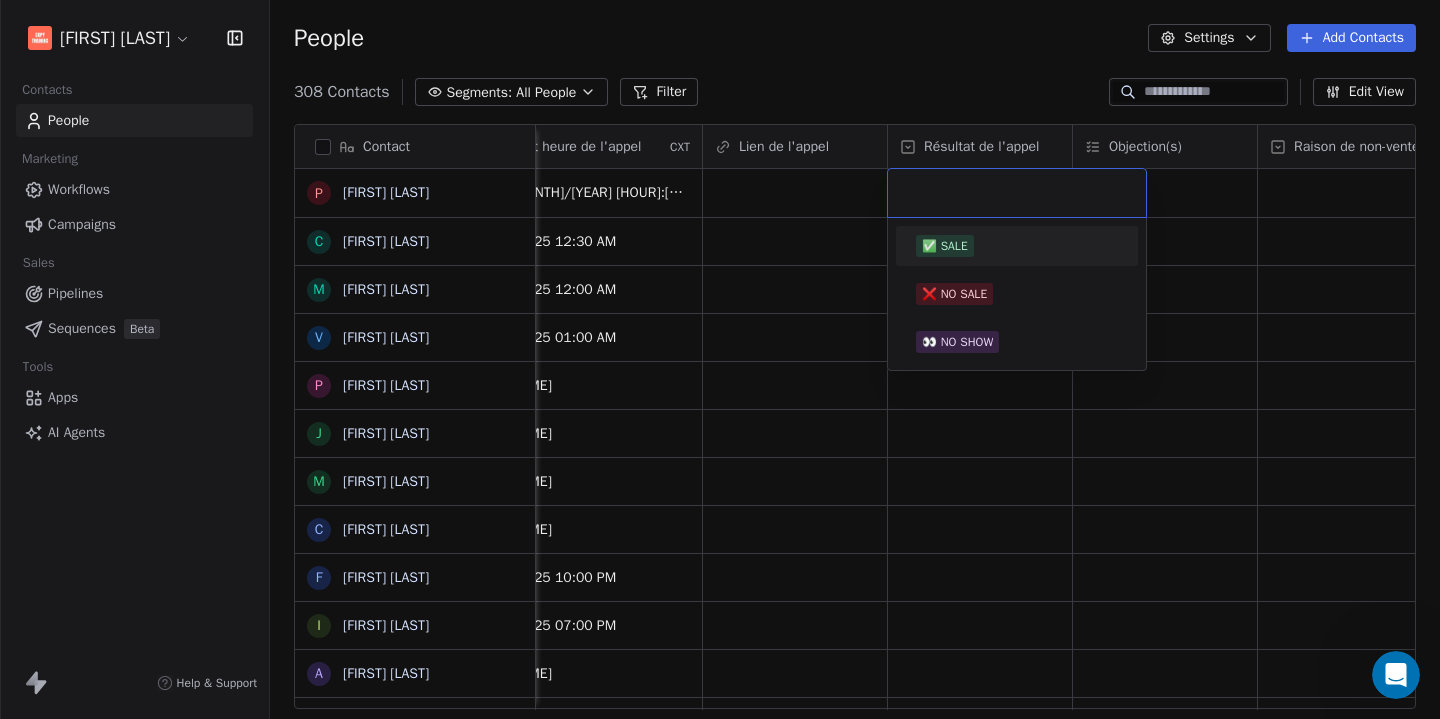 click on "Adrien Le Stang Contacts People Marketing Workflows Campaigns Sales Pipelines Sequences Beta Tools Apps AI Agents Help & Support People Settings Add Contacts 308 Contacts Segments: All People Filter Edit View Tag Add to Sequence Export Contact P Pascal Bounzi C Cécile Eclapier M Mhamed ZARIAH V Vanessa Louis-Sidney P Patrick Laouamri J Jeanne Ravisy M Mathilde Vadeleau C Charlotte Roiseux F Fabien Van der Meulen I Ingrid Jourdan A Aurore Ostengo Y Yves BITON S Sylvain Casini X Xavier HESSELBARTH G Géraldine Viard M Mélina MERIDAN N Noël TEGA SIMO L Léa Métayet t test test G Gabin Sportiello A Annaël Pendu A AGNES CATARINA W Werner MARTI F François Jové H Houria Mah P Paul Soleillet E Etienne Pomente A Alexandra CHATEAU R Rime Abou-hafs S Sophie de la Vieuville M Maï-Linh TRAN P Patricia Thorez Closer assigné Fuseau horaire Date de création de l'appel CXT Date et heure de l'appel CXT Lien de l'appel Résultat de l'appel Objection(s) Raison de non-vente À relancer le Valeur de la vente" at bounding box center [720, 359] 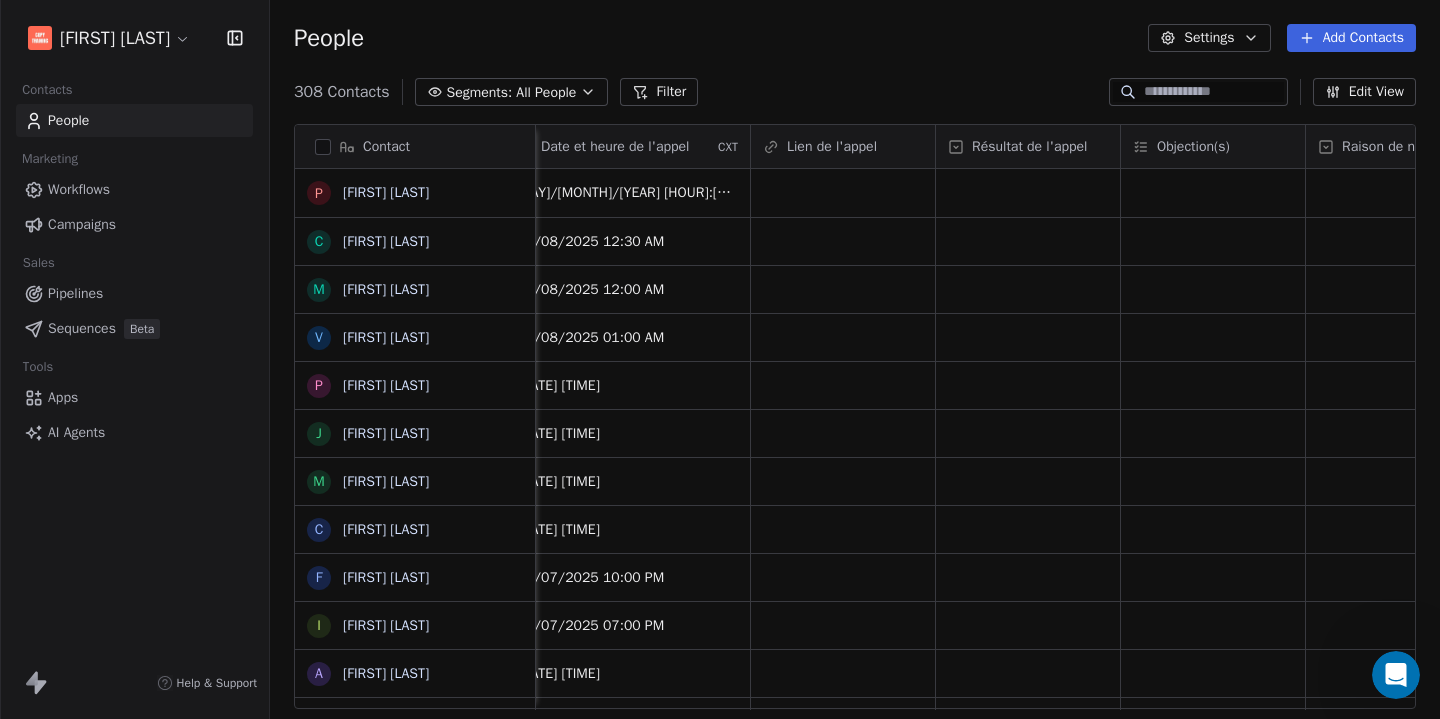 scroll, scrollTop: 0, scrollLeft: 1816, axis: horizontal 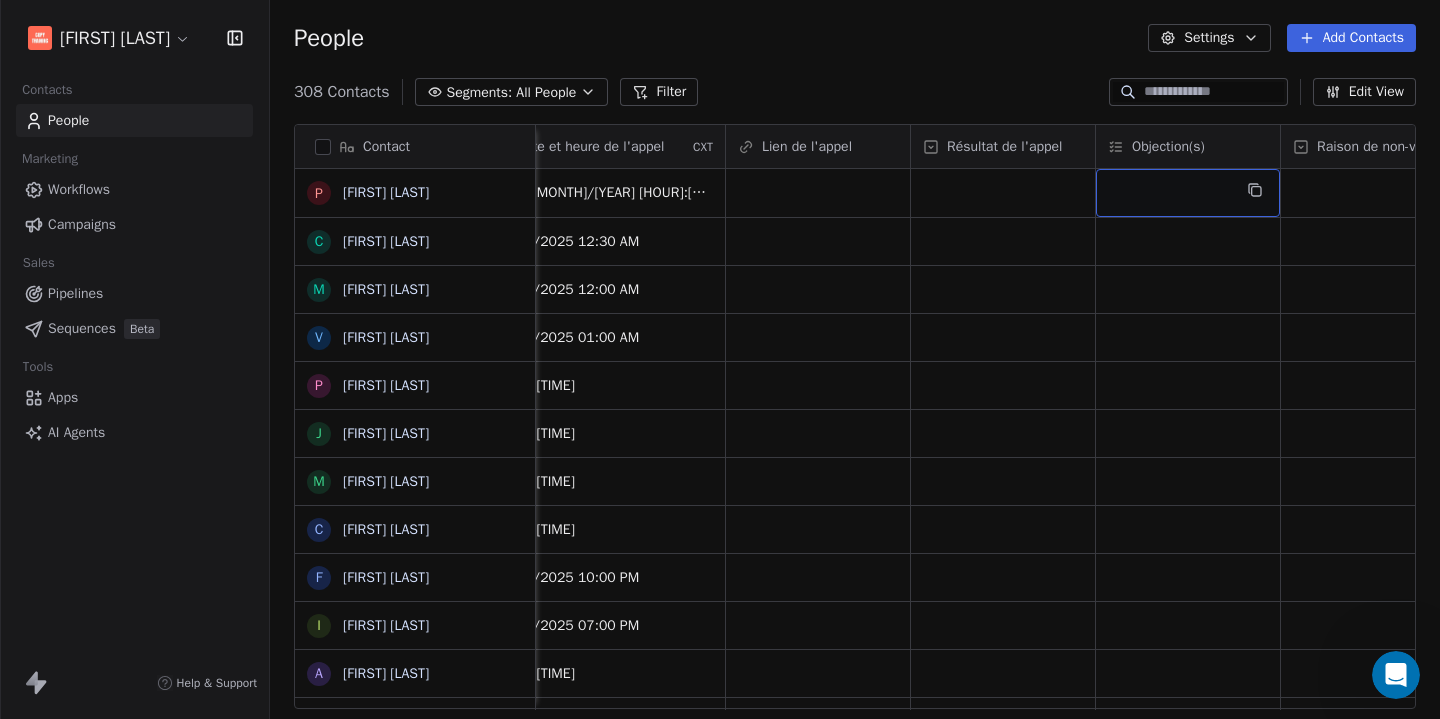 click at bounding box center (1188, 193) 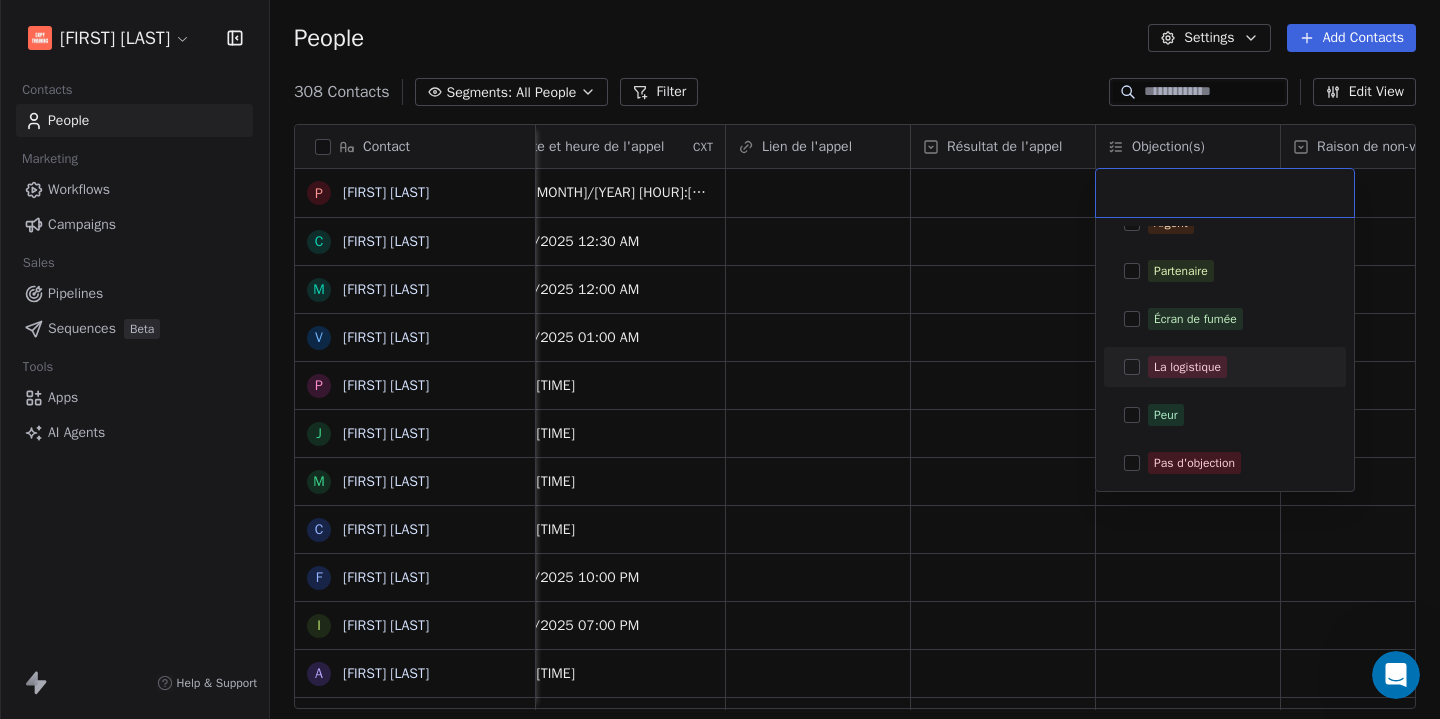 scroll, scrollTop: 0, scrollLeft: 0, axis: both 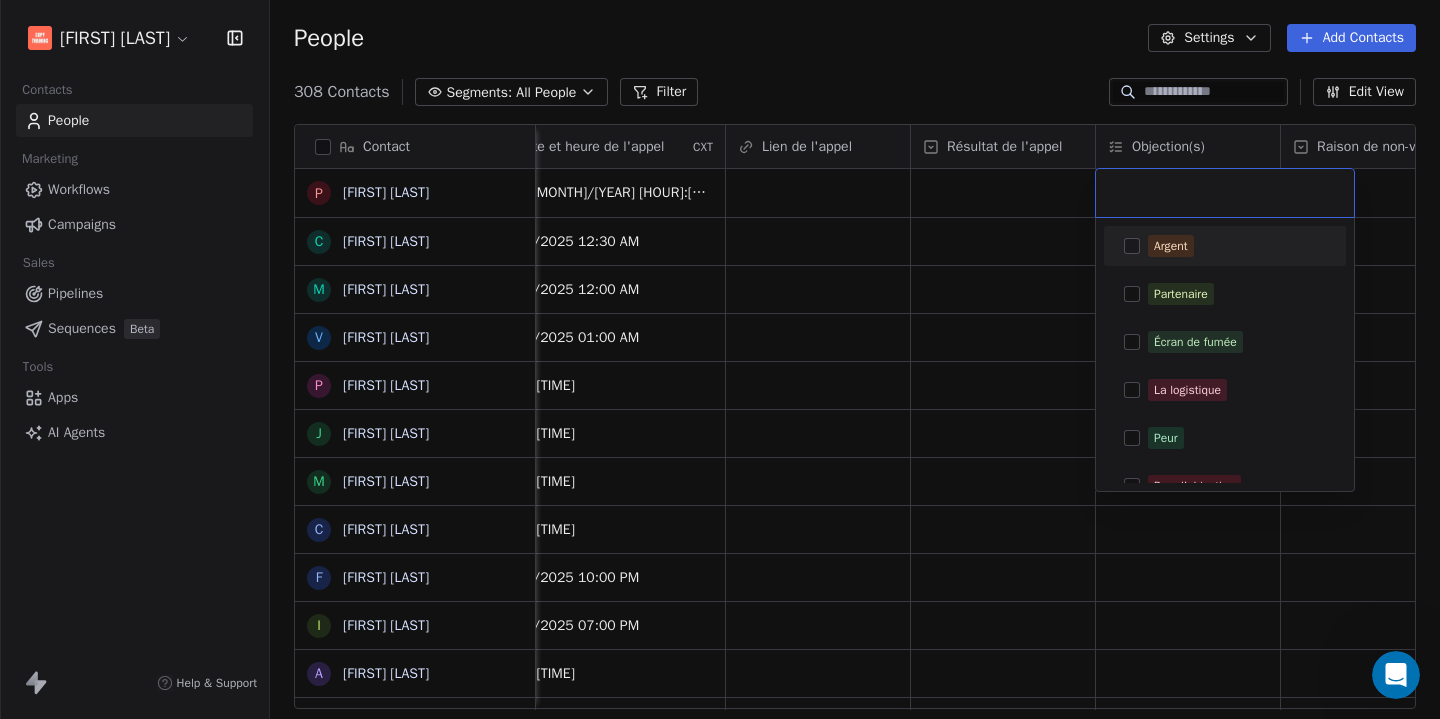 click on "Adrien Le Stang Contacts People Marketing Workflows Campaigns Sales Pipelines Sequences Beta Tools Apps AI Agents Help & Support People Settings Add Contacts 308 Contacts Segments: All People Filter Edit View Tag Add to Sequence Export Contact P Pascal Bounzi C Cécile Eclapier M Mhamed ZARIAH V Vanessa Louis-Sidney P Patrick Laouamri J Jeanne Ravisy M Mathilde Vadeleau C Charlotte Roiseux F Fabien Van der Meulen I Ingrid Jourdan A Aurore Ostengo Y Yves BITON S Sylvain Casini X Xavier HESSELBARTH G Géraldine Viard M Mélina MERIDAN N Noël TEGA SIMO L Léa Métayet t test test G Gabin Sportiello A Annaël Pendu A AGNES CATARINA W Werner MARTI F François Jové H Houria Mah P Paul Soleillet E Etienne Pomente A Alexandra CHATEAU R Rime Abou-hafs S Sophie de la Vieuville M Maï-Linh TRAN P Patricia Thorez Closer assigné Fuseau horaire Date de création de l'appel CXT Date et heure de l'appel CXT Lien de l'appel Résultat de l'appel Objection(s) Raison de non-vente À relancer le Valeur de la vente" at bounding box center (720, 359) 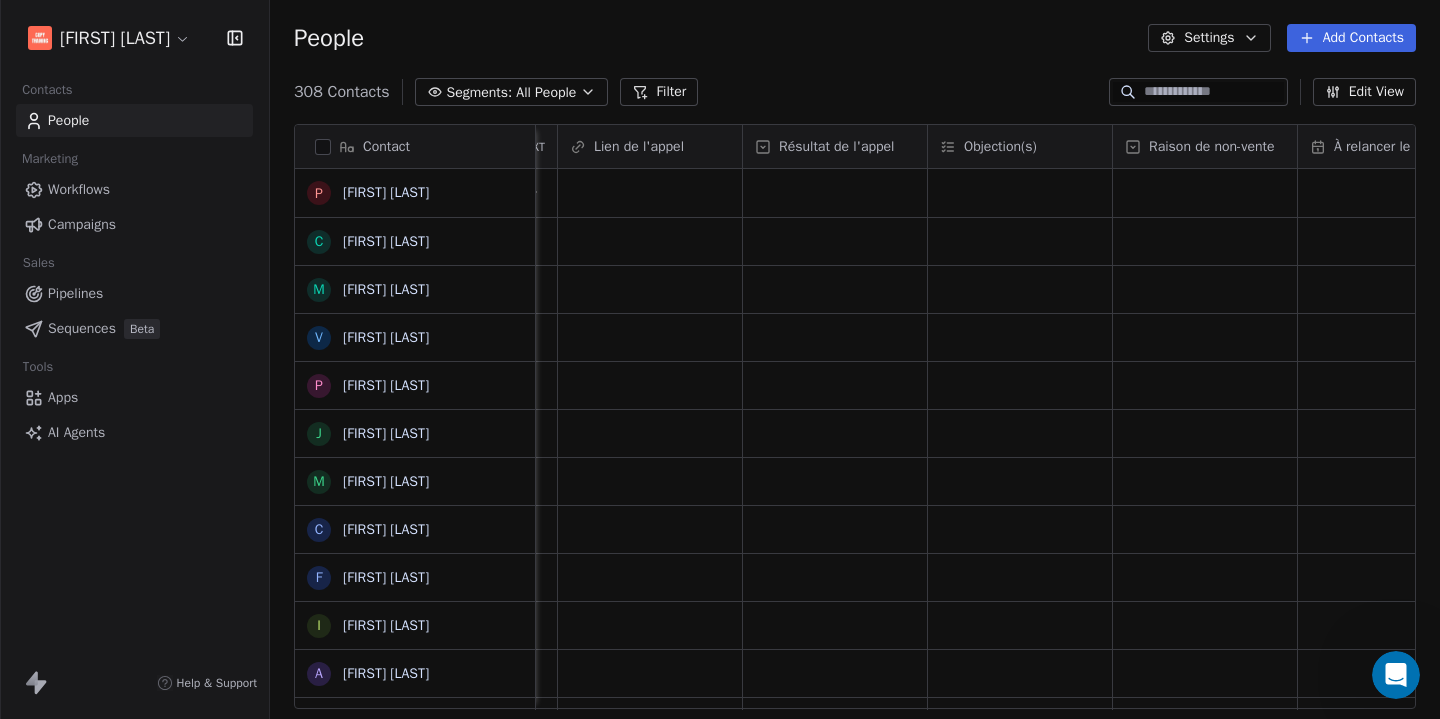 scroll, scrollTop: 0, scrollLeft: 2121, axis: horizontal 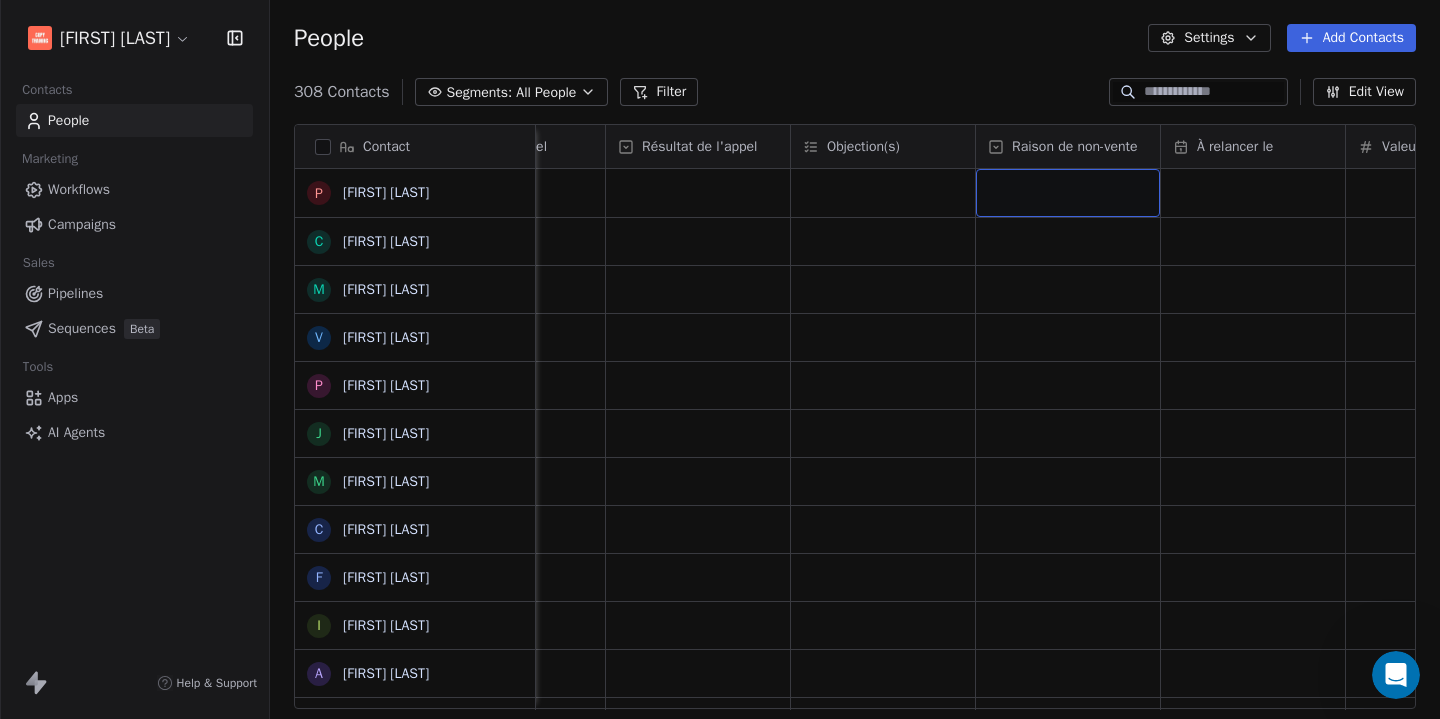 click at bounding box center (1068, 193) 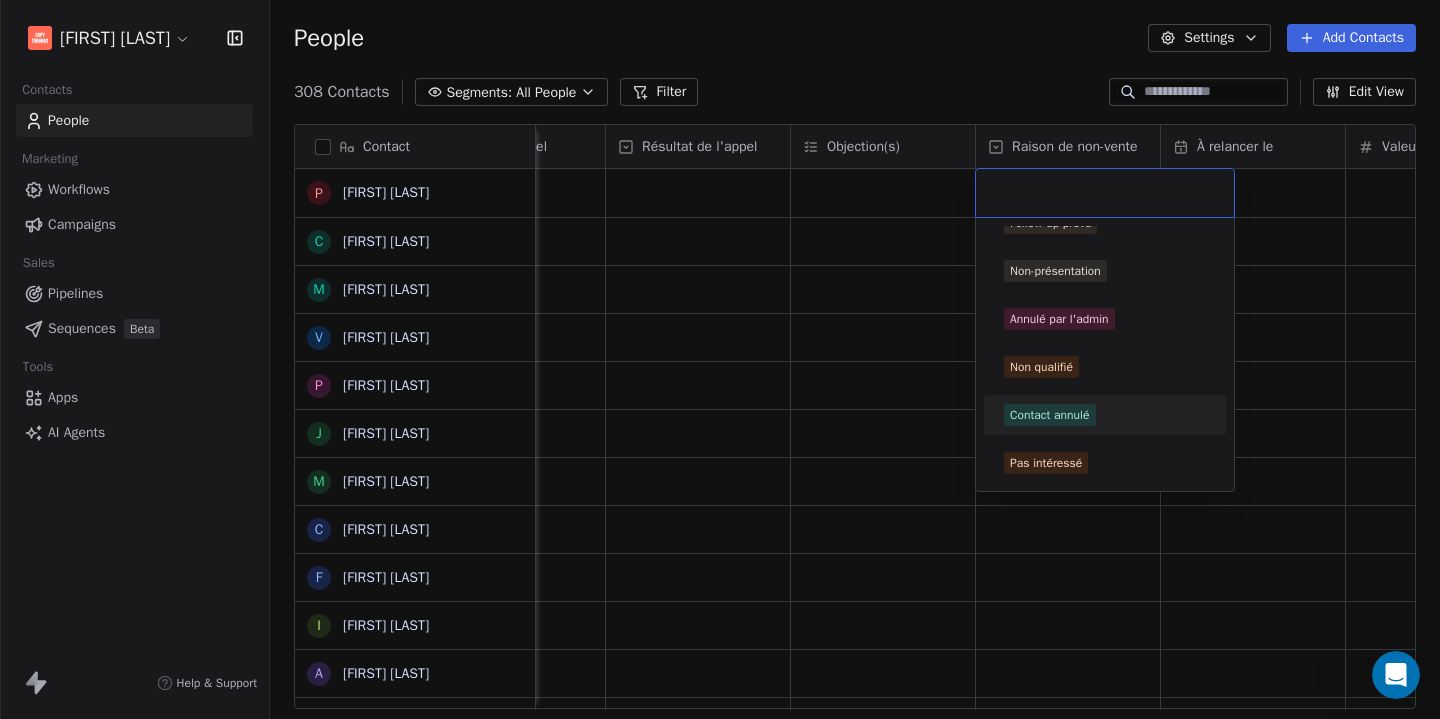 scroll, scrollTop: 0, scrollLeft: 0, axis: both 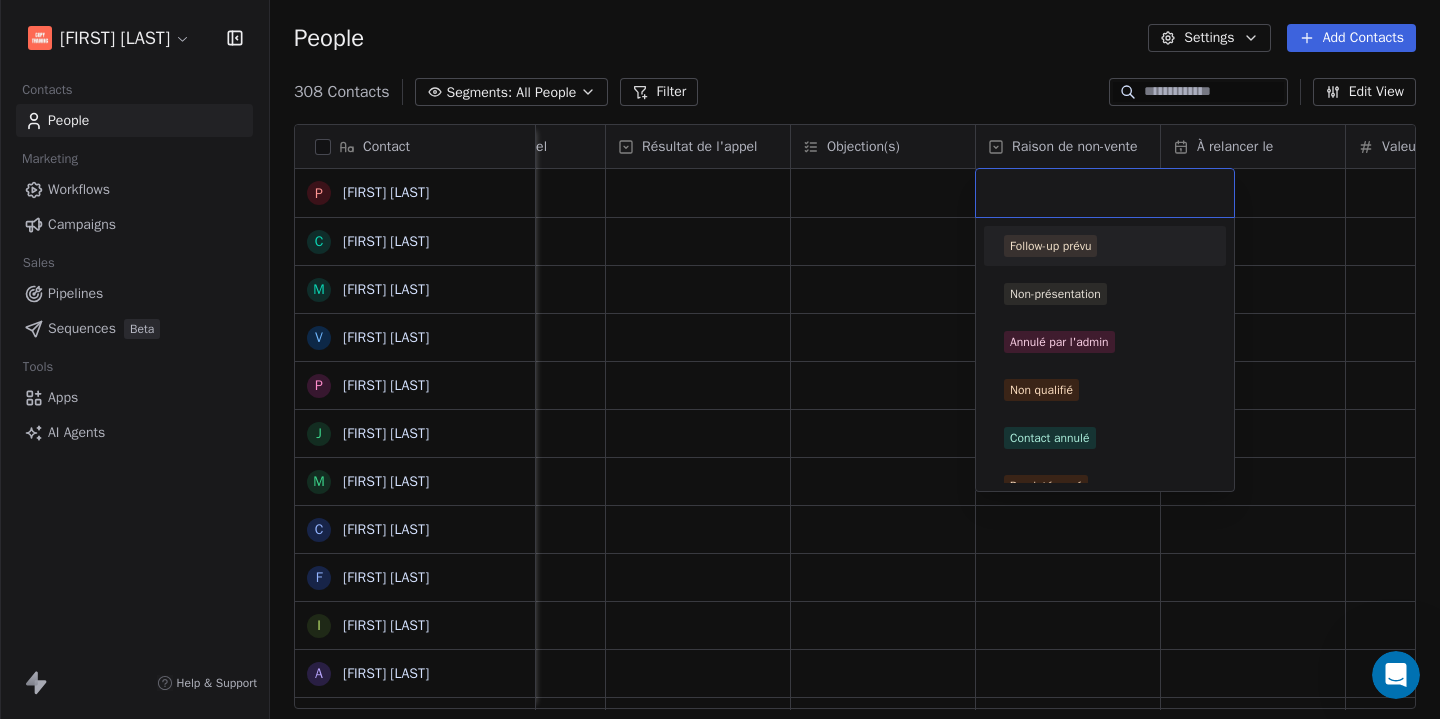 click on "Adrien Le Stang Contacts People Marketing Workflows Campaigns Sales Pipelines Sequences Beta Tools Apps AI Agents Help & Support People Settings  Add Contacts 308 Contacts Segments: All People Filter  Edit View Tag Add to Sequence Export Contact P Pascal Bounzi C Cécile Eclapier M Mhamed ZARIAH V Vanessa Louis-Sidney P Patrick Laouamri J Jeanne Ravisy M Mathilde Vadeleau C Charlotte Roiseux F Fabien Van der Meulen I Ingrid Jourdan A Aurore Ostengo Y Yves BITON S Sylvain Casini X Xavier HESSELBARTH G Géraldine Viard M Mélina MERIDAN N Noël TEGA SIMO L Léa Métayet t test test G Gabin Sportiello A Annaël Pendu A AGNES CATARINA W Werner MARTI F François Jové H Houria Mah P Paul Soleillet E Etienne Pomente A Alexandra CHATEAU R Rime Abou-hafs S Sophie de la Vieuville M Maï-Linh TRAN P Patricia Thorez Fuseau horaire Date de création de l'appel CXT Date et heure de l'appel CXT Lien de l'appel Résultat de l'appel Objection(s) Raison de non-vente À relancer le Valeur de la vente Date de la vente Tags" at bounding box center (720, 359) 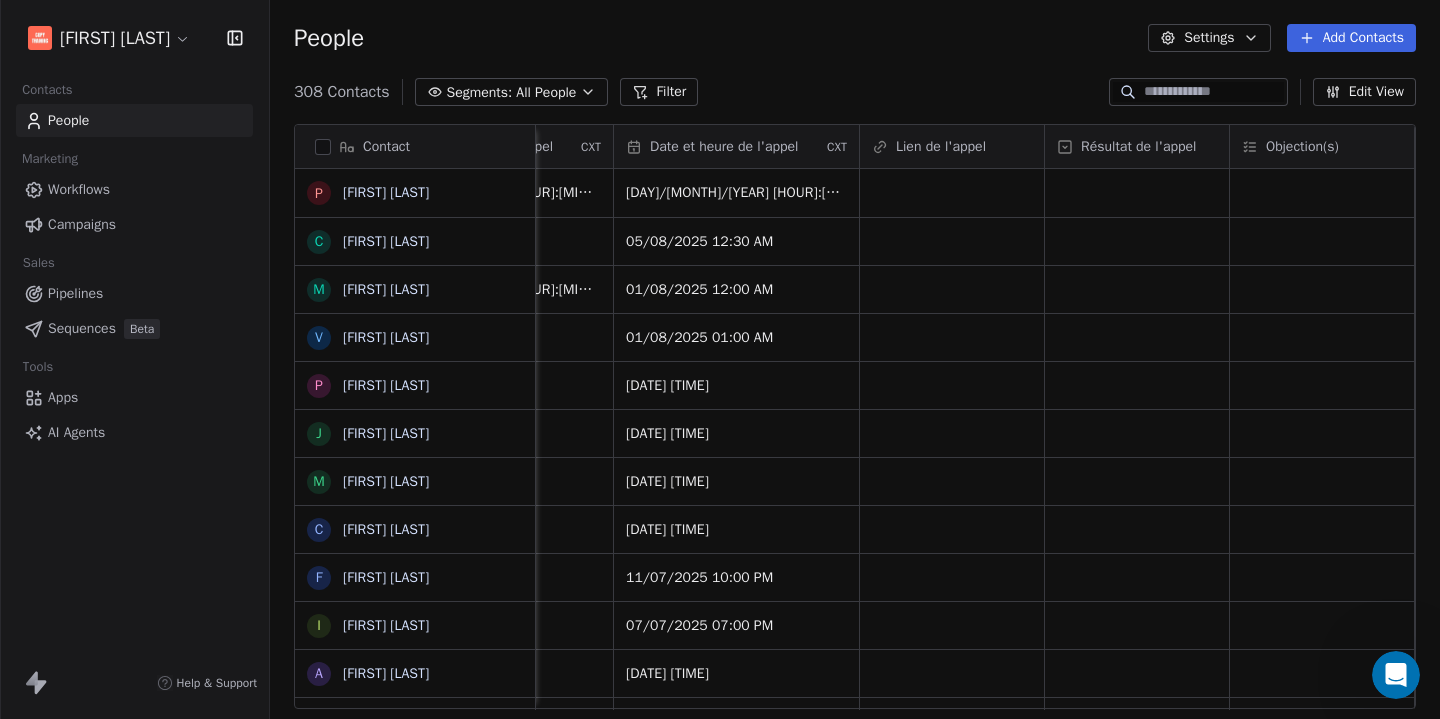 scroll, scrollTop: 0, scrollLeft: 1922, axis: horizontal 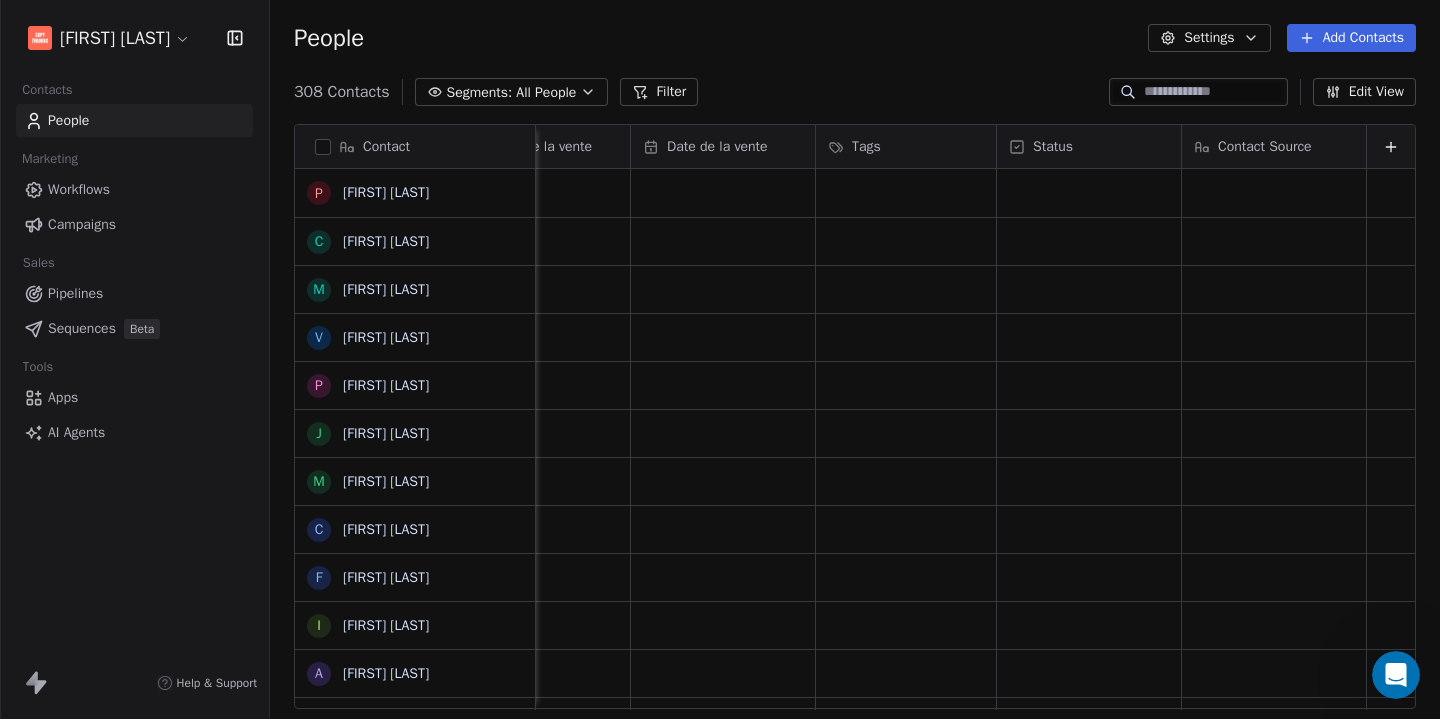 click on "People Settings  Add Contacts" at bounding box center (855, 38) 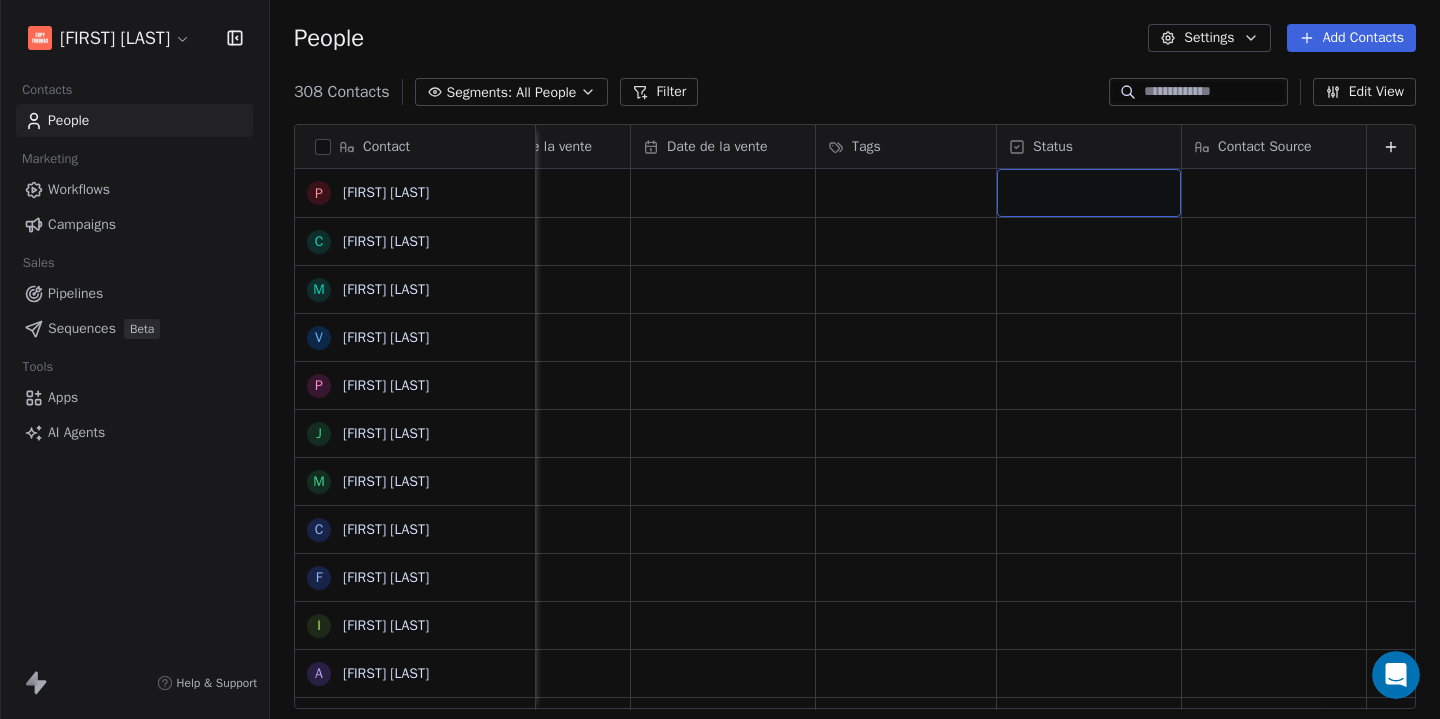 click at bounding box center [1089, 193] 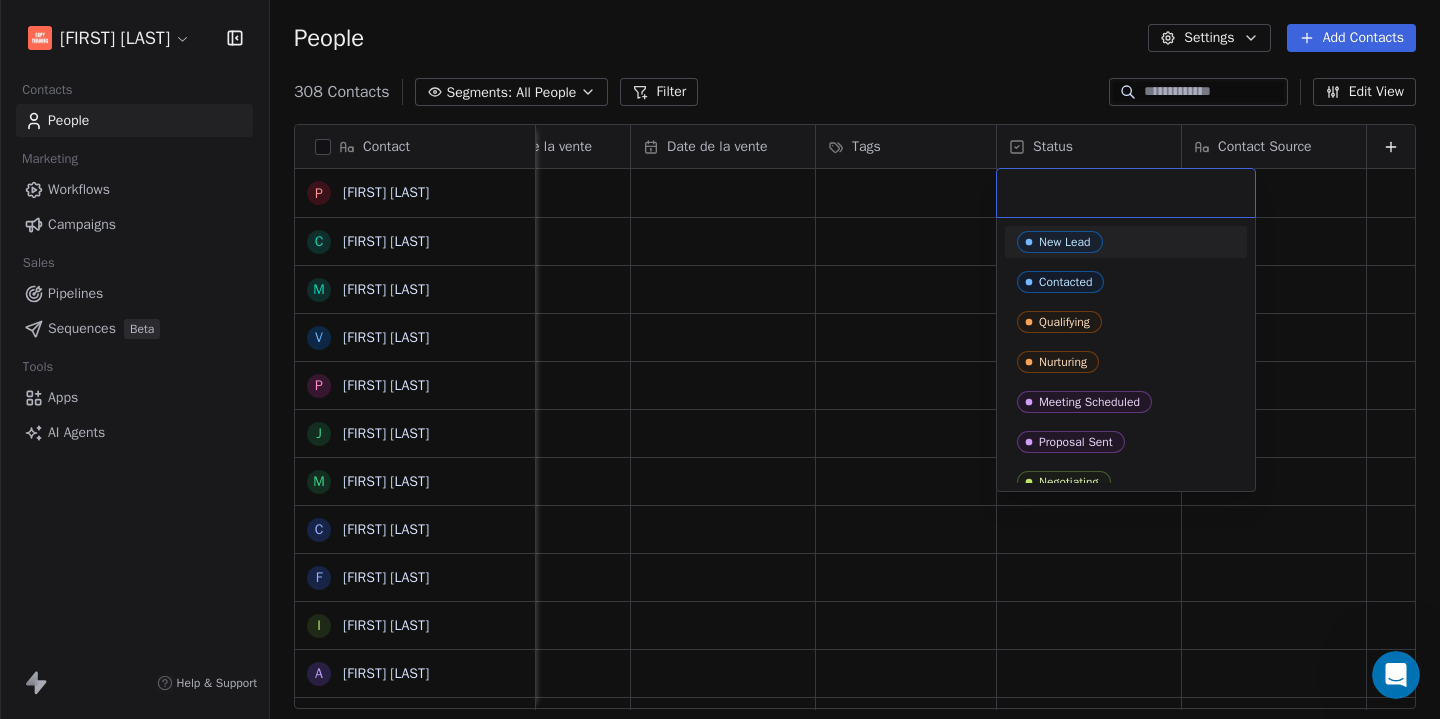 click on "Adrien Le Stang Contacts People Marketing Workflows Campaigns Sales Pipelines Sequences Beta Tools Apps AI Agents Help & Support People Settings  Add Contacts 308 Contacts Segments: All People Filter  Edit View Tag Add to Sequence Export Contact P Pascal Bounzi C Cécile Eclapier M Mhamed ZARIAH V Vanessa Louis-Sidney P Patrick Laouamri J Jeanne Ravisy M Mathilde Vadeleau C Charlotte Roiseux F Fabien Van der Meulen I Ingrid Jourdan A Aurore Ostengo Y Yves BITON S Sylvain Casini X Xavier HESSELBARTH G Géraldine Viard M Mélina MERIDAN N Noël TEGA SIMO L Léa Métayet t test test G Gabin Sportiello A Annaël Pendu A AGNES CATARINA W Werner MARTI F François Jové H Houria Mah P Paul Soleillet E Etienne Pomente A Alexandra CHATEAU R Rime Abou-hafs S Sophie de la Vieuville M Maï-Linh TRAN P Patricia Thorez Objection(s) Raison de non-vente À relancer le Valeur de la vente Date de la vente Tags Status Contact Source                                                                   New Lead Contacted Nurturing" at bounding box center [720, 359] 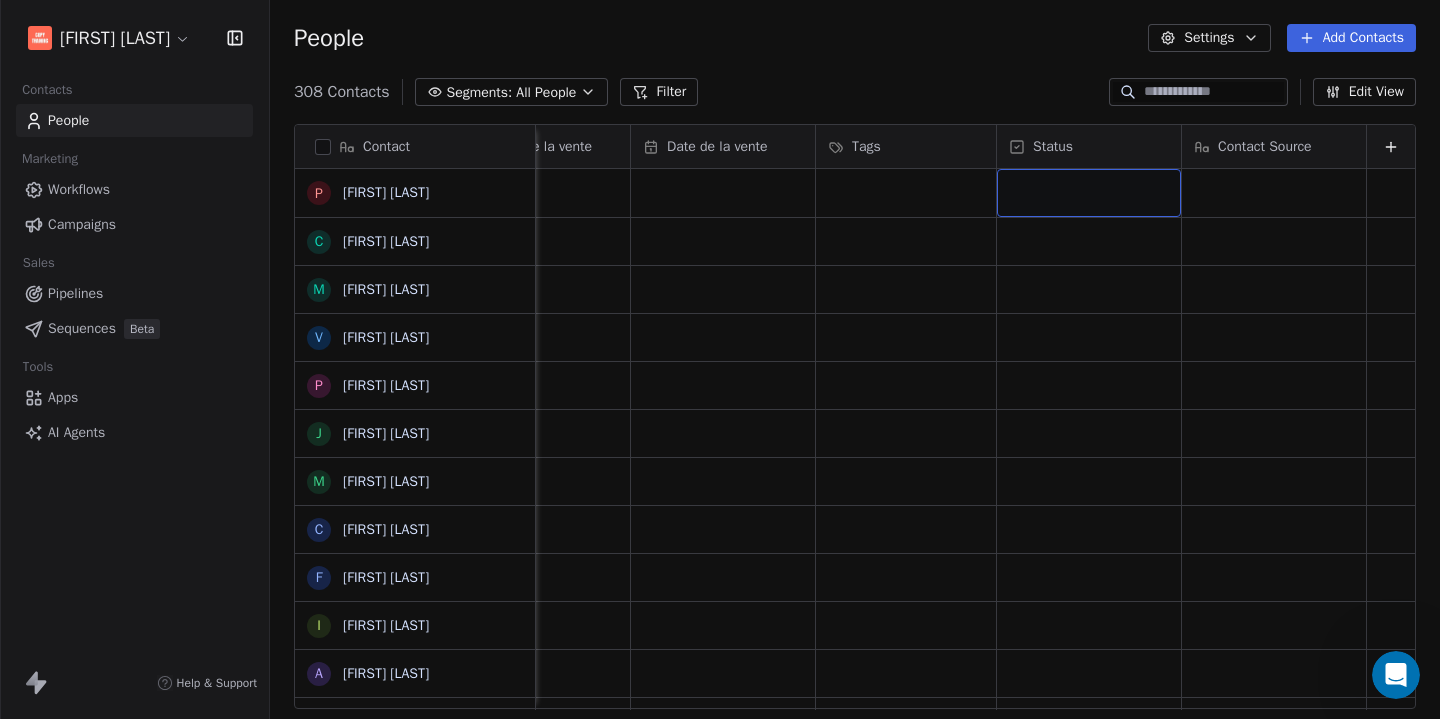 click at bounding box center [1089, 193] 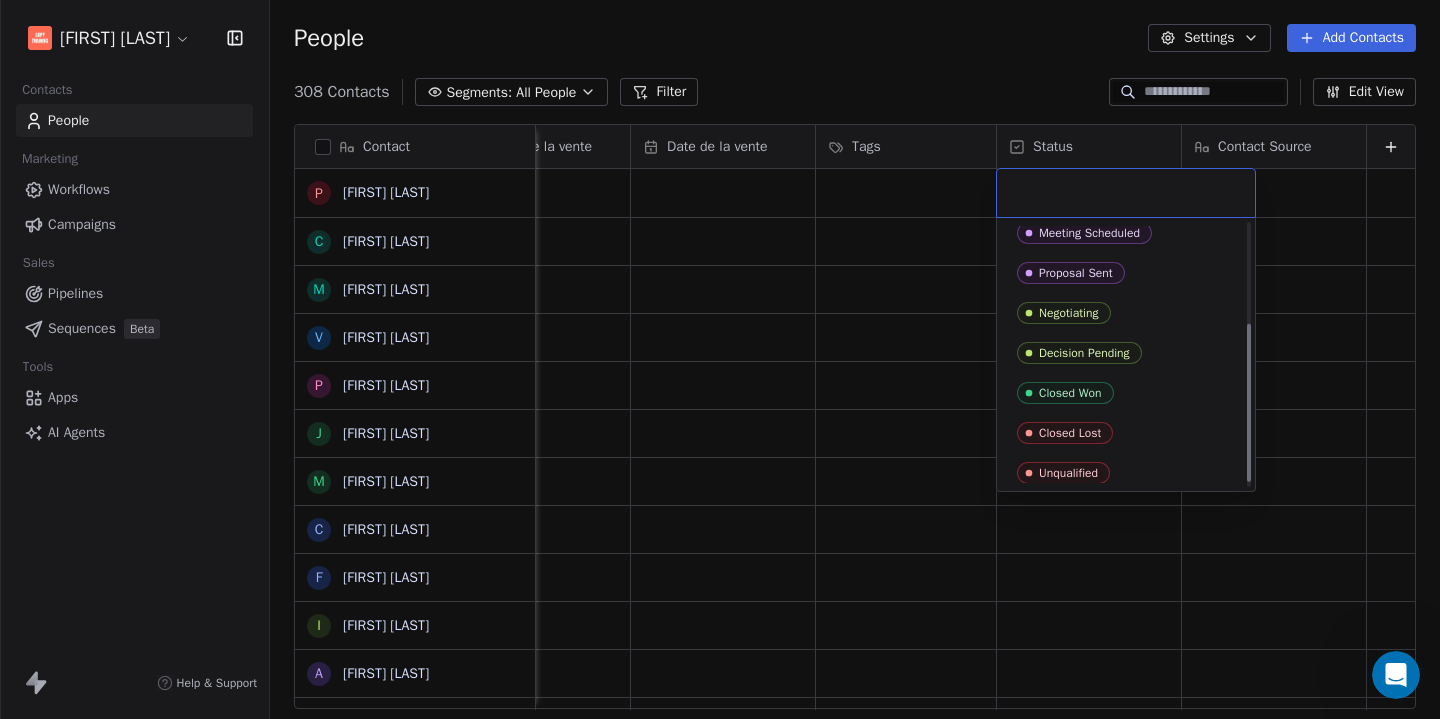 scroll, scrollTop: 172, scrollLeft: 0, axis: vertical 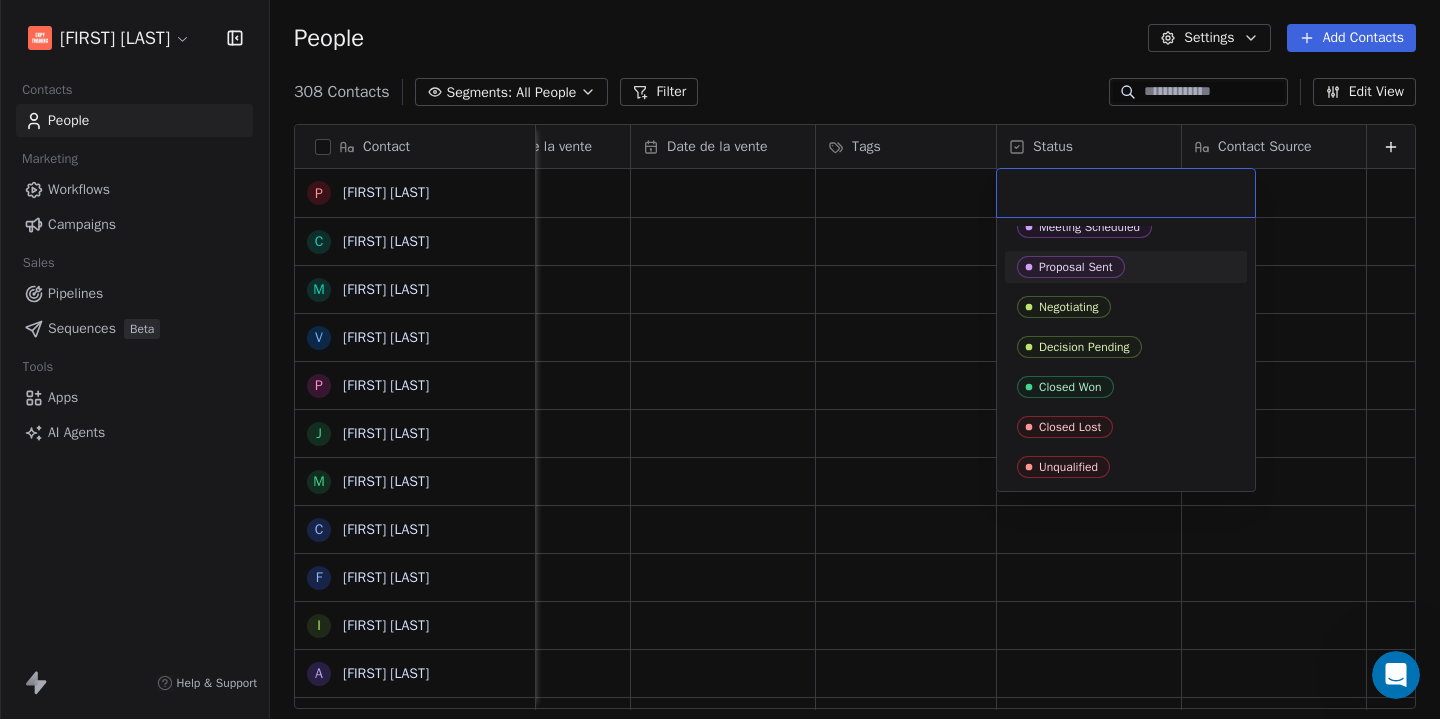 click on "Adrien Le Stang Contacts People Marketing Workflows Campaigns Sales Pipelines Sequences Beta Tools Apps AI Agents Help & Support People Settings  Add Contacts 308 Contacts Segments: All People Filter  Edit View Tag Add to Sequence Export Contact P Pascal Bounzi C Cécile Eclapier M Mhamed ZARIAH V Vanessa Louis-Sidney P Patrick Laouamri J Jeanne Ravisy M Mathilde Vadeleau C Charlotte Roiseux F Fabien Van der Meulen I Ingrid Jourdan A Aurore Ostengo Y Yves BITON S Sylvain Casini X Xavier HESSELBARTH G Géraldine Viard M Mélina MERIDAN N Noël TEGA SIMO L Léa Métayet t test test G Gabin Sportiello A Annaël Pendu A AGNES CATARINA W Werner MARTI F François Jové H Houria Mah P Paul Soleillet E Etienne Pomente A Alexandra CHATEAU R Rime Abou-hafs S Sophie de la Vieuville M Maï-Linh TRAN P Patricia Thorez Objection(s) Raison de non-vente À relancer le Valeur de la vente Date de la vente Tags Status Contact Source                                                                   New Lead Contacted Nurturing" at bounding box center [720, 359] 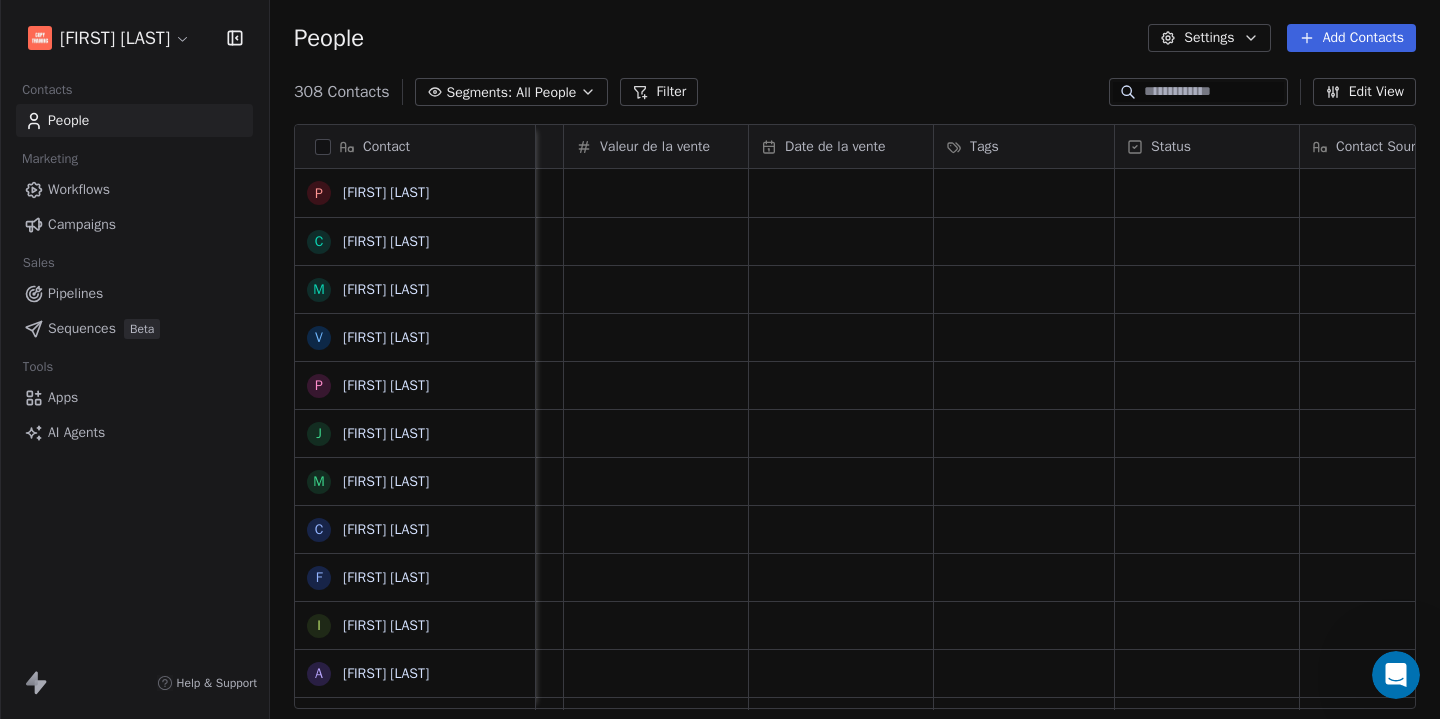 scroll, scrollTop: 0, scrollLeft: 3021, axis: horizontal 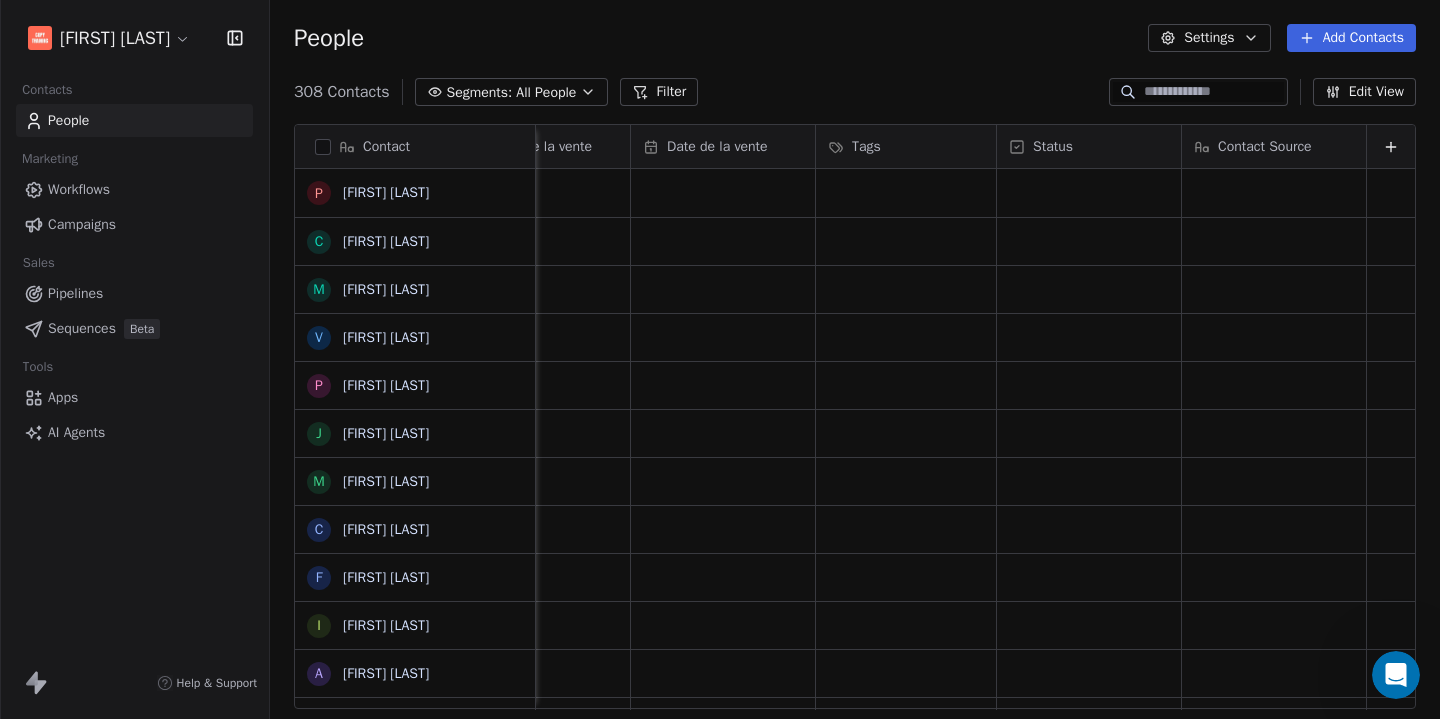 click on "Workflows" at bounding box center (134, 189) 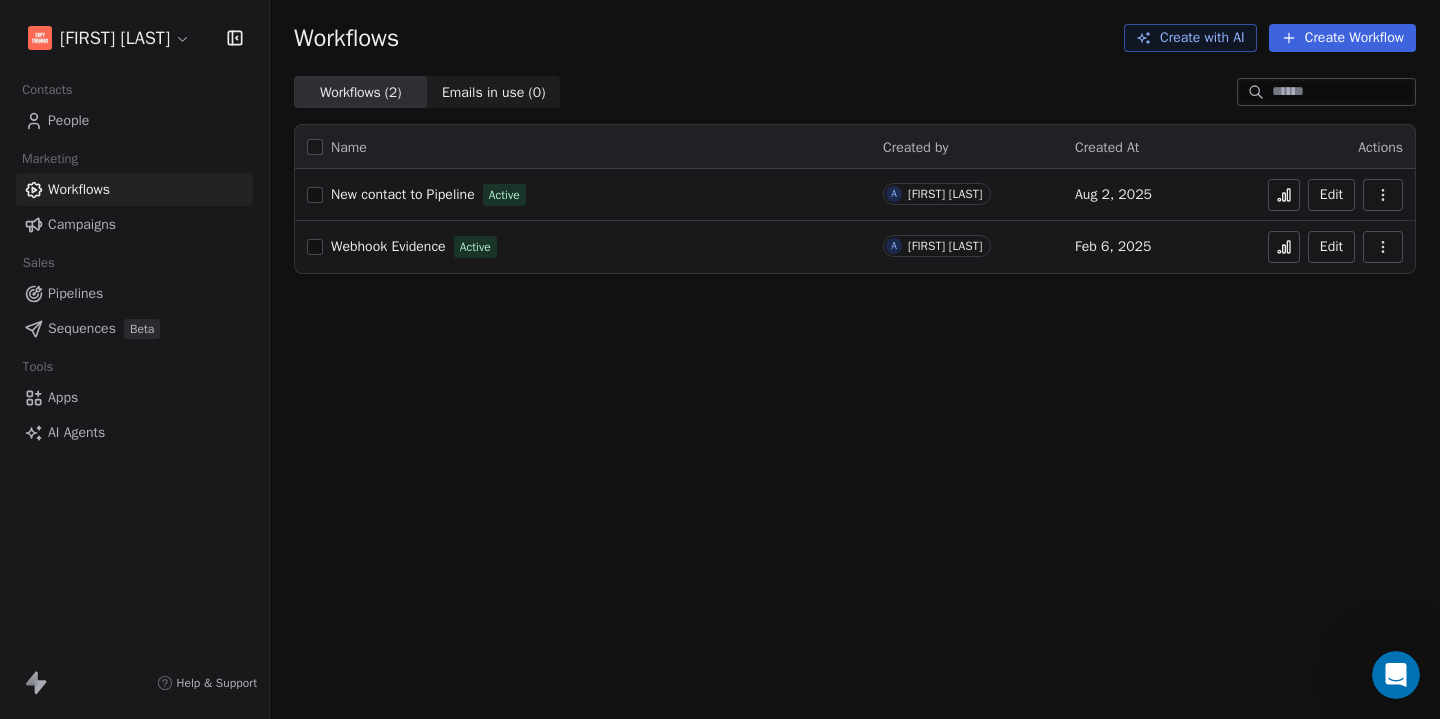 click on "Create Workflow" at bounding box center [1342, 38] 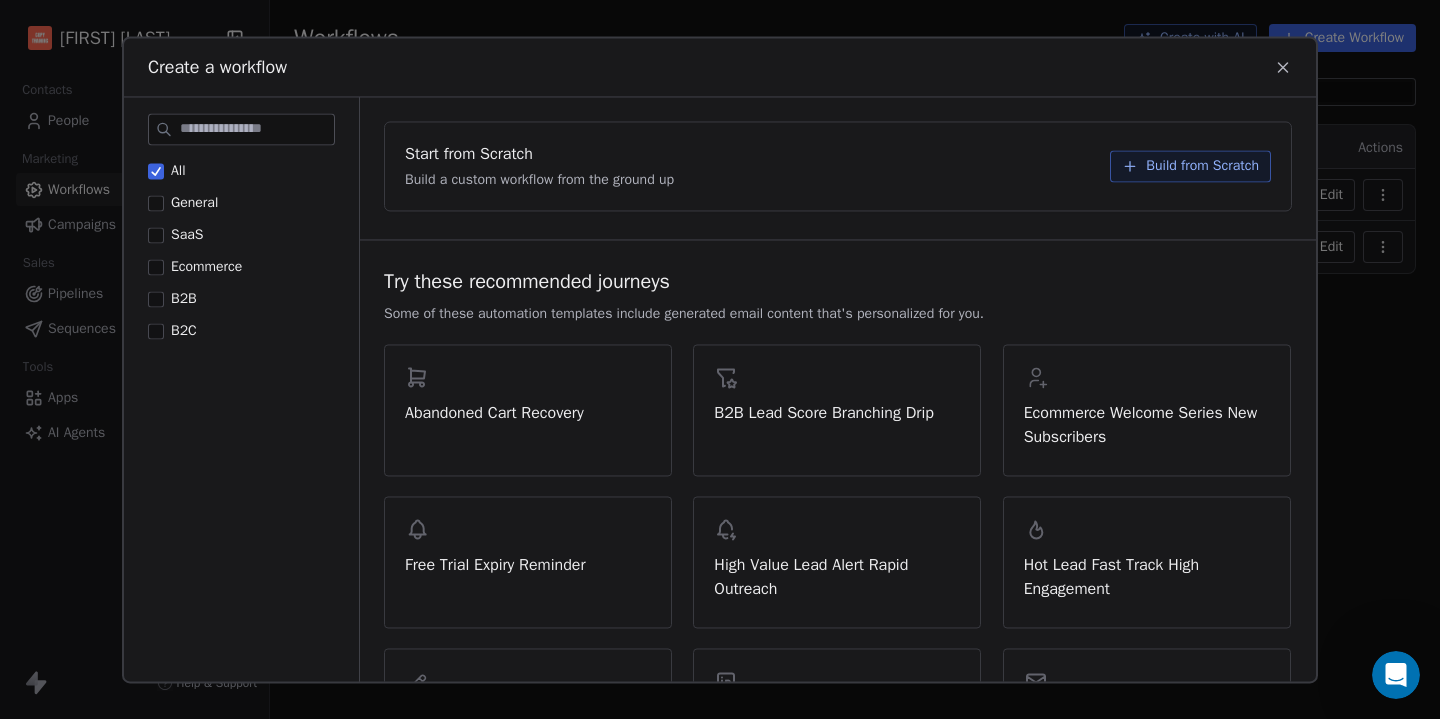 click on "Build from Scratch" at bounding box center [1202, 166] 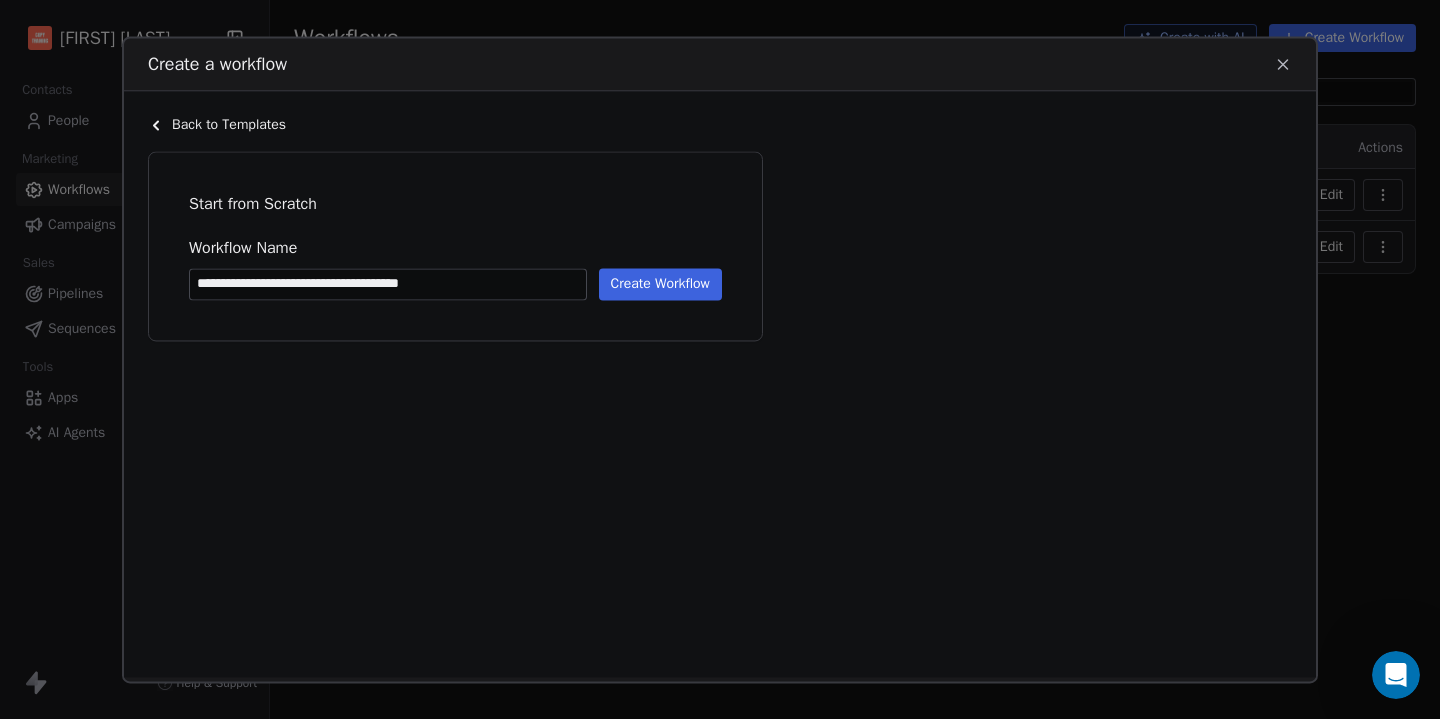 type on "**********" 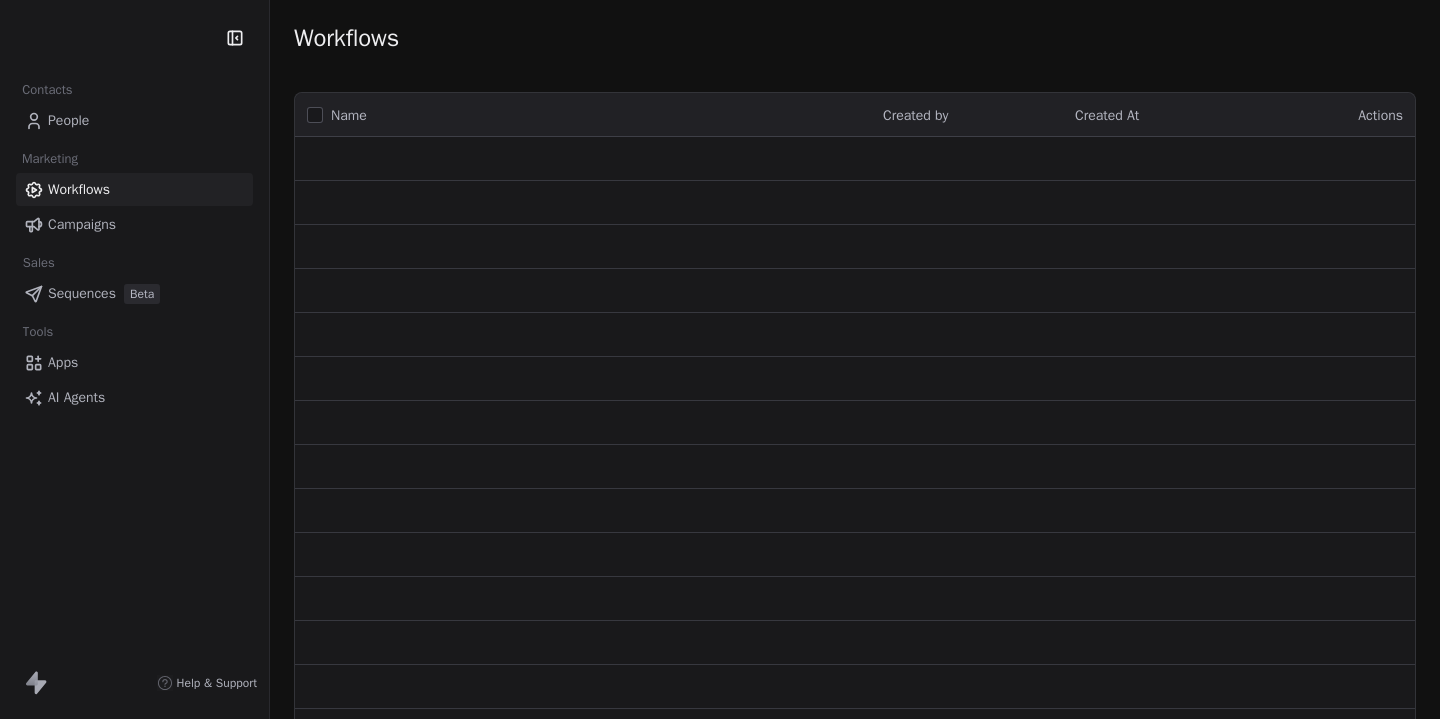 scroll, scrollTop: 0, scrollLeft: 0, axis: both 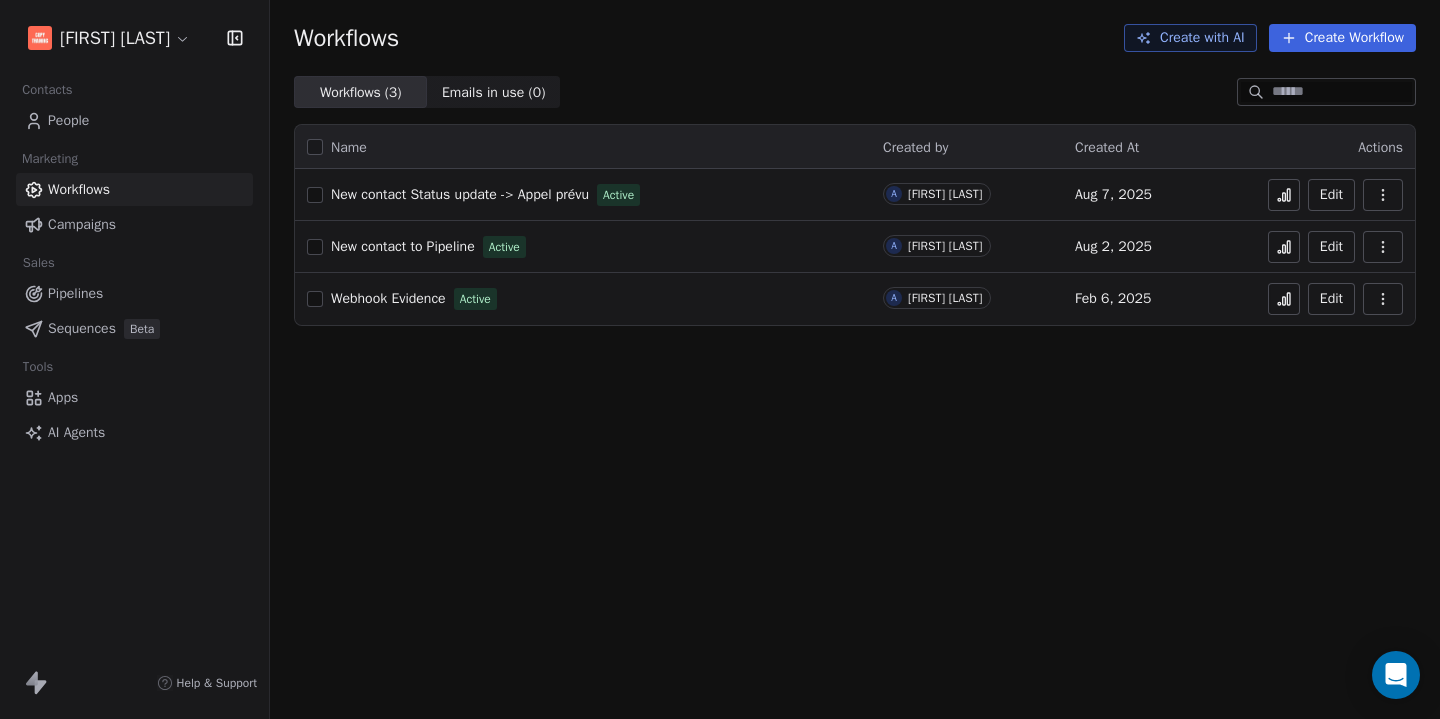 click on "People" at bounding box center (68, 120) 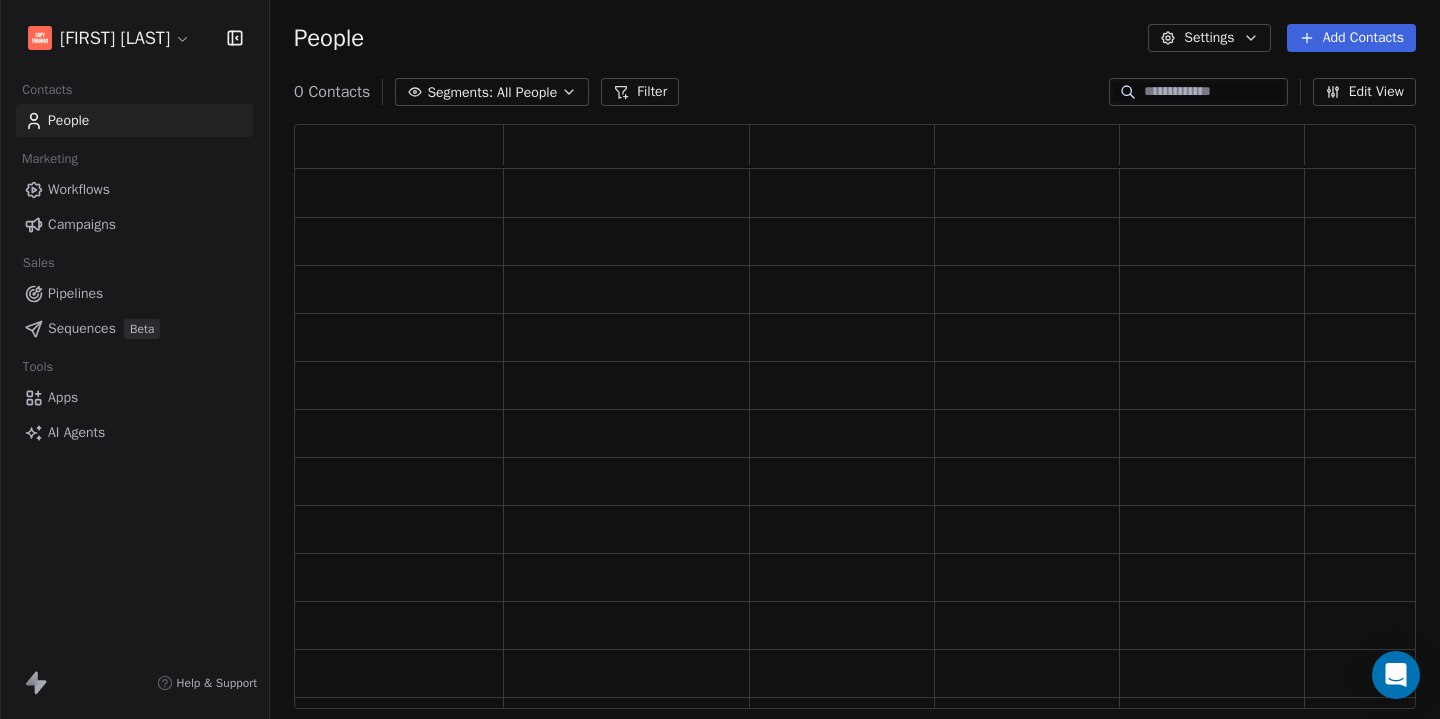 scroll, scrollTop: 1, scrollLeft: 1, axis: both 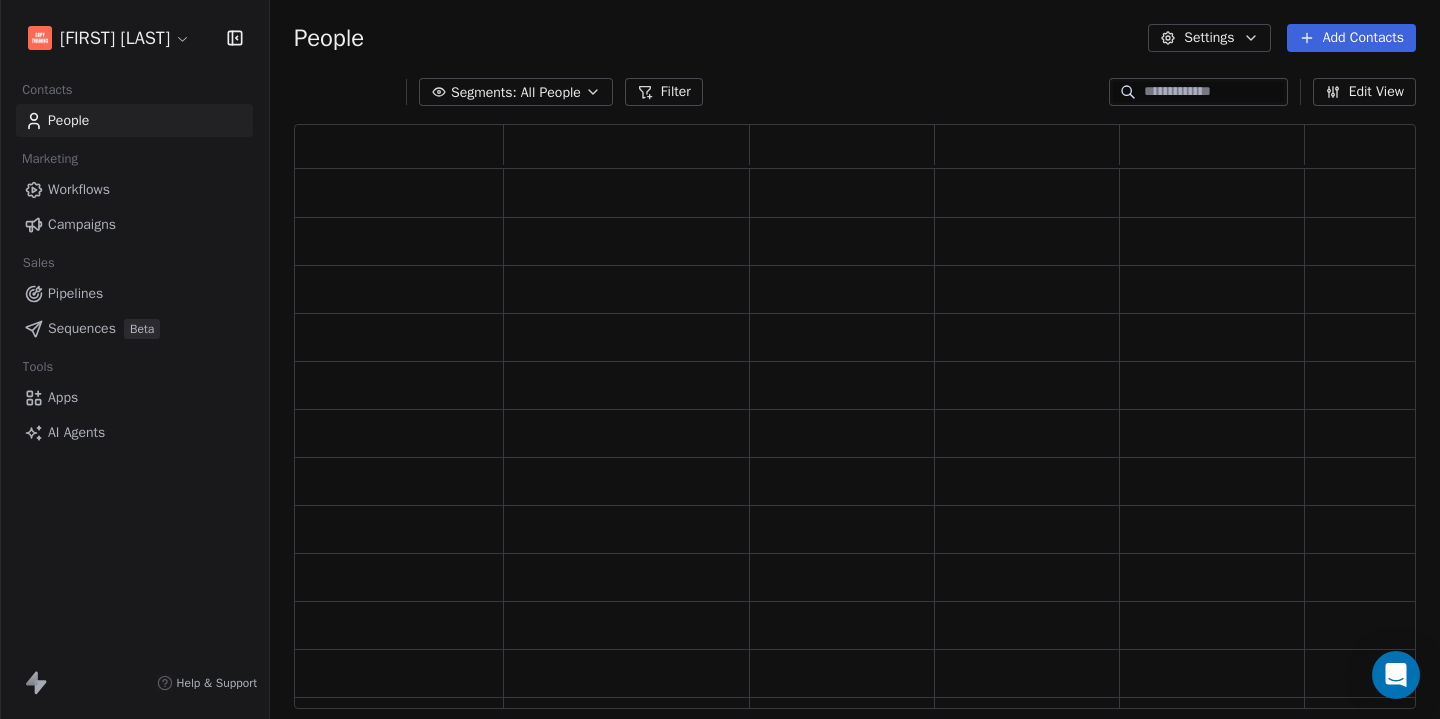 click on "Settings" at bounding box center [1209, 38] 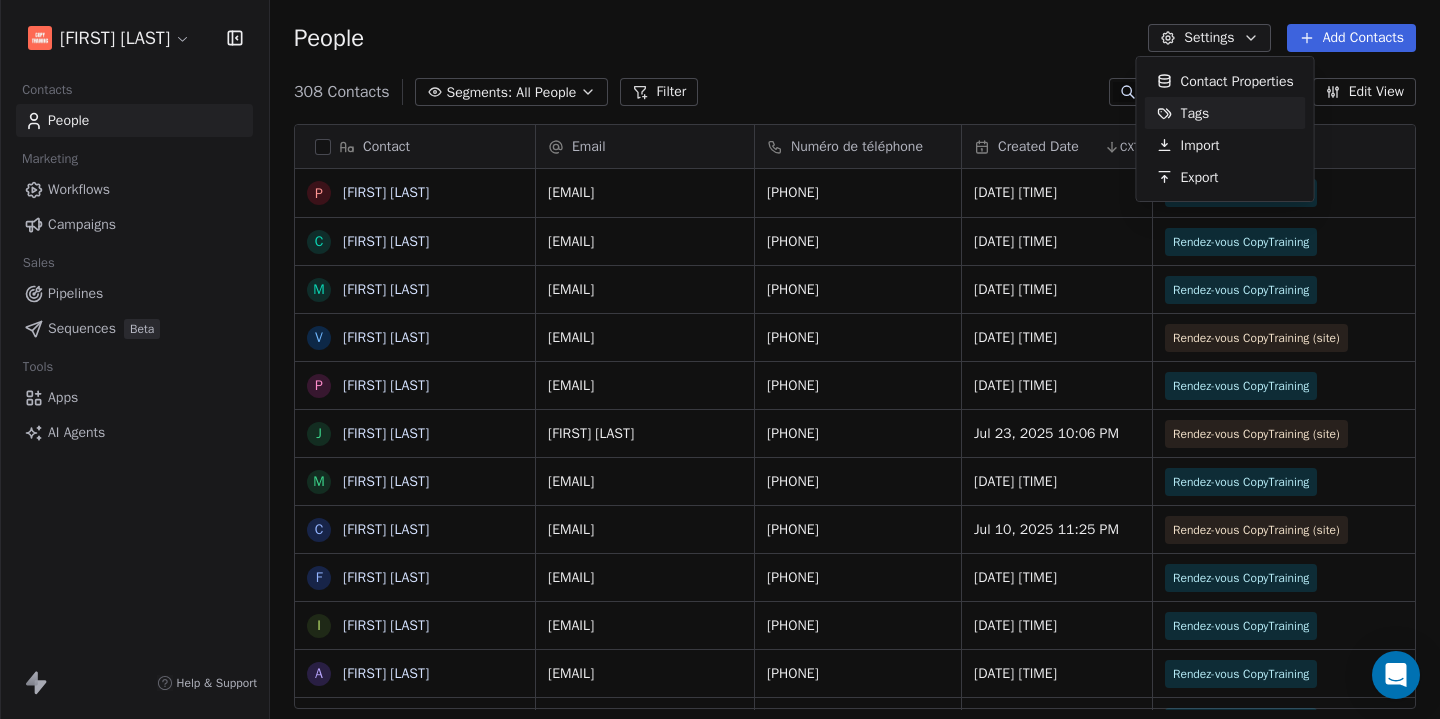 scroll, scrollTop: 1, scrollLeft: 1, axis: both 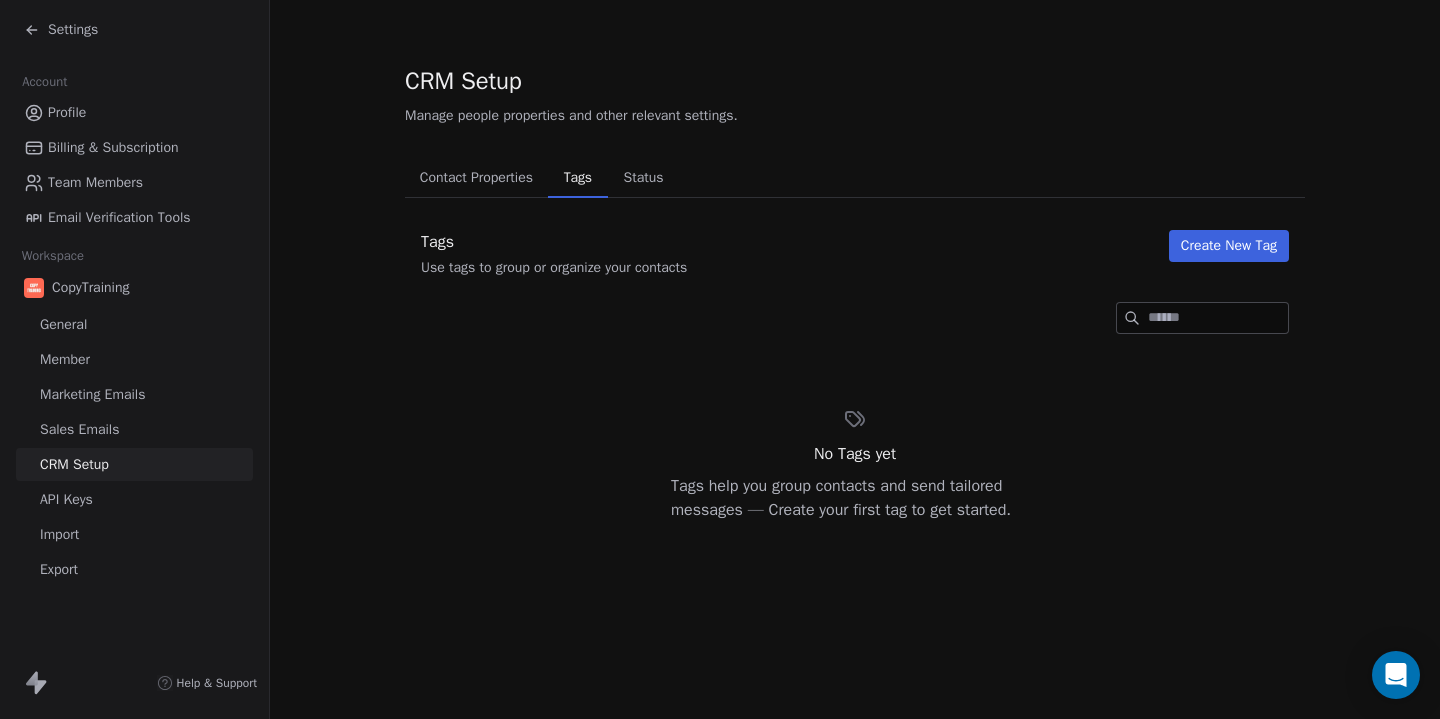 click on "Status" at bounding box center (644, 178) 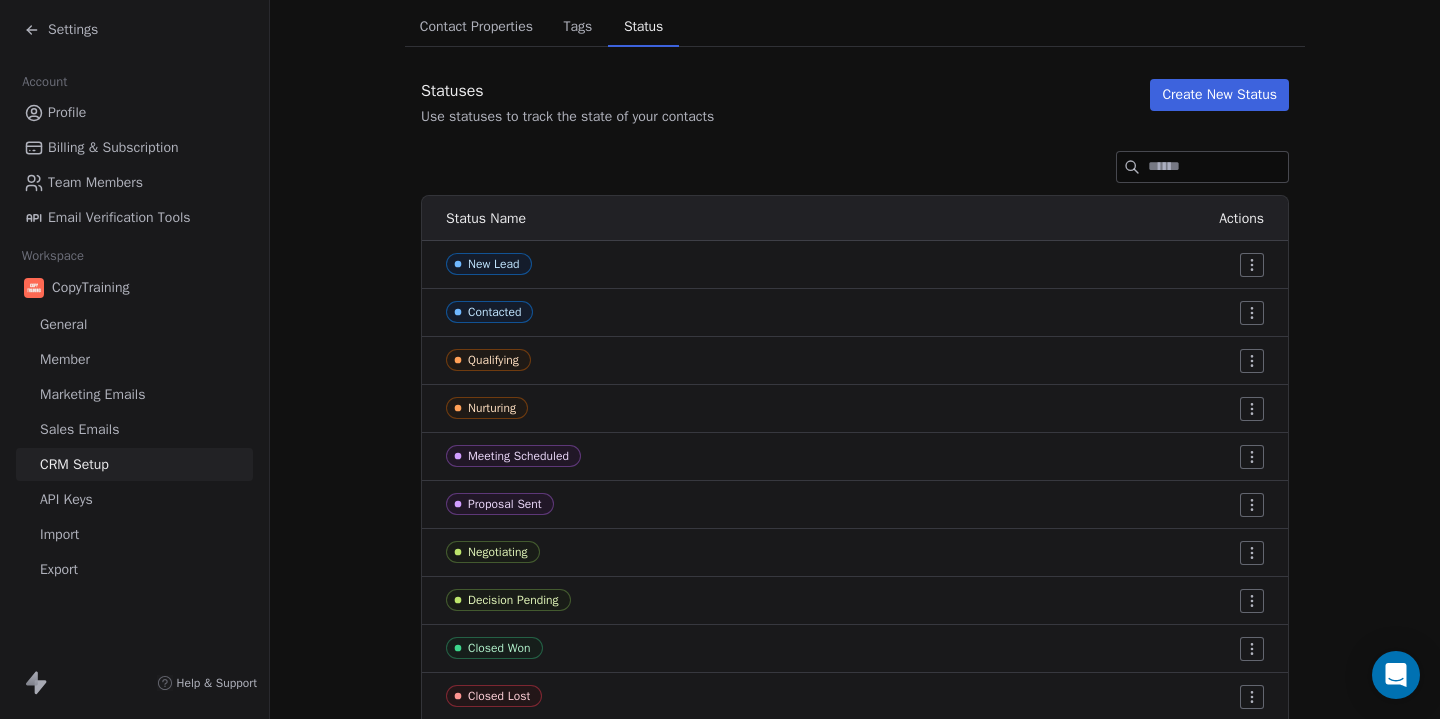 scroll, scrollTop: 265, scrollLeft: 0, axis: vertical 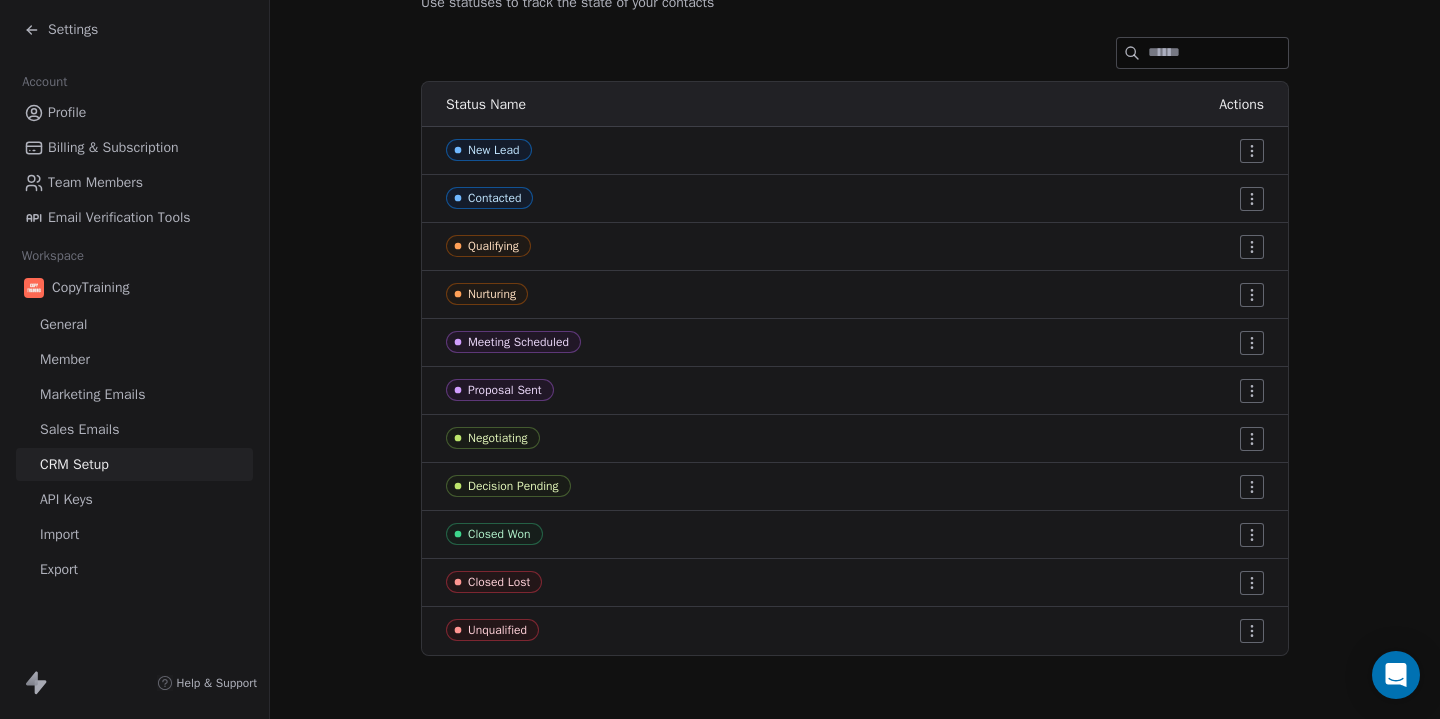 click on "Settings Account Profile Billing & Subscription Team Members Email Verification Tools Workspace CopyTraining General Member Marketing Emails Sales Emails CRM Setup API Keys Import Export Help & Support CRM Setup Manage people properties and other relevant settings. Contact Properties Contact Properties Tags Tags Status Status Statuses Use statuses to track the state of your contacts Create New Status Status Name Actions New Lead Contacted Qualifying Nurturing Meeting Scheduled Proposal Sent Negotiating Decision Pending Closed Won Closed Lost Unqualified" at bounding box center [720, 359] 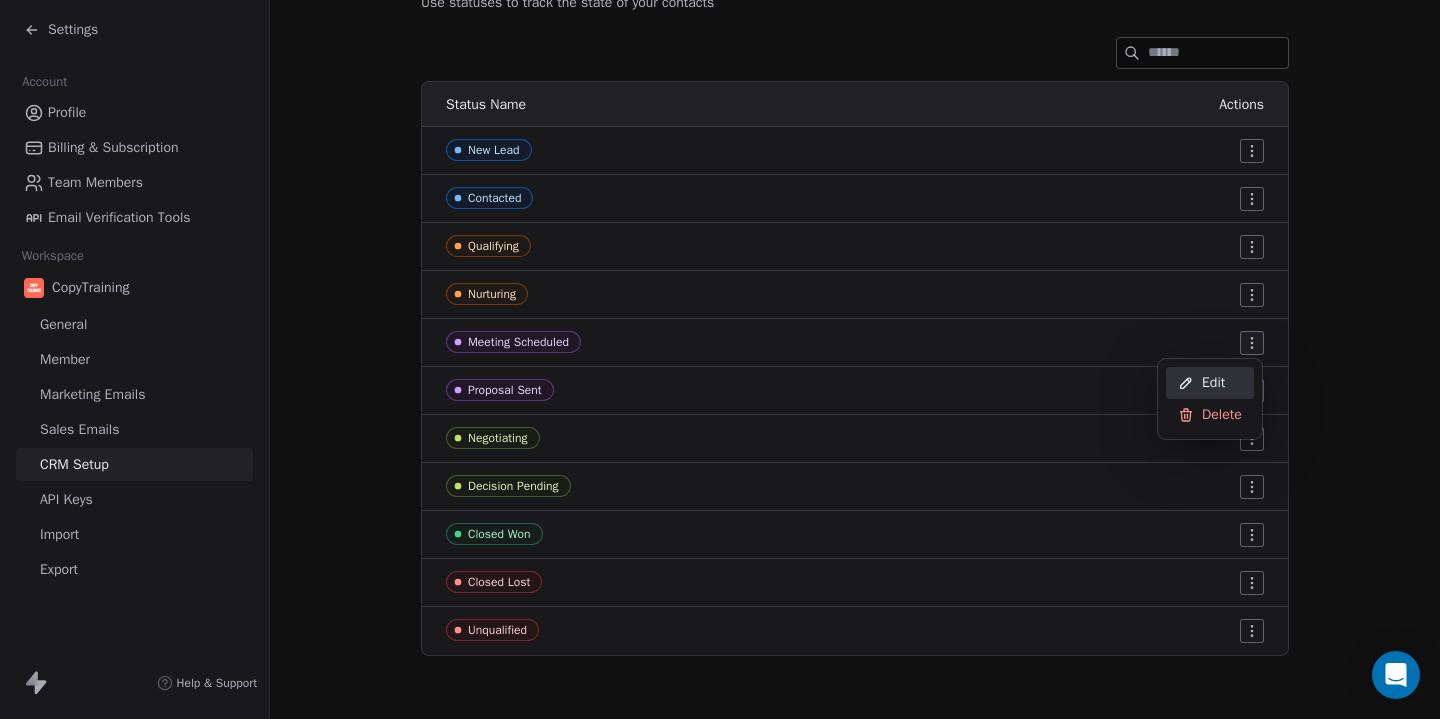 click on "Edit" at bounding box center (1213, 383) 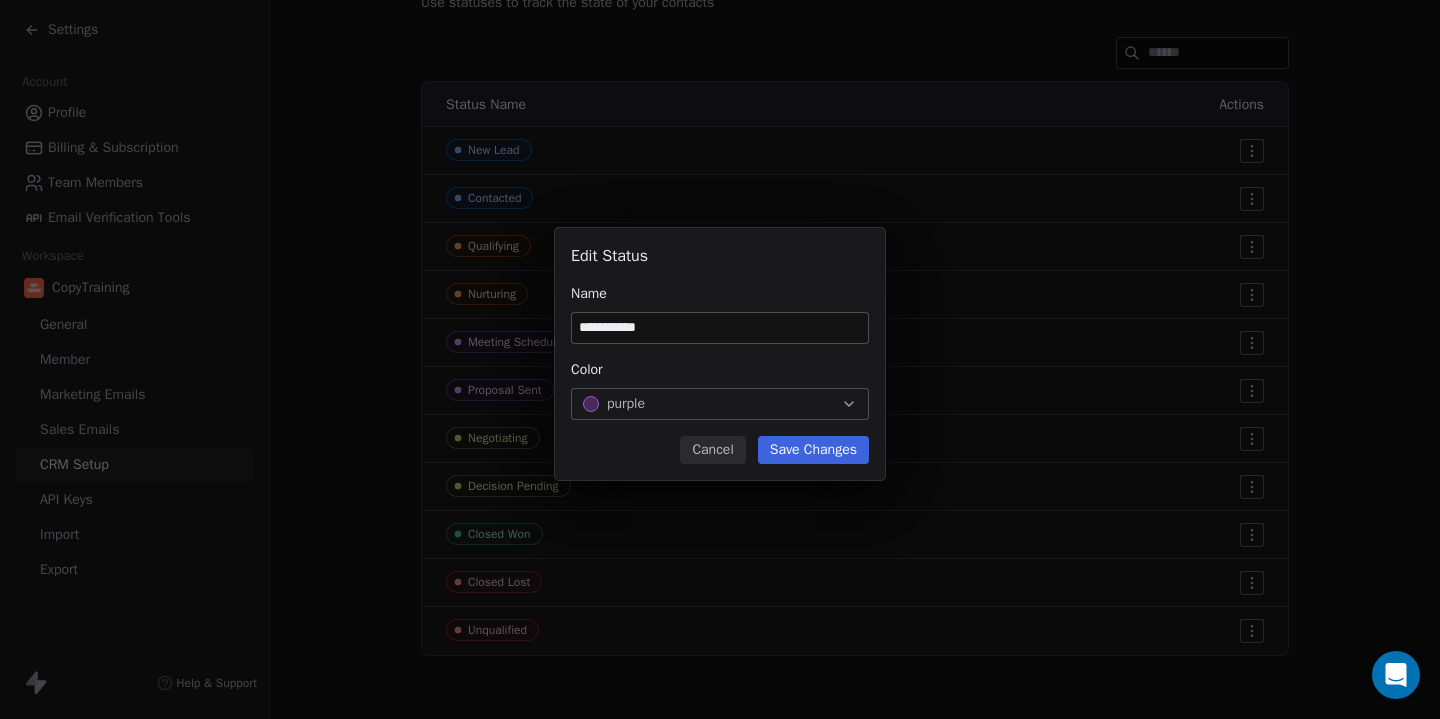 type on "**********" 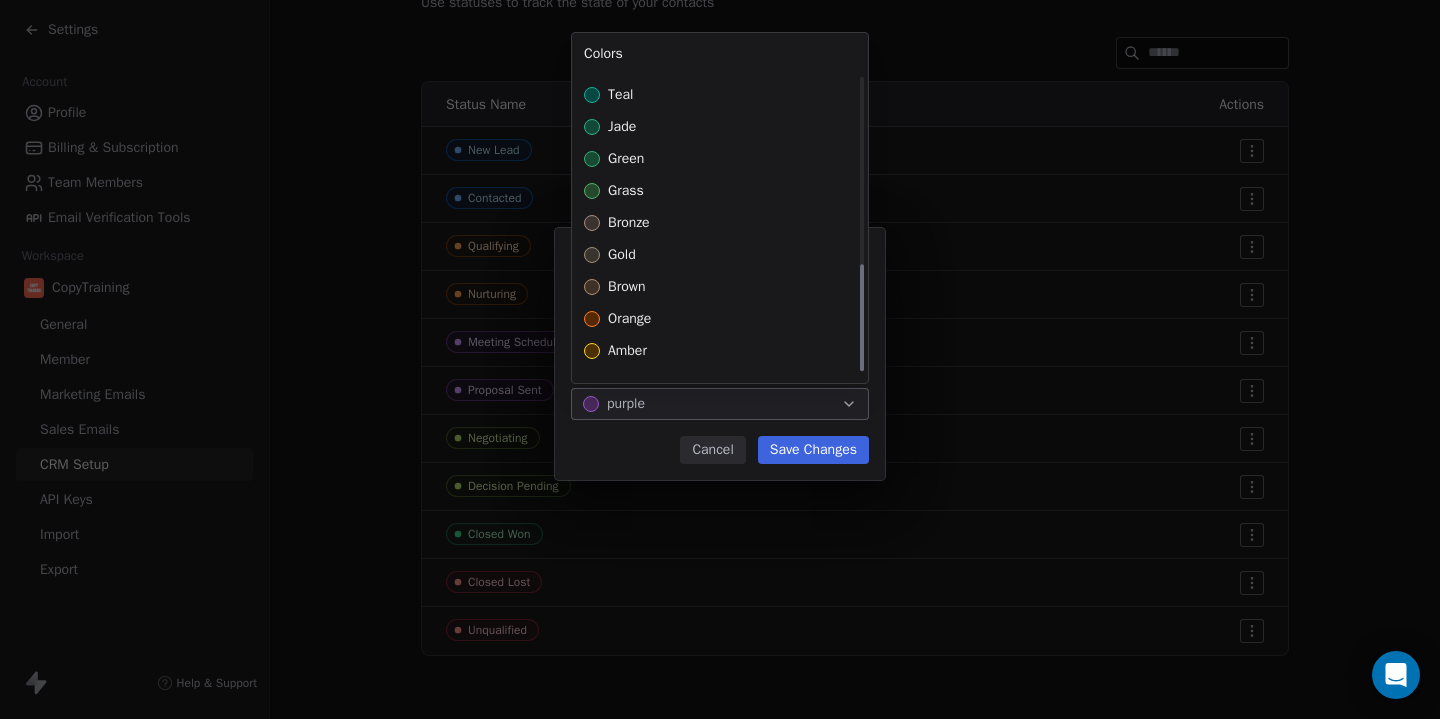scroll, scrollTop: 530, scrollLeft: 0, axis: vertical 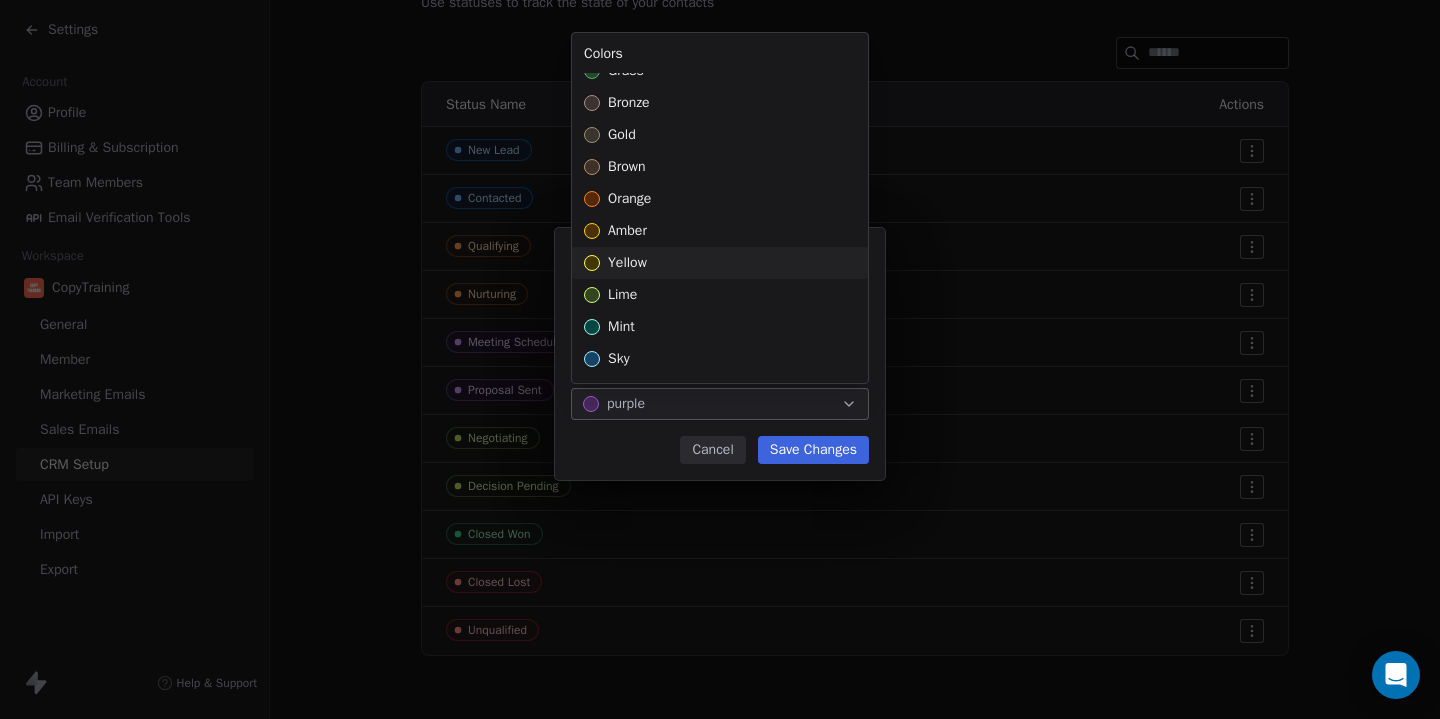 click on "yellow" at bounding box center [720, 263] 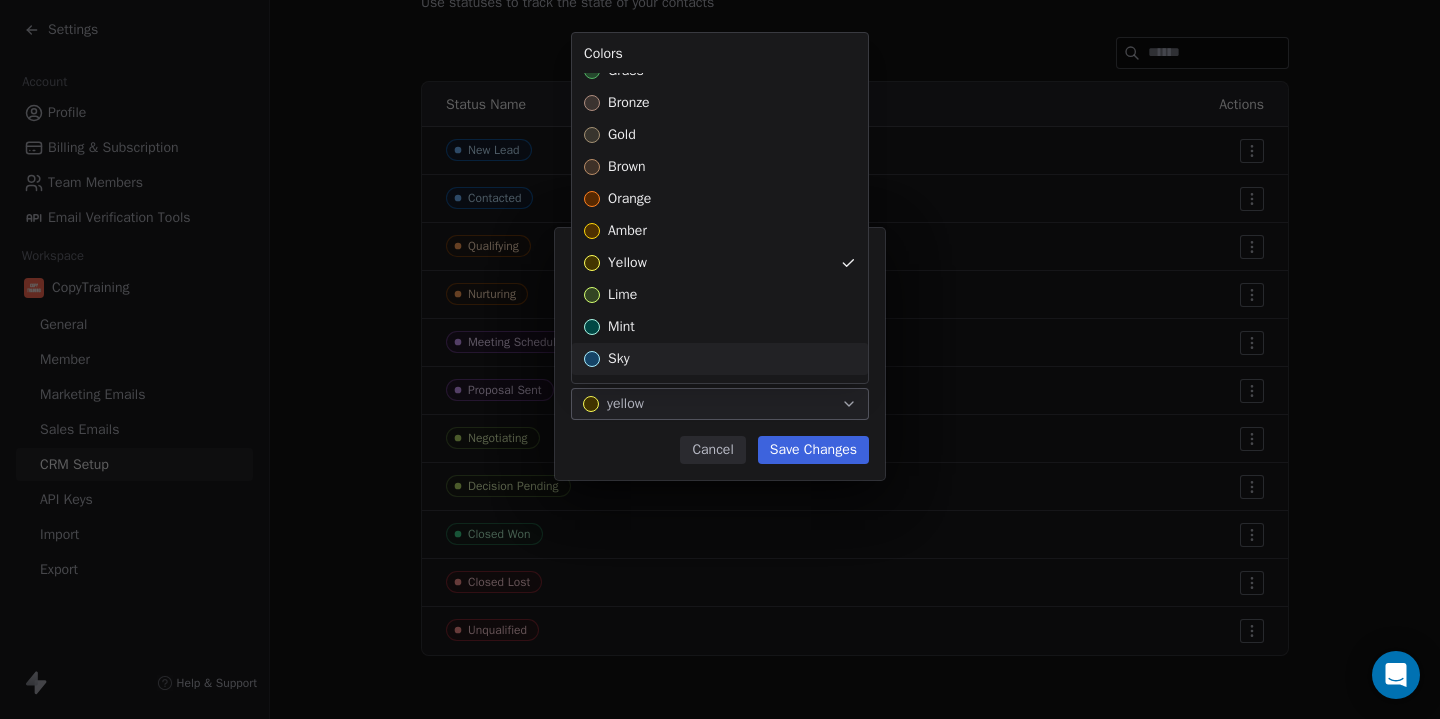 click on "**********" at bounding box center (720, 359) 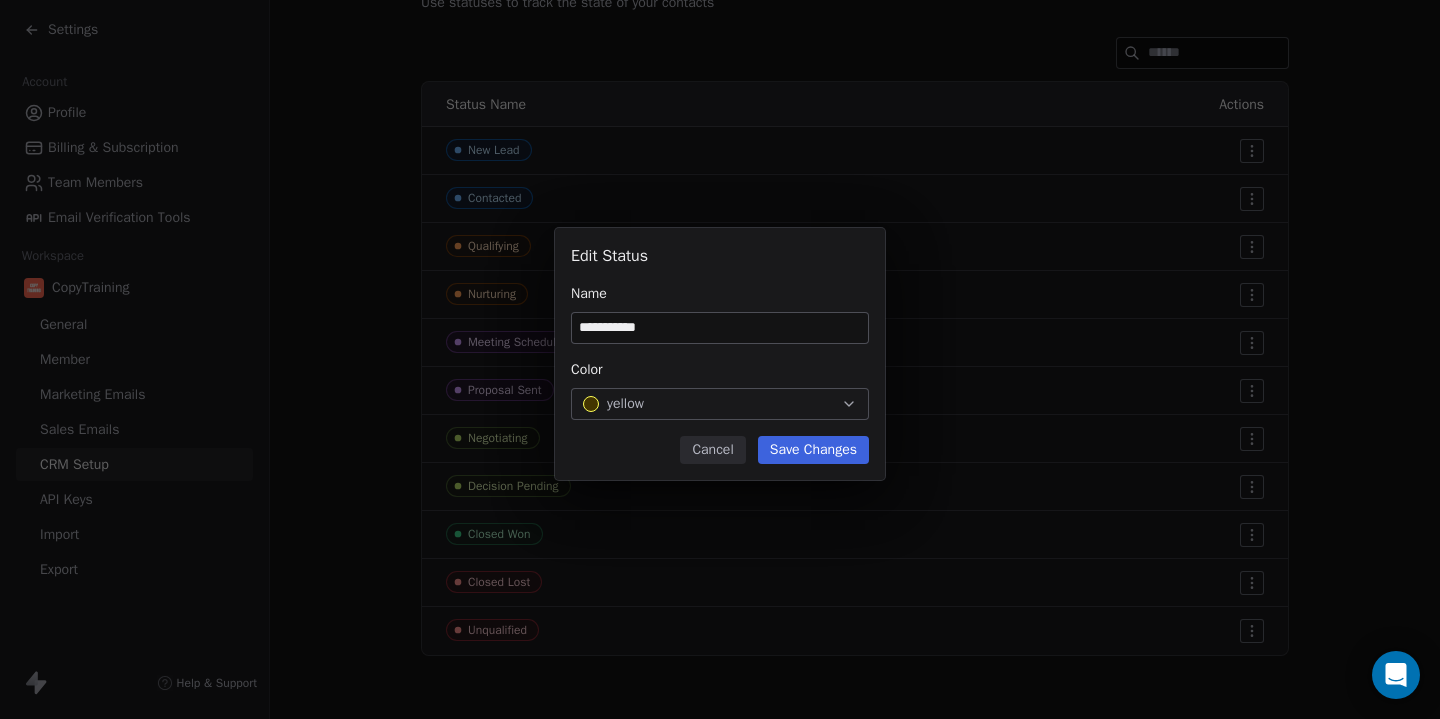 click on "Save Changes" at bounding box center (813, 450) 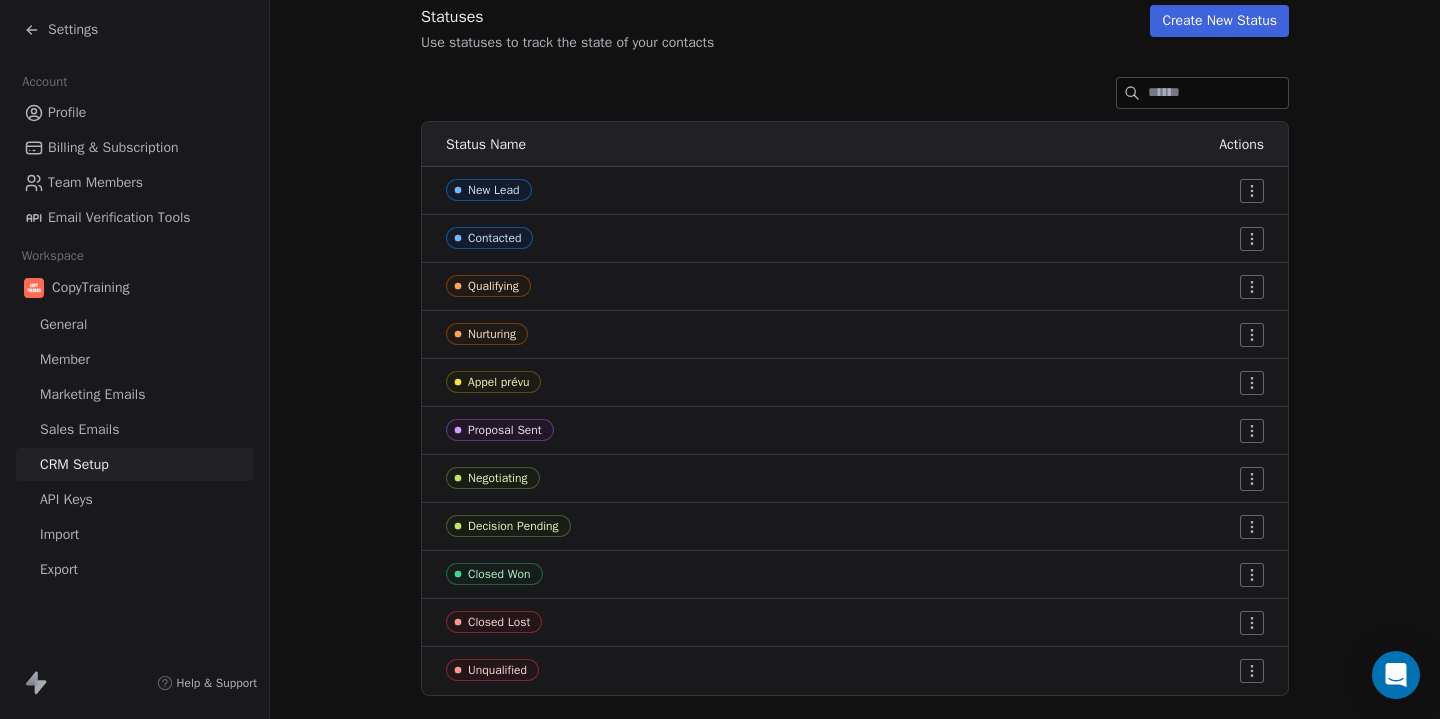 scroll, scrollTop: 266, scrollLeft: 0, axis: vertical 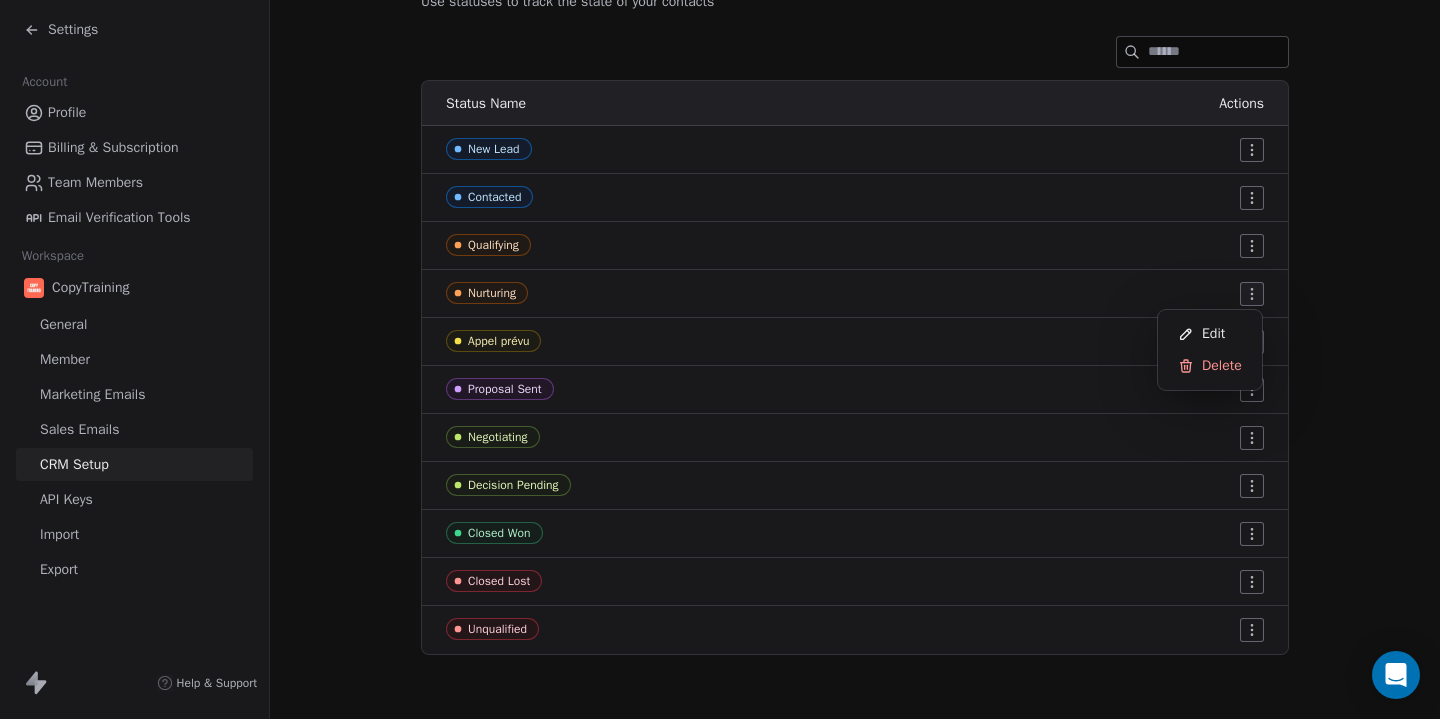 click on "Settings Account Profile Billing & Subscription Team Members Email Verification Tools Workspace CopyTraining General Member Marketing Emails Sales Emails CRM Setup API Keys Import Export Help & Support CRM Setup Manage people properties and other relevant settings. Contact Properties Contact Properties Tags Tags Status Status Statuses Use statuses to track the state of your contacts Create New Status Status Name Actions New Lead Contacted Qualifying Nurturing Appel prévu Proposal Sent Negotiating Decision Pending Closed Won Closed Lost Unqualified
Edit Delete" at bounding box center (720, 359) 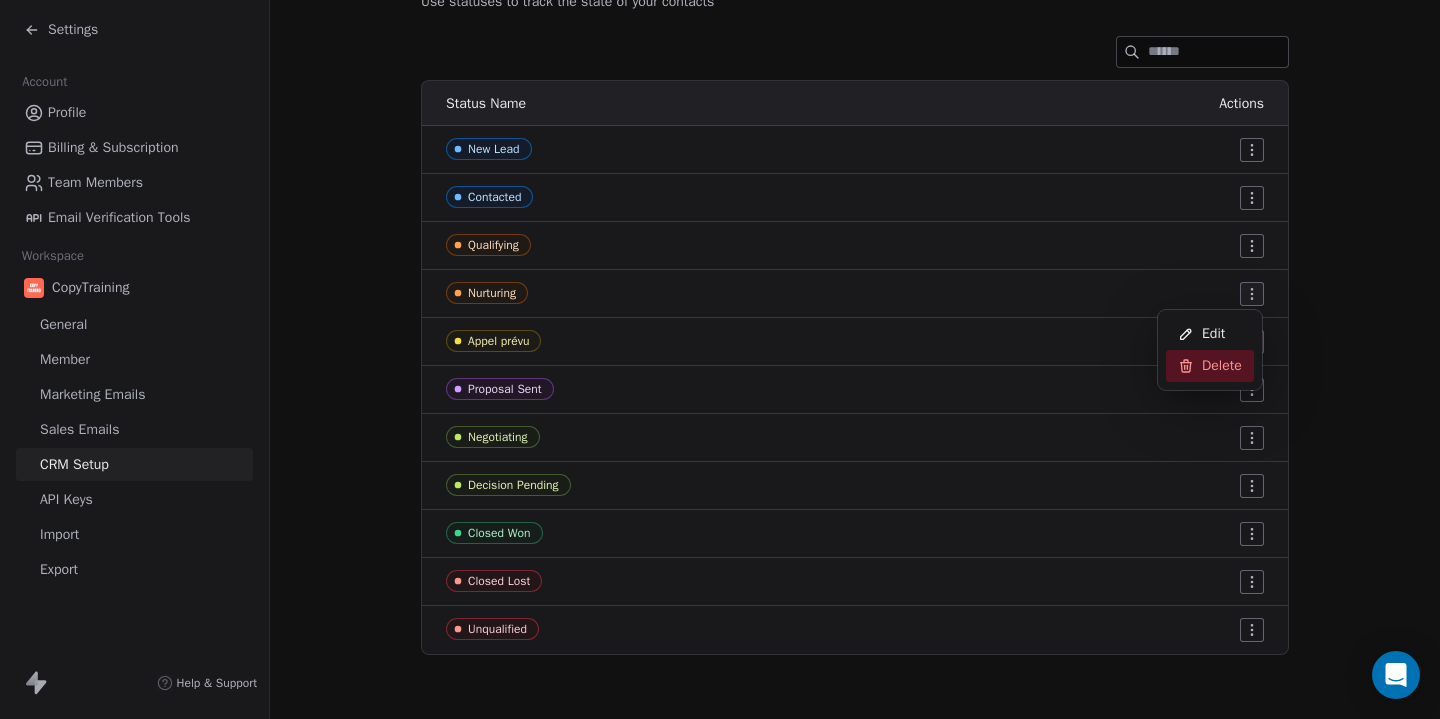 click on "Delete" at bounding box center (1222, 366) 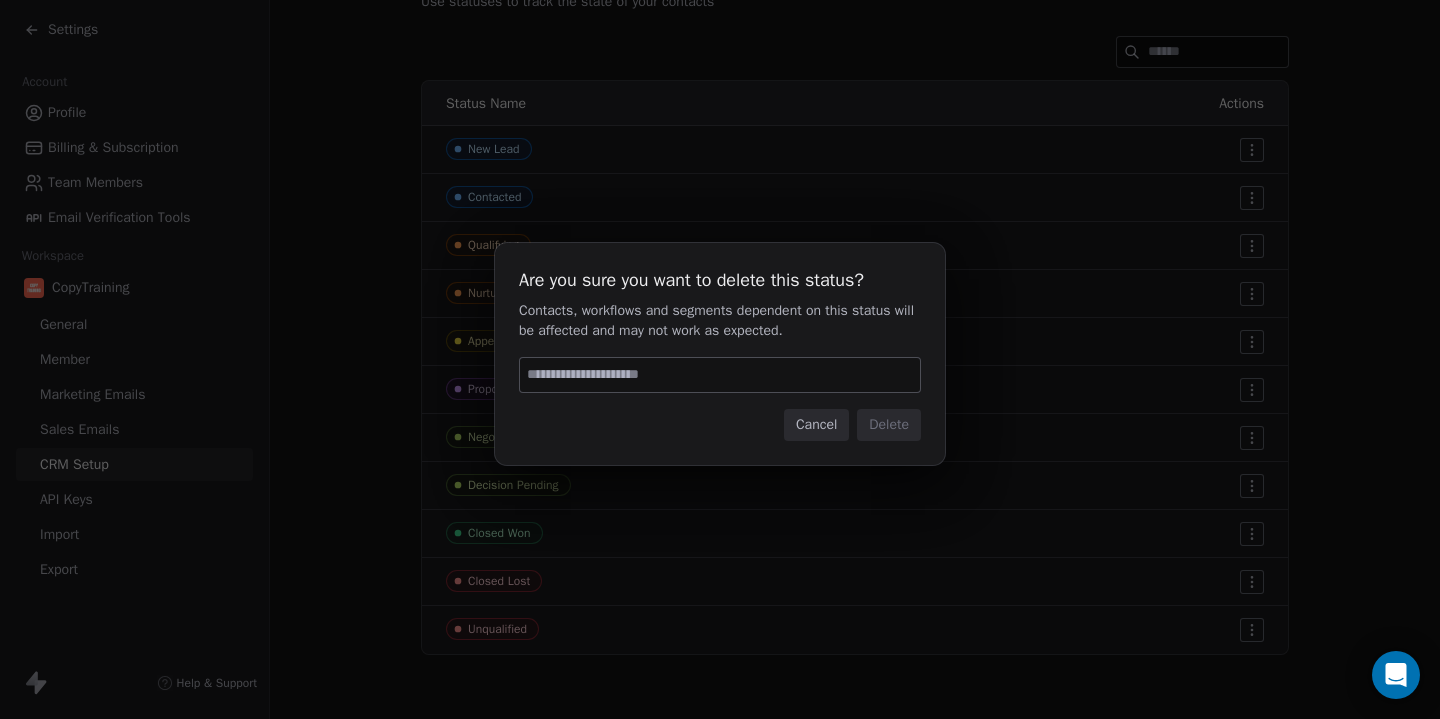 click at bounding box center (720, 375) 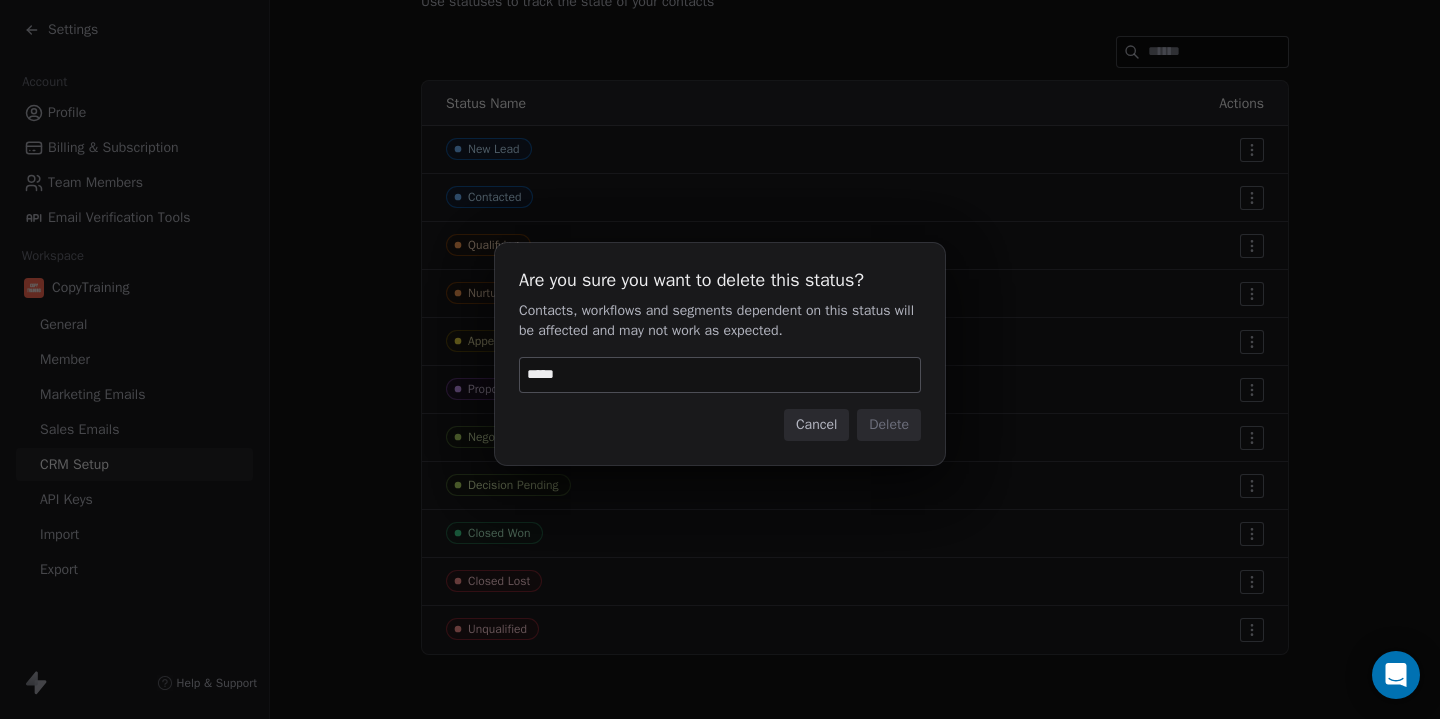 type on "******" 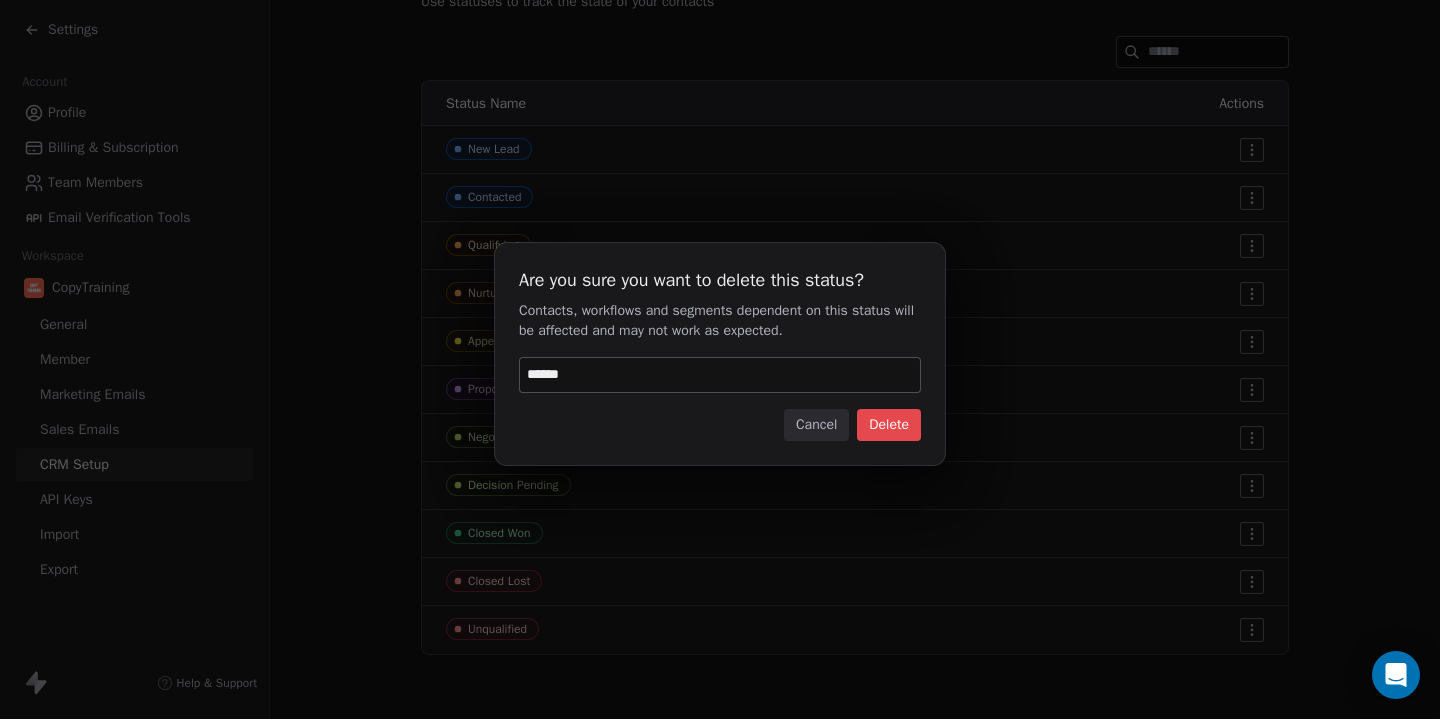 type 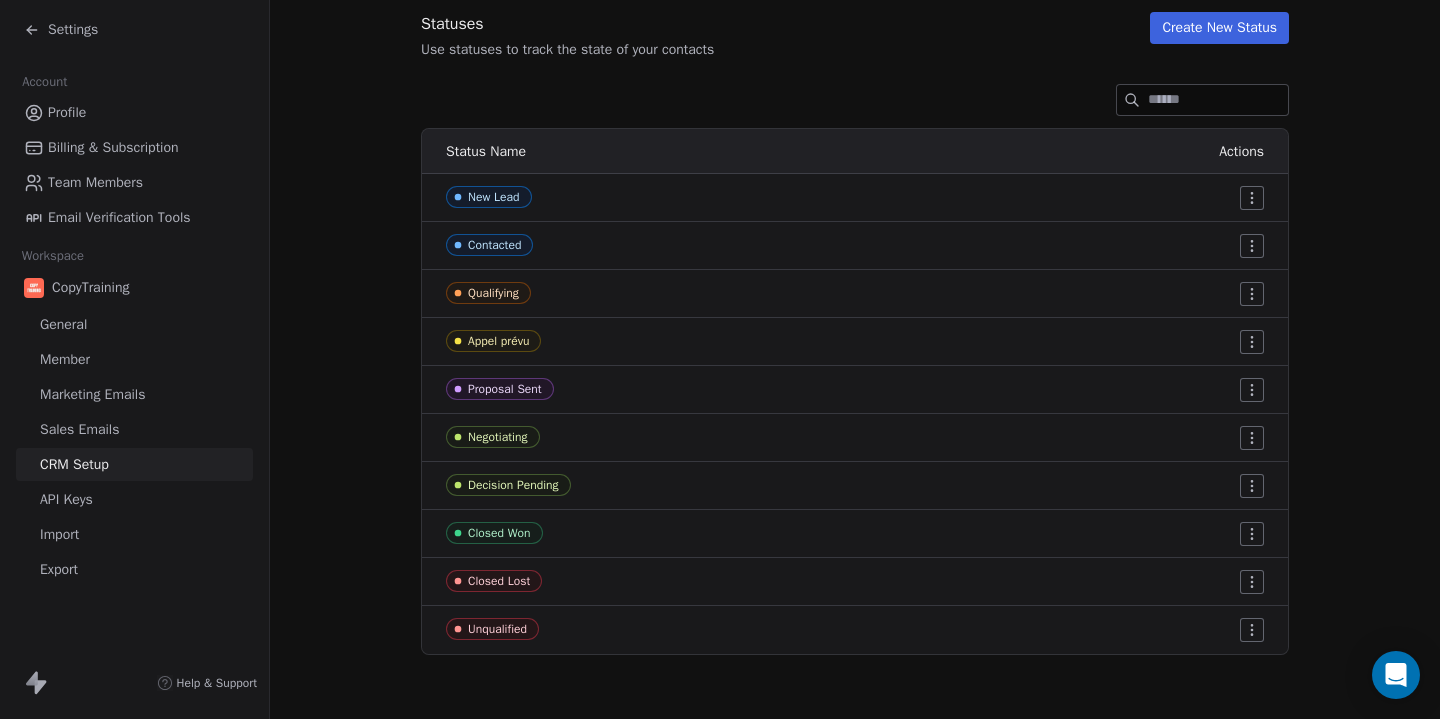 scroll, scrollTop: 218, scrollLeft: 0, axis: vertical 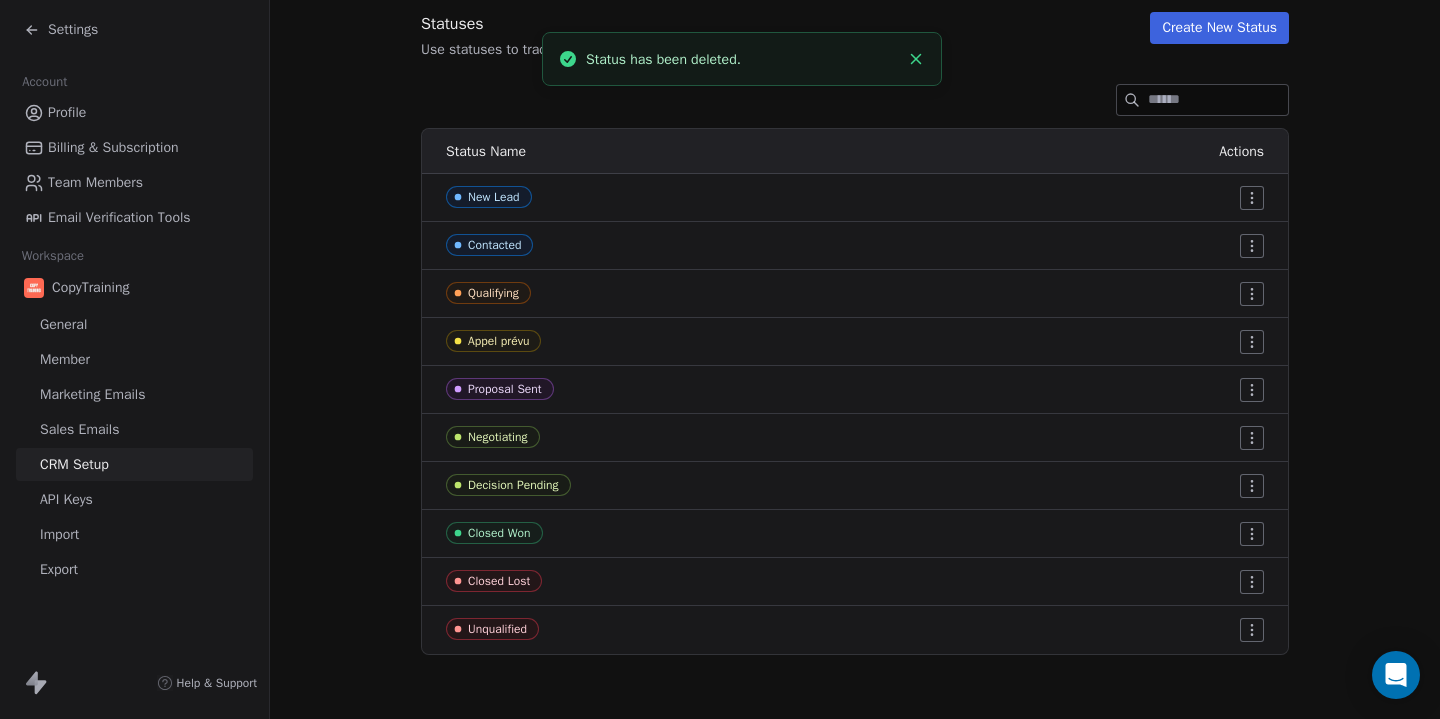 click on "Settings Account Profile Billing & Subscription Team Members Email Verification Tools Workspace CopyTraining General Member Marketing Emails Sales Emails CRM Setup API Keys Import Export Help & Support CRM Setup Manage people properties and other relevant settings. Contact Properties Contact Properties Tags Tags Status Status Statuses Use statuses to track the state of your contacts Create New Status Status Name Actions New Lead Contacted Qualifying Appel prévu Proposal Sent Negotiating Decision Pending Closed Won Closed Lost Unqualified   Status has been deleted." at bounding box center [720, 359] 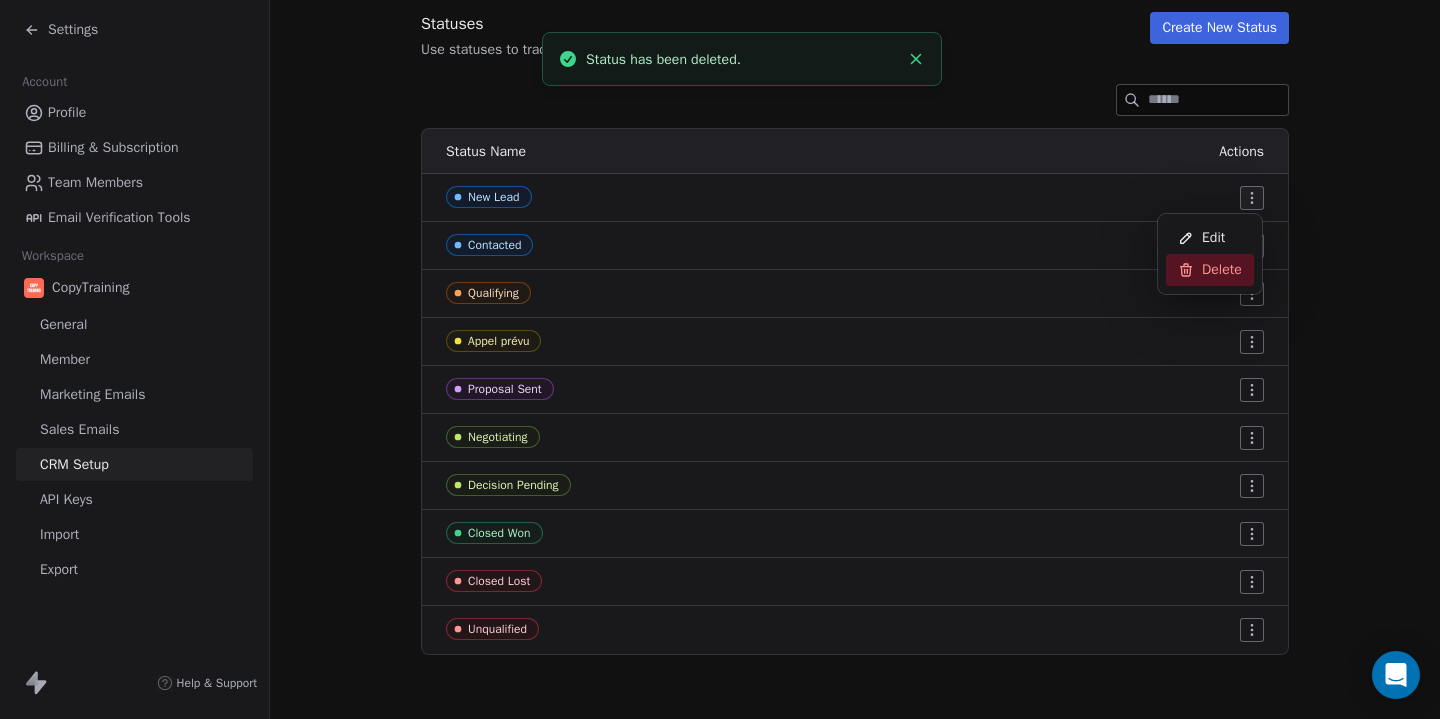 click on "Delete" at bounding box center [1222, 270] 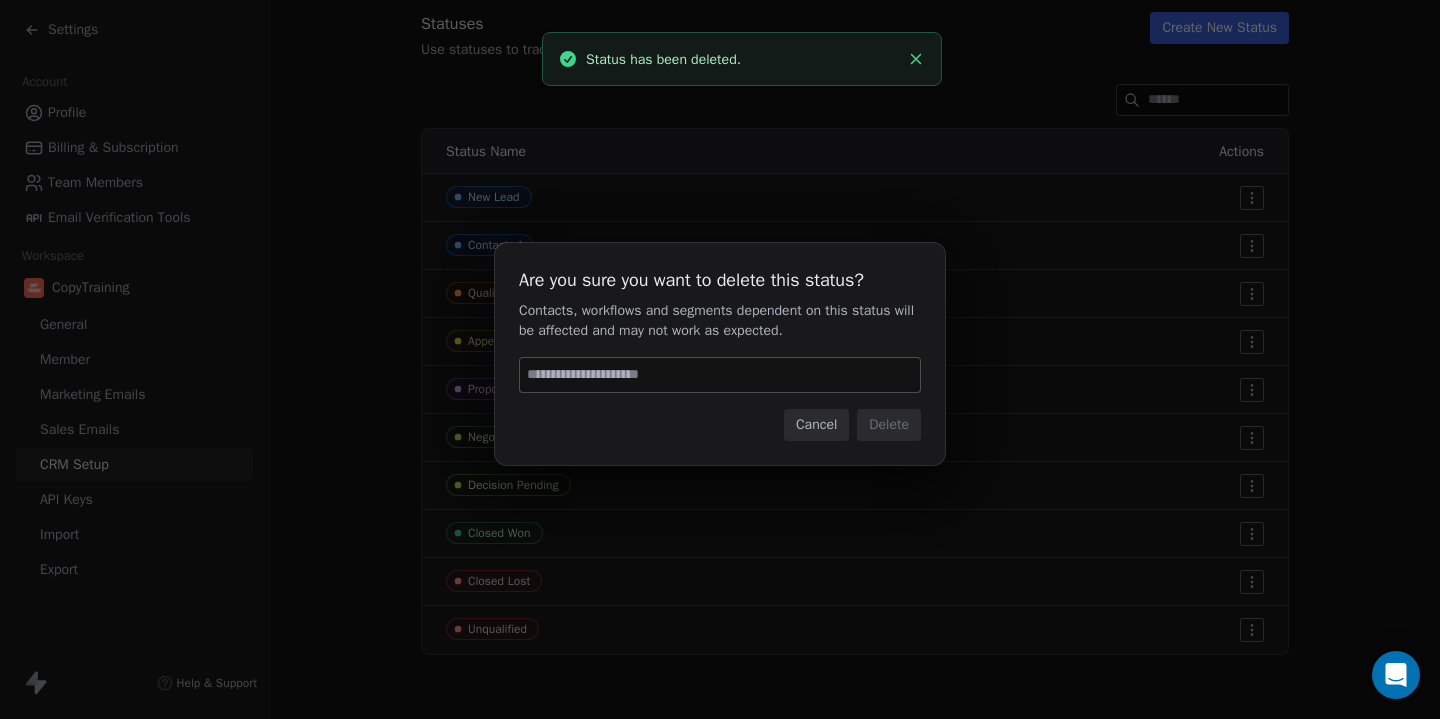 paste on "******" 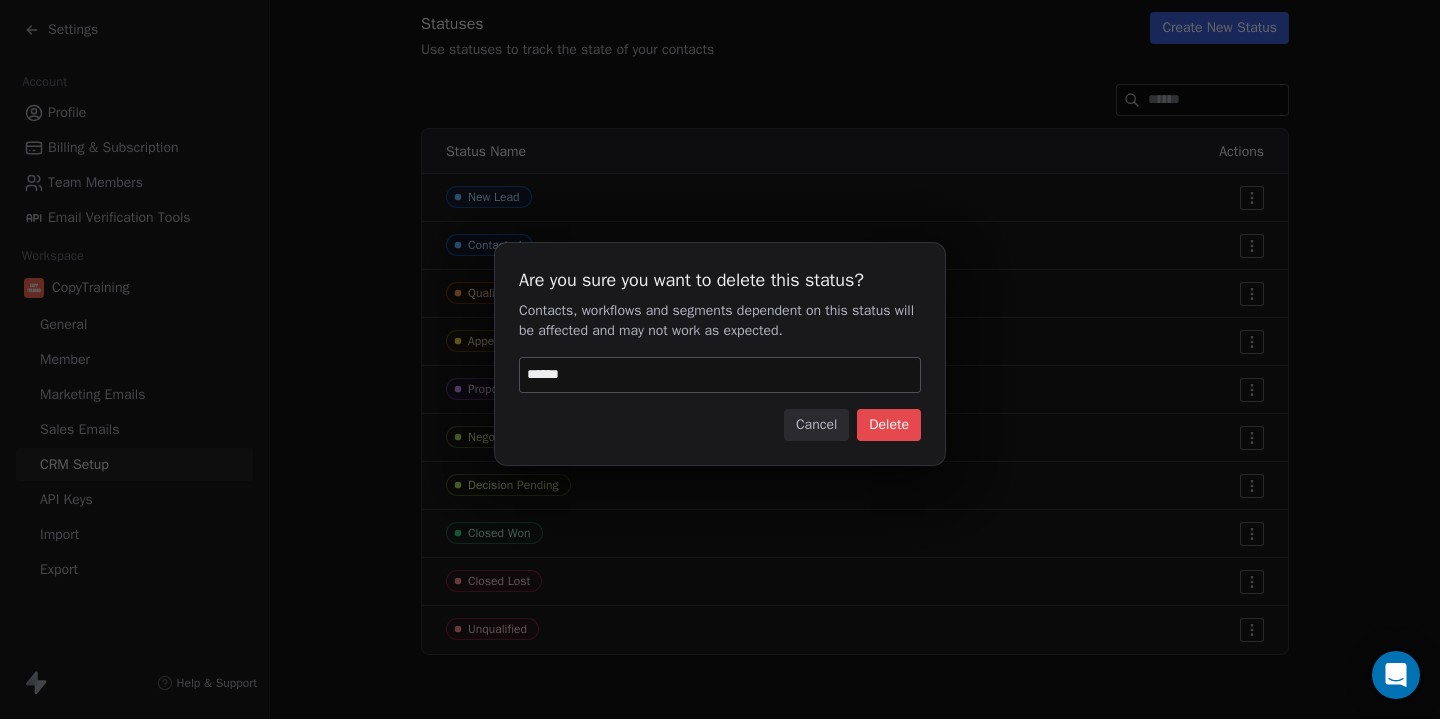 type 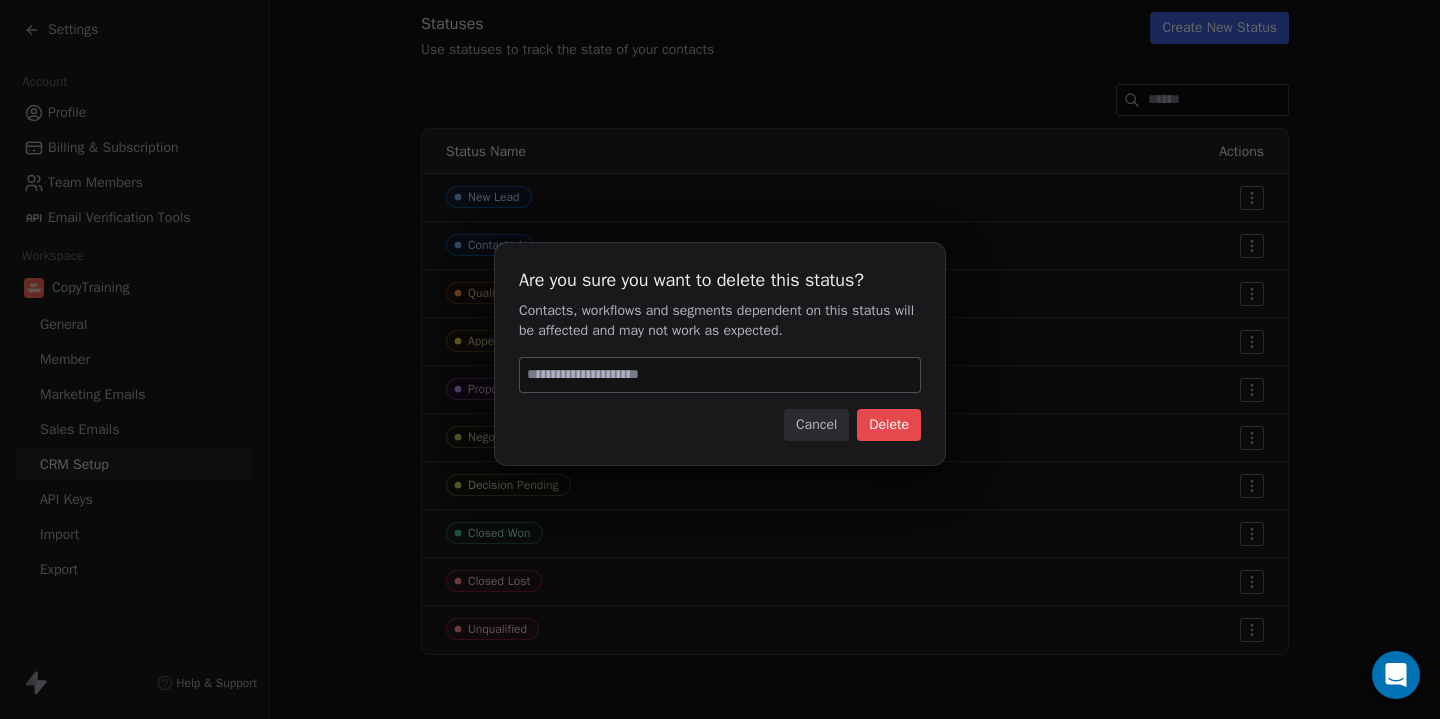 scroll, scrollTop: 170, scrollLeft: 0, axis: vertical 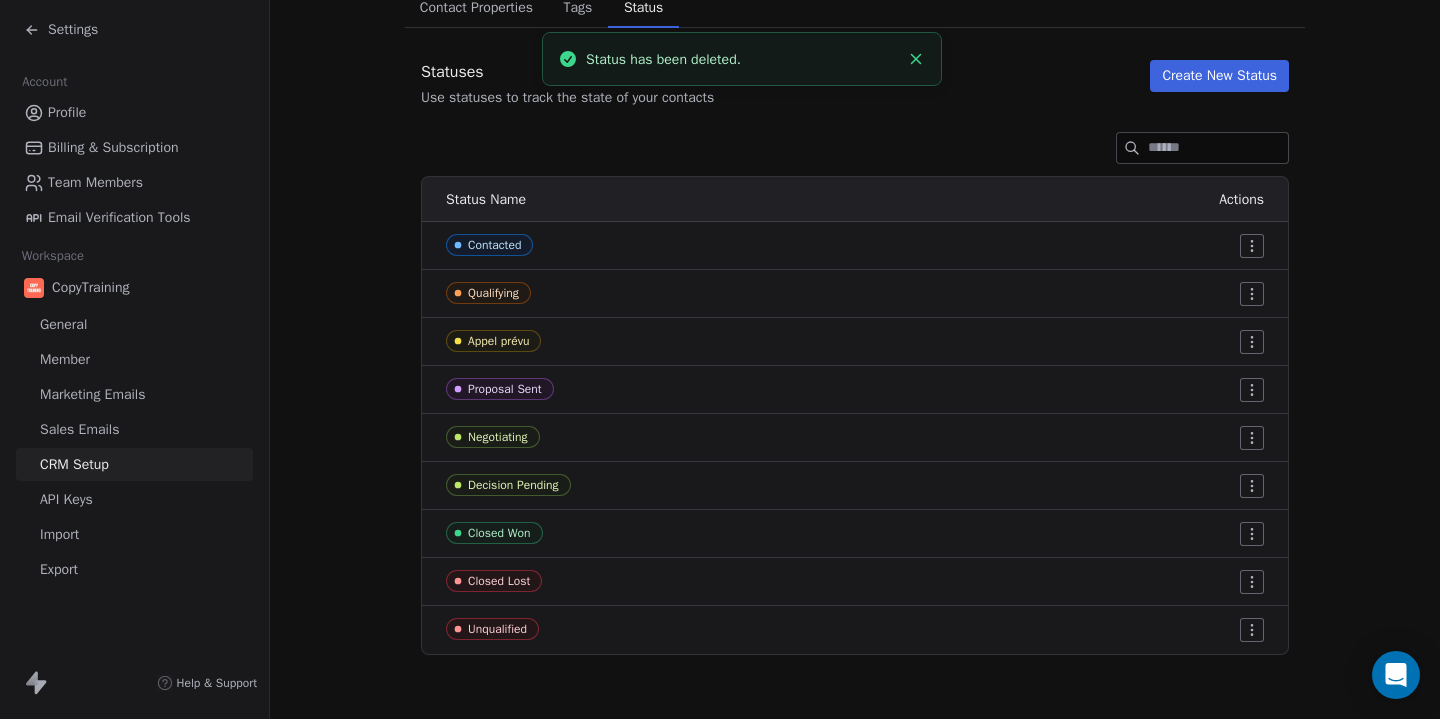 click on "Settings Account Profile Billing & Subscription Team Members Email Verification Tools Workspace CopyTraining General Member Marketing Emails Sales Emails CRM Setup API Keys Import Export Help & Support CRM Setup Manage people properties and other relevant settings. Contact Properties Contact Properties Tags Tags Status Status Statuses Use statuses to track the state of your contacts Create New Status Status Name Actions Contacted Qualifying Appel prévu Proposal Sent Negotiating Decision Pending Closed Won Closed Lost Unqualified   Status has been deleted." at bounding box center (720, 359) 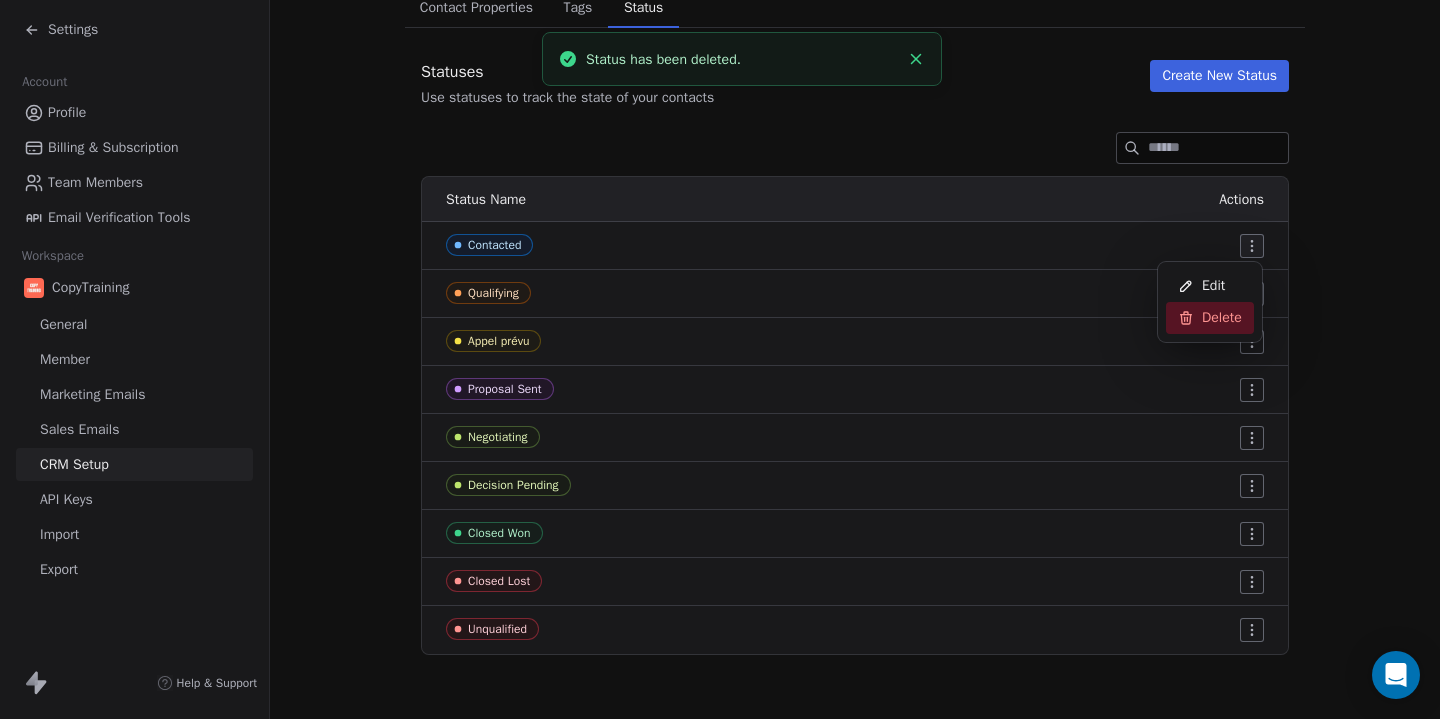 click on "Delete" at bounding box center [1222, 318] 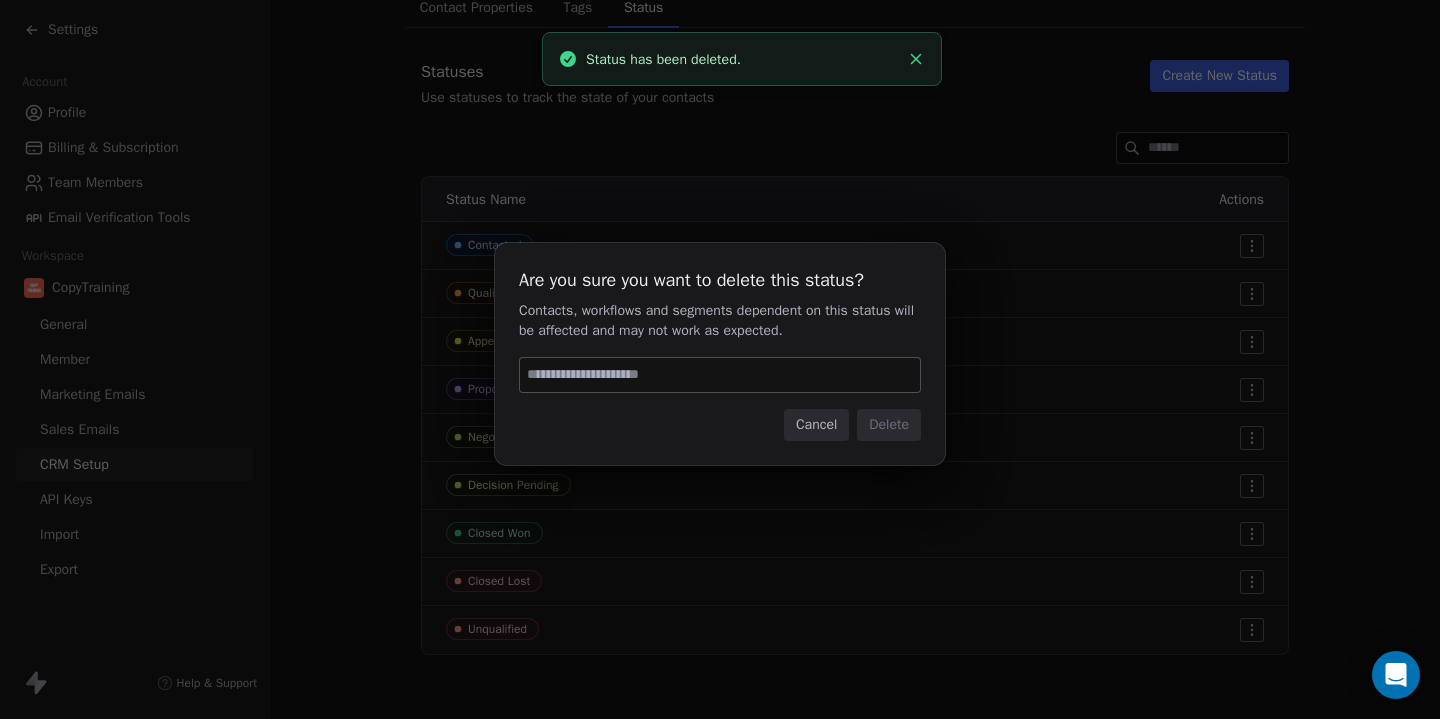paste on "******" 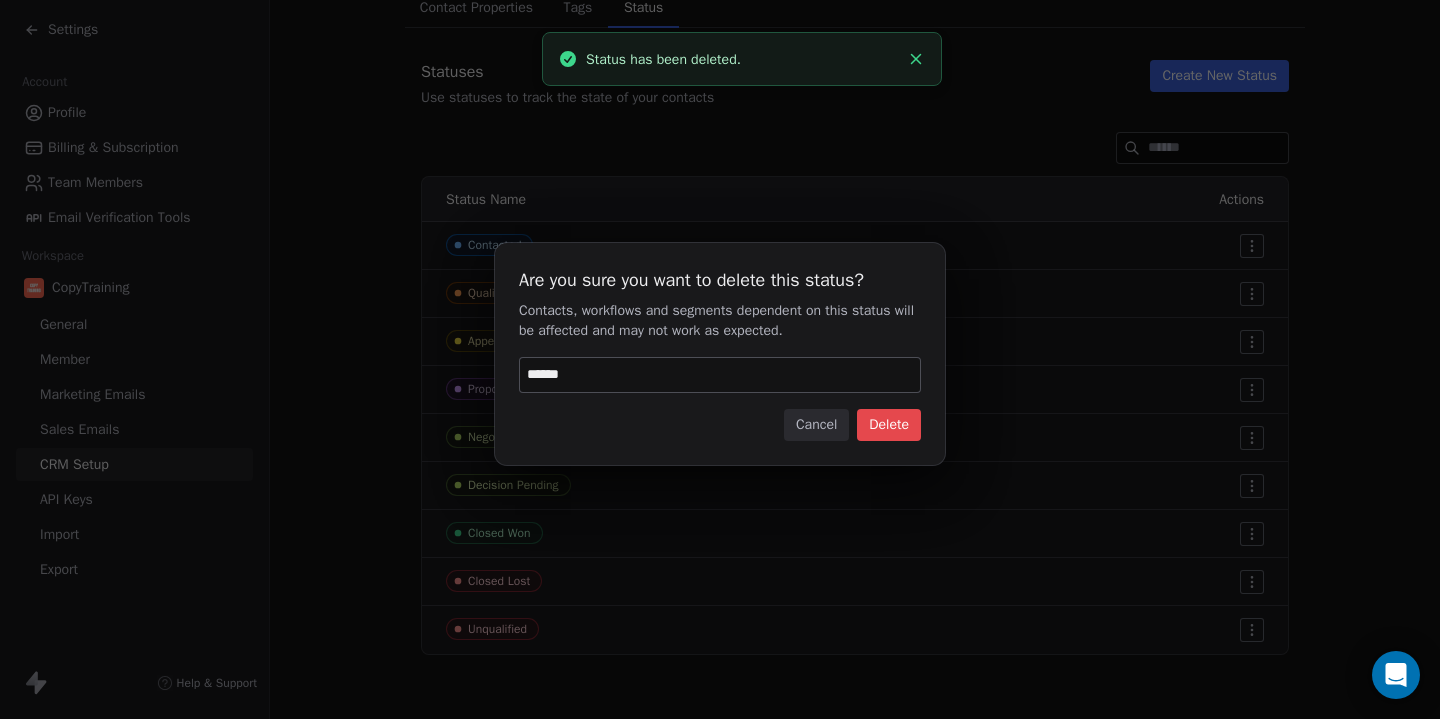 type 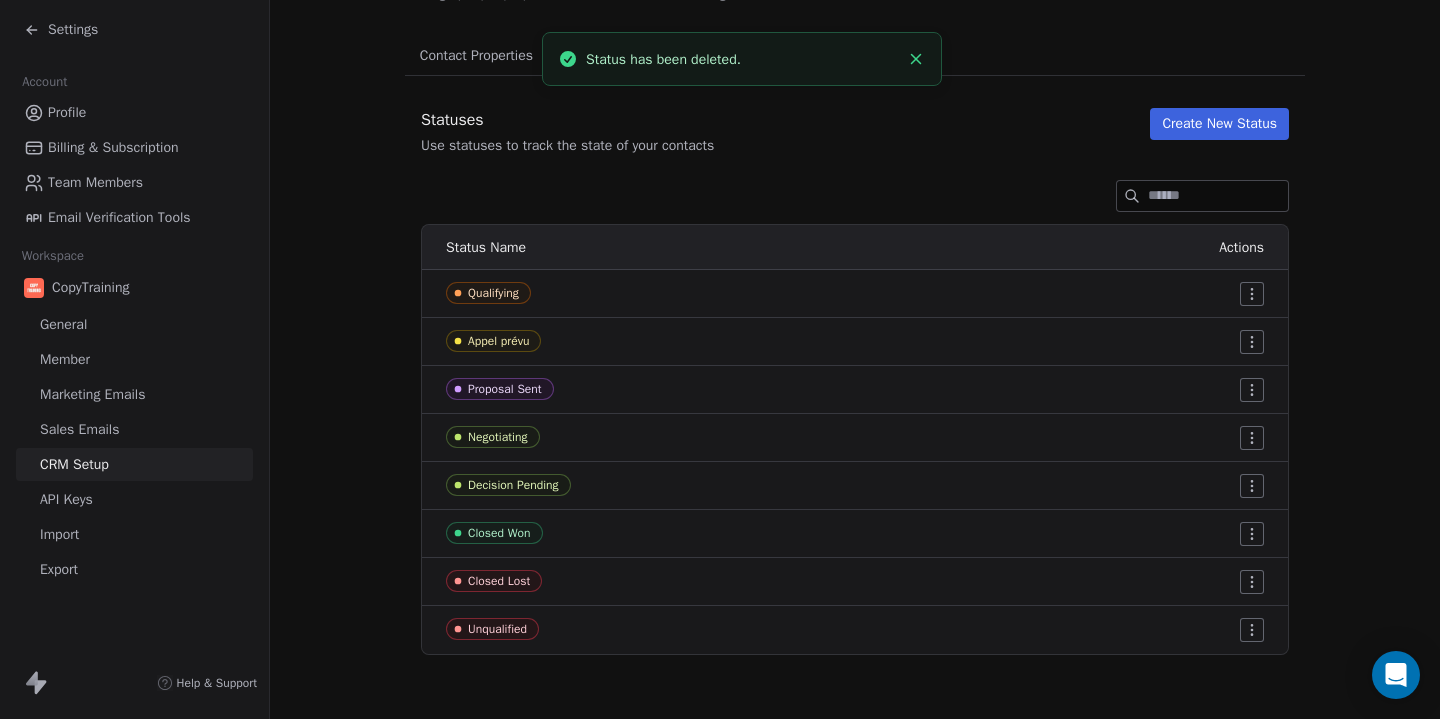 scroll, scrollTop: 122, scrollLeft: 0, axis: vertical 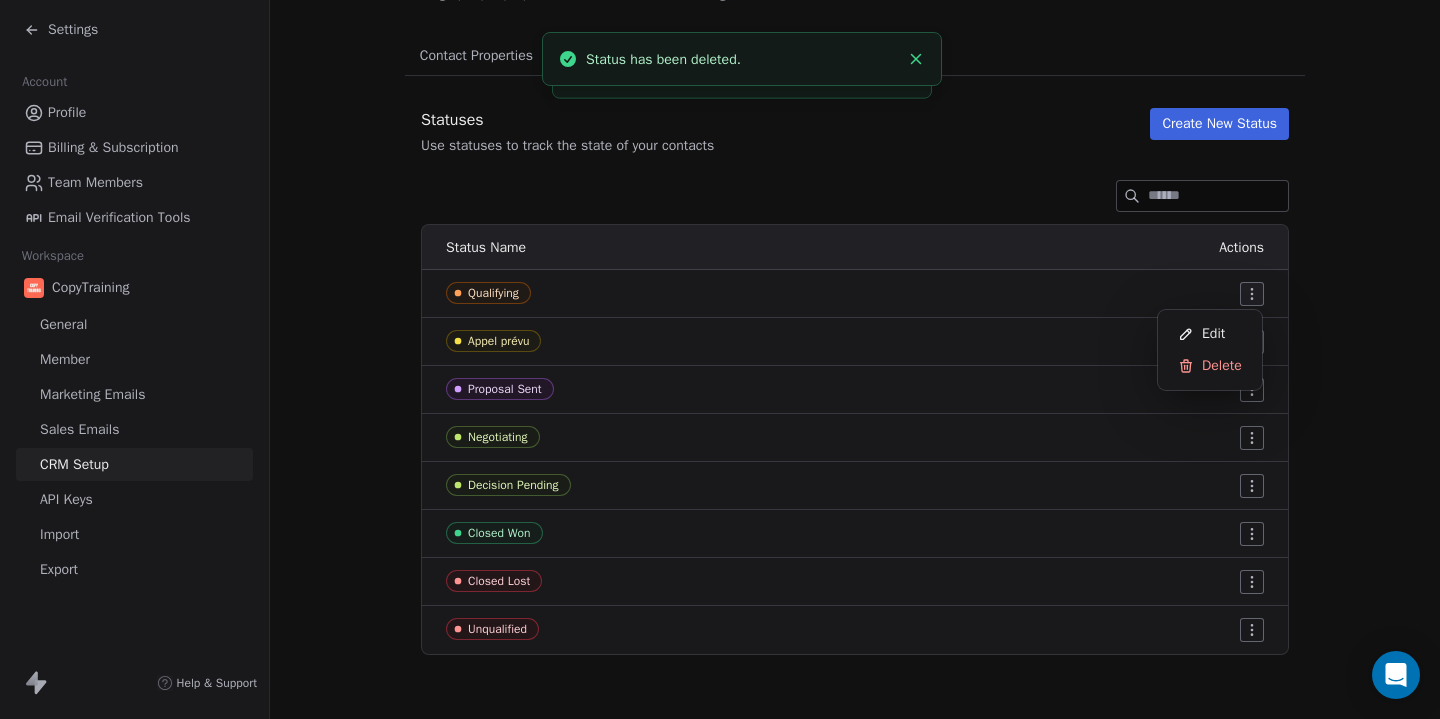 click on "Settings Account Profile Billing & Subscription Team Members Email Verification Tools Workspace CopyTraining General Member Marketing Emails Sales Emails CRM Setup API Keys Import Export Help & Support CRM Setup Manage people properties and other relevant settings. Contact Properties Contact Properties Tags Tags Status Status Statuses Use statuses to track the state of your contacts Create New Status Status Name Actions Qualifying Appel prévu Proposal Sent Negotiating Decision Pending Closed Won Closed Lost Unqualified   Status has been deleted. Status has been deleted.
Edit Delete" at bounding box center [720, 359] 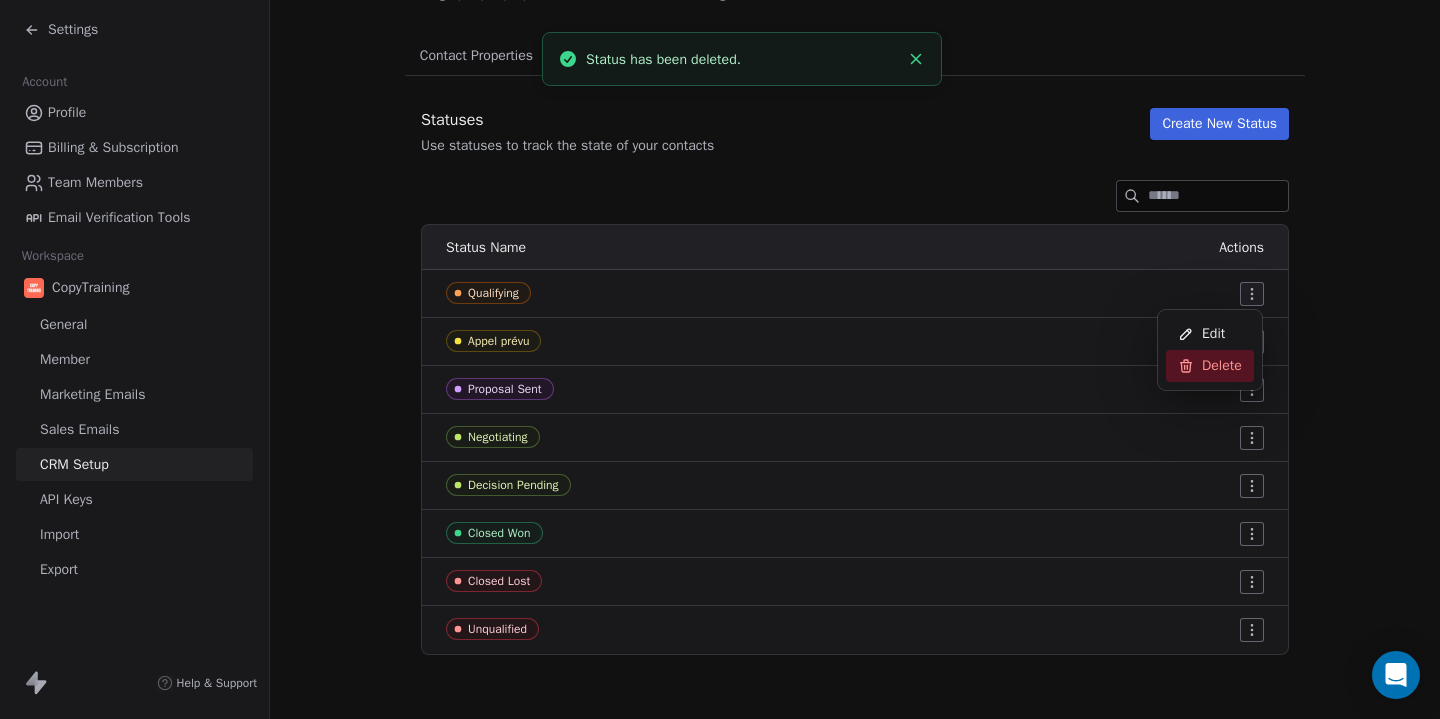 click on "Delete" at bounding box center [1222, 366] 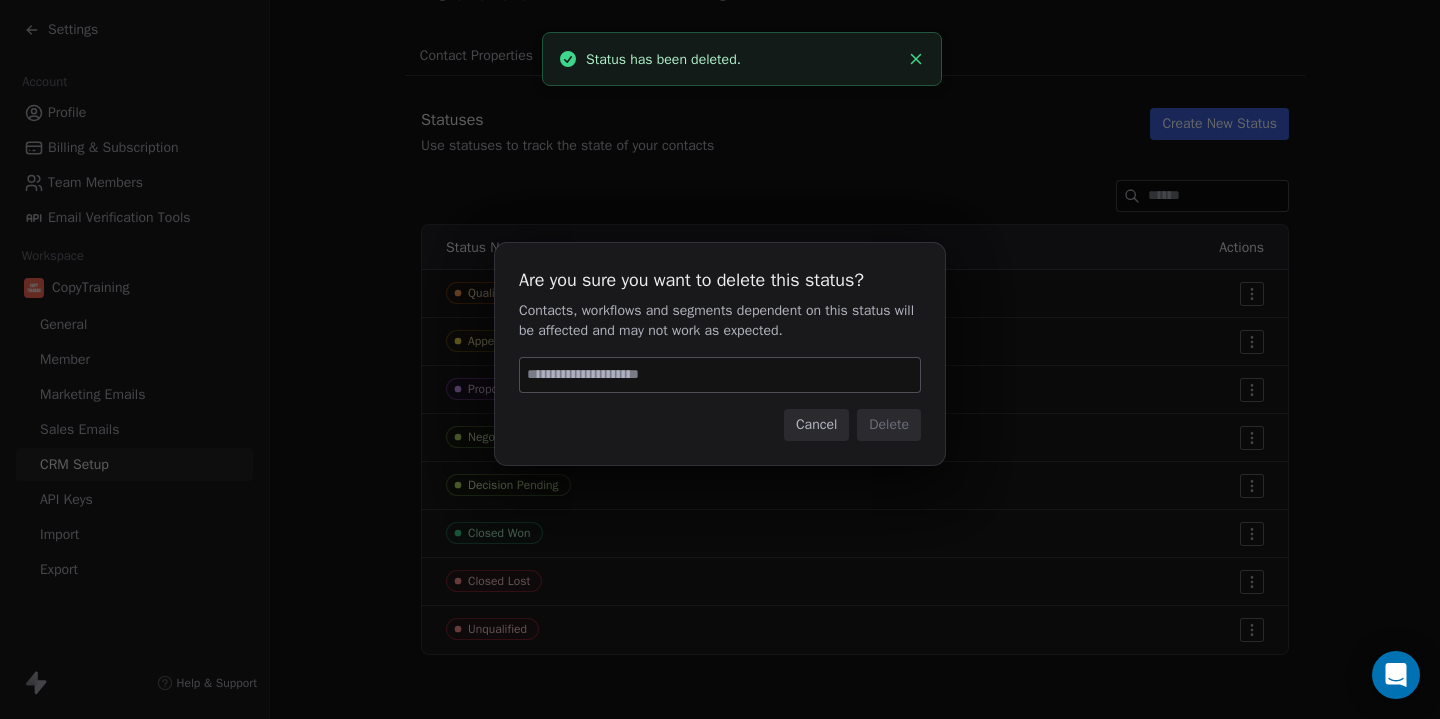 paste on "******" 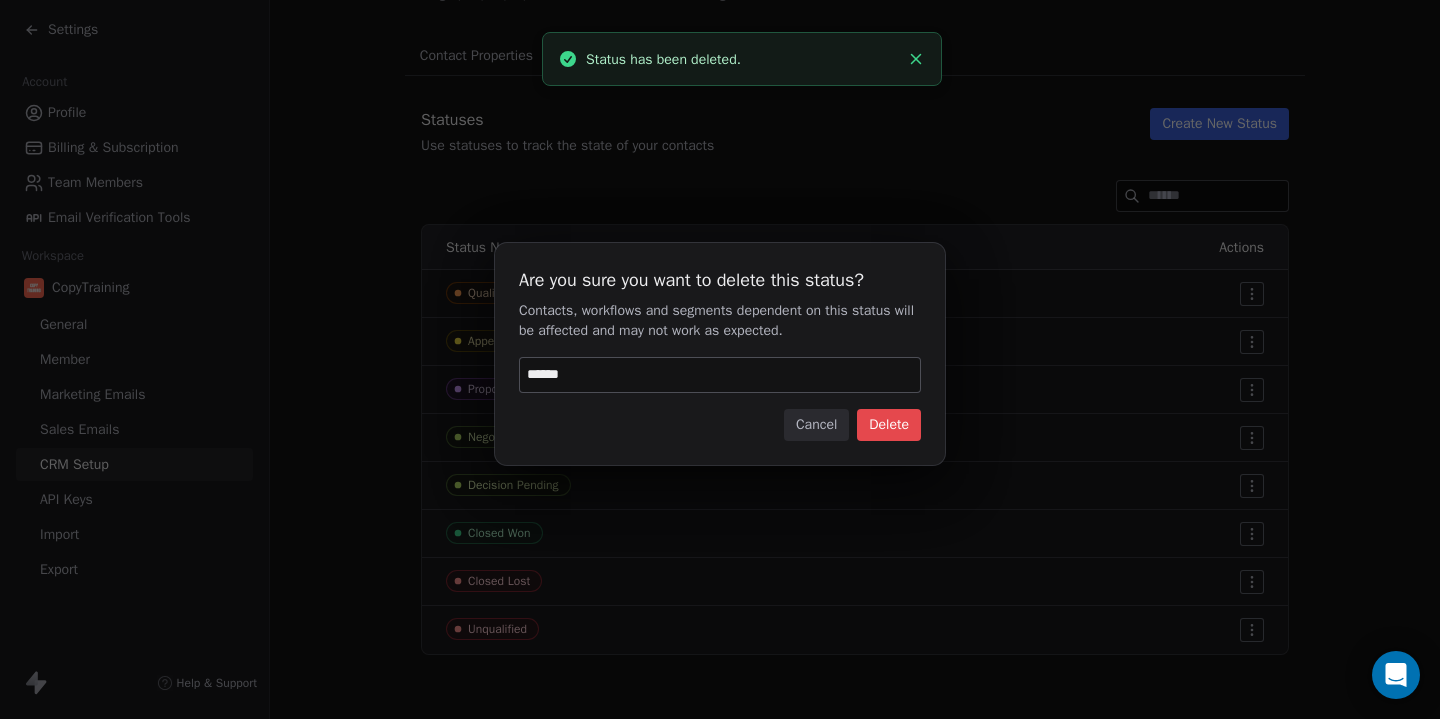 type 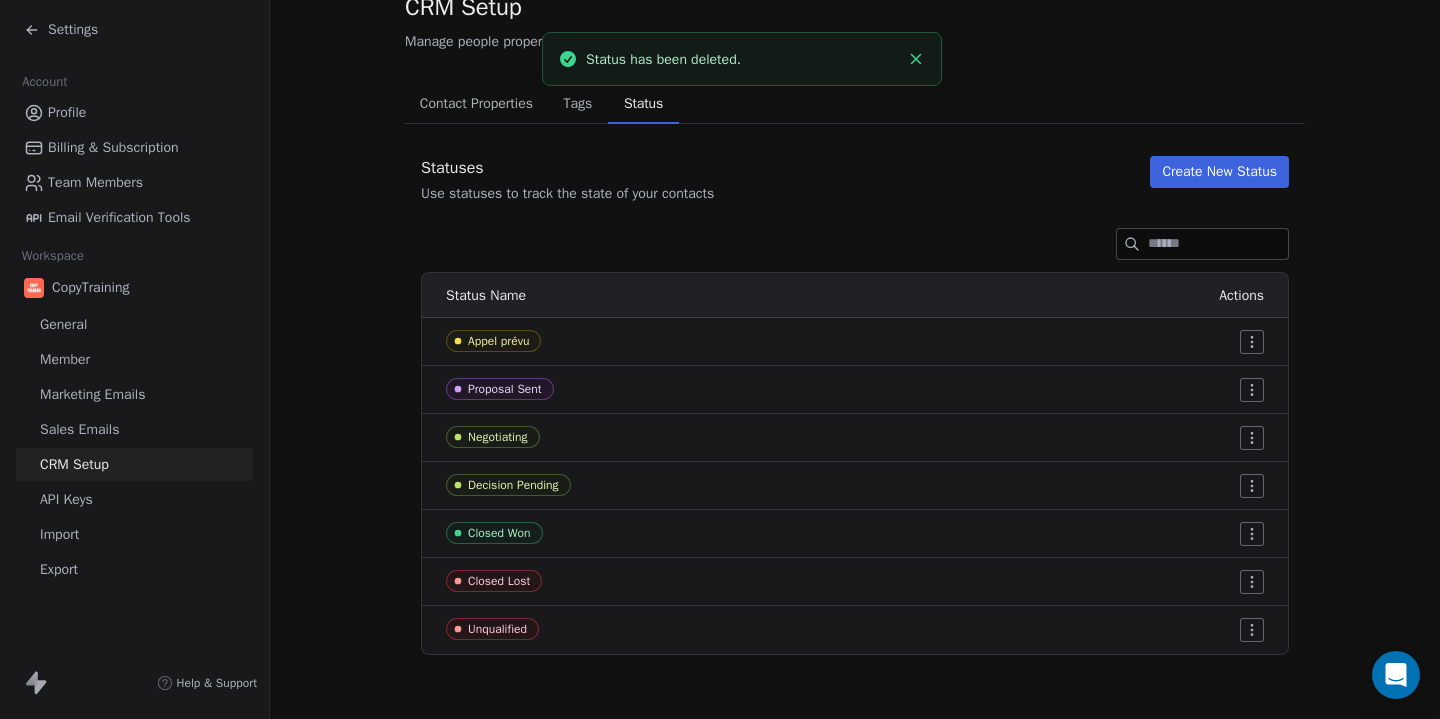 scroll, scrollTop: 74, scrollLeft: 0, axis: vertical 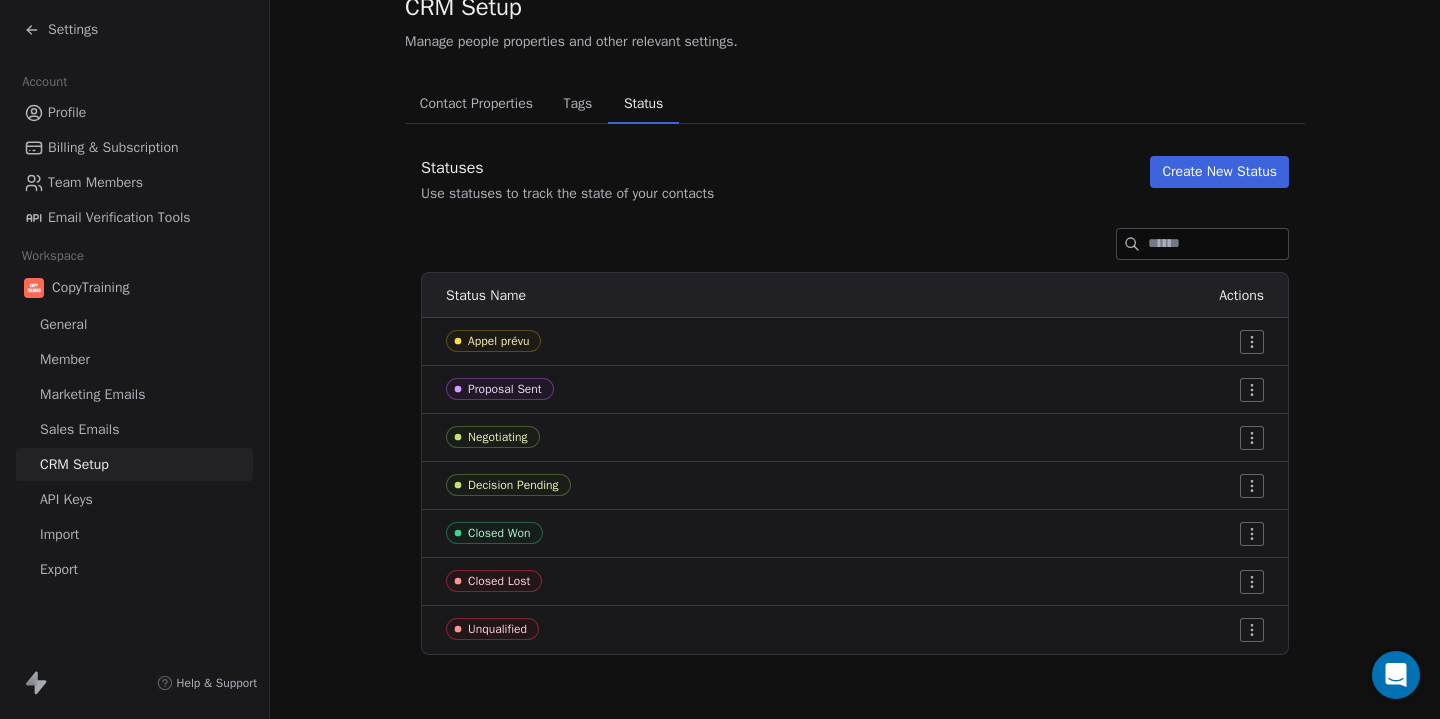 click on "Settings" at bounding box center [73, 30] 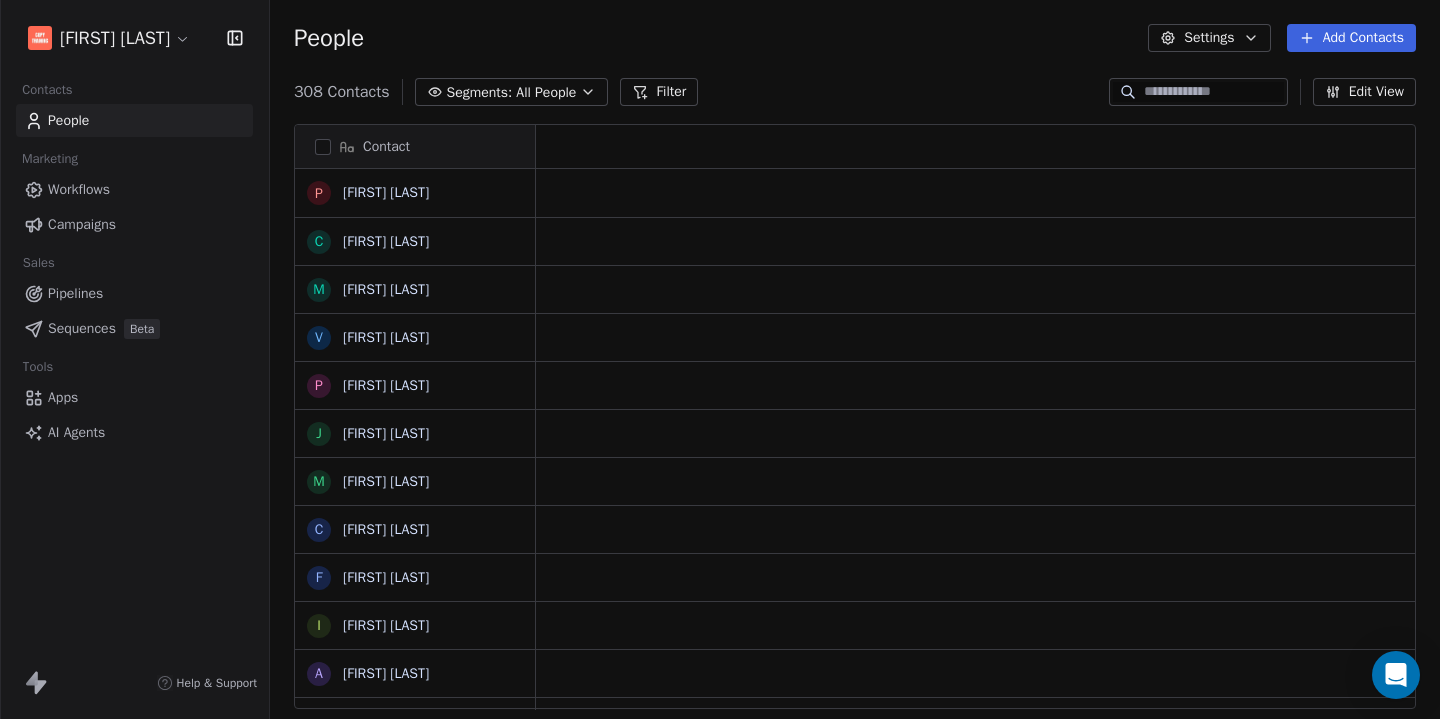 scroll, scrollTop: 633, scrollLeft: 1170, axis: both 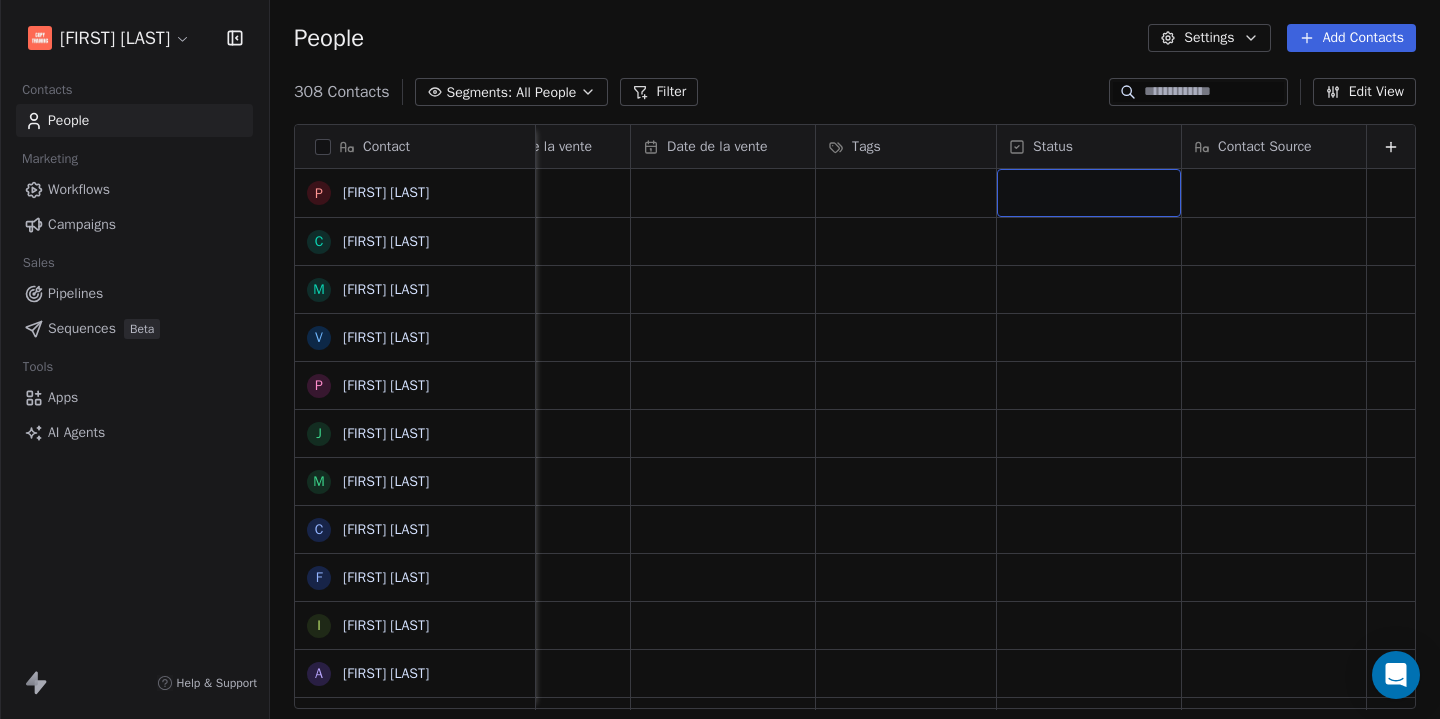 click at bounding box center [1089, 193] 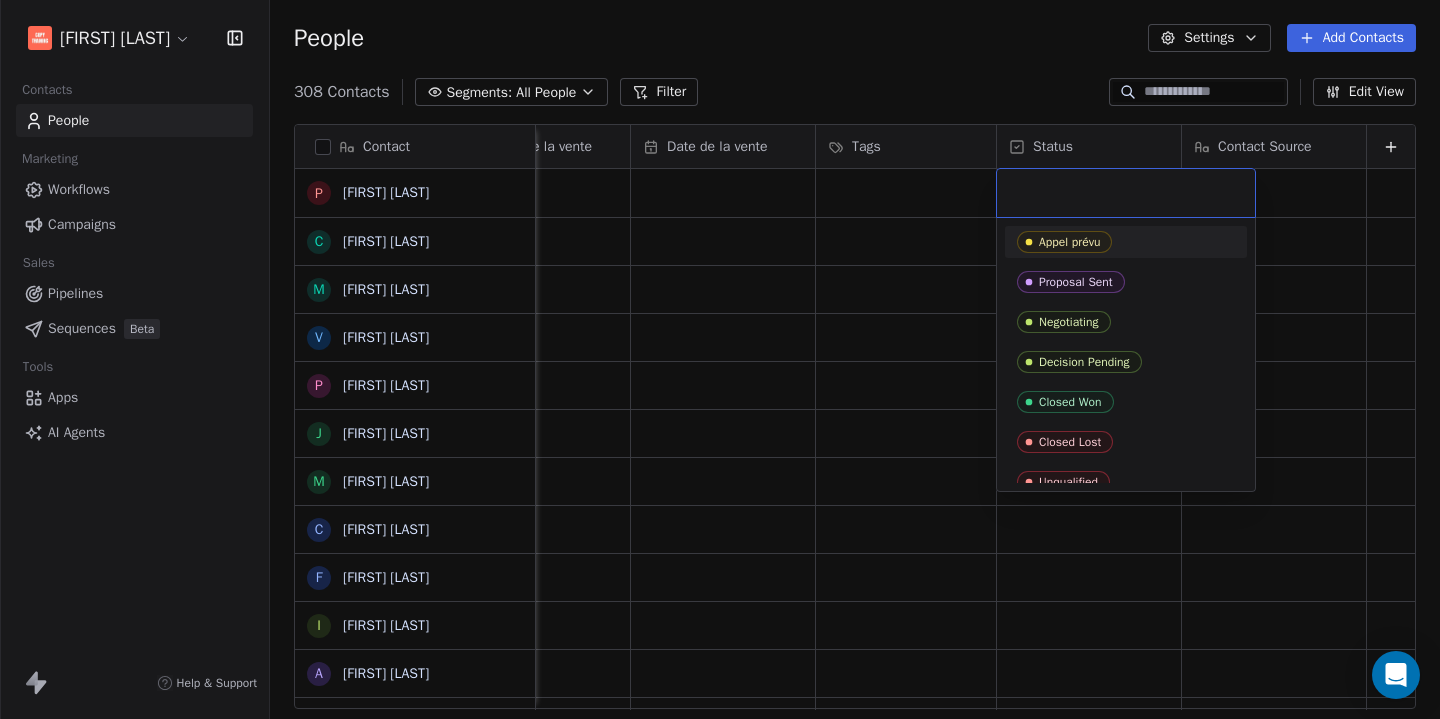 click at bounding box center [1126, 193] 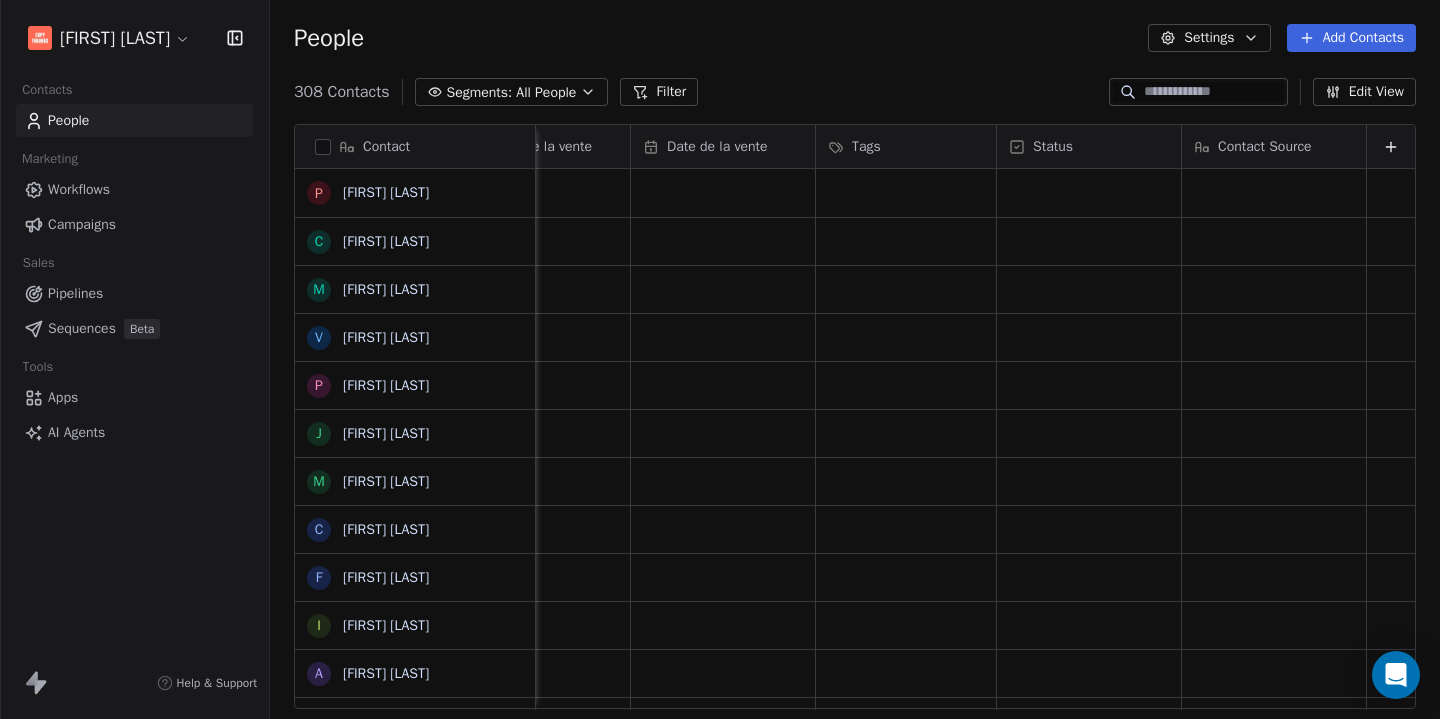 click on "Status" at bounding box center (1053, 147) 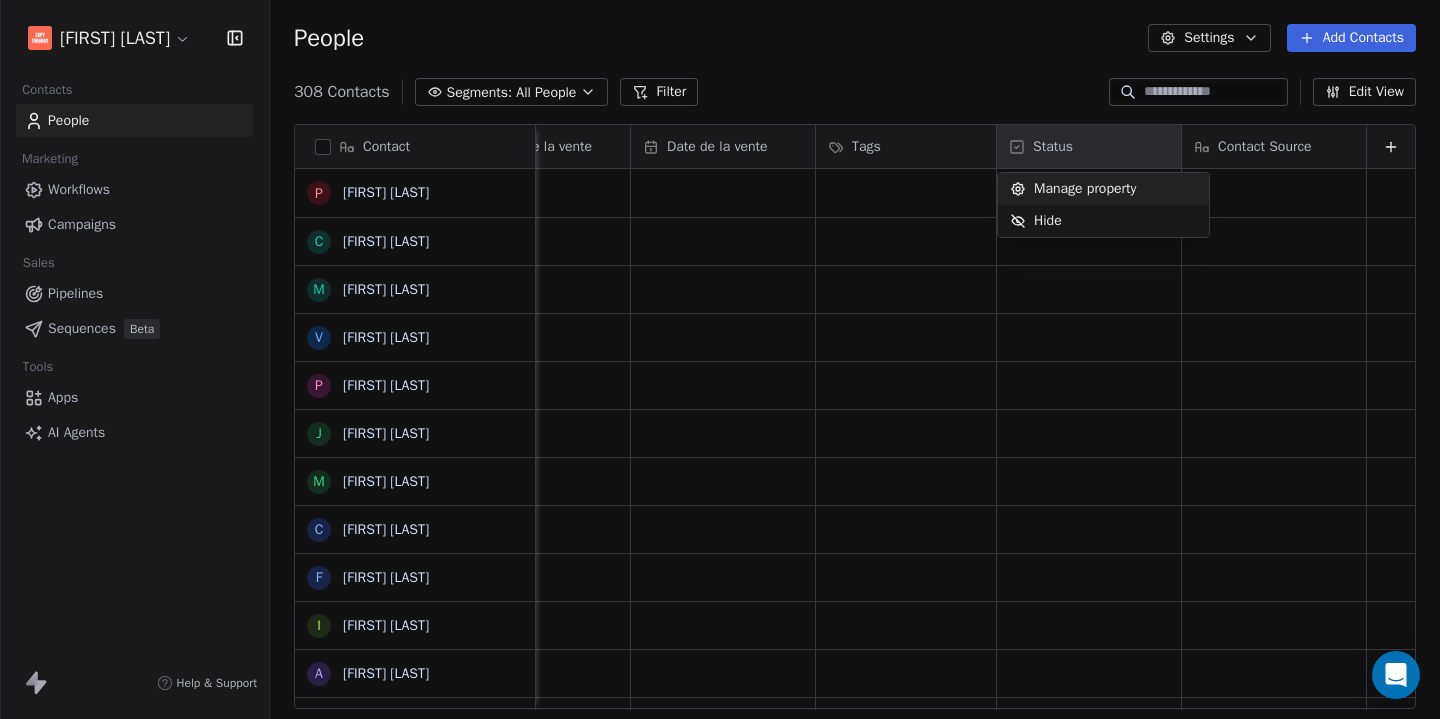 click on "Manage property" at bounding box center [1085, 189] 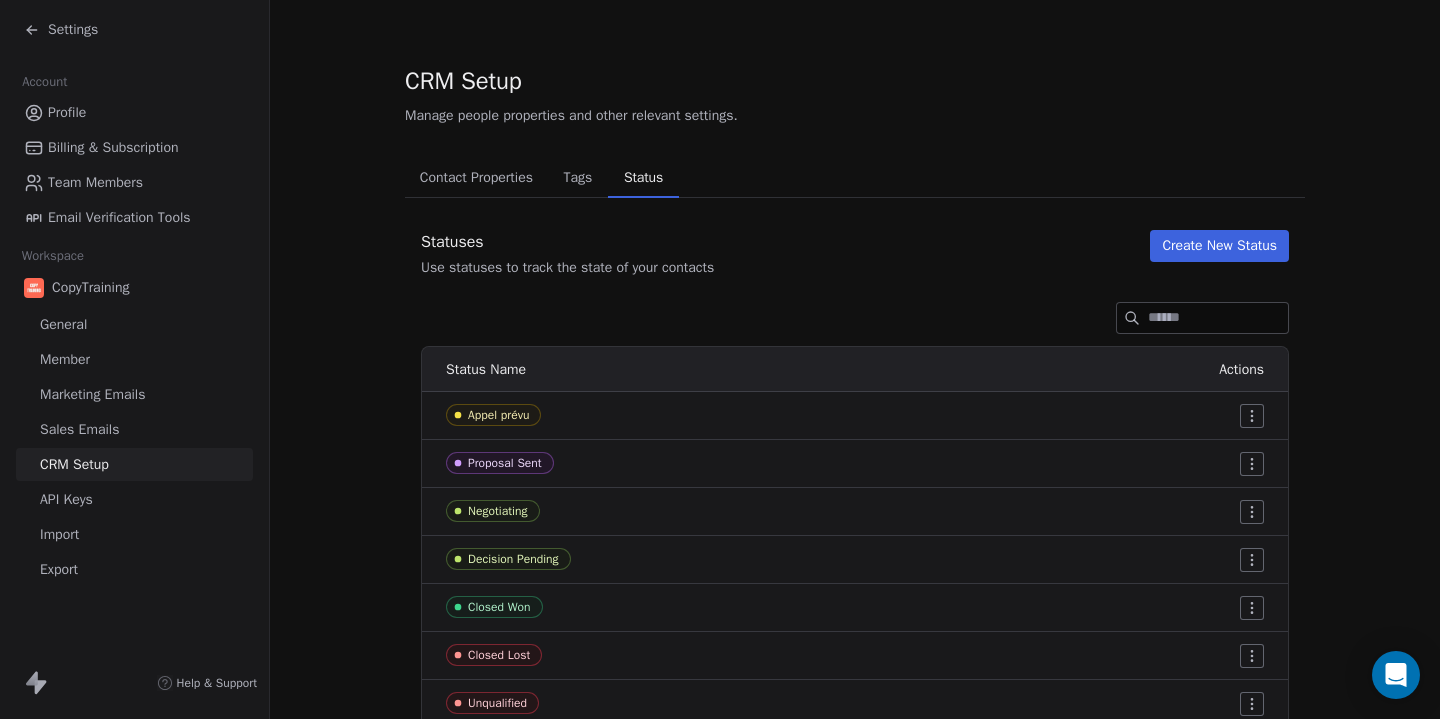 scroll, scrollTop: 74, scrollLeft: 0, axis: vertical 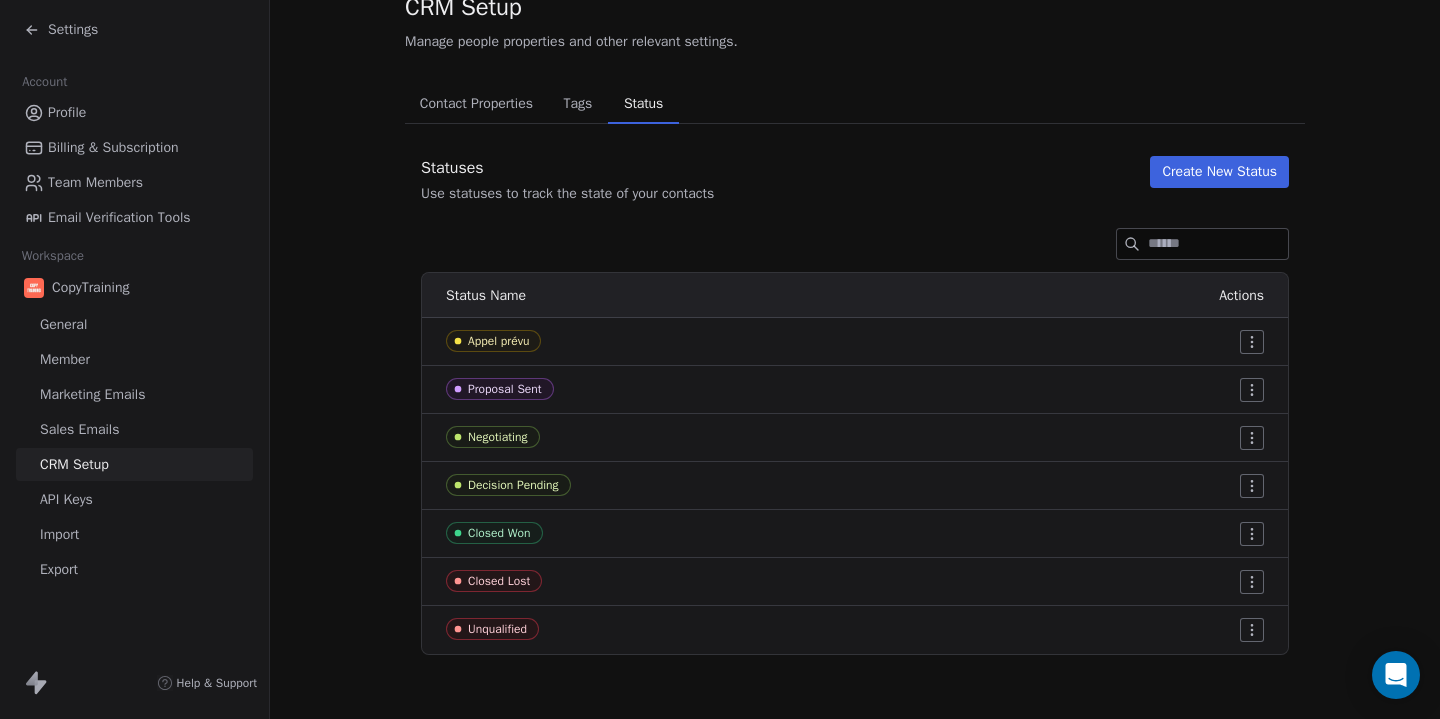 click on "Settings" at bounding box center [134, 30] 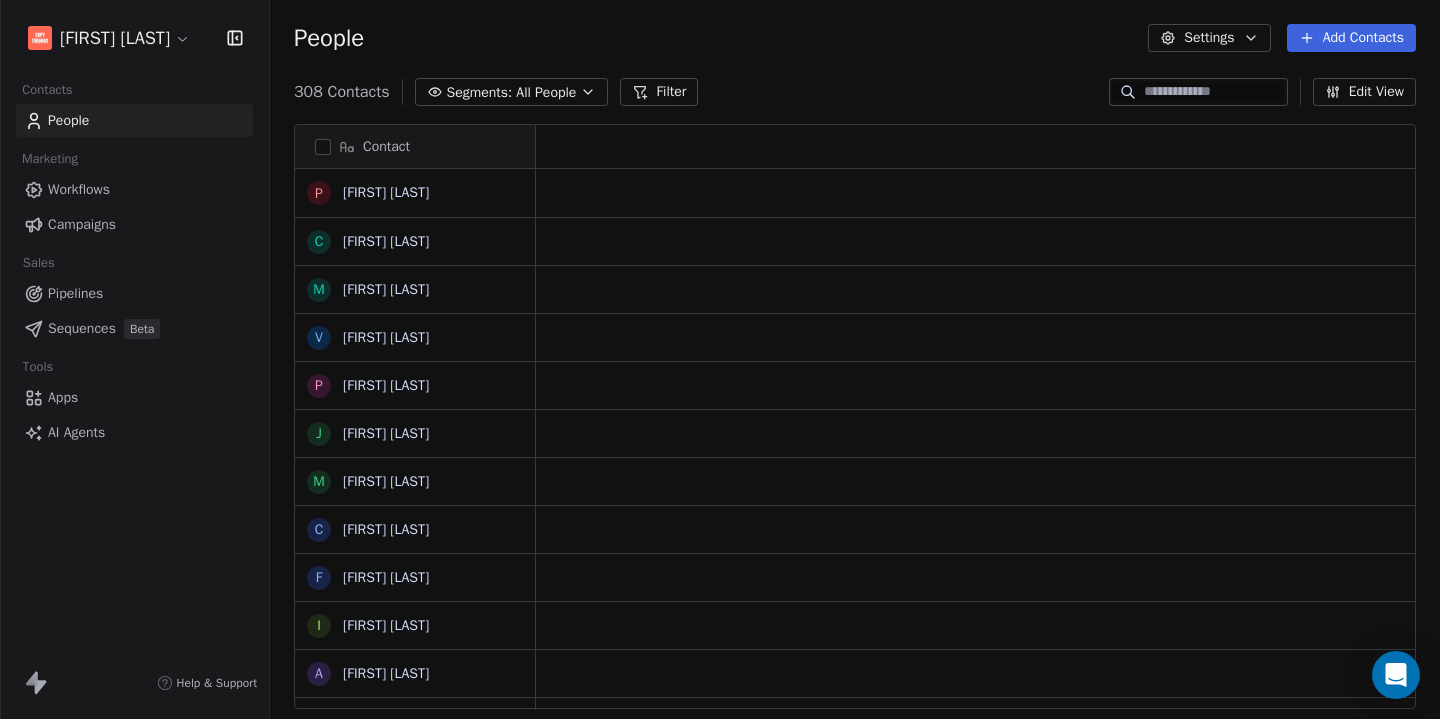 scroll, scrollTop: 633, scrollLeft: 1170, axis: both 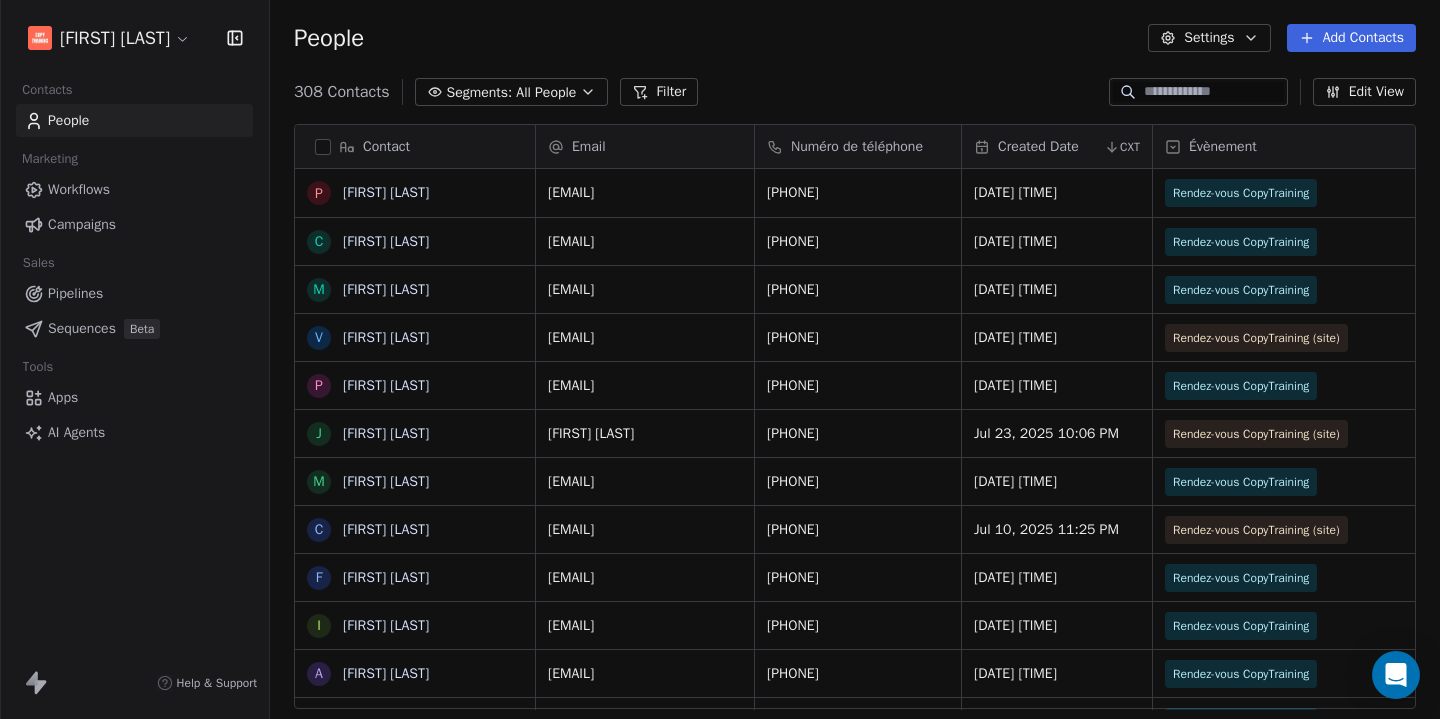 click on "Workflows" at bounding box center [134, 189] 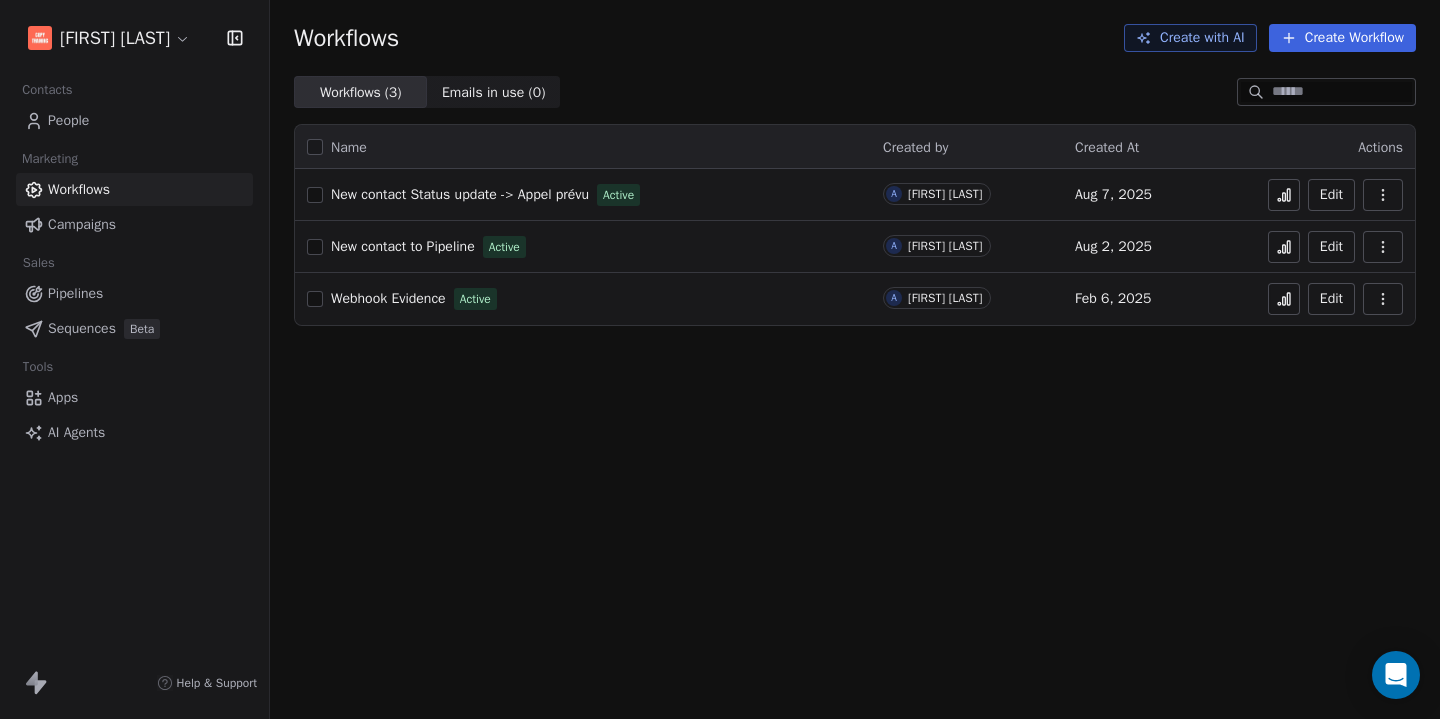 click on "New contact Status update -> Appel prévu" at bounding box center (460, 194) 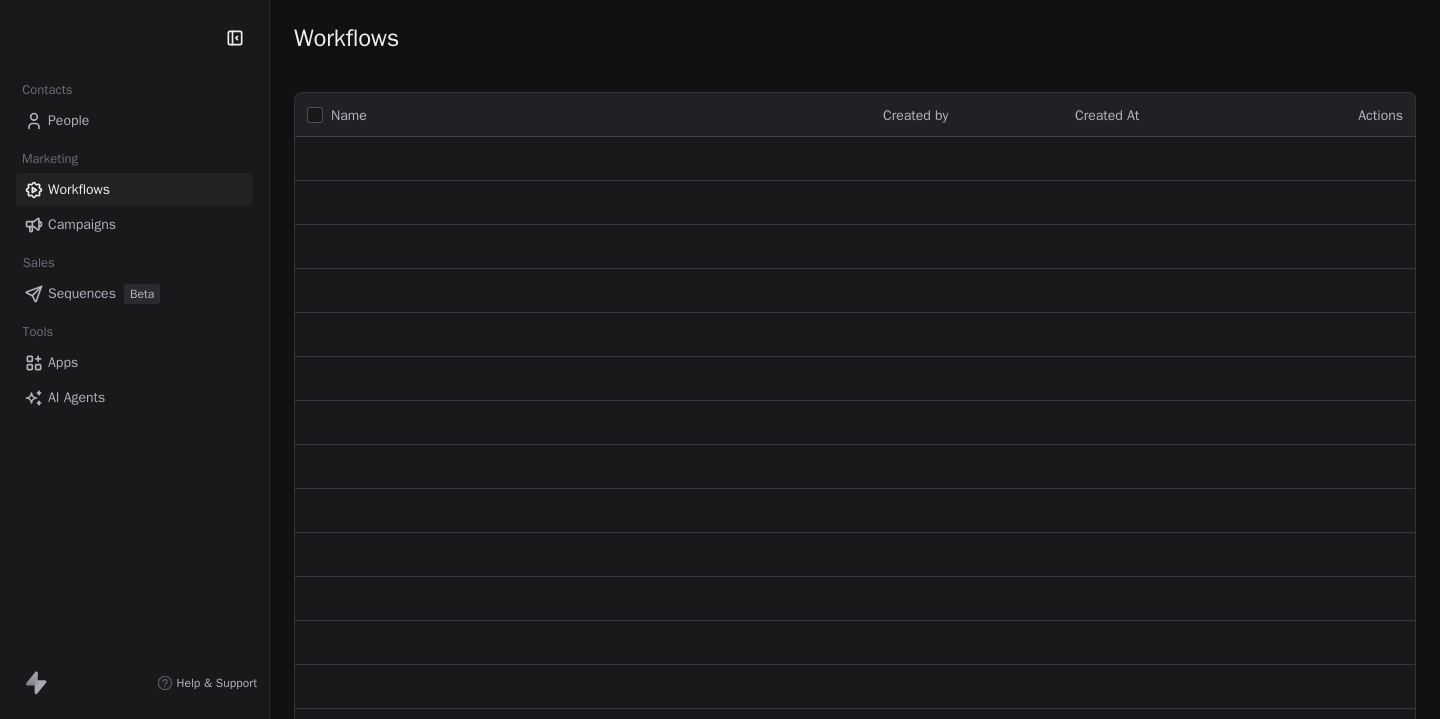 scroll, scrollTop: 0, scrollLeft: 0, axis: both 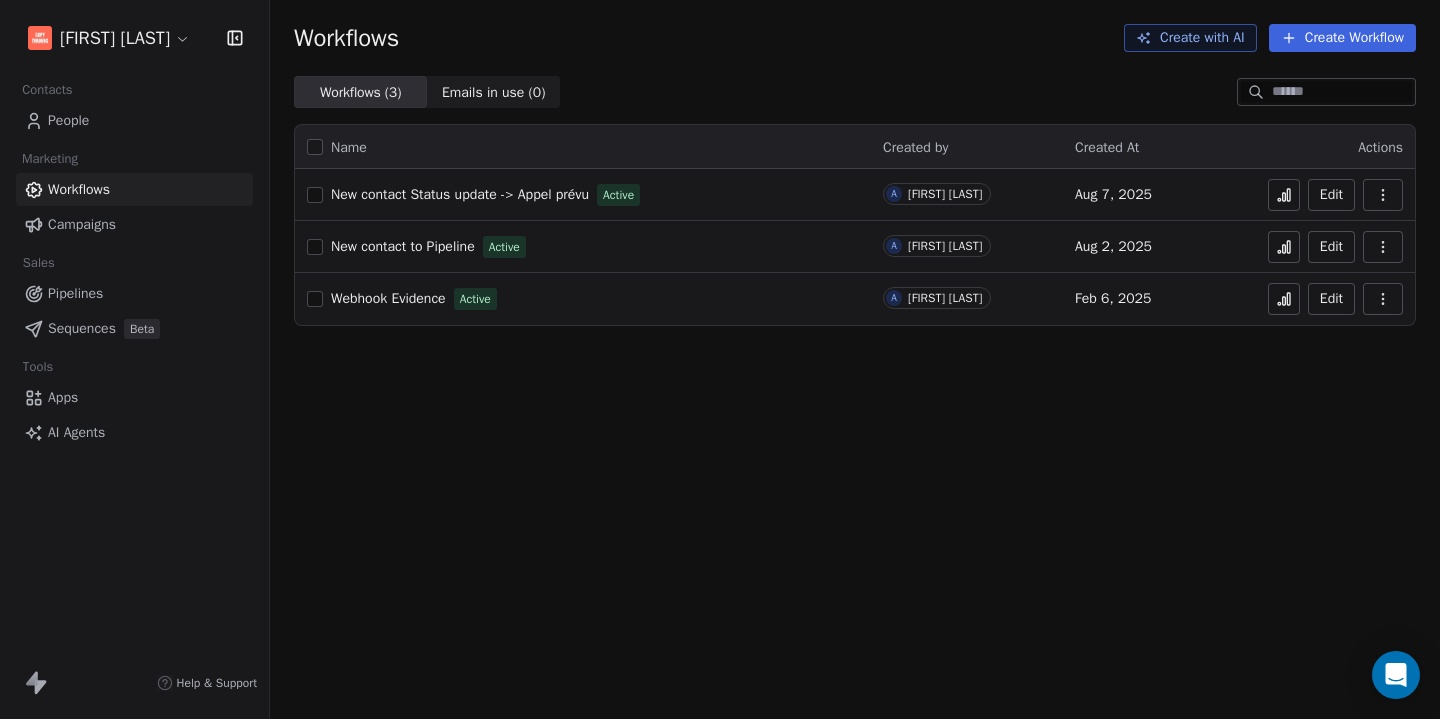 click on "People" at bounding box center (68, 120) 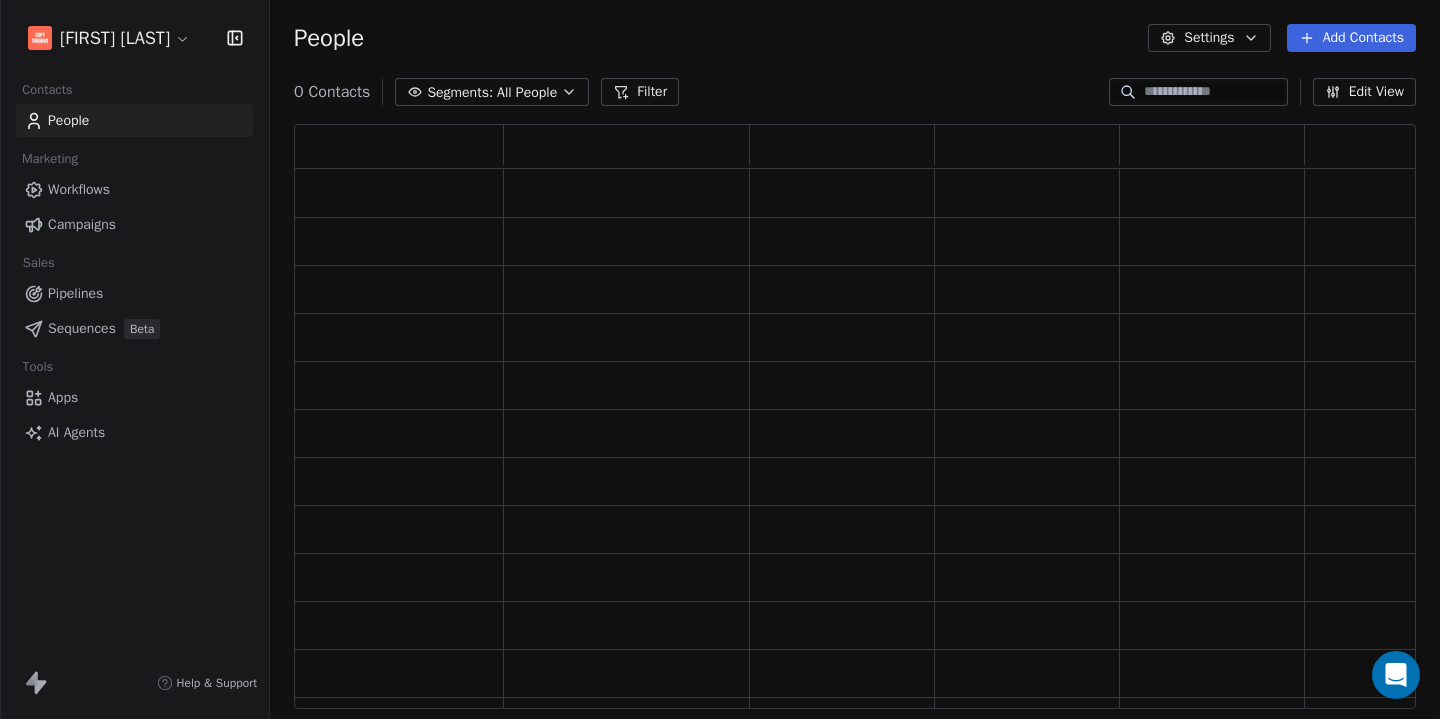 scroll, scrollTop: 1, scrollLeft: 1, axis: both 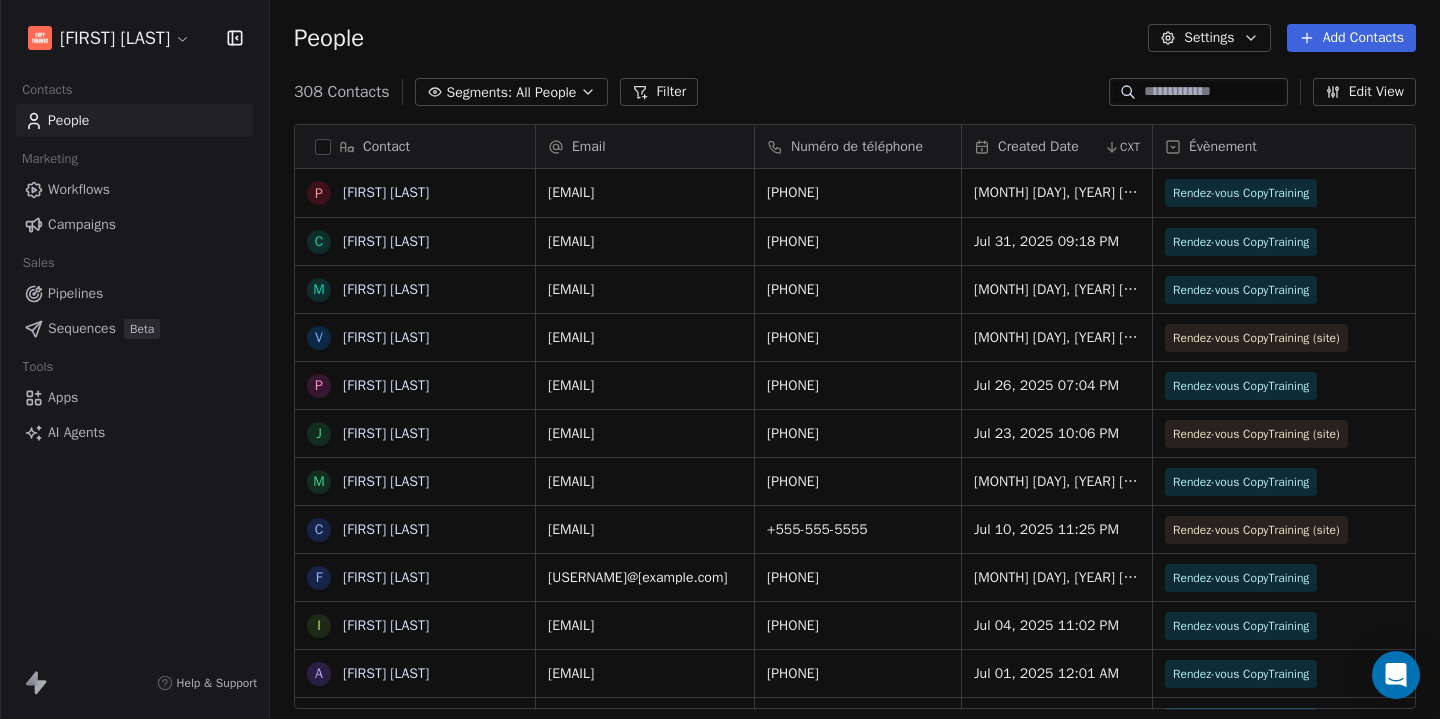 click 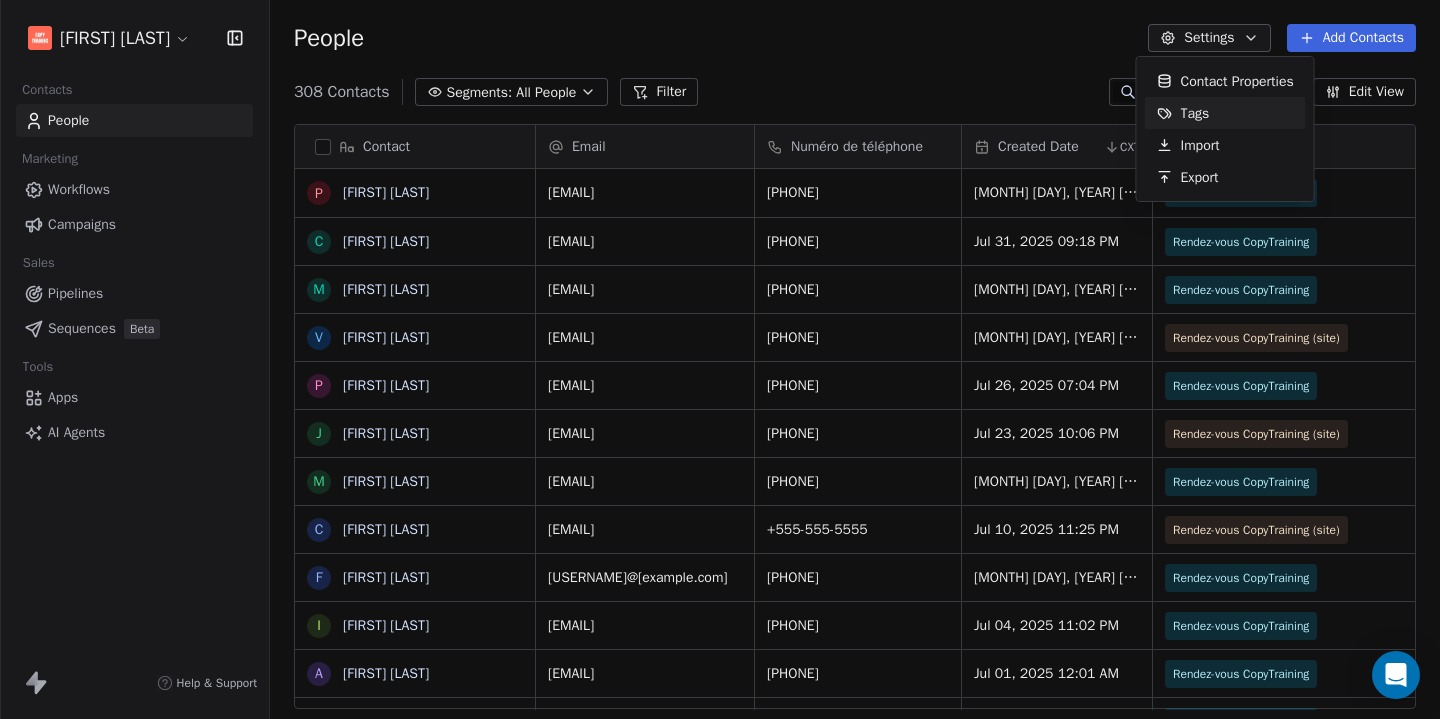 click on "Tags" at bounding box center (1195, 113) 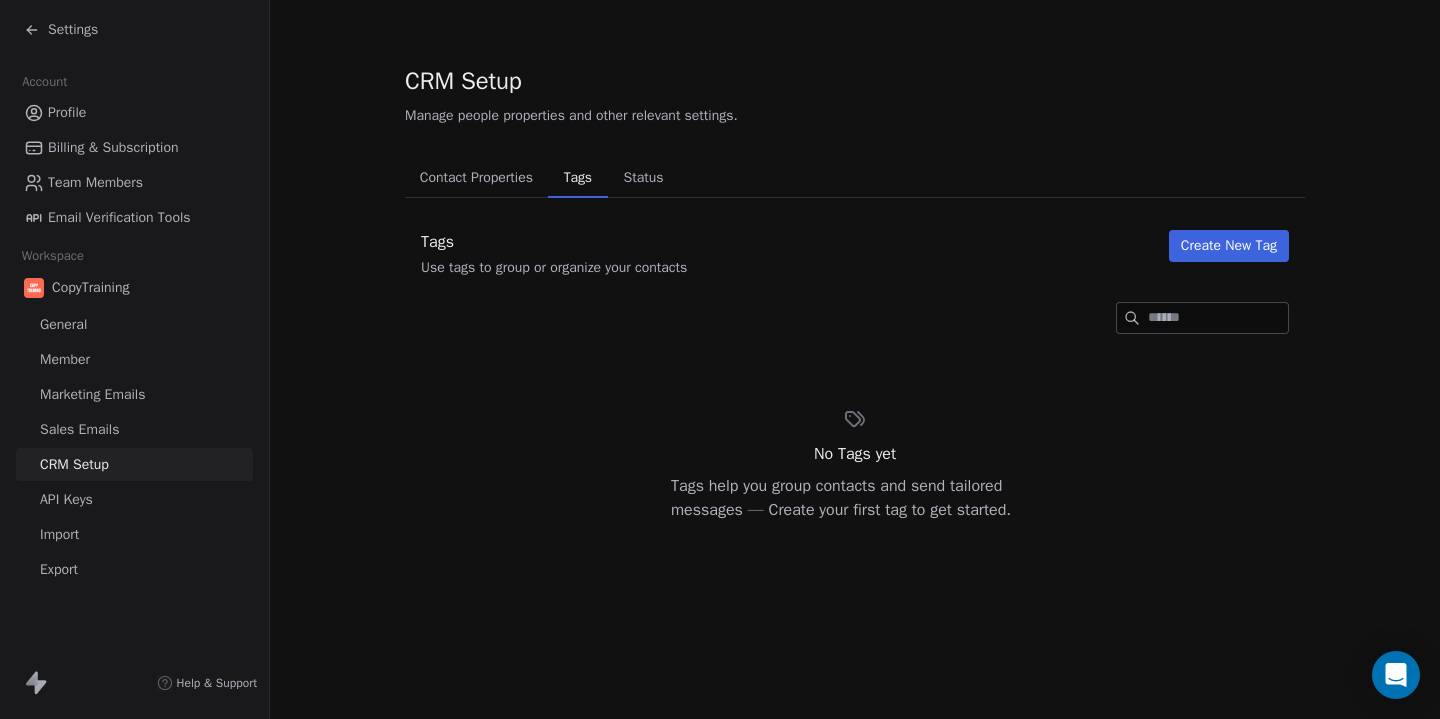 click on "Status" at bounding box center (644, 178) 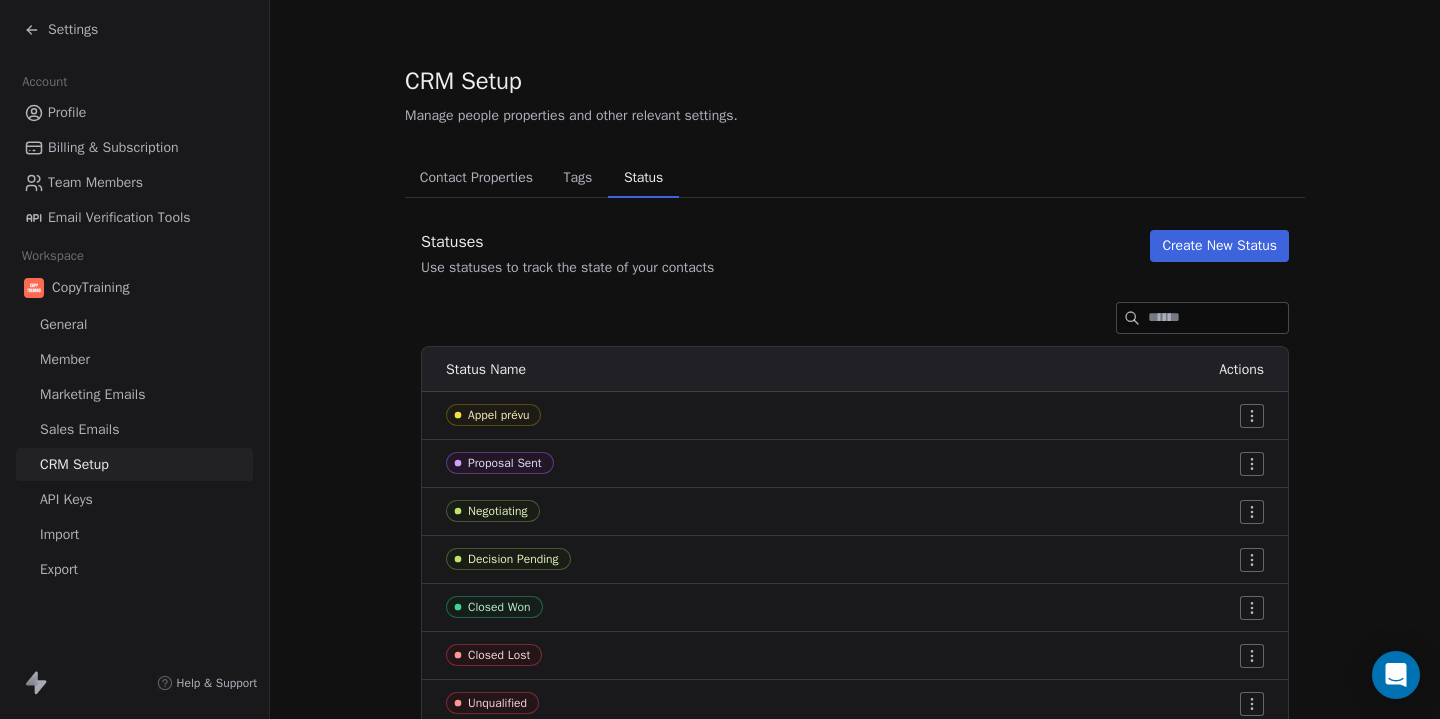 scroll, scrollTop: 74, scrollLeft: 0, axis: vertical 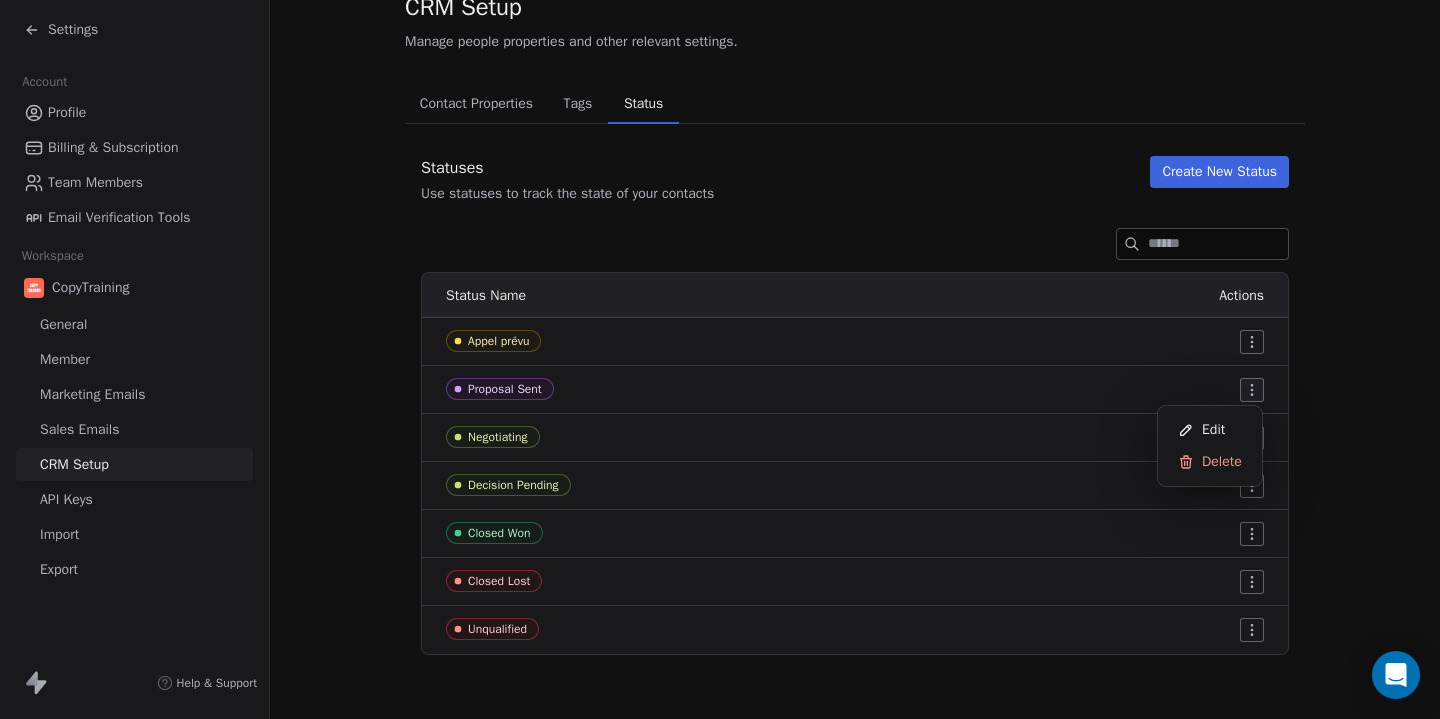 click on "Settings Account Profile Billing & Subscription Team Members Email Verification Tools Workspace CopyTraining General Member Marketing Emails Sales Emails CRM Setup API Keys Import Export Help & Support CRM Setup Manage people properties and other relevant settings. Contact Properties Contact Properties Tags Tags Status Status Statuses Use statuses to track the state of your contacts Create New Status Status Name Actions Appel prévu Proposal Sent Negotiating Decision Pending Closed Won Closed Lost Unqualified Edit Delete" at bounding box center [720, 359] 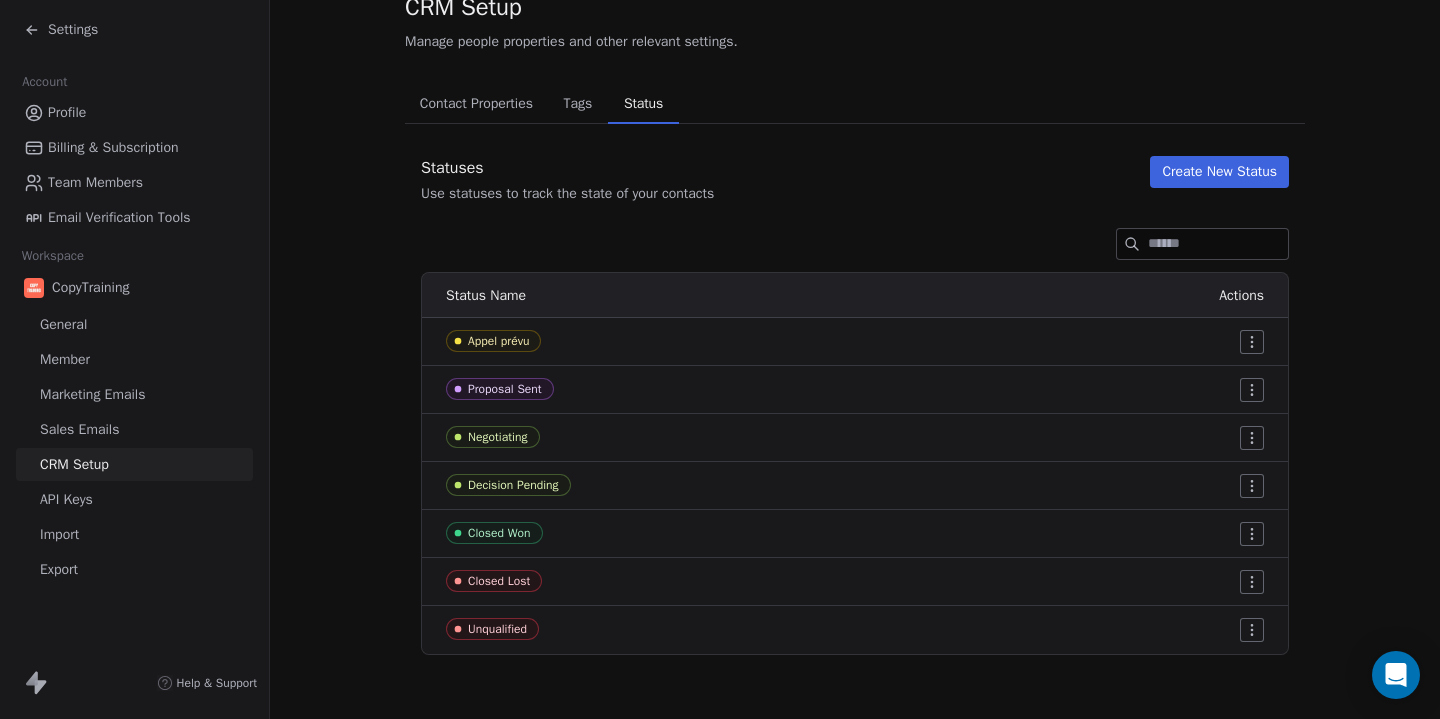 click on "Settings Account Profile Billing & Subscription Team Members Email Verification Tools Workspace CopyTraining General Member Marketing Emails Sales Emails CRM Setup API Keys Import Export Help & Support CRM Setup Manage people properties and other relevant settings. Contact Properties Contact Properties Tags Tags Status Status Statuses Use statuses to track the state of your contacts Create New Status Status Name Actions Appel prévu Proposal Sent Negotiating Decision Pending Closed Won Closed Lost Unqualified" at bounding box center [720, 359] 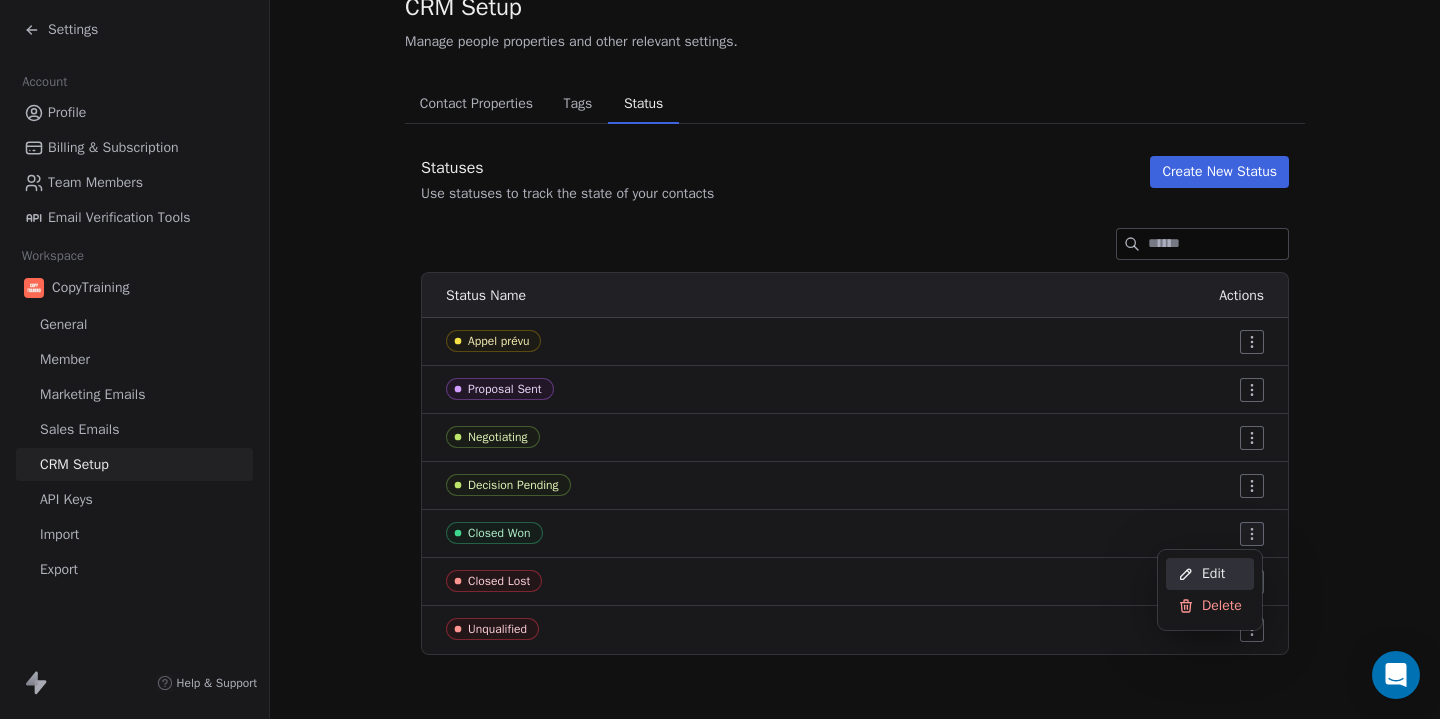 click on "Edit" at bounding box center [1213, 574] 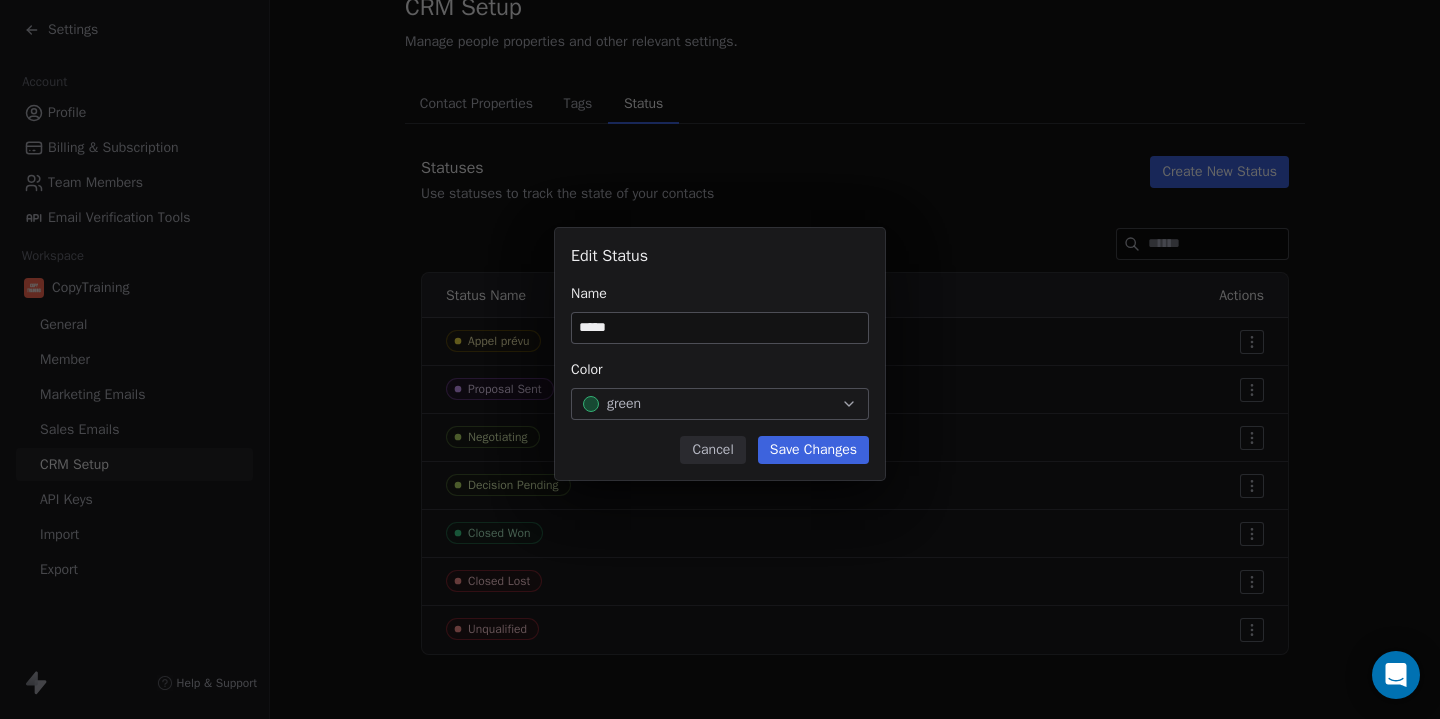 type on "*****" 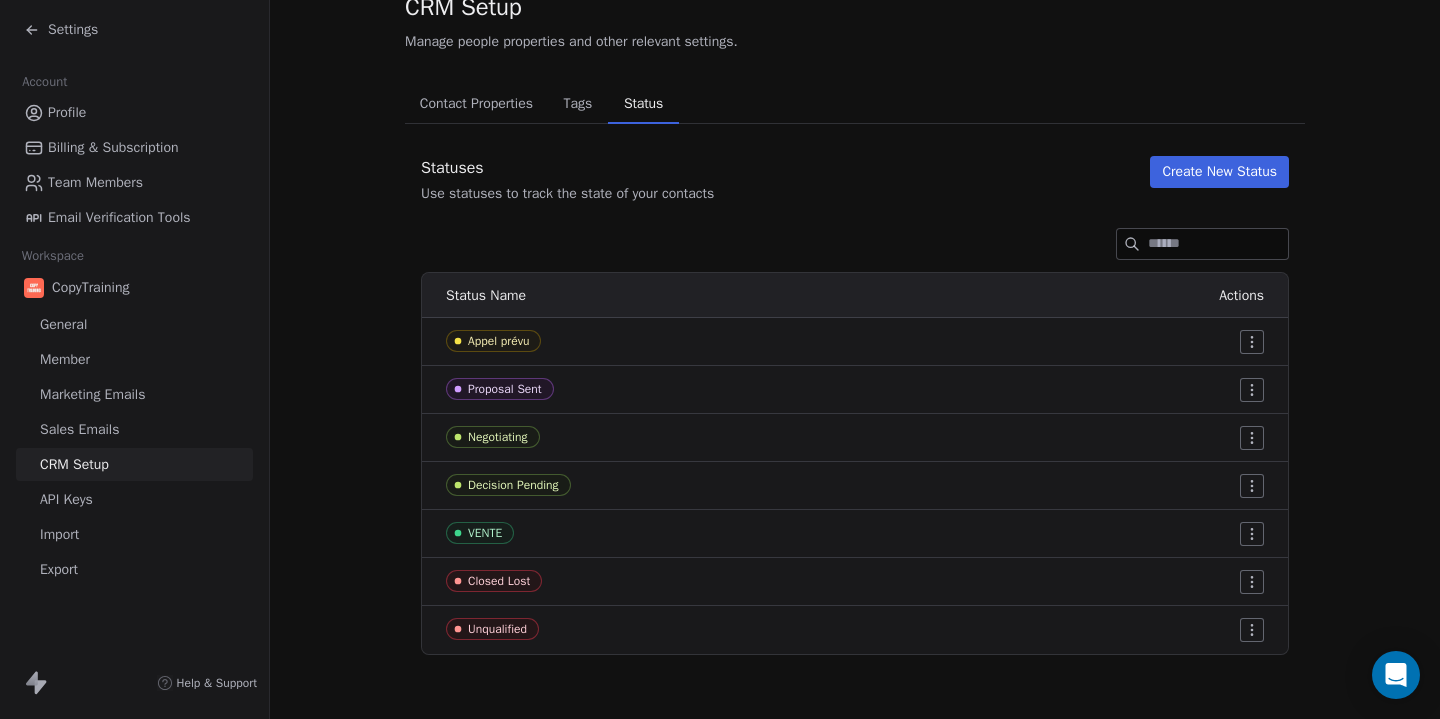 click on "Settings Account Profile Billing & Subscription Team Members Email Verification Tools Workspace CopyTraining General Member Marketing Emails Sales Emails CRM Setup API Keys Import Export Help & Support CRM Setup Manage people properties and other relevant settings. Contact Properties Contact Properties Tags Tags Status Status Statuses Use statuses to track the state of your contacts Create New Status Status Name Actions Appel prévu Proposal Sent Negotiating Decision Pending VENTE Closed Lost Unqualified" at bounding box center (720, 359) 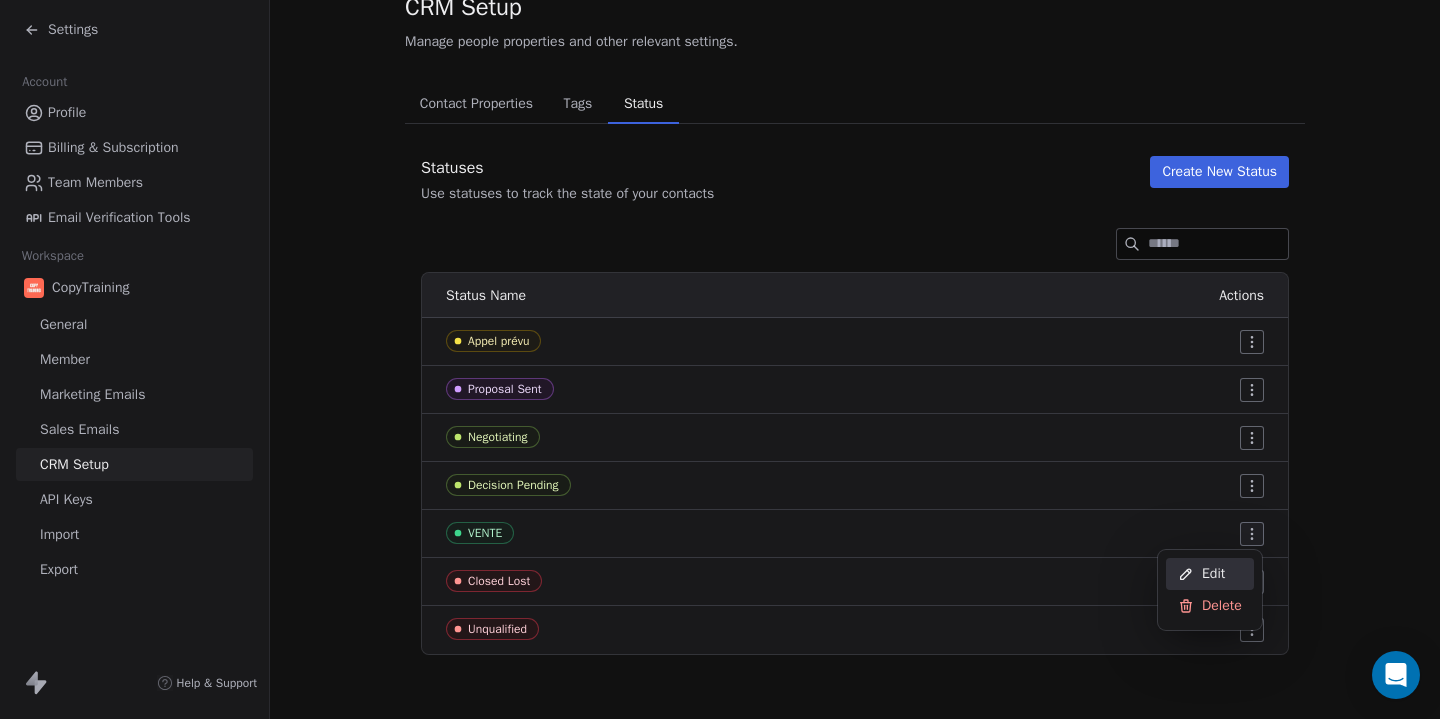 click on "Edit" at bounding box center [1210, 574] 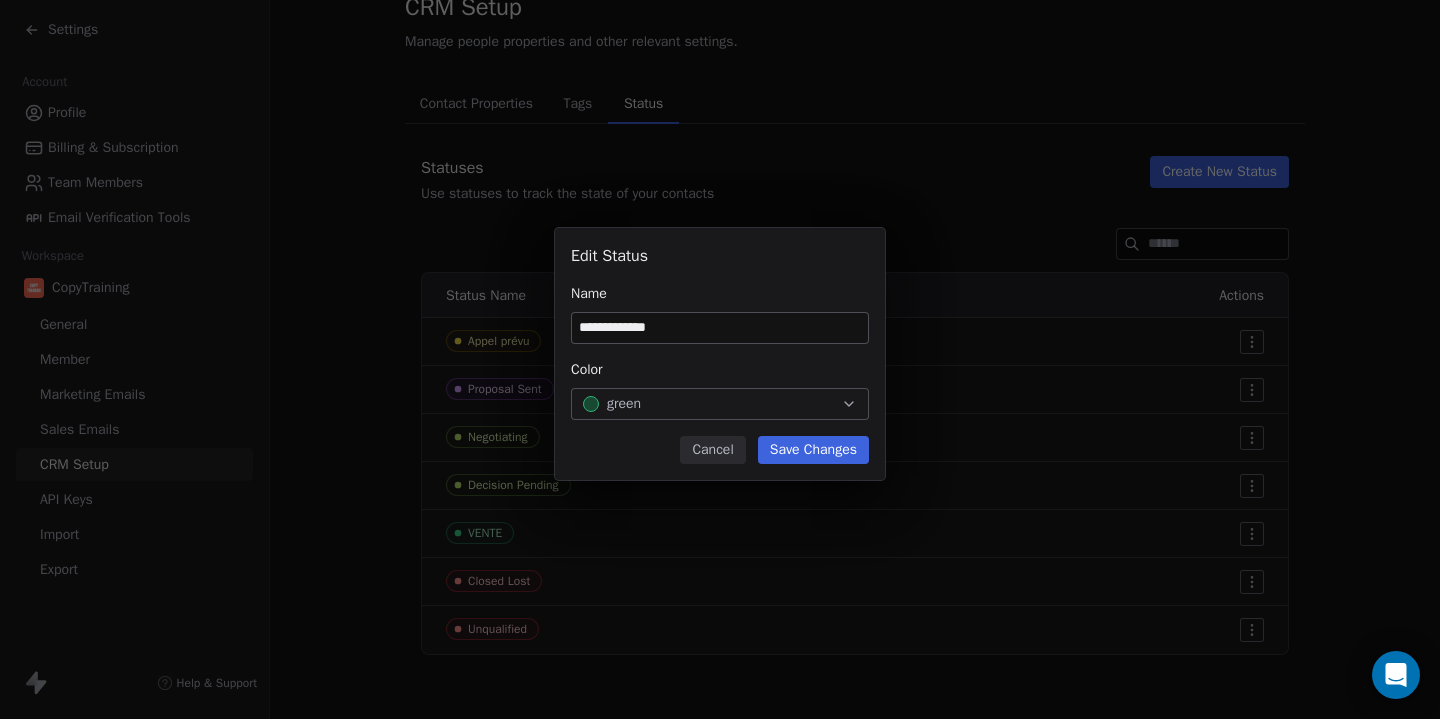 type on "**********" 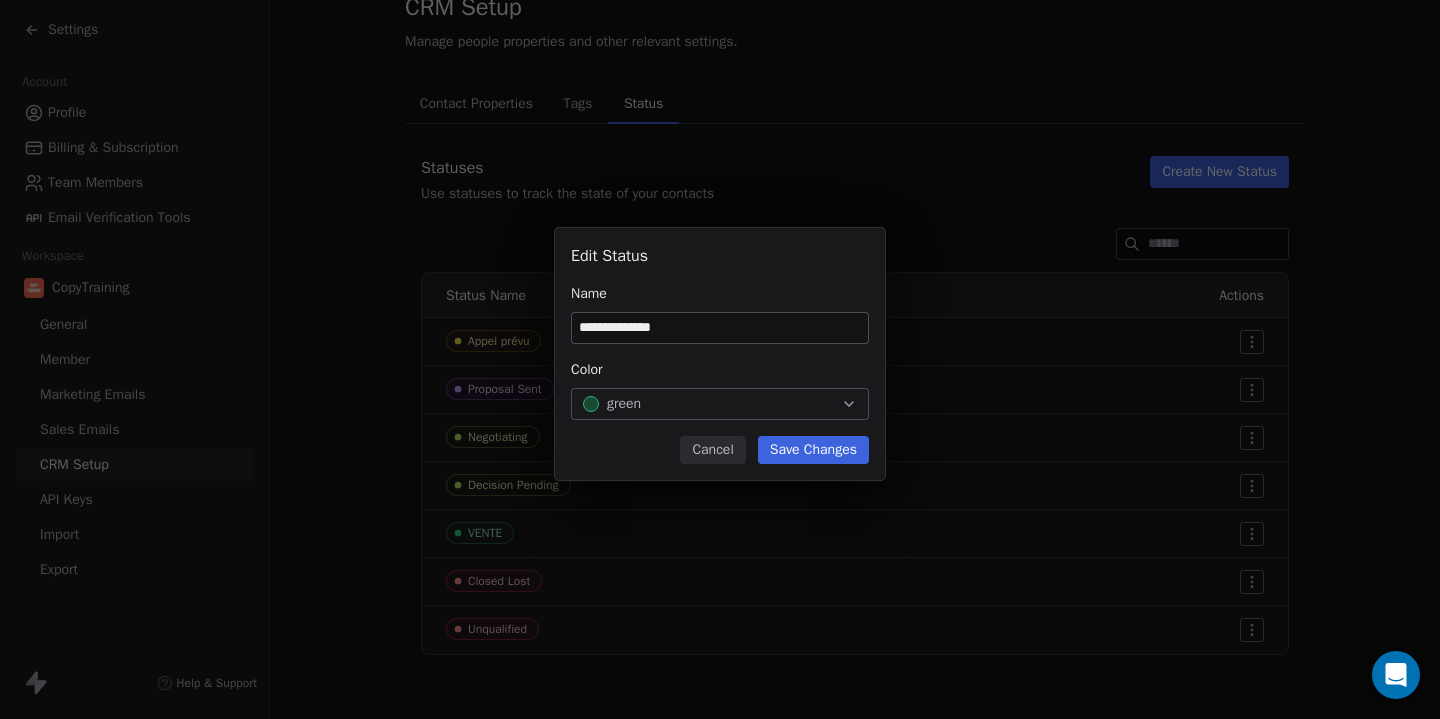 click on "Save Changes" at bounding box center (813, 450) 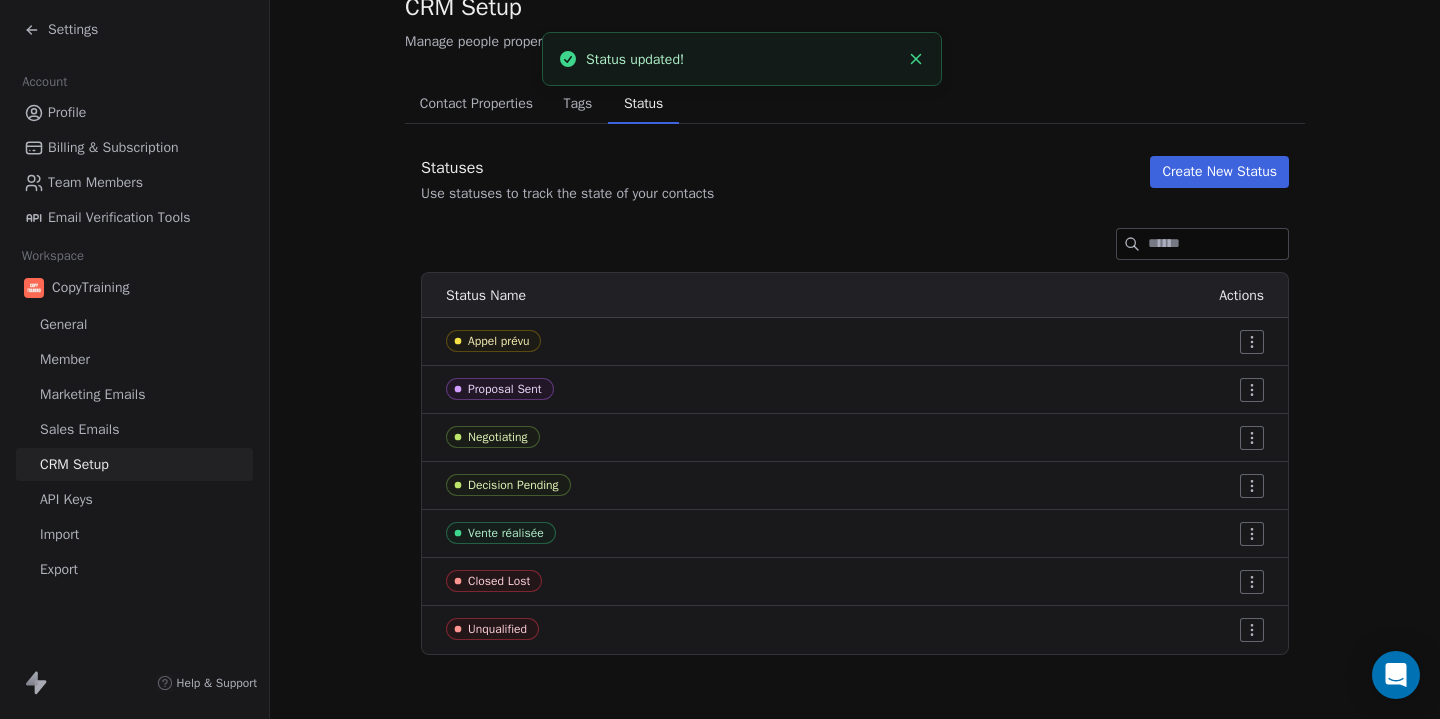 click on "Settings Account Profile Billing & Subscription Team Members Email Verification Tools Workspace CopyTraining General Member Marketing Emails Sales Emails CRM Setup API Keys Import Export Help & Support CRM Setup Manage people properties and other relevant settings. Contact Properties Contact Properties Tags Tags Status Status Statuses Use statuses to track the state of your contacts Create New Status Status Name Actions Appel prévu Proposal Sent Negotiating Decision Pending Vente réalisée Closed Lost Unqualified   Status updated!" at bounding box center (720, 359) 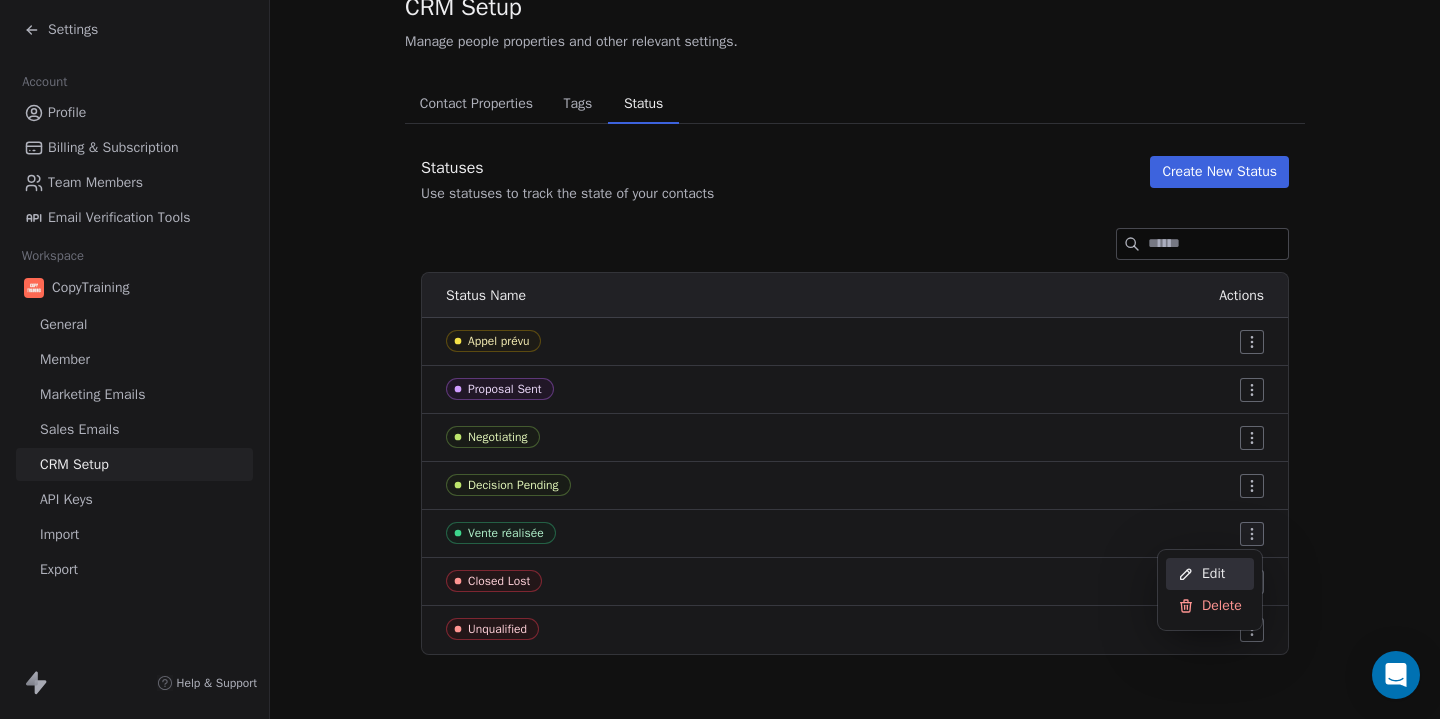 click on "Edit" at bounding box center (1210, 574) 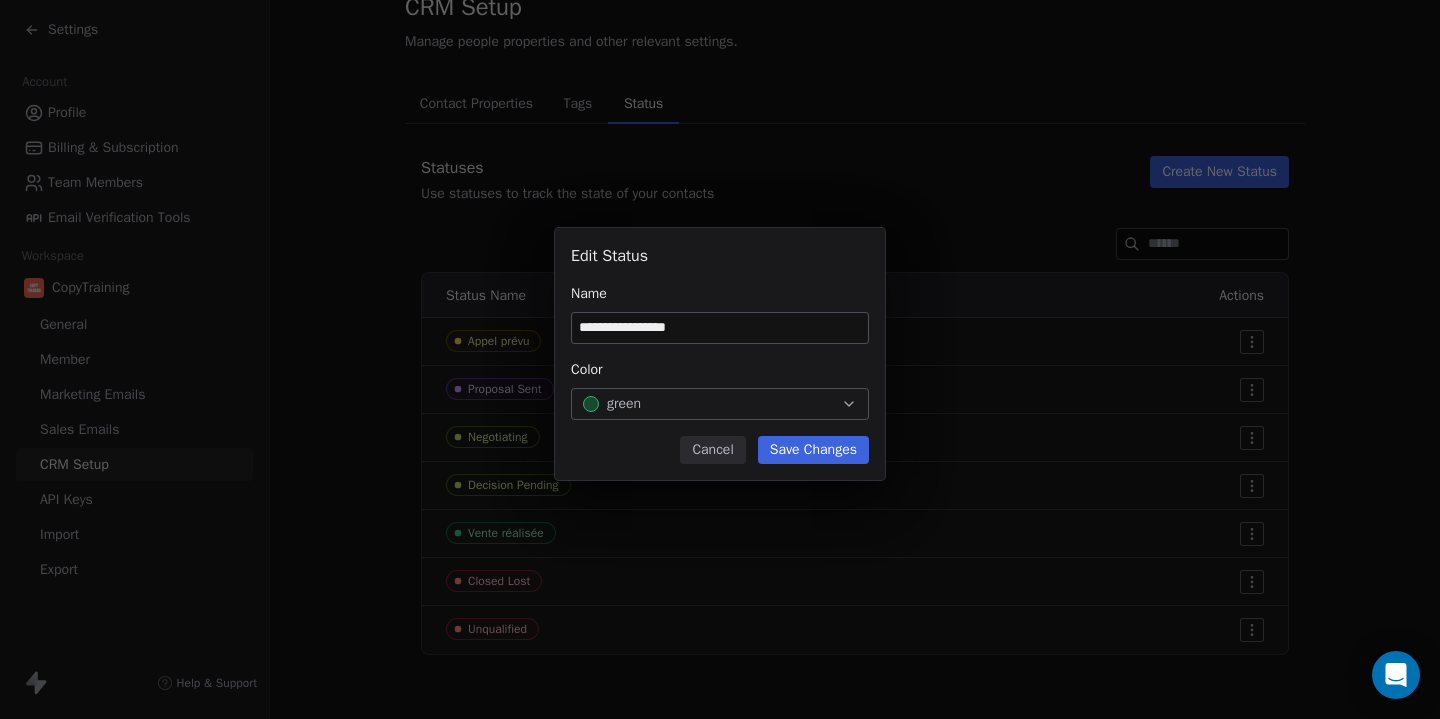 type on "**********" 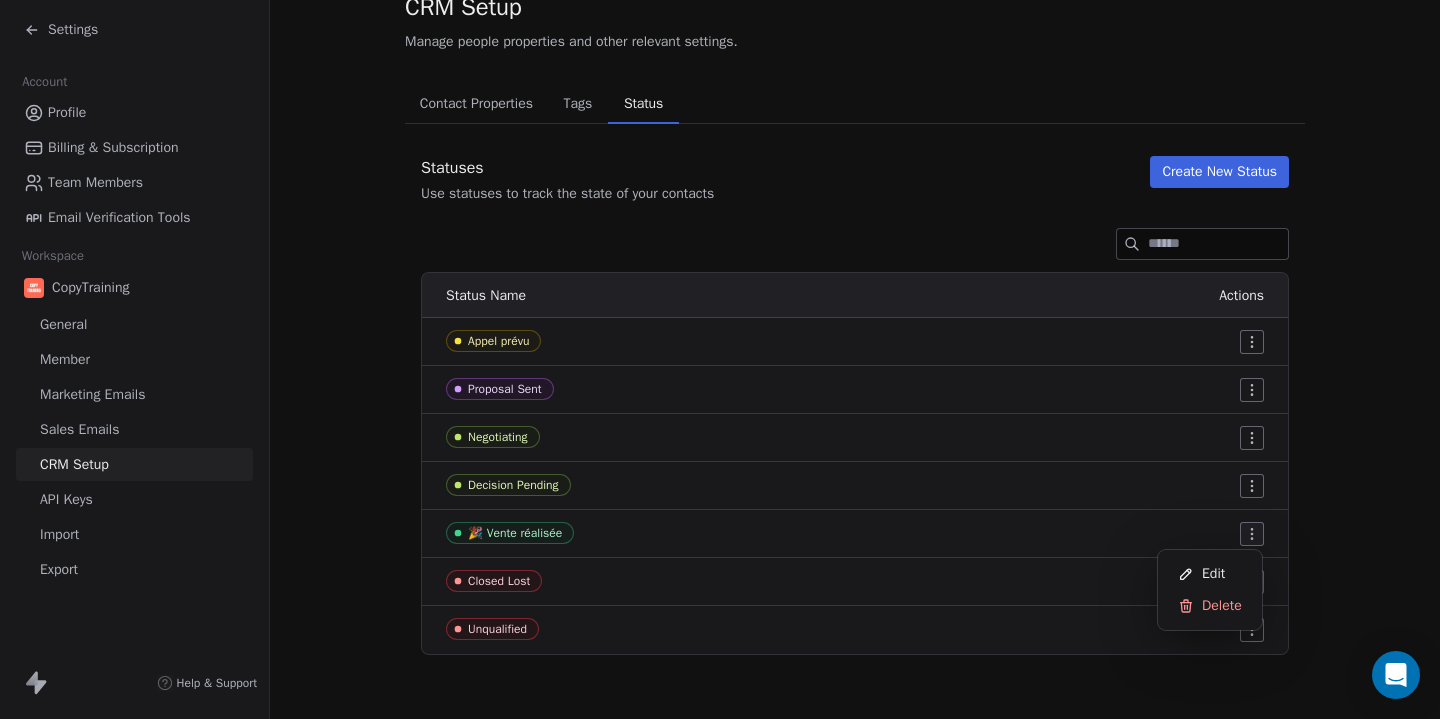 click on "Settings Account Profile Billing & Subscription Team Members Email Verification Tools Workspace CopyTraining General Member Marketing Emails Sales Emails CRM Setup API Keys Import Export Help & Support CRM Setup Manage people properties and other relevant settings. Contact Properties Contact Properties Tags Tags Status Status Statuses Use statuses to track the state of your contacts Create New Status Status Name Actions Appel prévu Proposal Sent Negotiating Decision Pending 🎉 Vente réalisée Closed Lost Unqualified
Edit Delete" at bounding box center [720, 359] 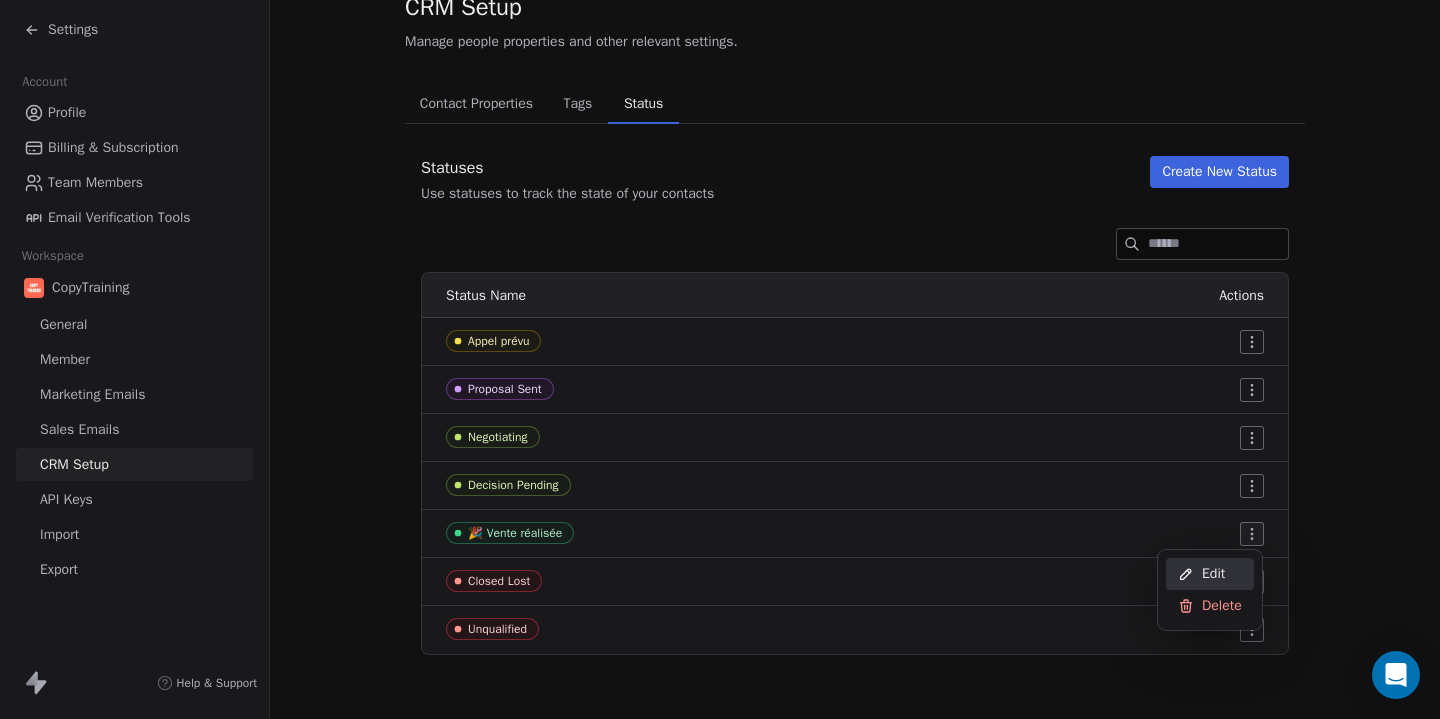 click on "Edit" at bounding box center [1213, 574] 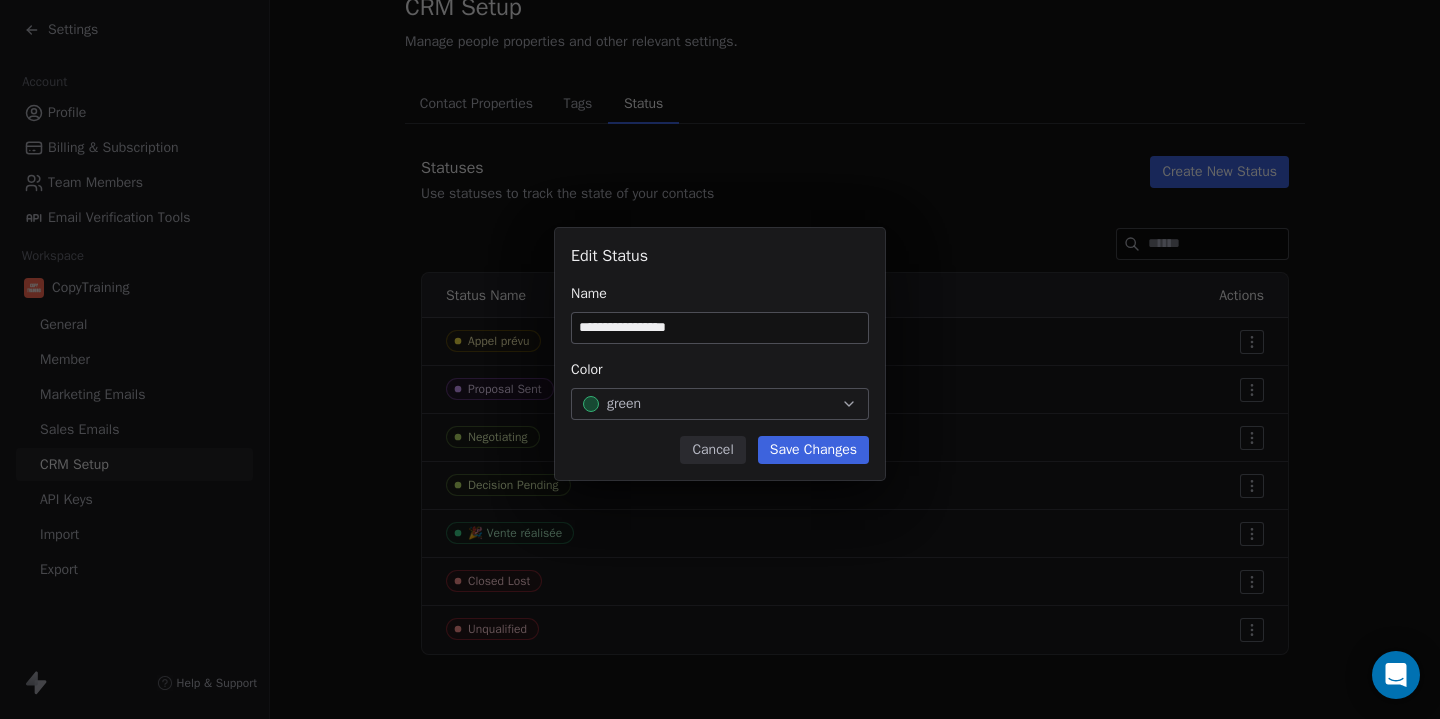 click on "**********" at bounding box center [720, 328] 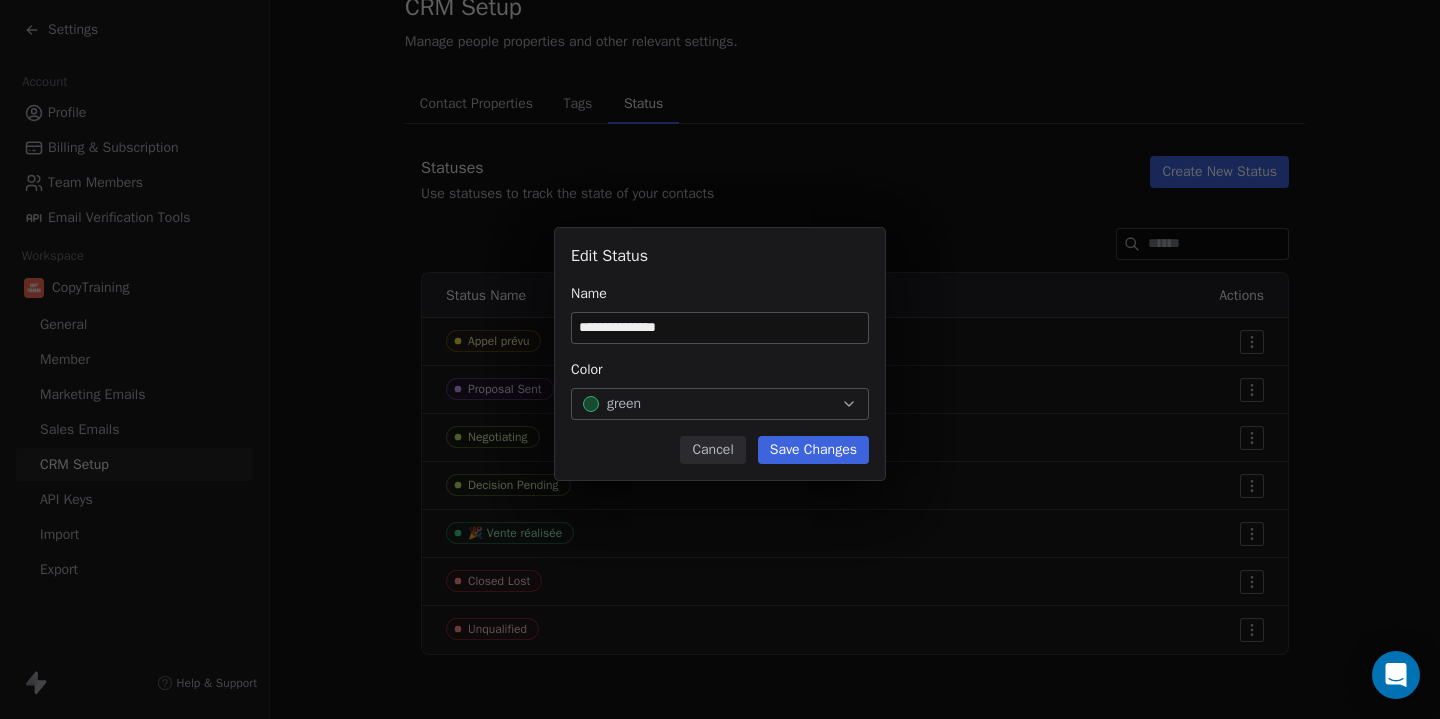 type on "**********" 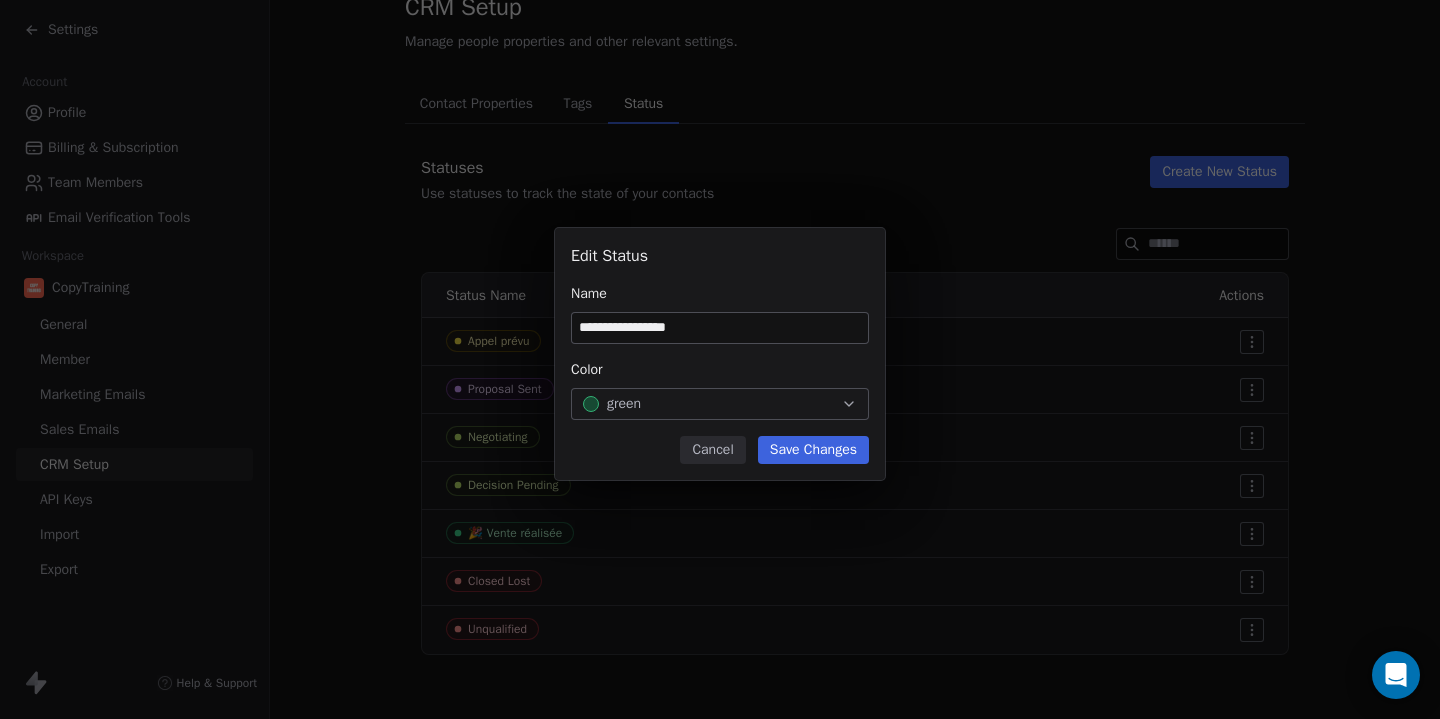 click on "Save Changes" at bounding box center (813, 450) 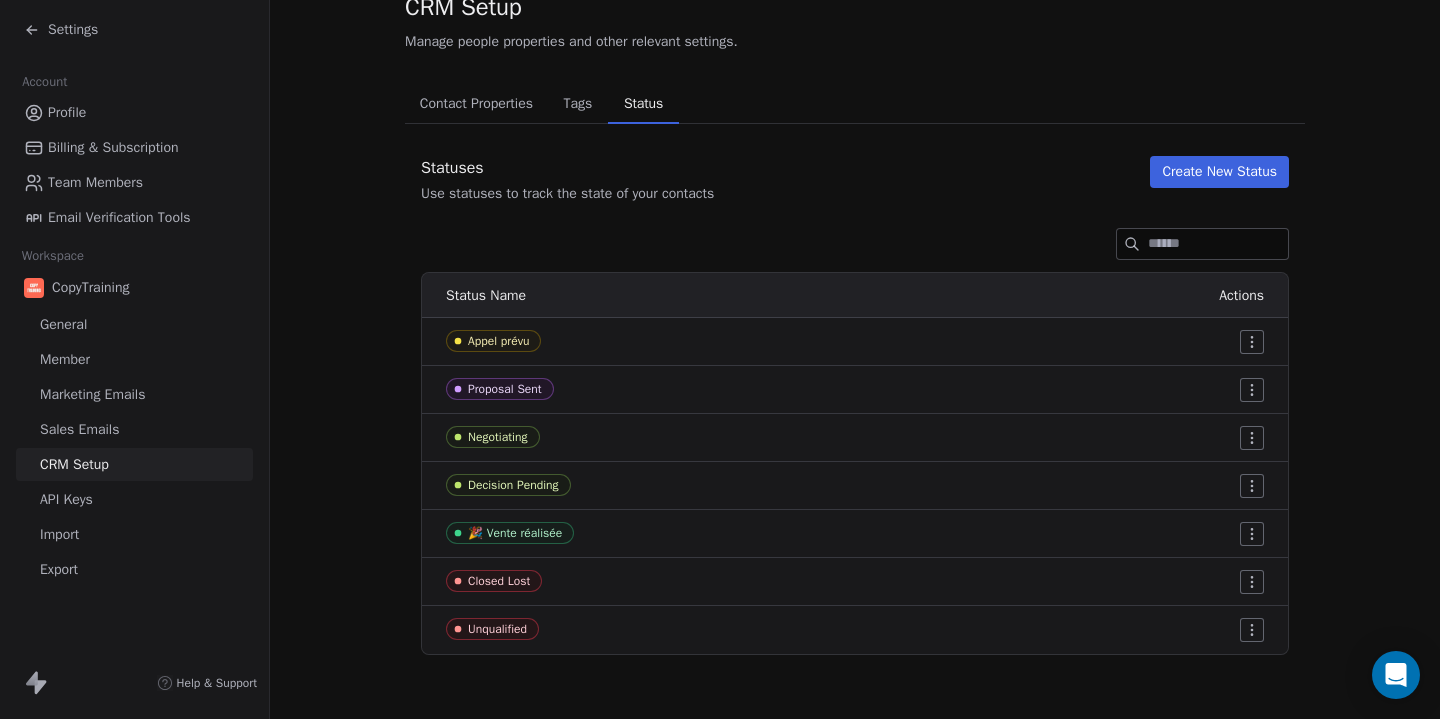 click on "Profile" at bounding box center [134, 112] 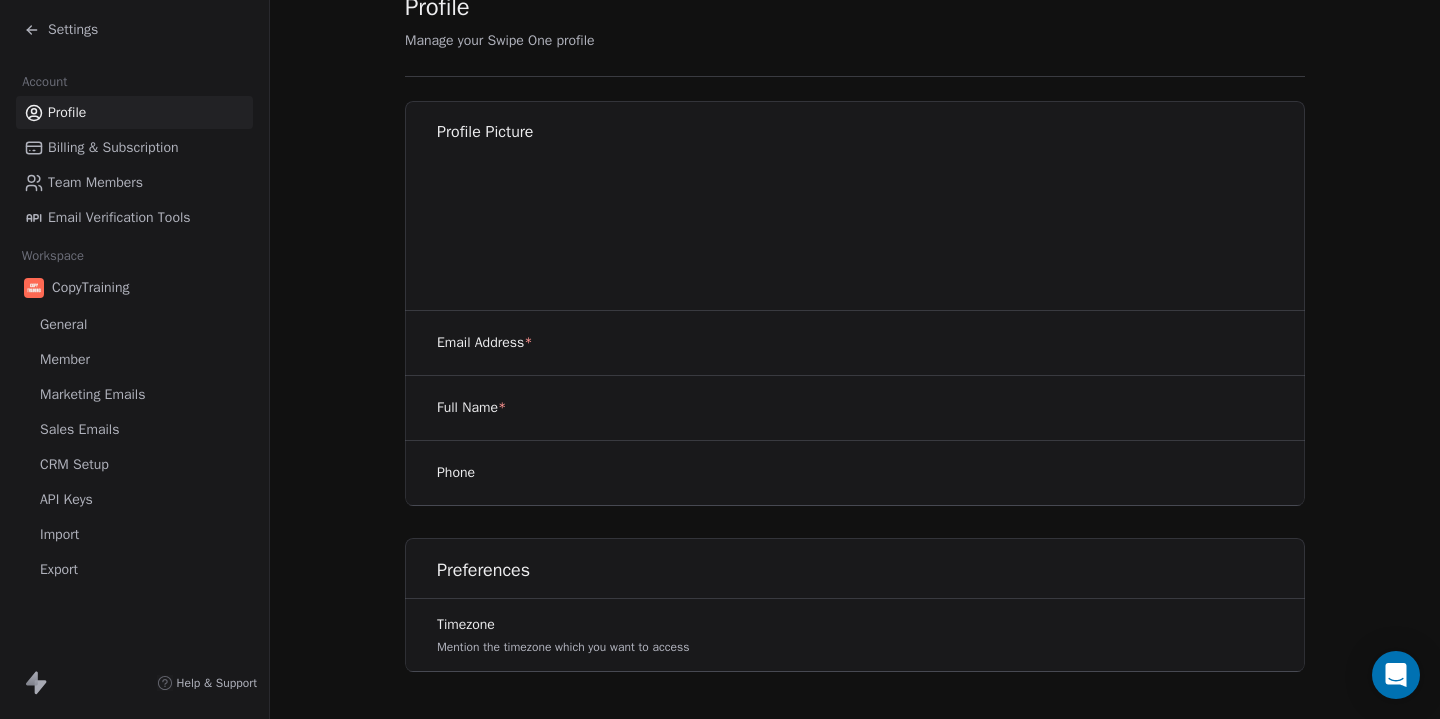 scroll, scrollTop: 0, scrollLeft: 0, axis: both 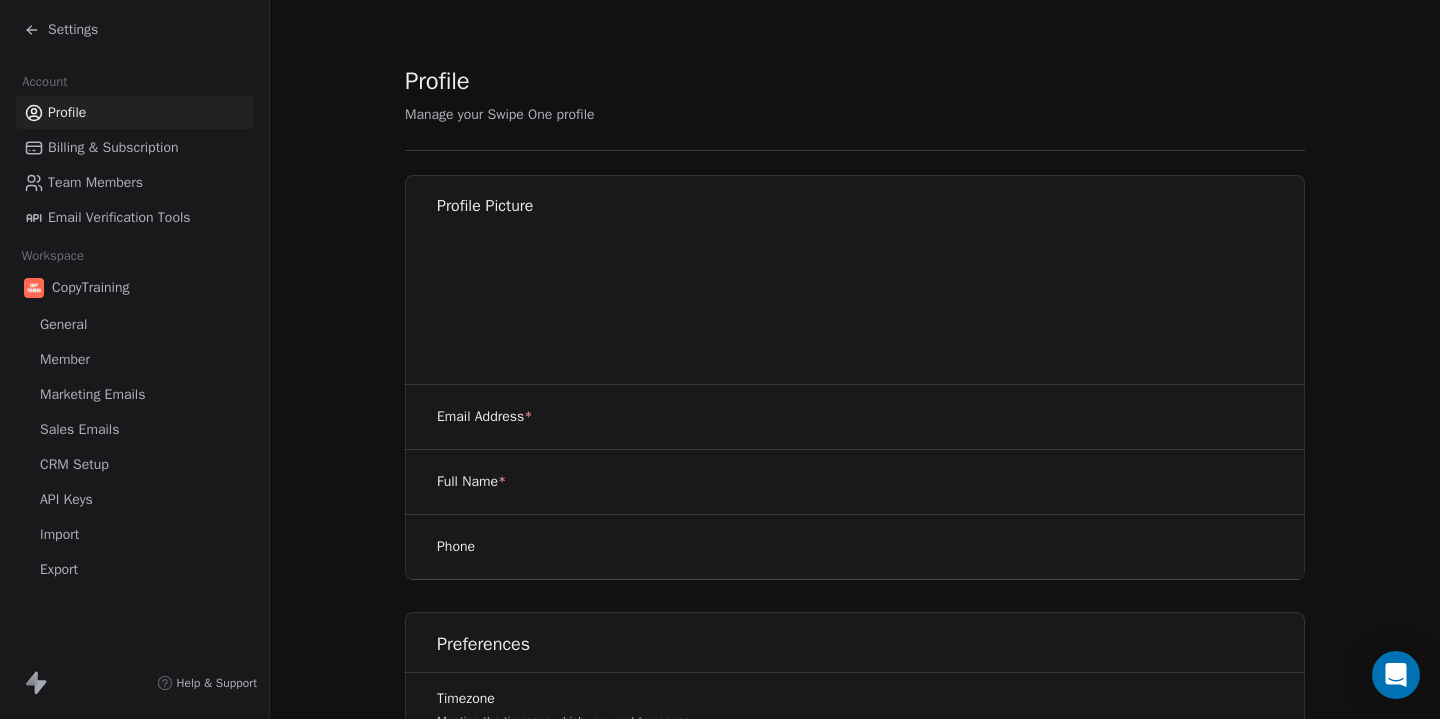 click on "Settings" at bounding box center (73, 30) 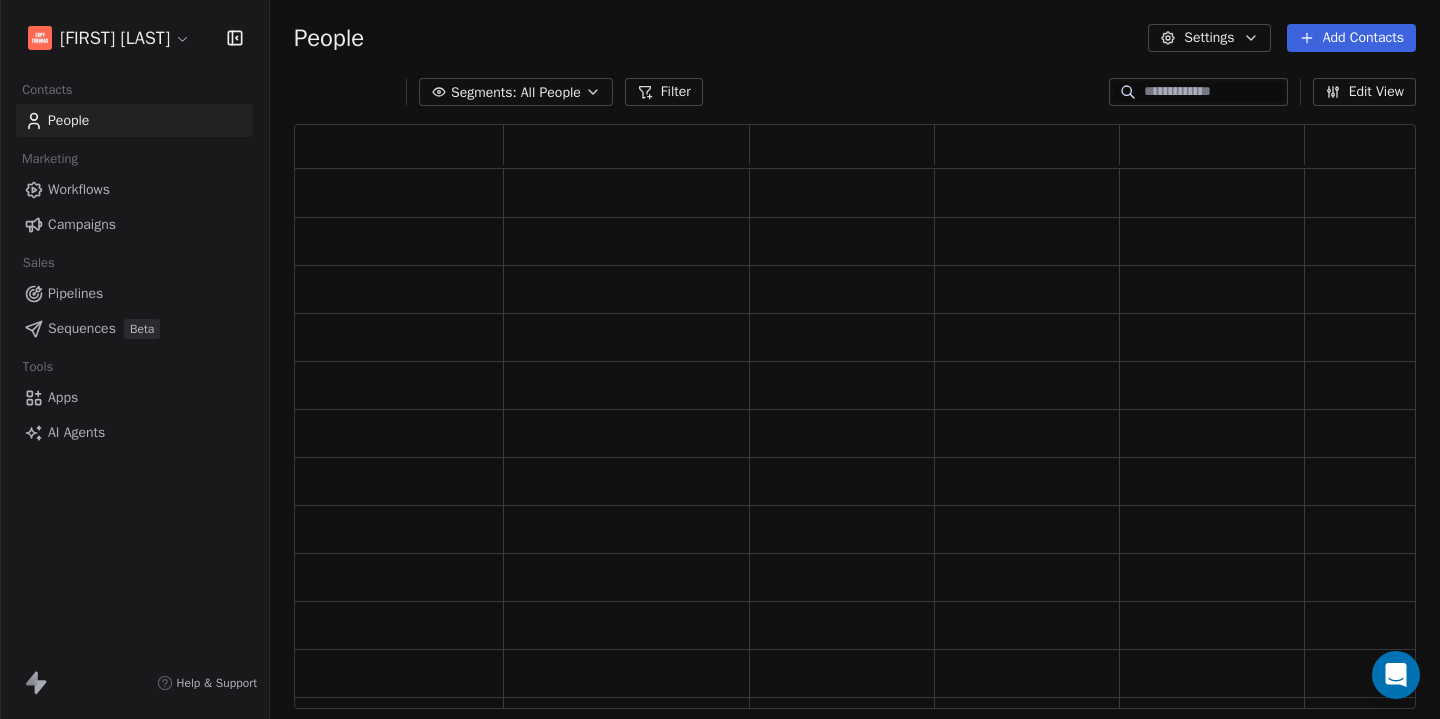 scroll, scrollTop: 1, scrollLeft: 1, axis: both 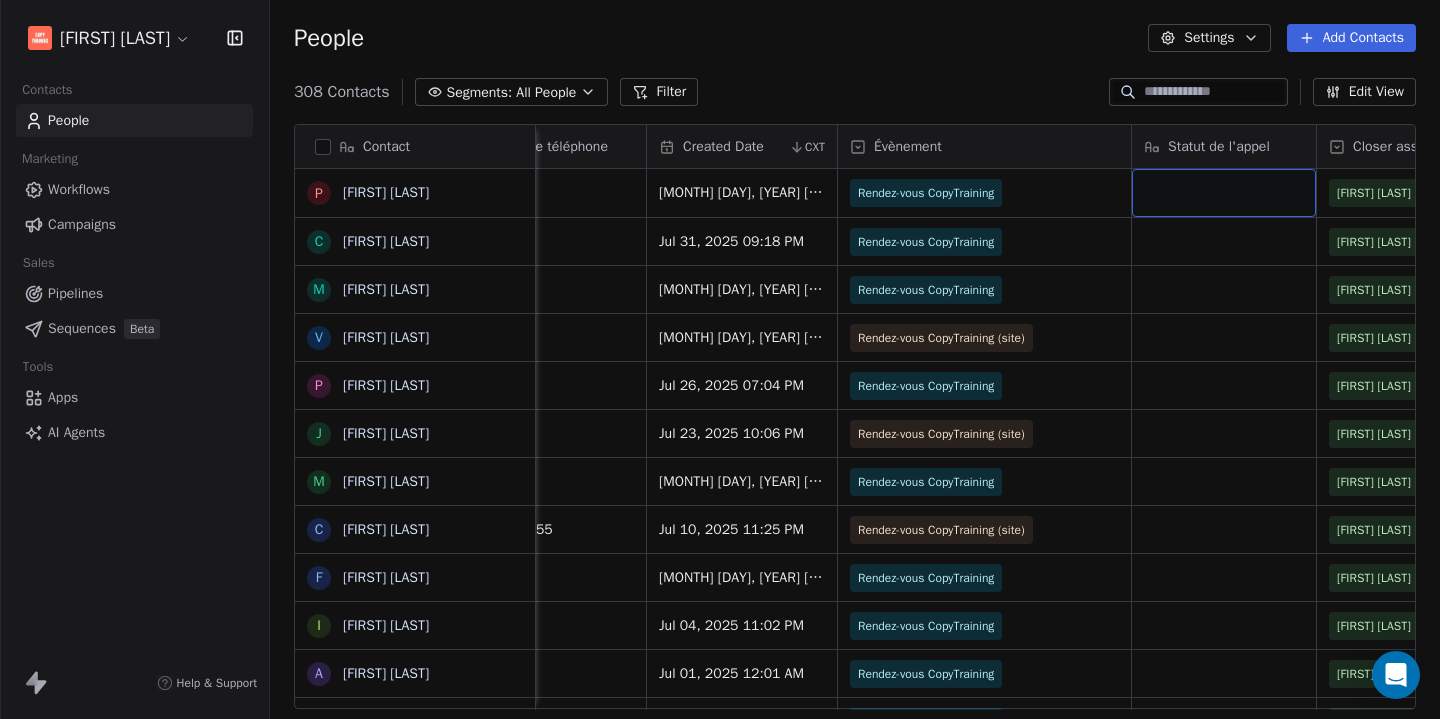 click at bounding box center (1224, 193) 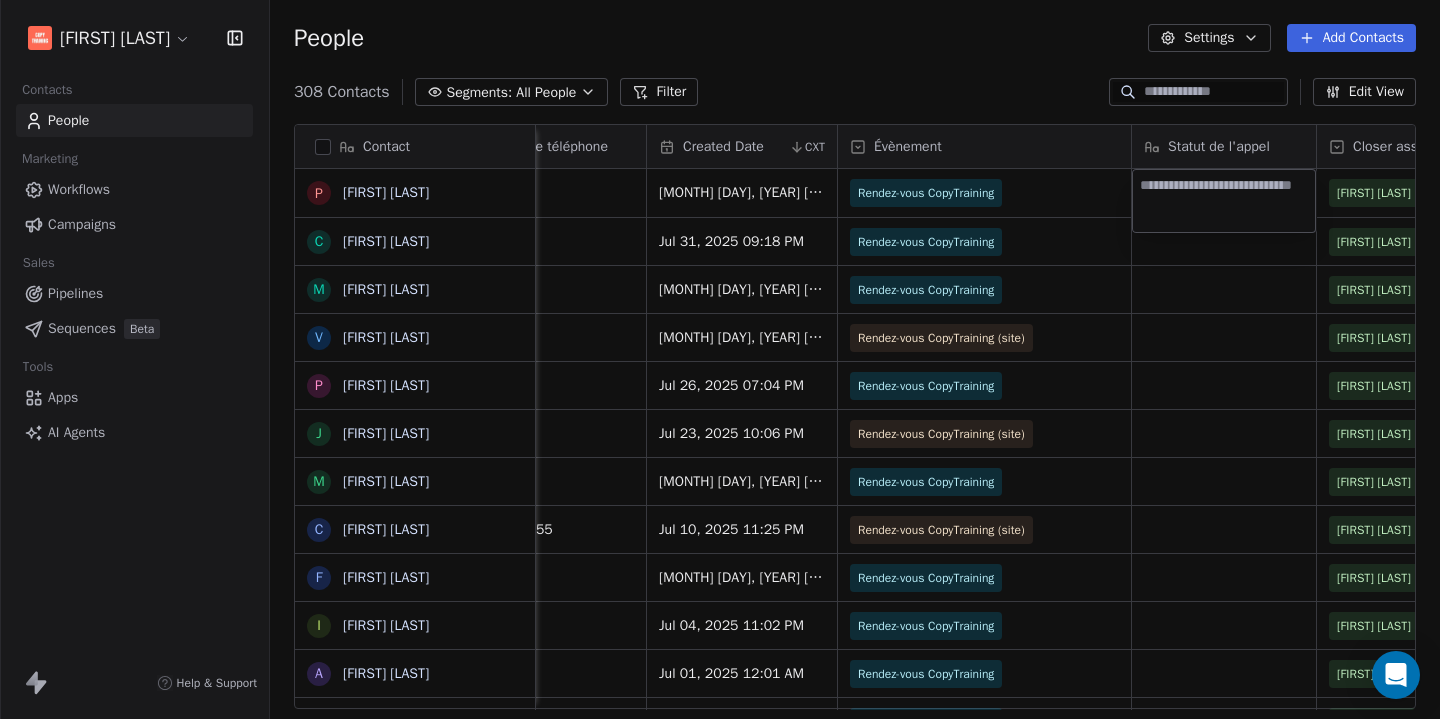 click on "Contacts People Marketing Workflows Campaigns Sales Pipelines Sequences Beta Tools Apps AI Agents Help & Support People Settings Add Contacts 308 Contacts Segments: All People Filter Edit View Tag Add to Sequence Export Contact P [FIRST] [LAST] C [FIRST] [LAST] M [FIRST] [LAST] V [FIRST] [LAST] P [FIRST] [LAST] J [FIRST] [LAST] M [FIRST] [LAST] C [FIRST] [LAST] F [FIRST] [LAST] I [FIRST] [LAST] A [FIRST] [LAST] Y [FIRST] [LAST] S [FIRST] [LAST] X [FIRST] [LAST] G [FIRST] [LAST] M [FIRST] [LAST] N [FIRST] [LAST] L [FIRST] [LAST] t [FIRST] [LAST] G [FIRST] [LAST] A [FIRST] [LAST] A [FIRST] [LAST] W [FIRST] [LAST] F [FIRST] [LAST] H [FIRST] [LAST] P [FIRST] [LAST] E [FIRST] [LAST] A [FIRST] [LAST] R [FIRST] [LAST] S [FIRST] [LAST] M [FIRST] [LAST] P [FIRST] [LAST] Email Numéro de téléphone Created Date CXT Évènement Statut de l'appel Closer assigné Fuseau horaire Date de création de l'appel CXT Date et heure de l'appel CXT" at bounding box center [720, 359] 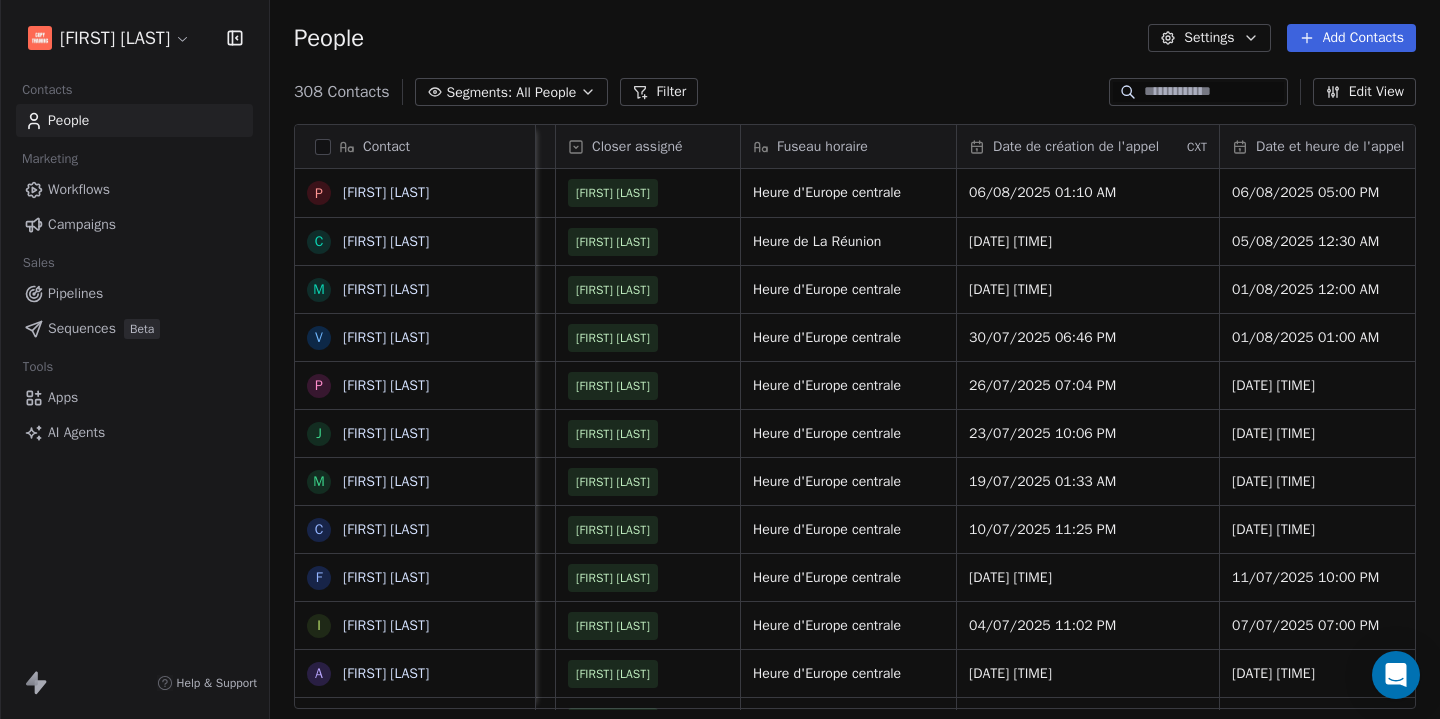 scroll, scrollTop: 0, scrollLeft: 447, axis: horizontal 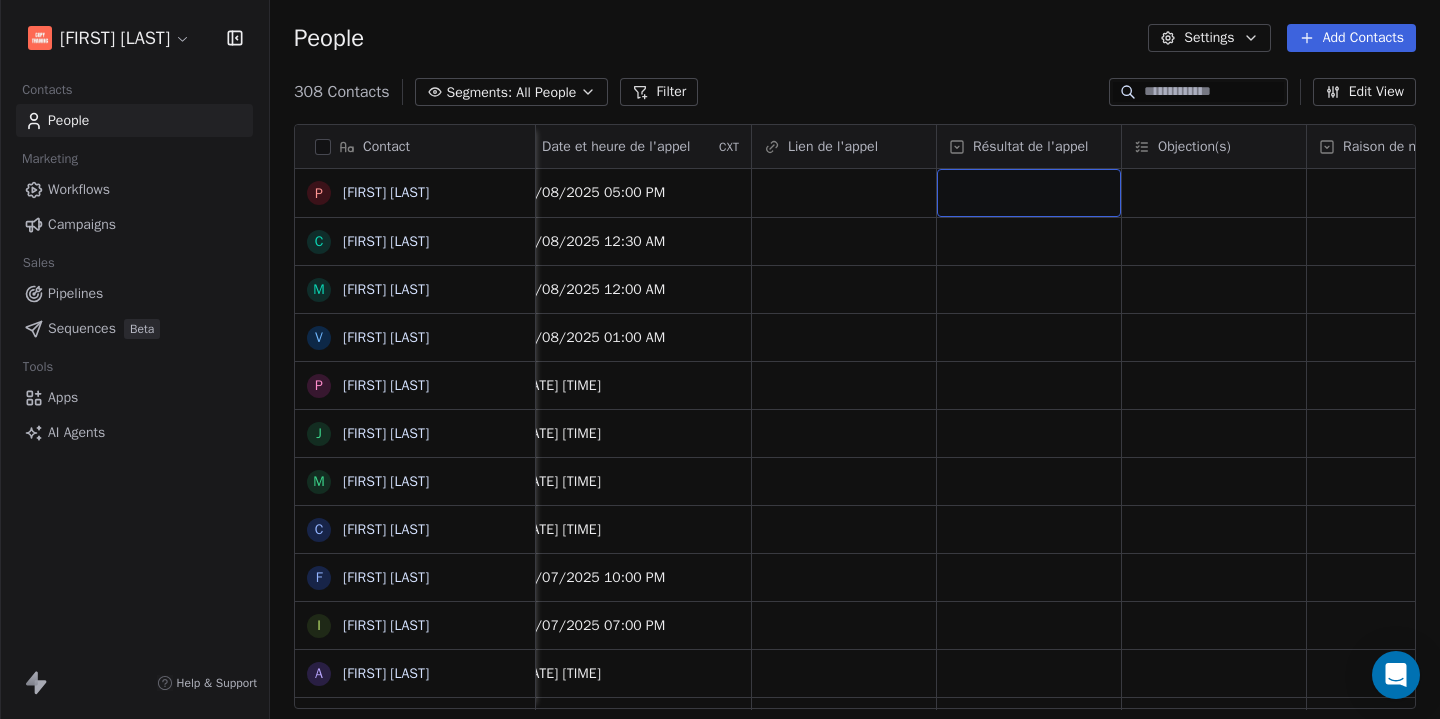 click at bounding box center (1029, 193) 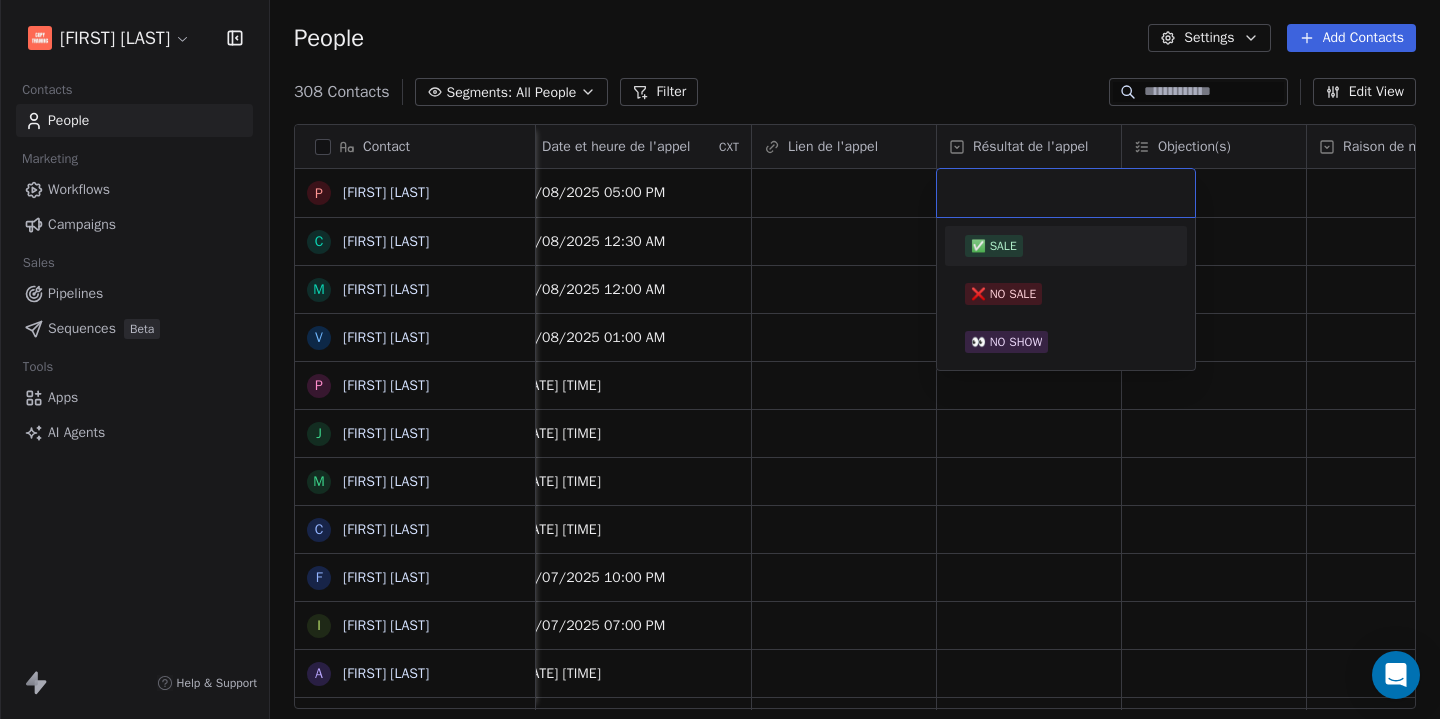 click on "Adrien Le Stang Contacts People Marketing Workflows Campaigns Sales Pipelines Sequences Beta Tools Apps AI Agents Help & Support People Settings Add Contacts 308 Contacts Segments: All People Filter Edit View Tag Add to Sequence Export Contact P Pascal Bounzi C Cécile Eclapier M Mhamed ZARIAH V Vanessa Louis-Sidney P Patrick Laouamri J Jeanne Ravisy M Mathilde Vadeleau C Charlotte Roiseux F Fabien Van der Meulen I Ingrid Jourdan A Aurore Ostengo Y Yves BITON S Sylvain Casini X Xavier HESSELBARTH G Géraldine Viard M Mélina MERIDAN N Noël TEGA SIMO L Léa Métayet t test test G Gabin Sportiello A Annaël Pendu A AGNES CATARINA W Werner MARTI F François Jové H Houria Mah P Paul Soleillet E Etienne Pomente A Alexandra CHATEAU R Rime Abou-hafs S Sophie de la Vieuville M Maï-Linh TRAN P Patricia Thorez Closer assigné Fuseau horaire Date de création de l'appel CXT Date et heure de l'appel CXT Lien de l'appel Résultat de l'appel Objection(s) Raison de non-vente À relancer le Valeur de la vente" at bounding box center (720, 359) 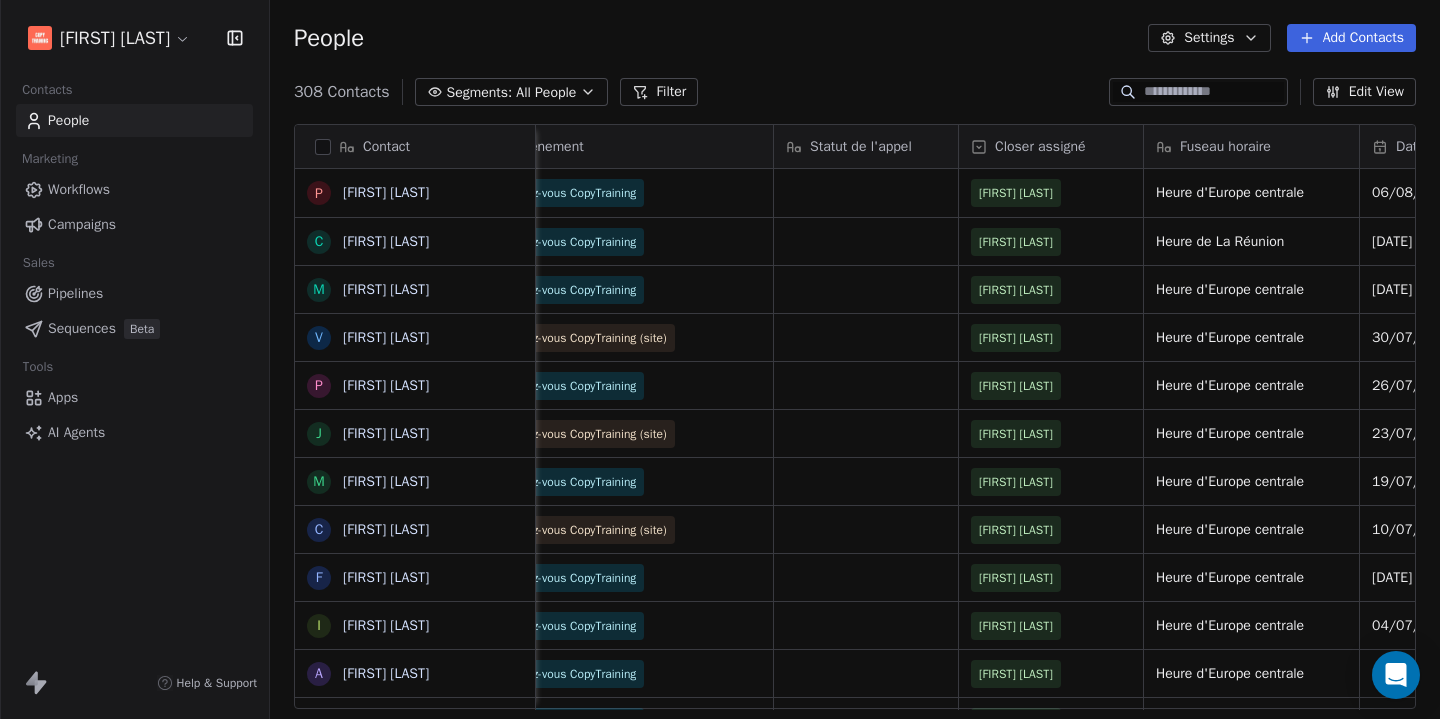 scroll, scrollTop: 0, scrollLeft: 680, axis: horizontal 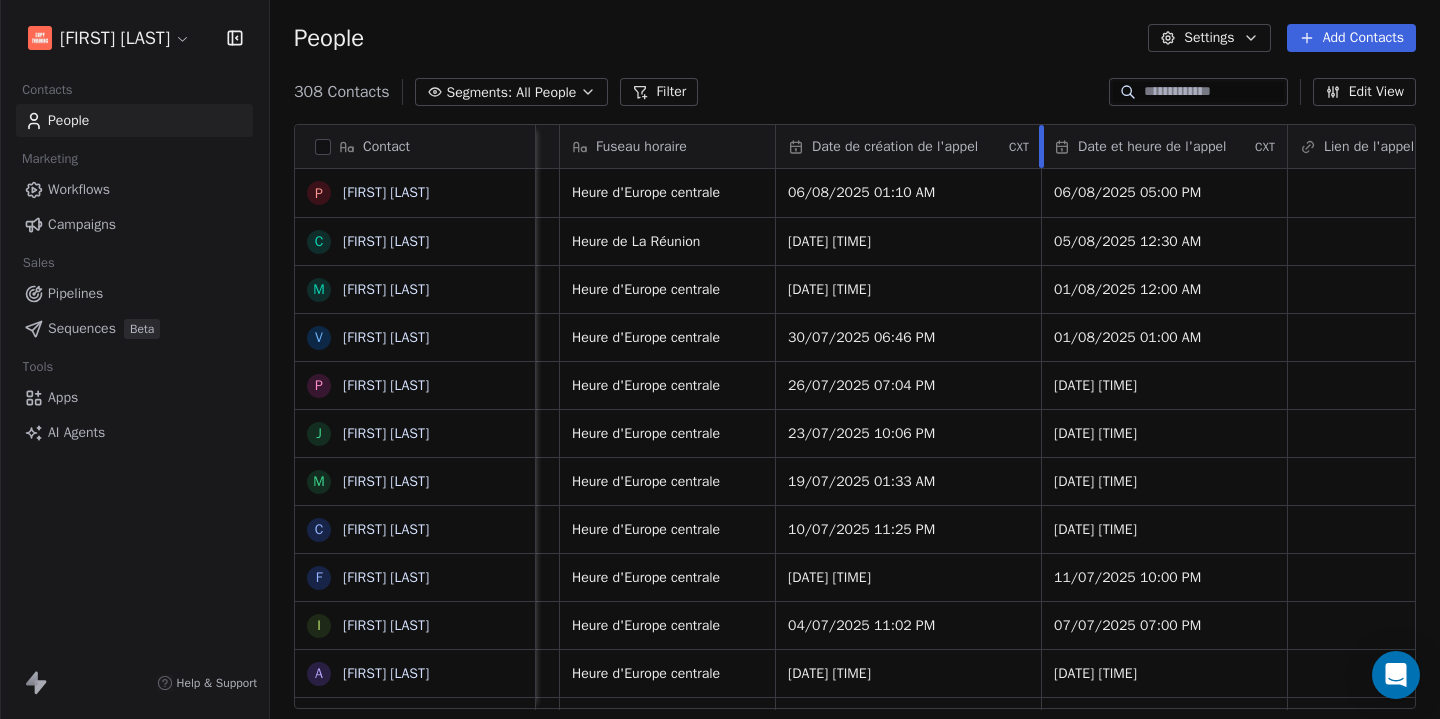 click at bounding box center (1041, 146) 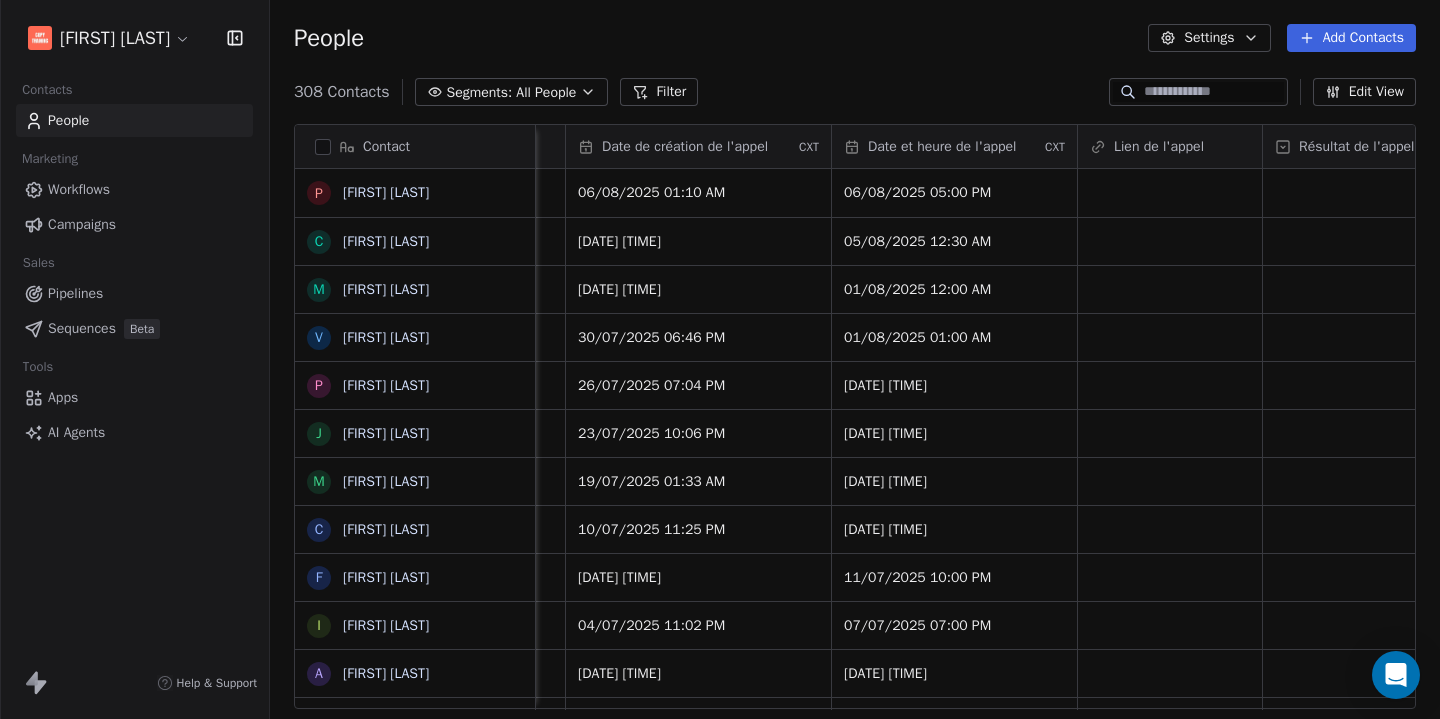 scroll, scrollTop: 0, scrollLeft: 1929, axis: horizontal 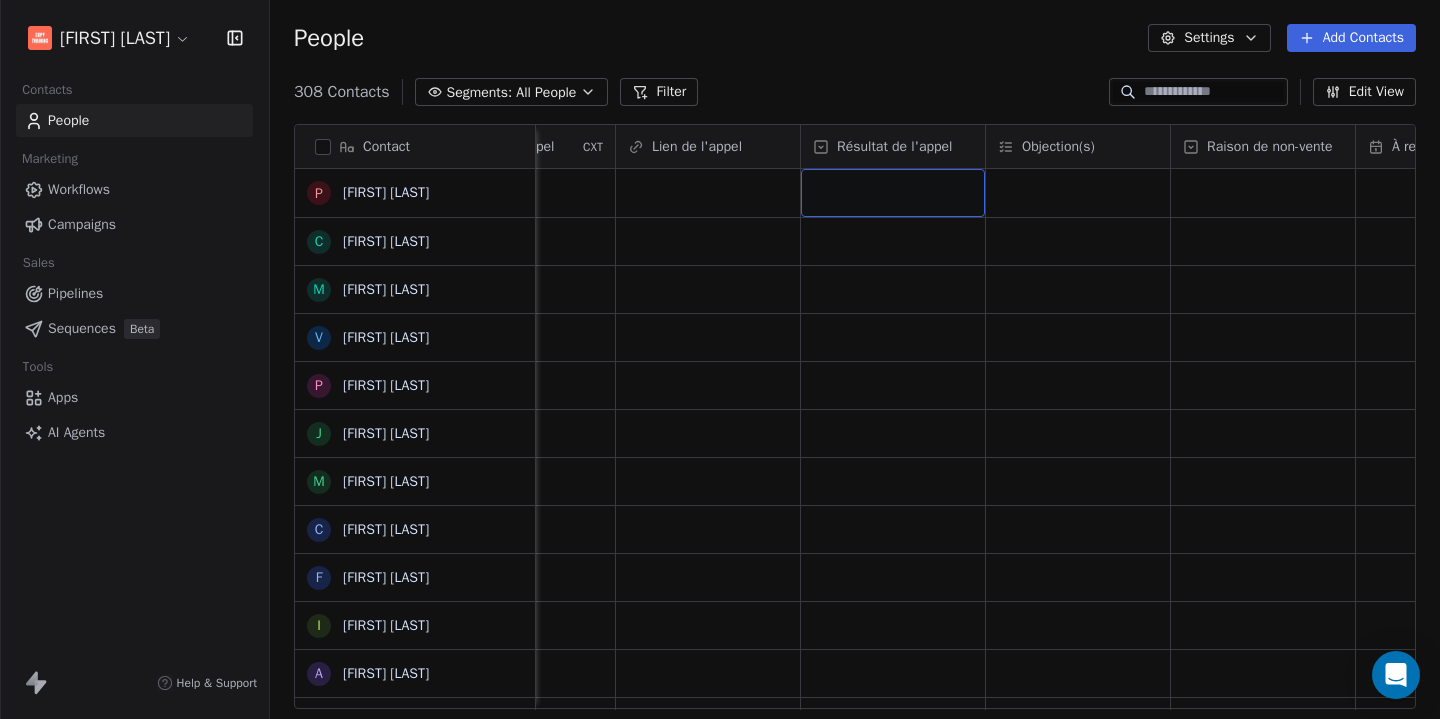 click at bounding box center (893, 193) 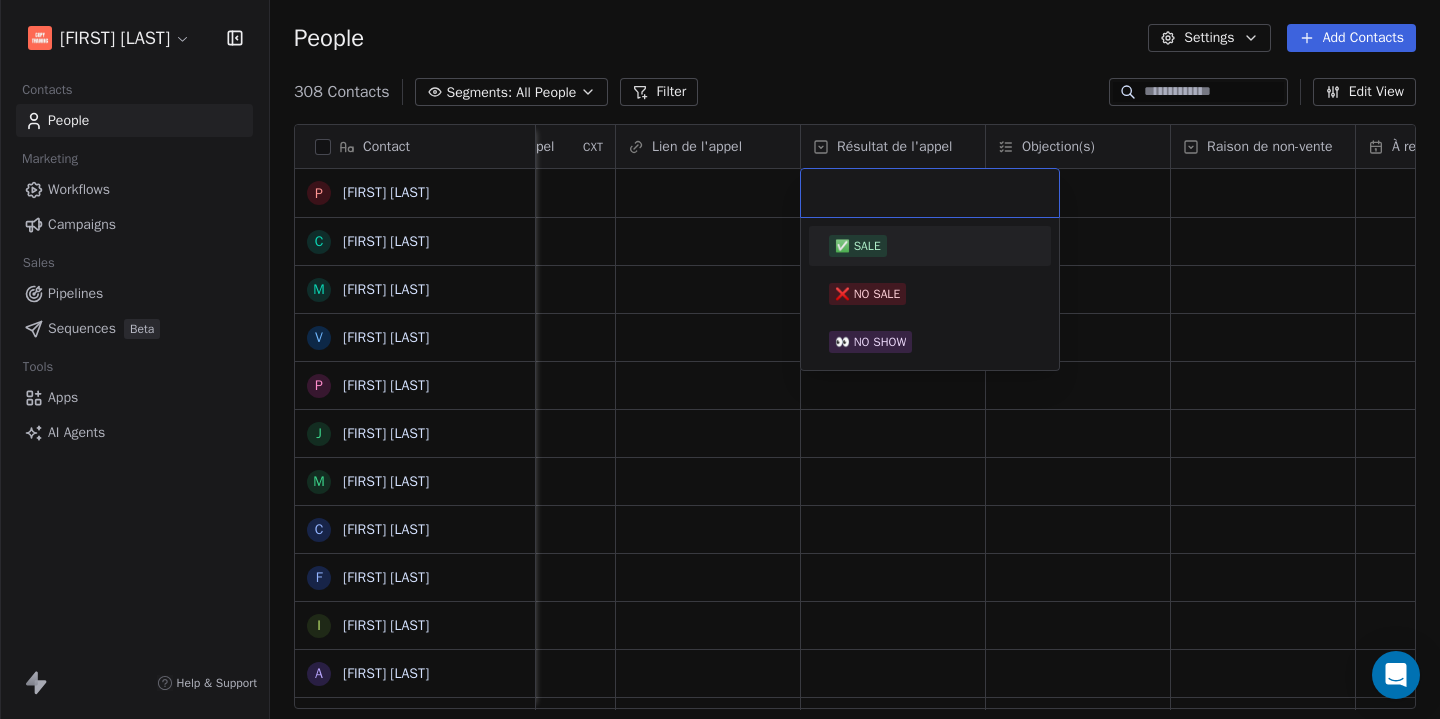 click on "Adrien Le Stang Contacts People Marketing Workflows Campaigns Sales Pipelines Sequences Beta Tools Apps AI Agents Help & Support People Settings Add Contacts 308 Contacts Segments: All People Filter Edit View Tag Add to Sequence Export Contact P Pascal Bounzi C Cécile Eclapier M Mhamed ZARIAH V Vanessa Louis-Sidney P Patrick Laouamri J Jeanne Ravisy M Mathilde Vadeleau C Charlotte Roiseux F Fabien Van der Meulen I Ingrid Jourdan A Aurore Ostengo Y Yves BITON S Sylvain Casini X Xavier HESSELBARTH G Géraldine Viard M Mélina MERIDAN N Noël TEGA SIMO L Léa Métayet t test test G Gabin Sportiello A Annaël Pendu A AGNES CATARINA W Werner MARTI F François Jové H Houria Mah P Paul Soleillet E Etienne Pomente A Alexandra CHATEAU R Rime Abou-hafs S Sophie de la Vieuville M Maï-Linh TRAN P Patricia Thorez Closer assigné Fuseau horaire Date de création de l'appel CXT Date et heure de l'appel CXT Lien de l'appel Résultat de l'appel Objection(s) Raison de non-vente À relancer le Valeur de la vente Tags" at bounding box center [720, 359] 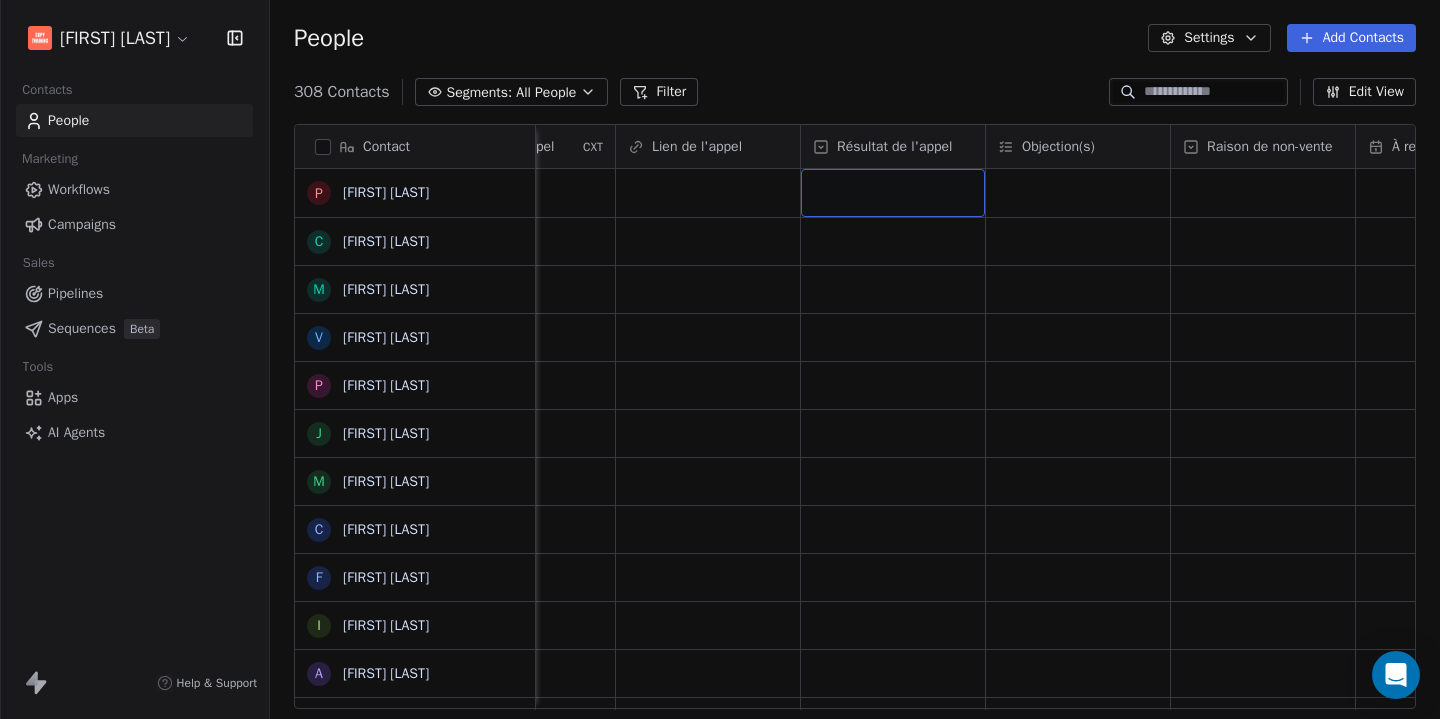 click at bounding box center (893, 193) 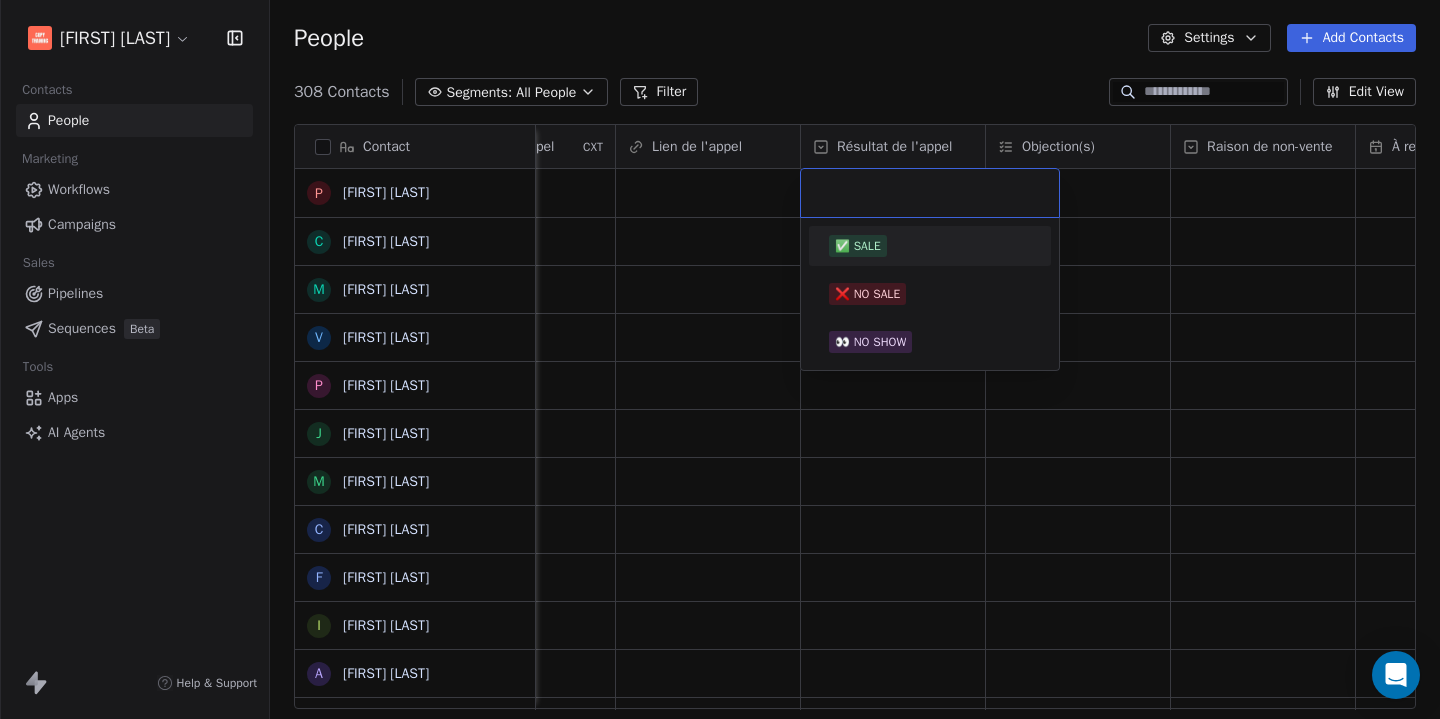 click on "Adrien Le Stang Contacts People Marketing Workflows Campaigns Sales Pipelines Sequences Beta Tools Apps AI Agents Help & Support People Settings Add Contacts 308 Contacts Segments: All People Filter Edit View Tag Add to Sequence Export Contact P Pascal Bounzi C Cécile Eclapier M Mhamed ZARIAH V Vanessa Louis-Sidney P Patrick Laouamri J Jeanne Ravisy M Mathilde Vadeleau C Charlotte Roiseux F Fabien Van der Meulen I Ingrid Jourdan A Aurore Ostengo Y Yves BITON S Sylvain Casini X Xavier HESSELBARTH G Géraldine Viard M Mélina MERIDAN N Noël TEGA SIMO L Léa Métayet t test test G Gabin Sportiello A Annaël Pendu A AGNES CATARINA W Werner MARTI F François Jové H Houria Mah P Paul Soleillet E Etienne Pomente A Alexandra CHATEAU R Rime Abou-hafs S Sophie de la Vieuville M Maï-Linh TRAN P Patricia Thorez Closer assigné Fuseau horaire Date de création de l'appel CXT Date et heure de l'appel CXT Lien de l'appel Résultat de l'appel Objection(s) Raison de non-vente À relancer le Valeur de la vente Tags" at bounding box center [720, 359] 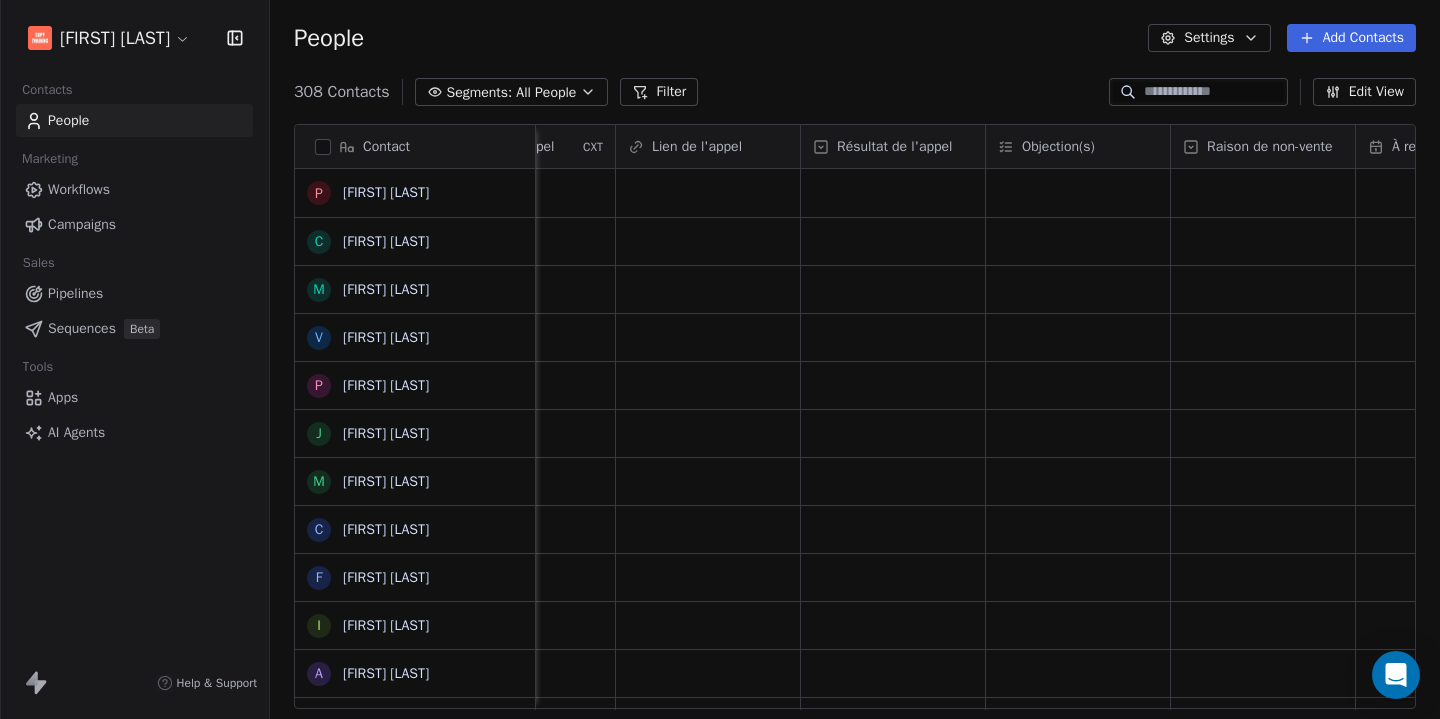 click on "Résultat de l'appel" at bounding box center [894, 147] 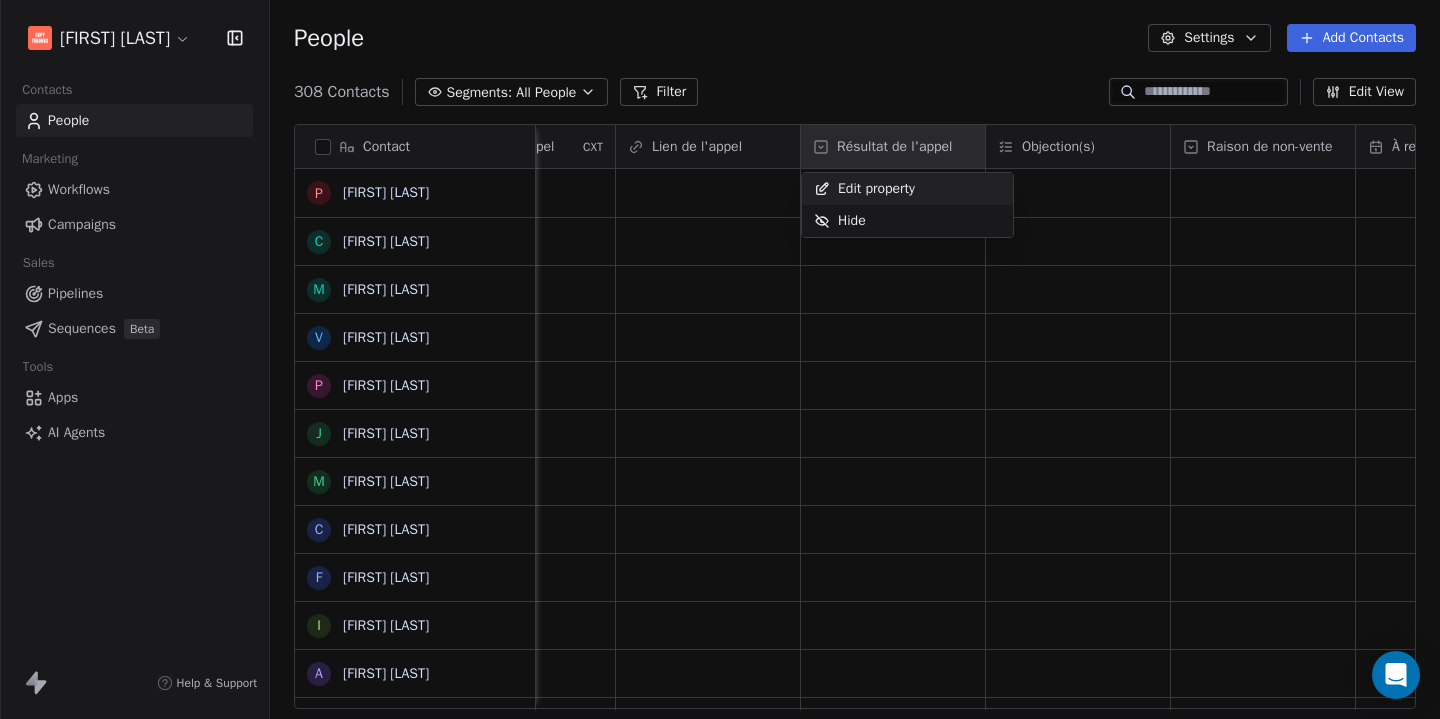 click on "Edit property" at bounding box center [876, 189] 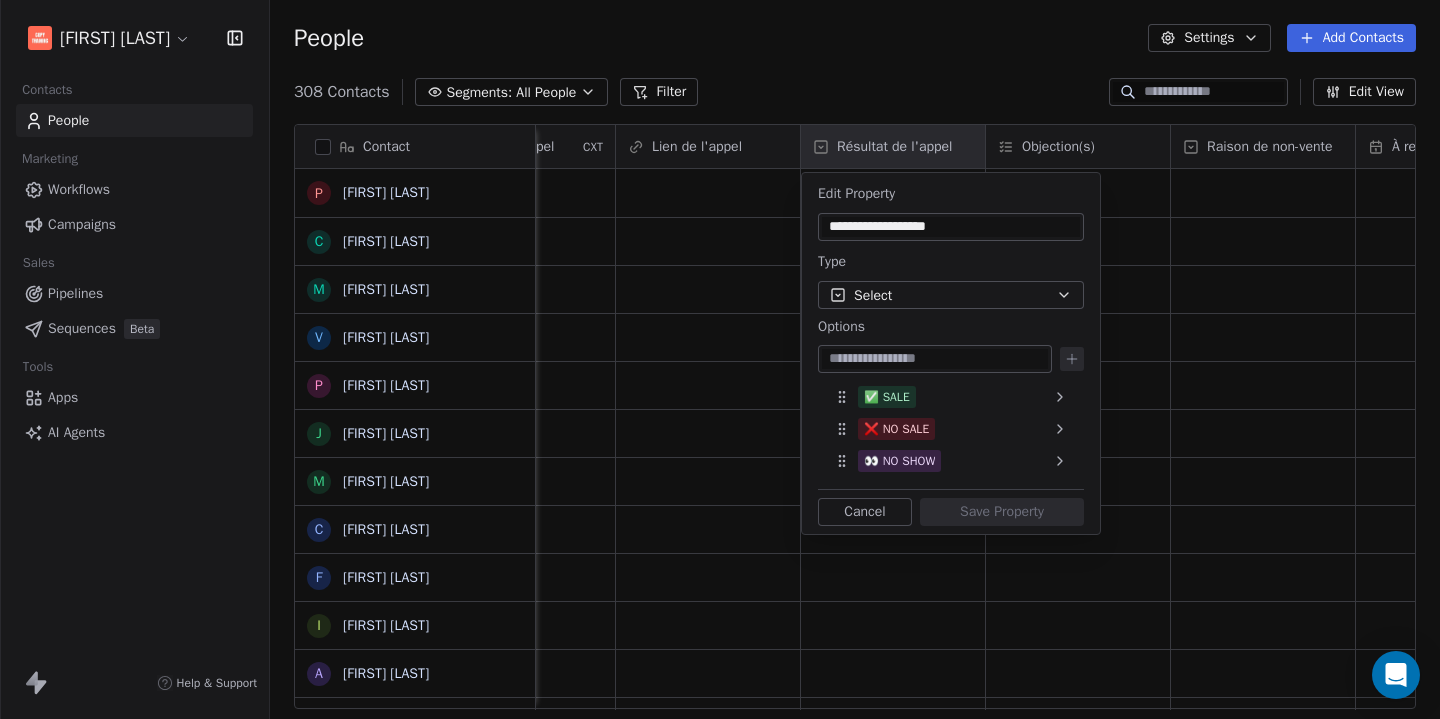 click on "Adrien Le Stang Contacts People Marketing Workflows Campaigns Sales Pipelines Sequences Beta Tools Apps AI Agents Help & Support People Settings Add Contacts 308 Contacts Segments: All People Filter Edit View Tag Add to Sequence Export Contact P Pascal Bounzi C Cécile Eclapier M Mhamed ZARIAH V Vanessa Louis-Sidney P Patrick Laouamri J Jeanne Ravisy M Mathilde Vadeleau C Charlotte Roiseux F Fabien Van der Meulen I Ingrid Jourdan A Aurore Ostengo Y Yves BITON S Sylvain Casini X Xavier HESSELBARTH G Géraldine Viard M Mélina MERIDAN N Noël TEGA SIMO L Léa Métayet t test test G Gabin Sportiello A Annaël Pendu A AGNES CATARINA W Werner MARTI F François Jové H Houria Mah P Paul Soleillet E Etienne Pomente A Alexandra CHATEAU R Rime Abou-hafs S Sophie de la Vieuville M Maï-Linh TRAN P Patricia Thorez Closer assigné Fuseau horaire Date de création de l'appel CXT Date et heure de l'appel CXT Lien de l'appel Résultat de l'appel Objection(s) Raison de non-vente À relancer le Valeur de la vente Tags" at bounding box center (720, 359) 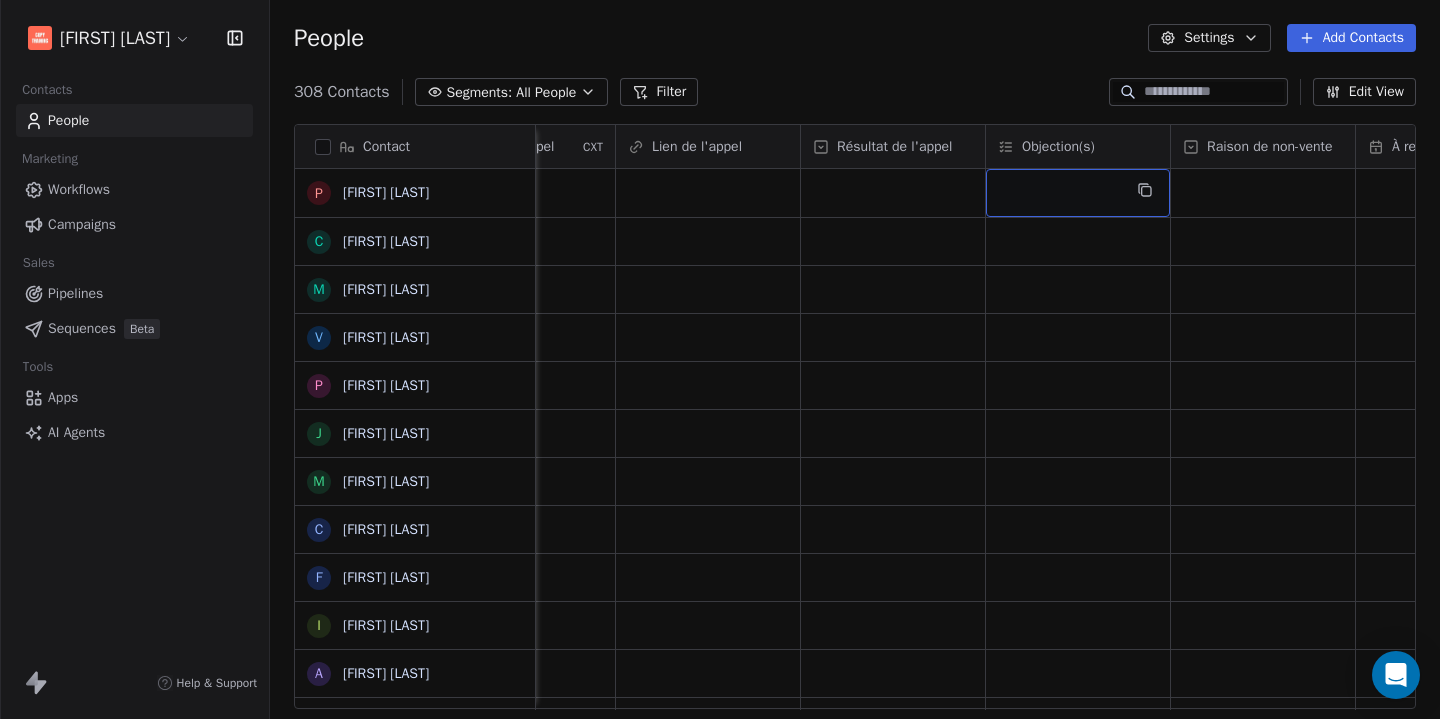 click at bounding box center (1078, 193) 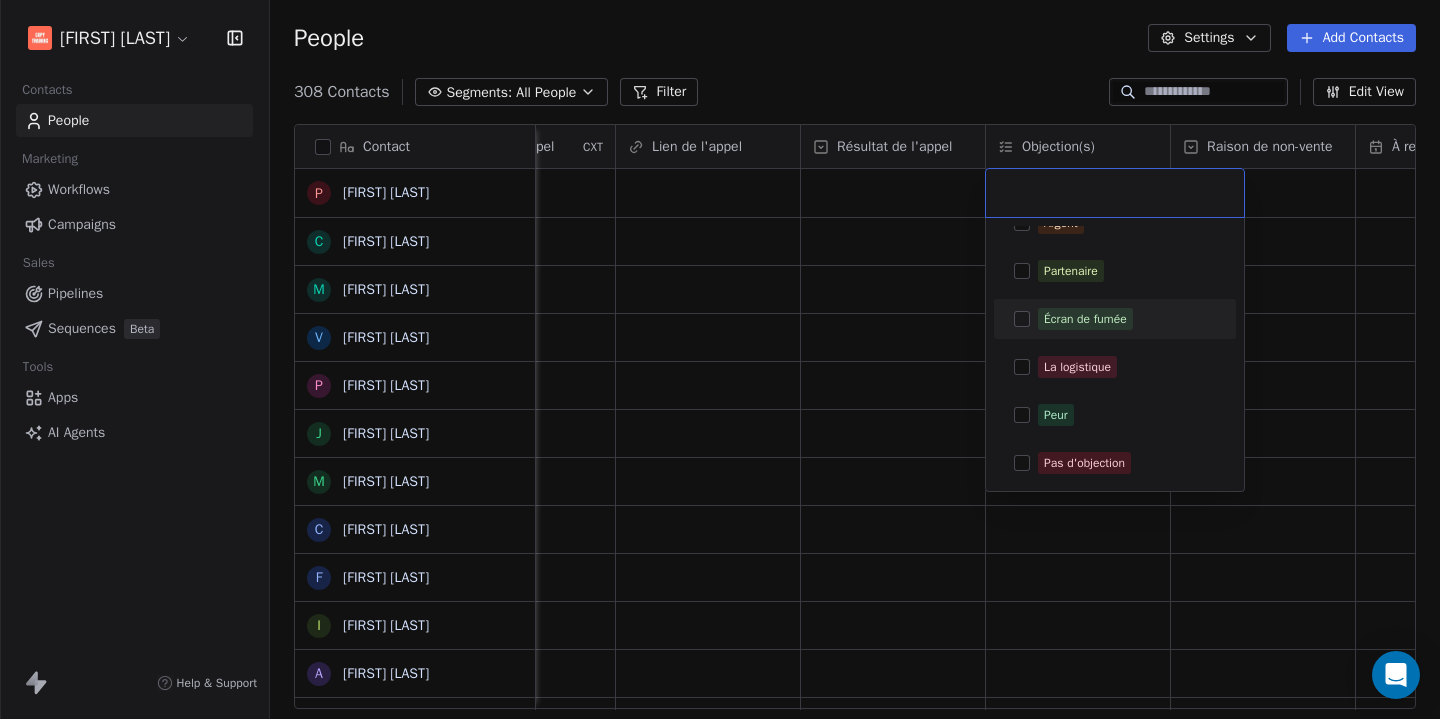 scroll, scrollTop: 0, scrollLeft: 0, axis: both 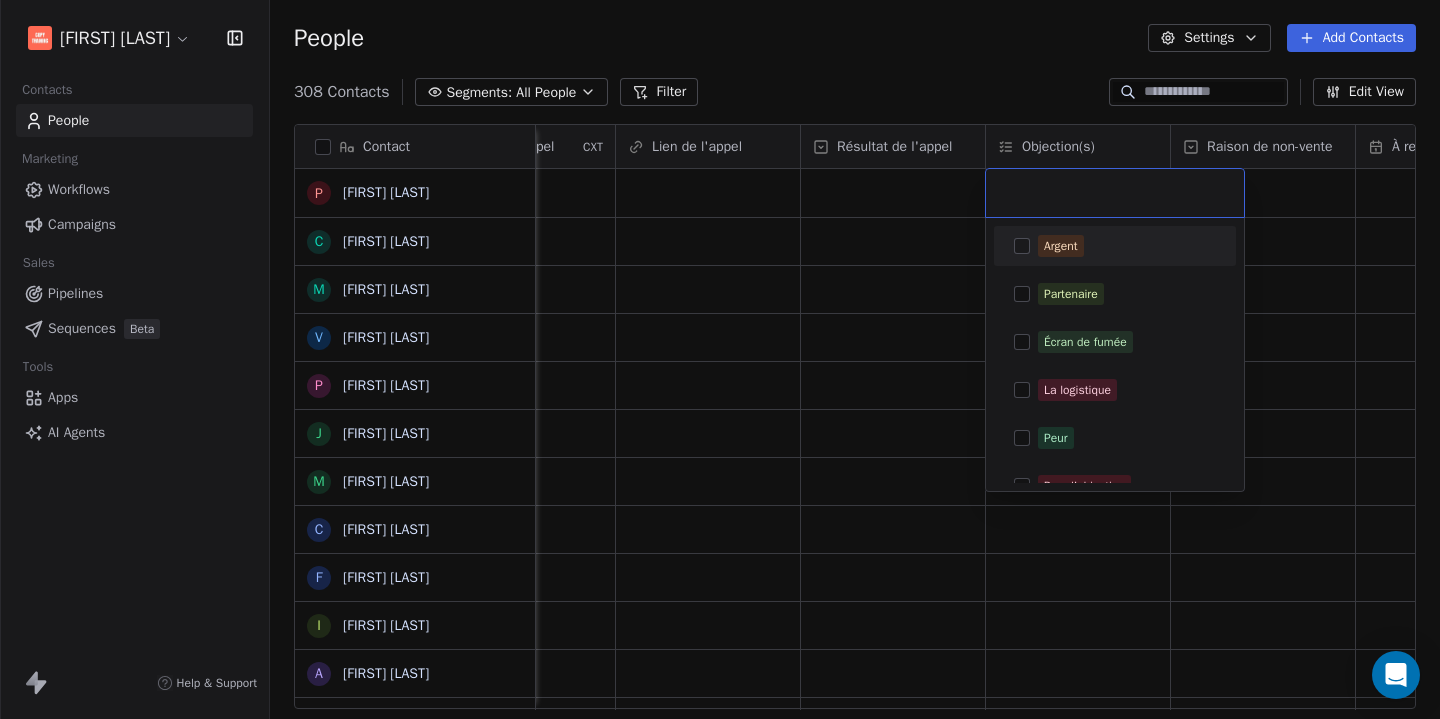 click on "Adrien Le Stang Contacts People Marketing Workflows Campaigns Sales Pipelines Sequences Beta Tools Apps AI Agents Help & Support People Settings Add Contacts 308 Contacts Segments: All People Filter Edit View Tag Add to Sequence Export Contact P Pascal Bounzi C Cécile Eclapier M Mhamed ZARIAH V Vanessa Louis-Sidney P Patrick Laouamri J Jeanne Ravisy M Mathilde Vadeleau C Charlotte Roiseux F Fabien Van der Meulen I Ingrid Jourdan A Aurore Ostengo Y Yves BITON S Sylvain Casini X Xavier HESSELBARTH G Géraldine Viard M Mélina MERIDAN N Noël TEGA SIMO L Léa Métayet t test test G Gabin Sportiello A Annaël Pendu A AGNES CATARINA W Werner MARTI F François Jové H Houria Mah P Paul Soleillet E Etienne Pomente A Alexandra CHATEAU R Rime Abou-hafs S Sophie de la Vieuville M Maï-Linh TRAN P Patricia Thorez Closer assigné Fuseau horaire Date de création de l'appel CXT Date et heure de l'appel CXT Lien de l'appel Résultat de l'appel Objection(s) Raison de non-vente À relancer le Valeur de la vente Tags" at bounding box center (720, 359) 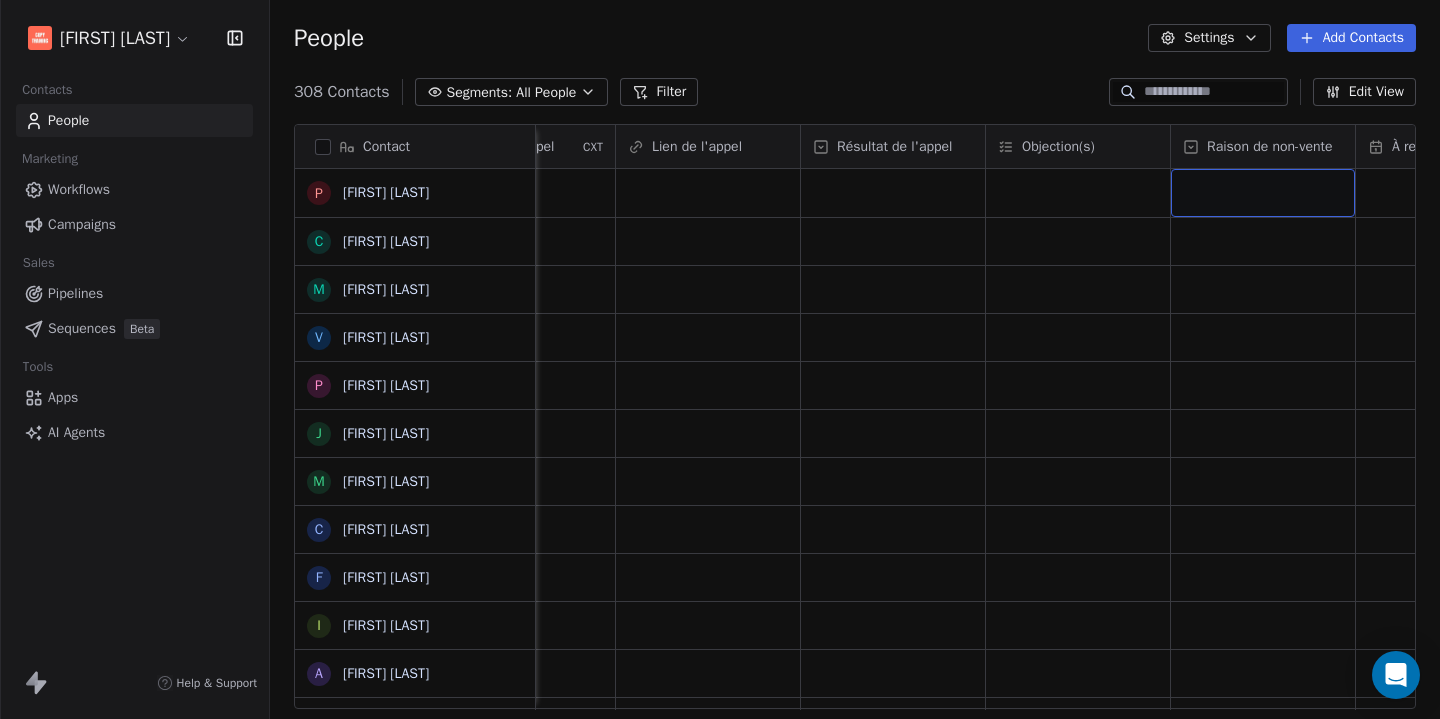 click at bounding box center [1263, 193] 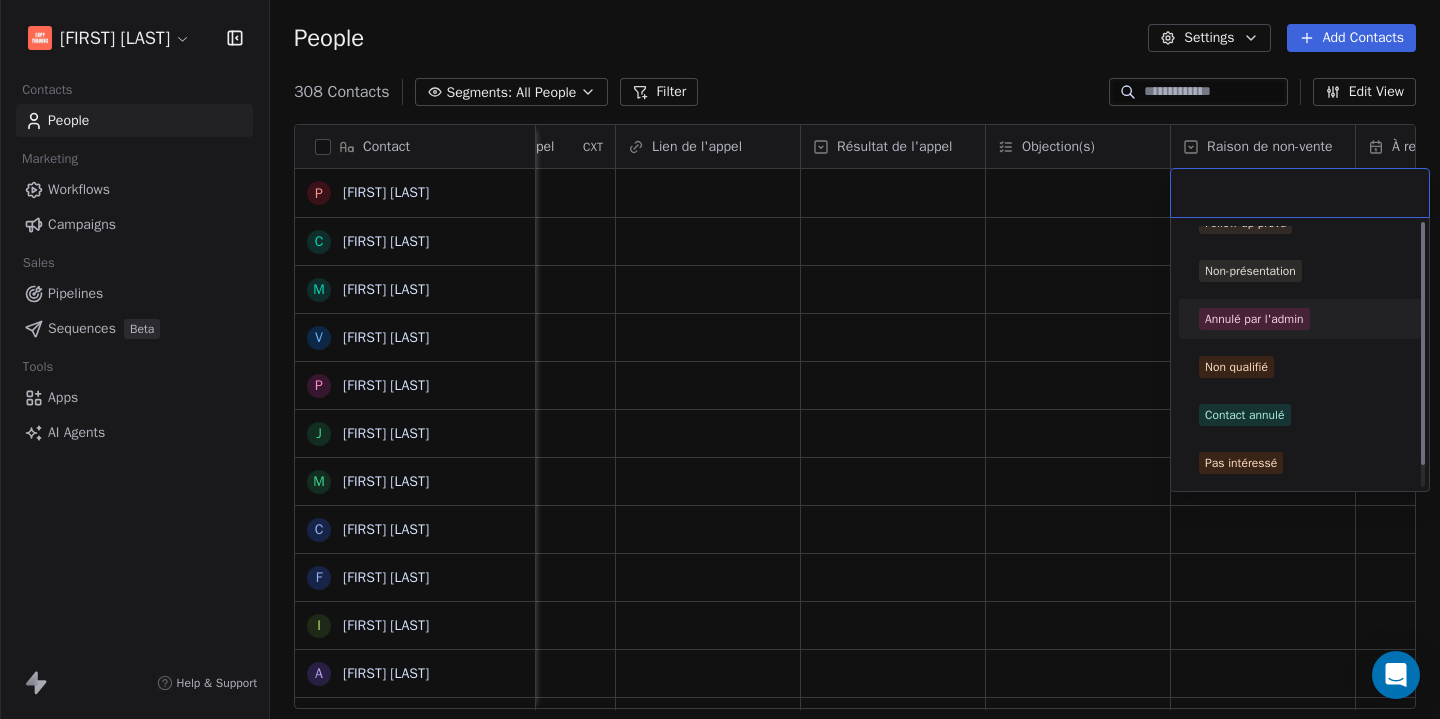 scroll, scrollTop: 0, scrollLeft: 0, axis: both 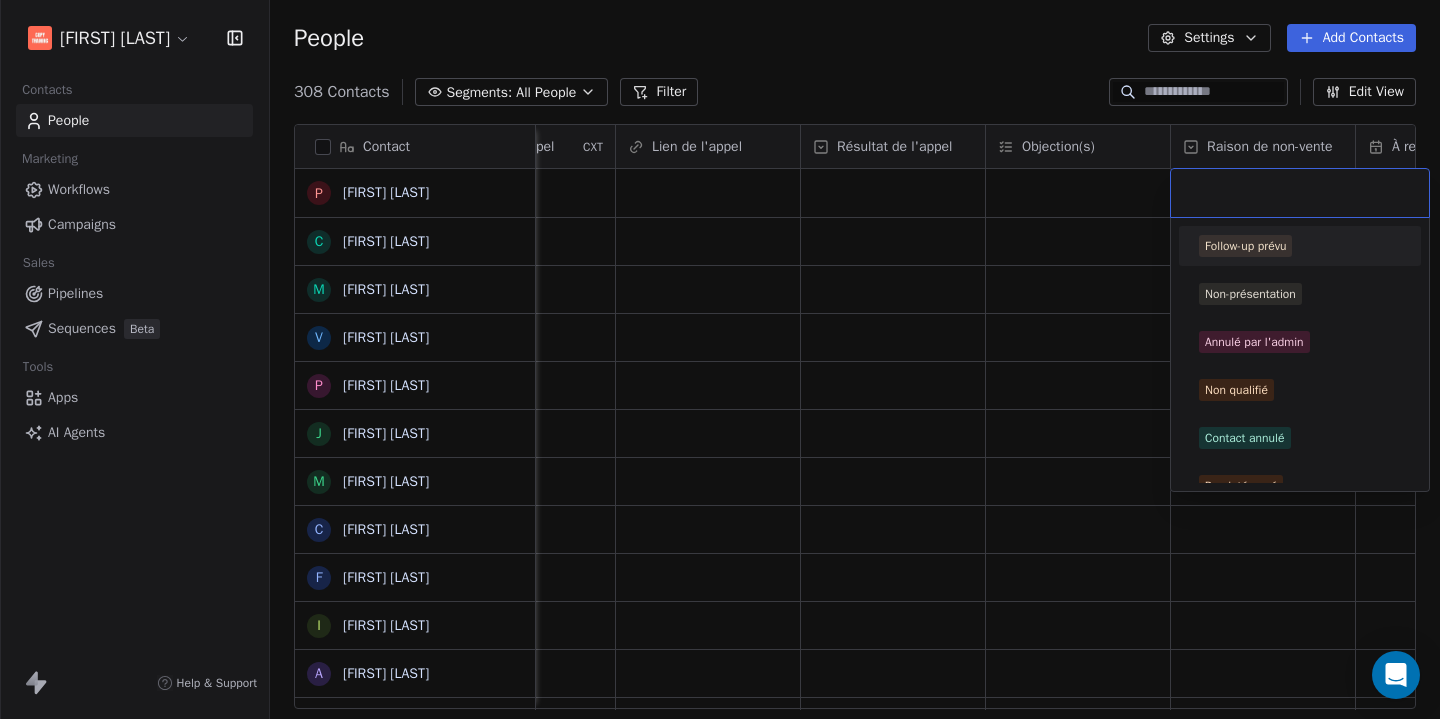 click on "Adrien Le Stang Contacts People Marketing Workflows Campaigns Sales Pipelines Sequences Beta Tools Apps AI Agents Help & Support People Settings Add Contacts 308 Contacts Segments: All People Filter Edit View Tag Add to Sequence Export Contact P Pascal Bounzi C Cécile Eclapier M Mhamed ZARIAH V Vanessa Louis-Sidney P Patrick Laouamri J Jeanne Ravisy M Mathilde Vadeleau C Charlotte Roiseux F Fabien Van der Meulen I Ingrid Jourdan A Aurore Ostengo Y Yves BITON S Sylvain Casini X Xavier HESSELBARTH G Géraldine Viard M Mélina MERIDAN N Noël TEGA SIMO L Léa Métayet t test test G Gabin Sportiello A Annaël Pendu A AGNES CATARINA W Werner MARTI F François Jové H Houria Mah P Paul Soleillet E Etienne Pomente A Alexandra CHATEAU R Rime Abou-hafs S Sophie de la Vieuville M Maï-Linh TRAN P Patricia Thorez Closer assigné Fuseau horaire Date de création de l'appel CXT Date et heure de l'appel CXT Lien de l'appel Résultat de l'appel Objection(s) Raison de non-vente À relancer le Valeur de la vente Tags" at bounding box center [720, 359] 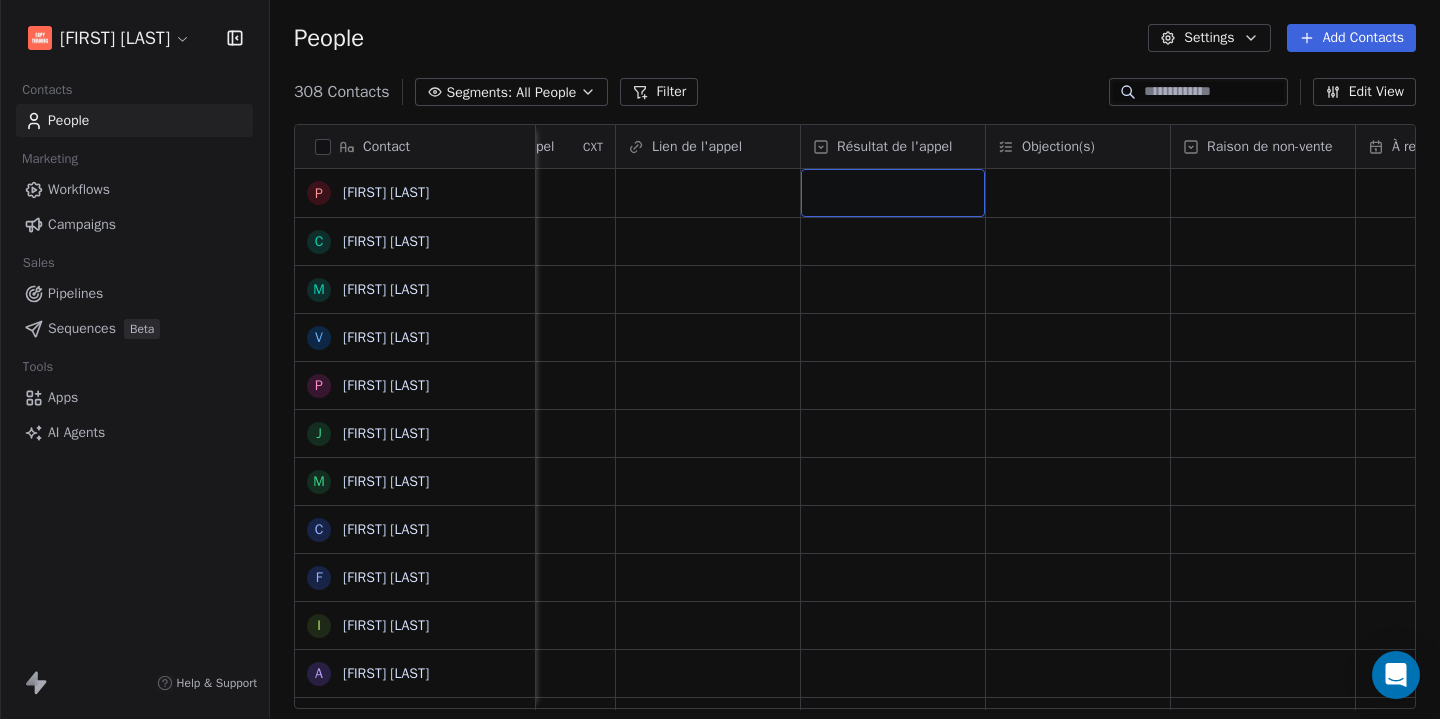click at bounding box center (893, 193) 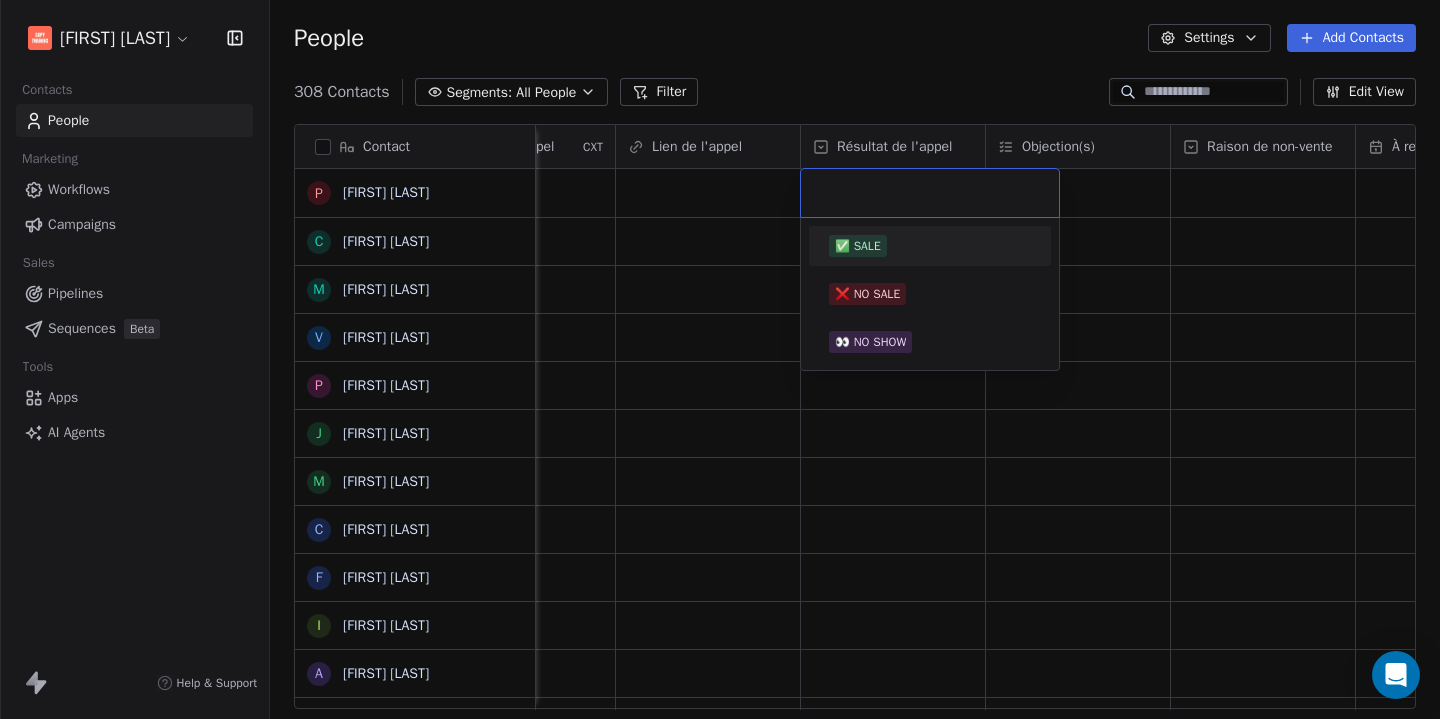 click on "Adrien Le Stang Contacts People Marketing Workflows Campaigns Sales Pipelines Sequences Beta Tools Apps AI Agents Help & Support People Settings Add Contacts 308 Contacts Segments: All People Filter Edit View Tag Add to Sequence Export Contact P Pascal Bounzi C Cécile Eclapier M Mhamed ZARIAH V Vanessa Louis-Sidney P Patrick Laouamri J Jeanne Ravisy M Mathilde Vadeleau C Charlotte Roiseux F Fabien Van der Meulen I Ingrid Jourdan A Aurore Ostengo Y Yves BITON S Sylvain Casini X Xavier HESSELBARTH G Géraldine Viard M Mélina MERIDAN N Noël TEGA SIMO L Léa Métayet t test test G Gabin Sportiello A Annaël Pendu A AGNES CATARINA W Werner MARTI F François Jové H Houria Mah P Paul Soleillet E Etienne Pomente A Alexandra CHATEAU R Rime Abou-hafs S Sophie de la Vieuville M Maï-Linh TRAN P Patricia Thorez Closer assigné Fuseau horaire Date de création de l'appel CXT Date et heure de l'appel CXT Lien de l'appel Résultat de l'appel Objection(s) Raison de non-vente À relancer le Valeur de la vente Tags" at bounding box center [720, 359] 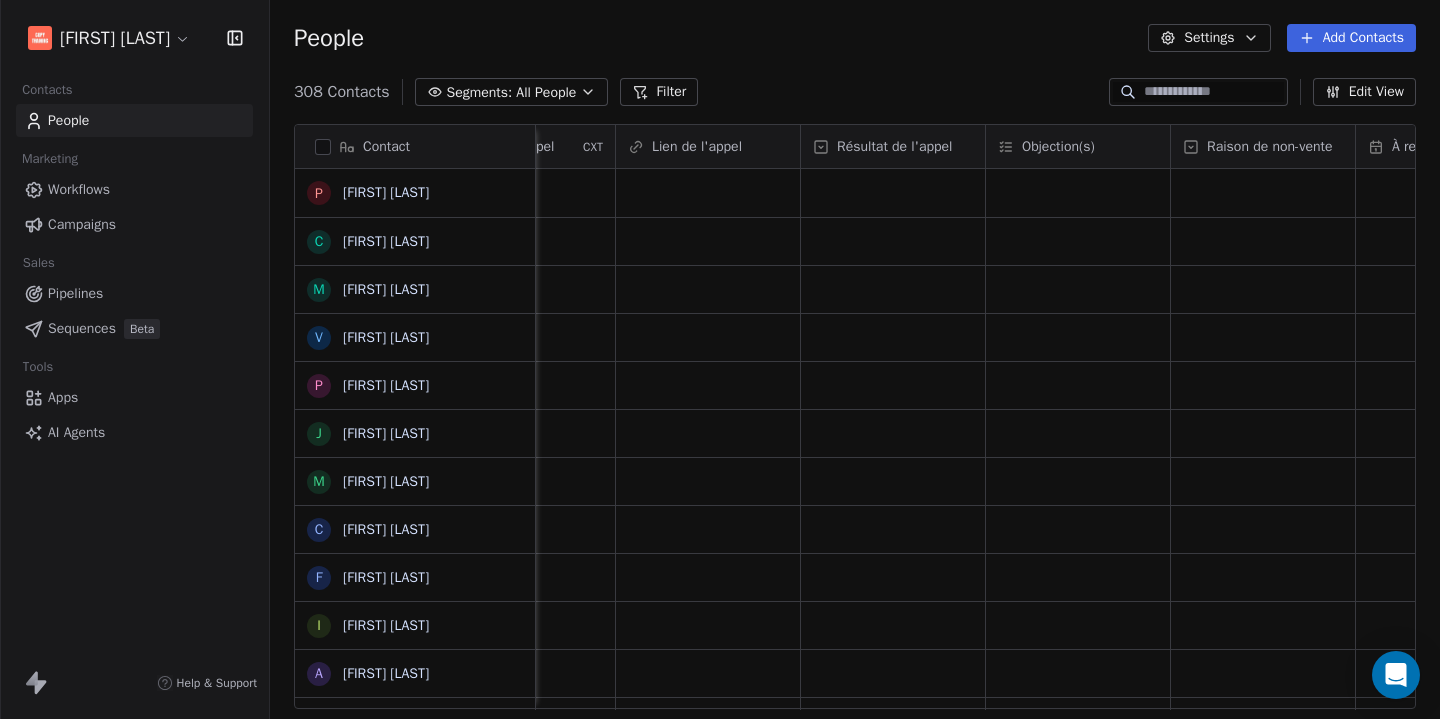click on "308 Contacts Segments: All People Filter  Edit View" at bounding box center [855, 92] 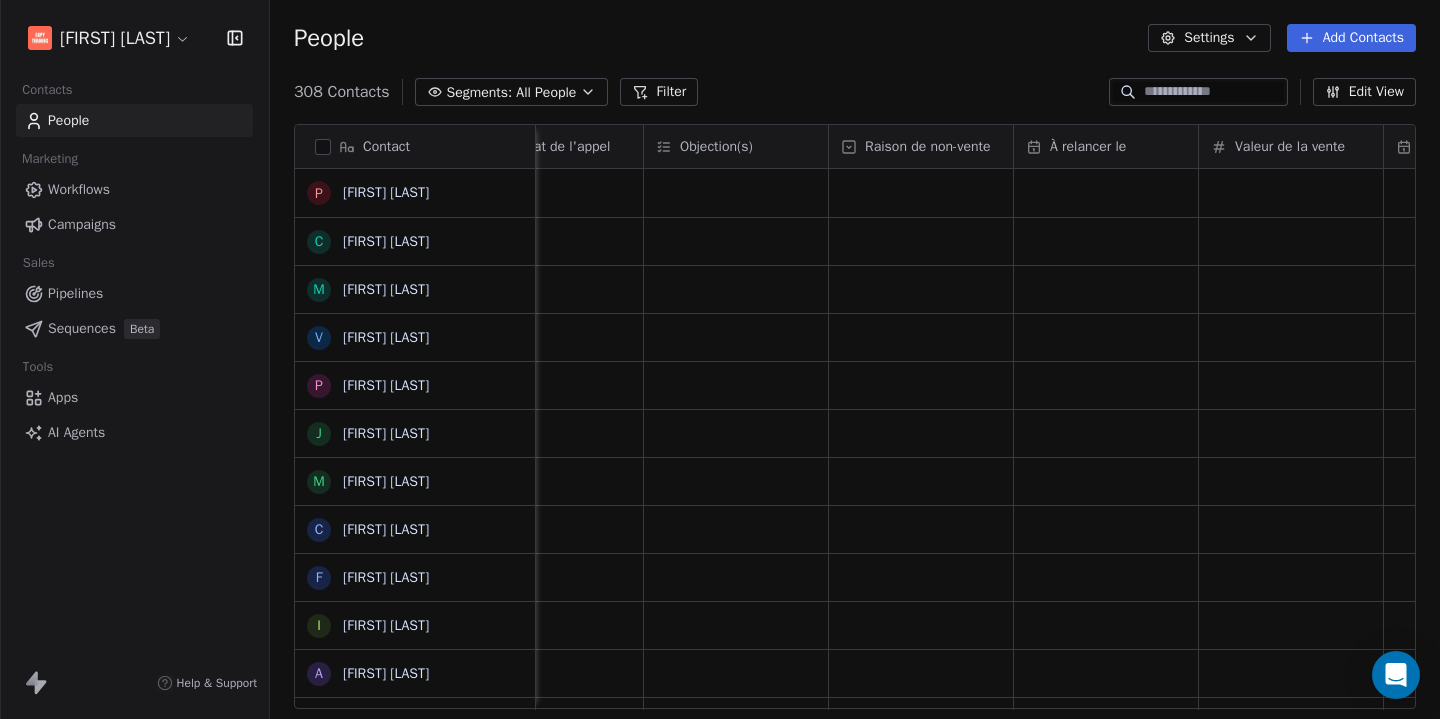 scroll, scrollTop: 0, scrollLeft: 2274, axis: horizontal 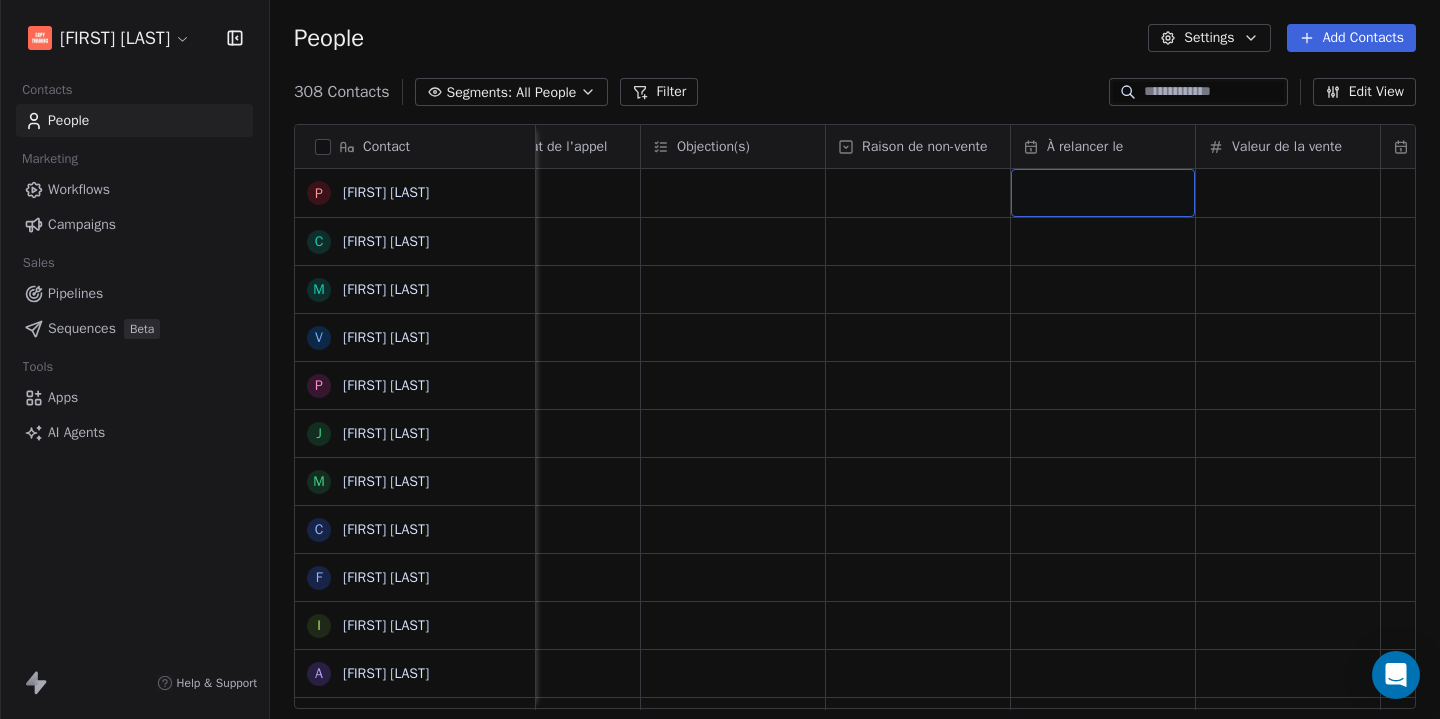 click at bounding box center [1103, 193] 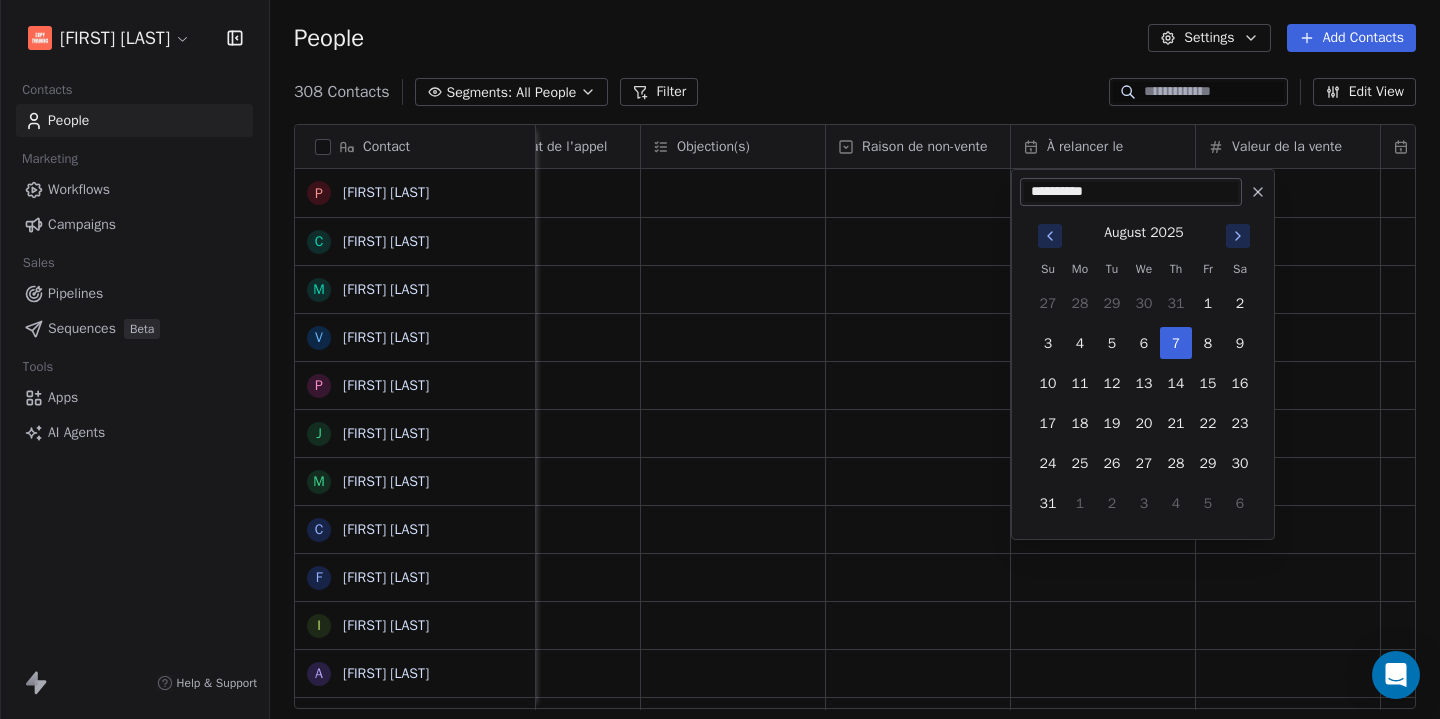 click on "Adrien Le Stang Contacts People Marketing Workflows Campaigns Sales Pipelines Sequences Beta Tools Apps AI Agents Help & Support People Settings Add Contacts 308 Contacts Segments: All People Filter Edit View Tag Add to Sequence Export Contact P Pascal Bounzi C Cécile Eclapier M Mhamed ZARIAH V Vanessa Louis-Sidney P Patrick Laouamri J Jeanne Ravisy M Mathilde Vadeleau C Charlotte Roiseux F Fabien Van der Meulen I Ingrid Jourdan A Aurore Ostengo Y Yves BITON S Sylvain Casini X Xavier HESSELBARTH G Géraldine Viard M Mélina MERIDAN N Noël TEGA SIMO L Léa Métayet t test test G Gabin Sportiello A Annaël Pendu A AGNES CATARINA W Werner MARTI F François Jové H Houria Mah P Paul Soleillet E Etienne Pomente A Alexandra CHATEAU R Rime Abou-hafs S Sophie de la Vieuville M Maï-Linh TRAN P Patricia Thorez Date de création de l'appel CXT Date et heure de l'appel CXT Lien de l'appel Résultat de l'appel Objection(s) Raison de non-vente À relancer le Valeur de la vente Date de la vente Tags Status" at bounding box center (720, 359) 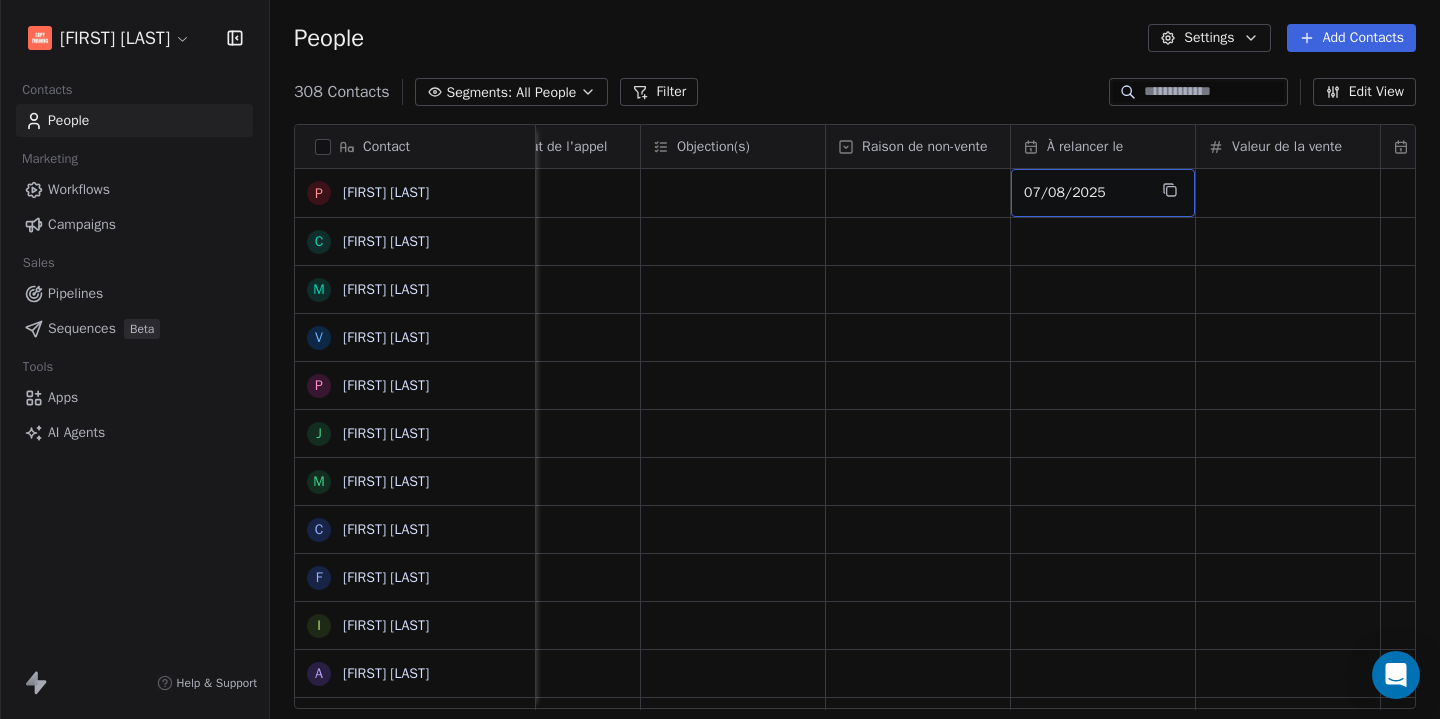 click on "07/08/2025" at bounding box center [1103, 193] 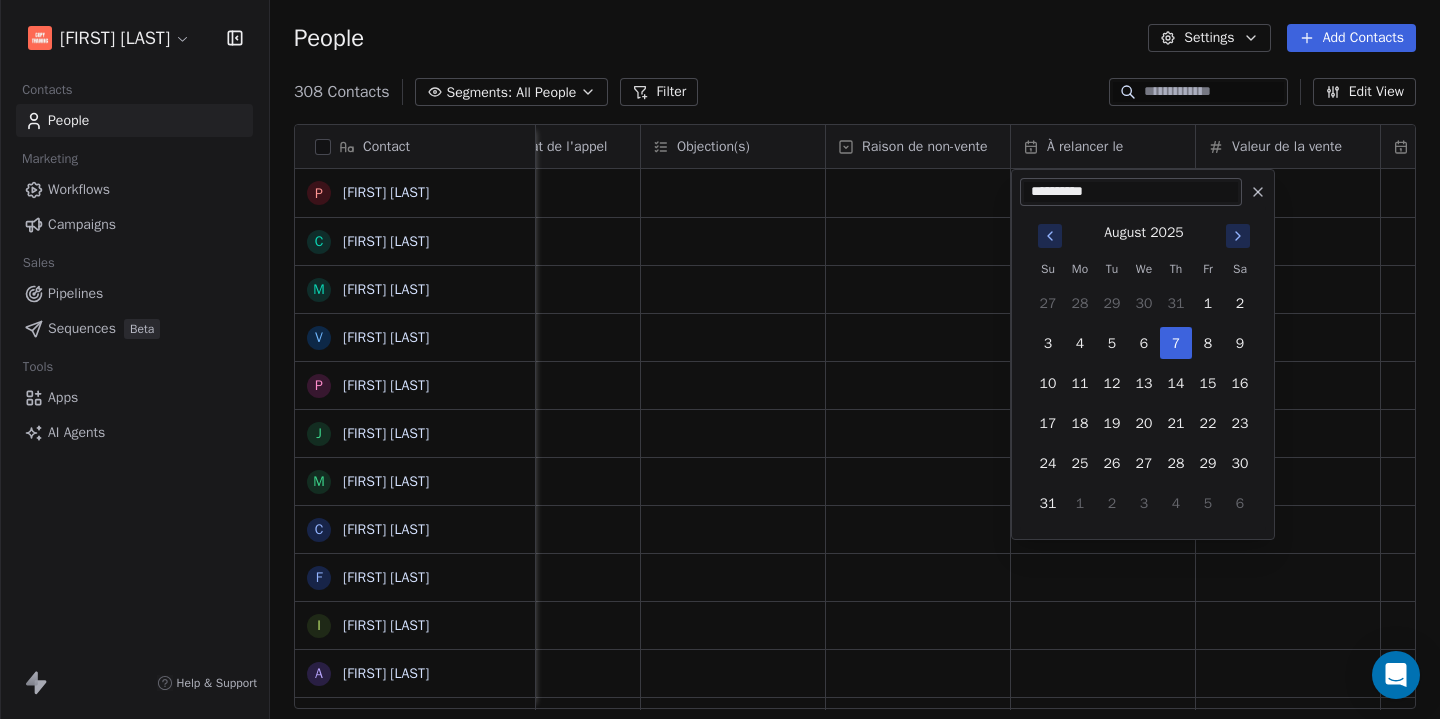click 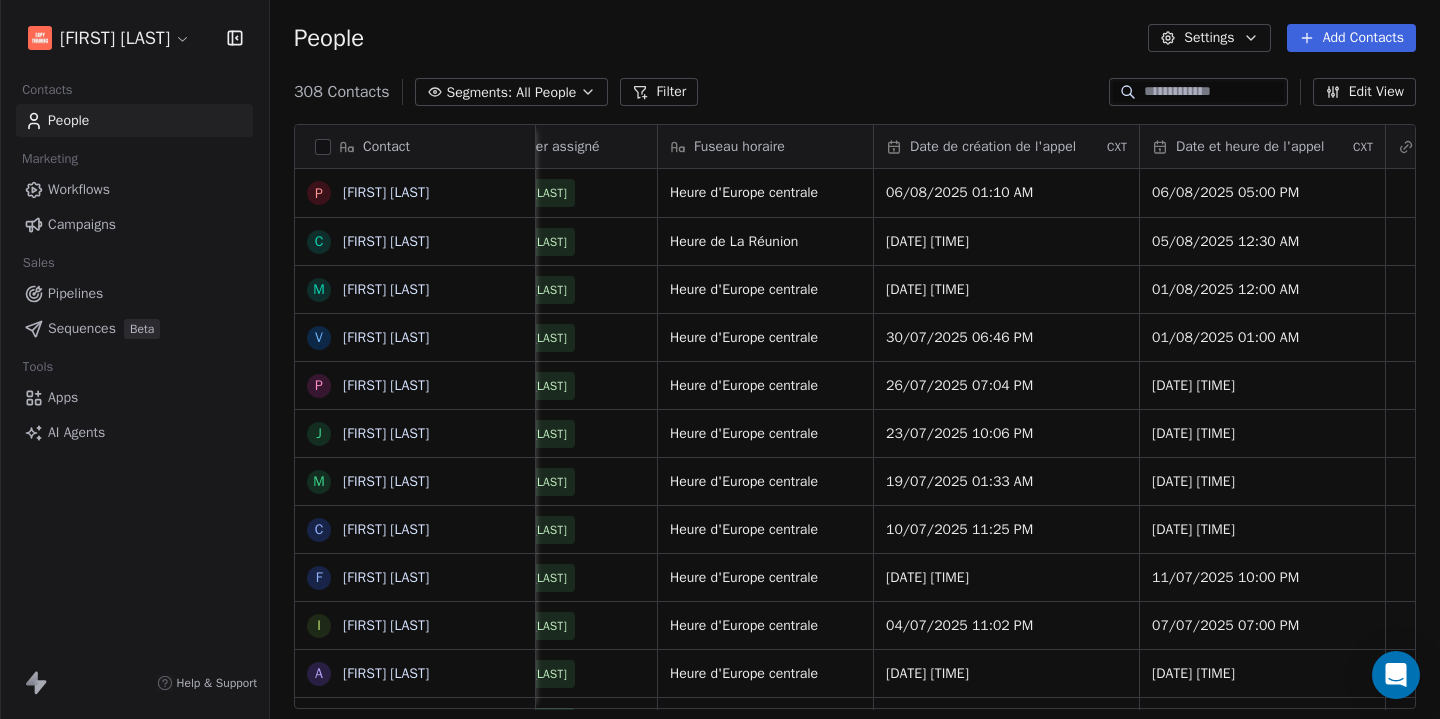 scroll, scrollTop: 0, scrollLeft: 0, axis: both 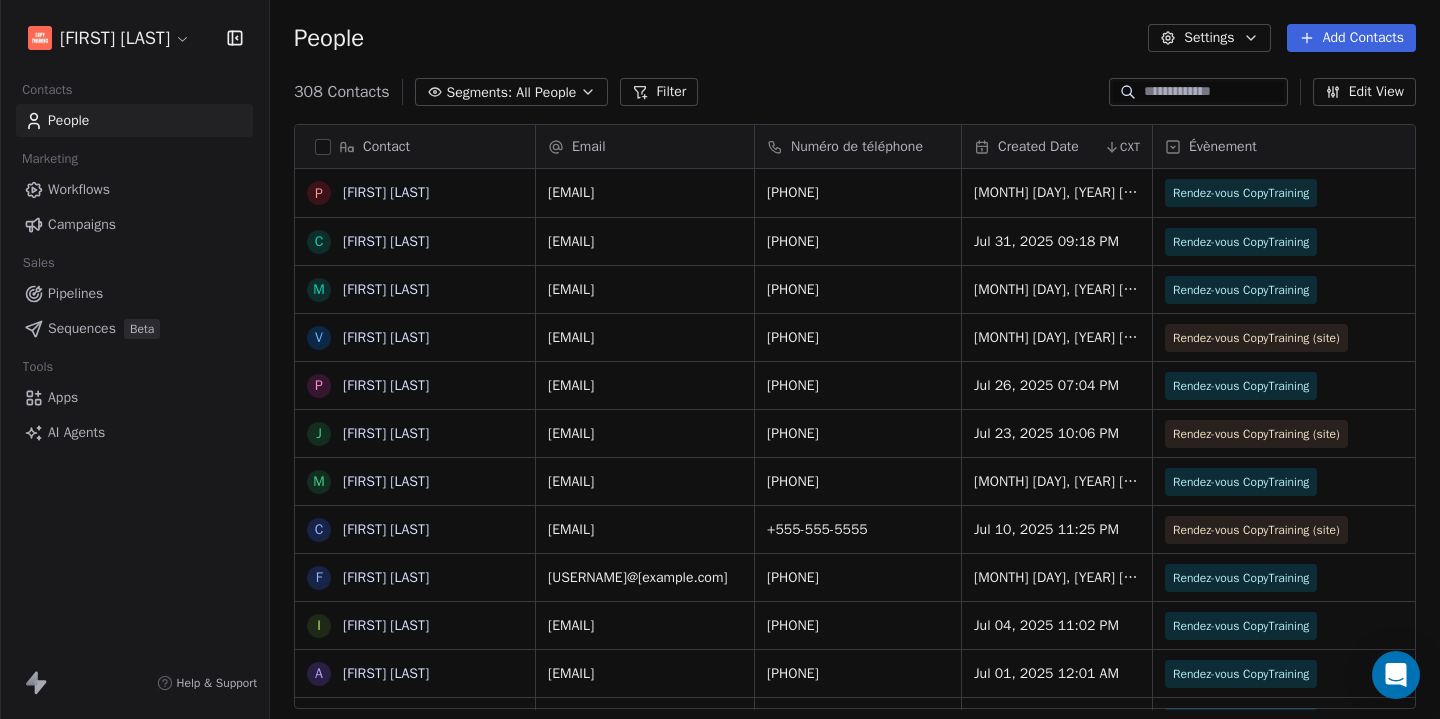 click on "Sequences" at bounding box center (82, 328) 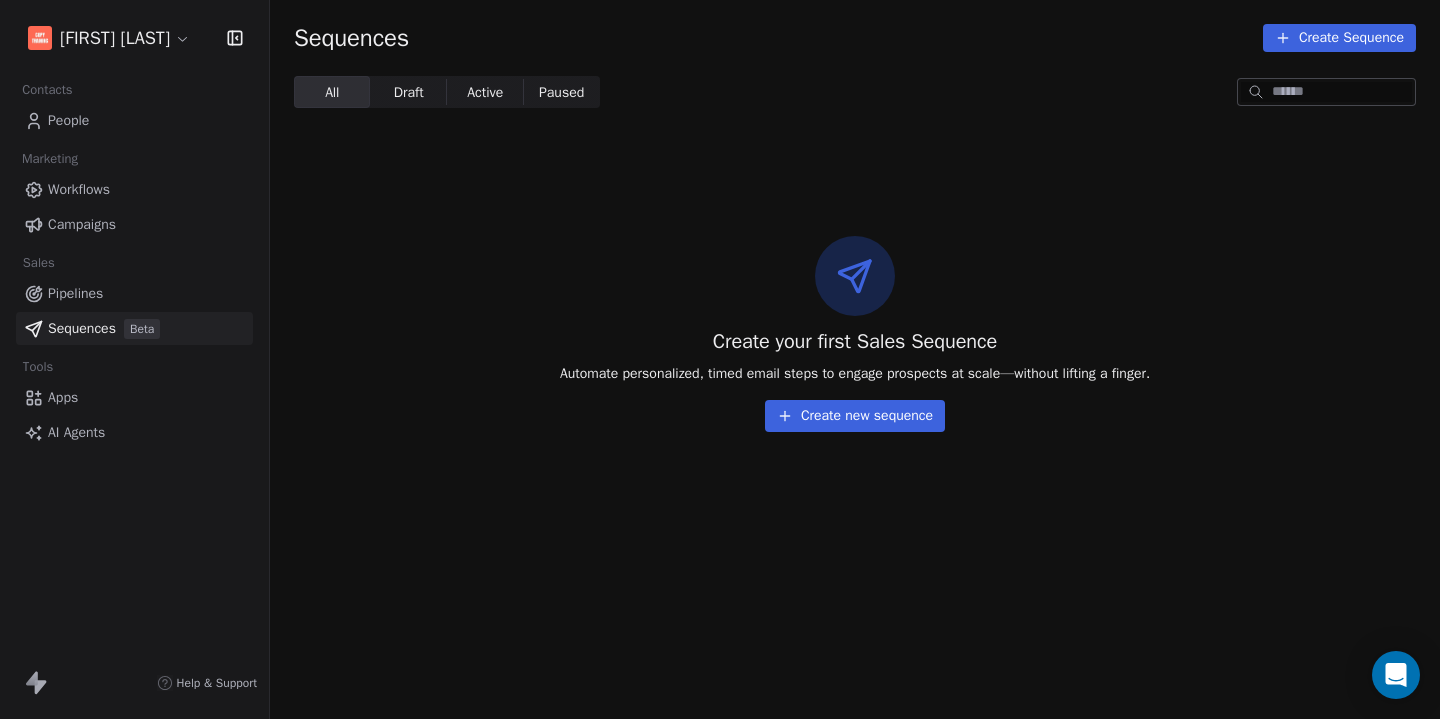 click on "Campaigns" at bounding box center (82, 224) 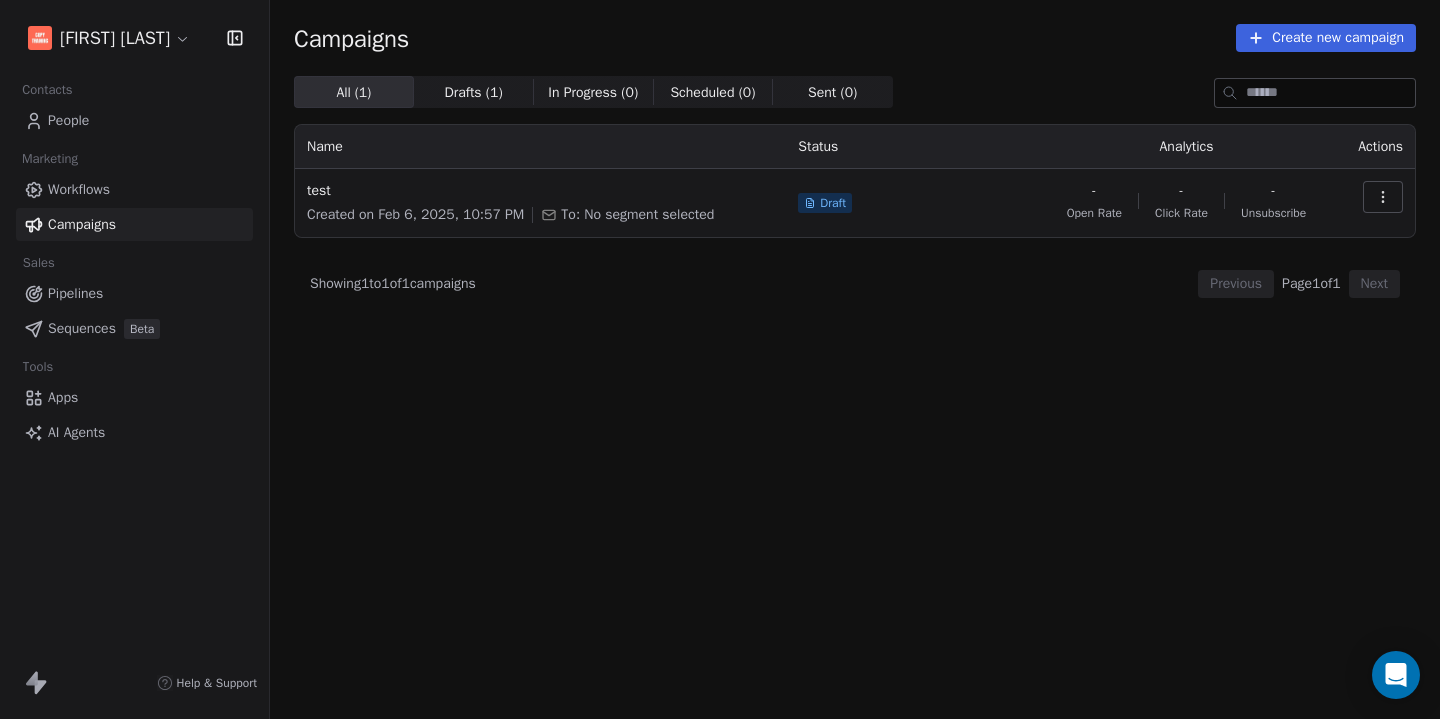 click on "Workflows" at bounding box center (79, 189) 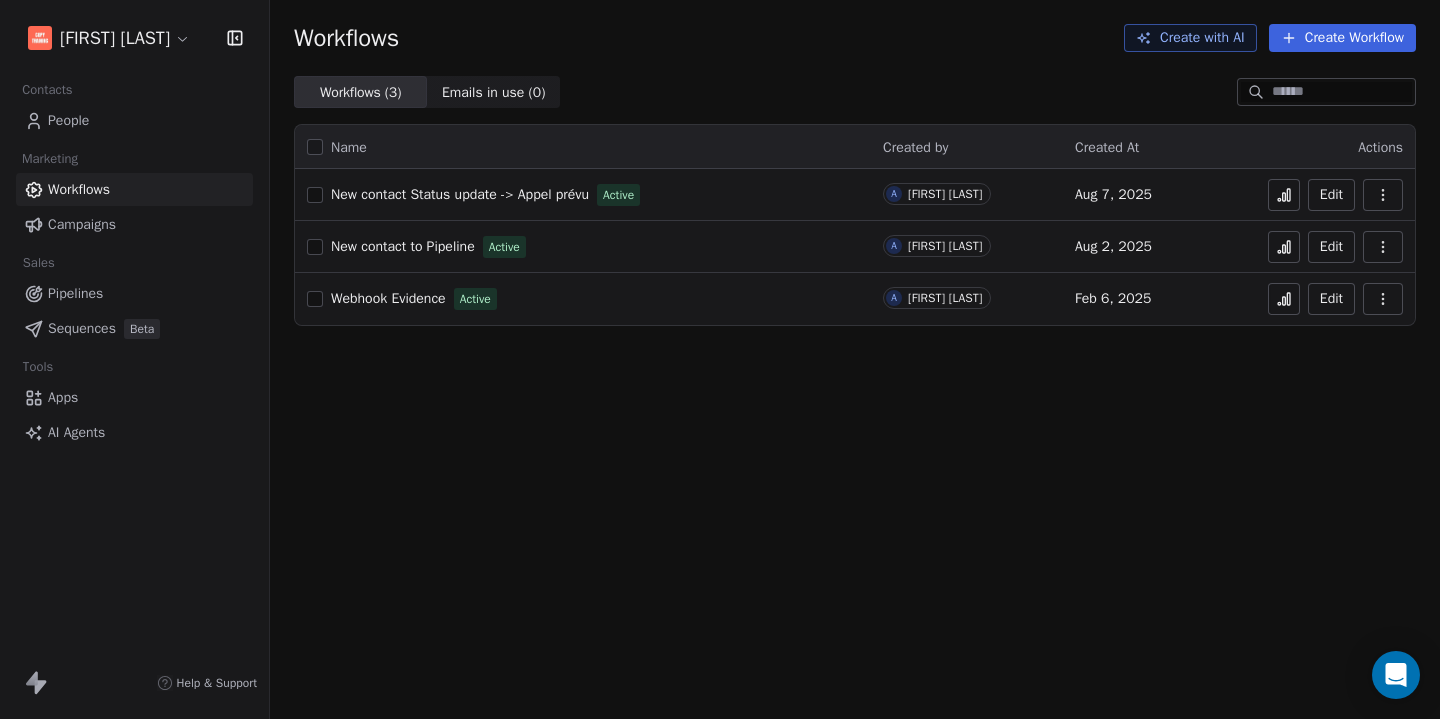 click 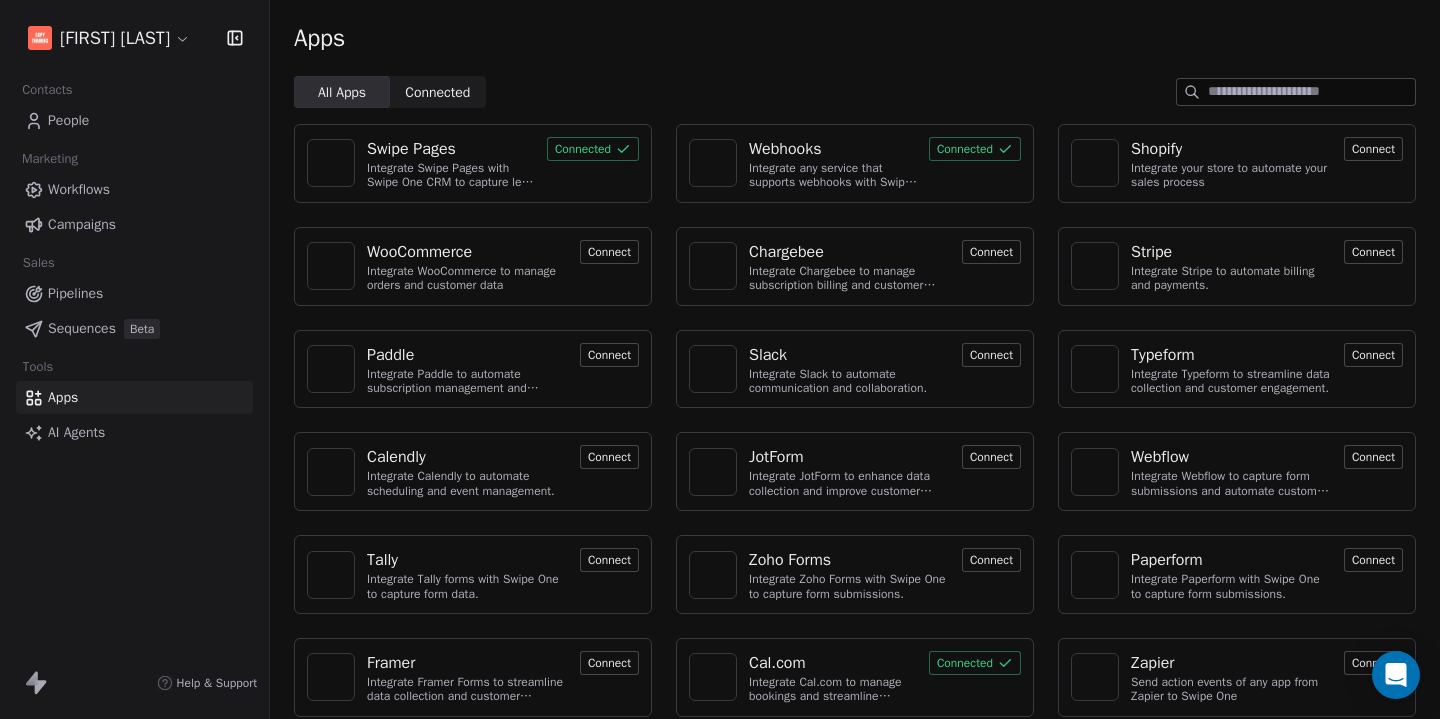 scroll, scrollTop: 116, scrollLeft: 0, axis: vertical 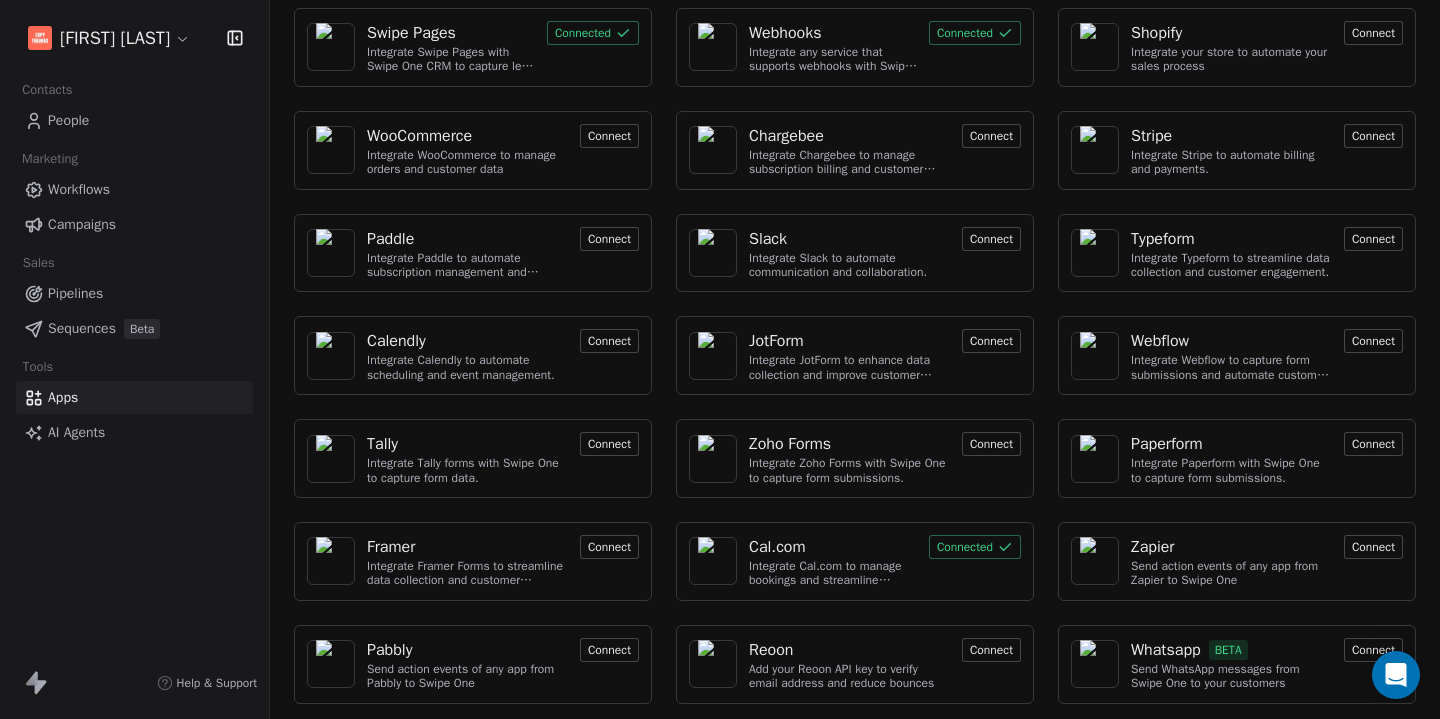 click on "Whatsapp" at bounding box center (1166, 650) 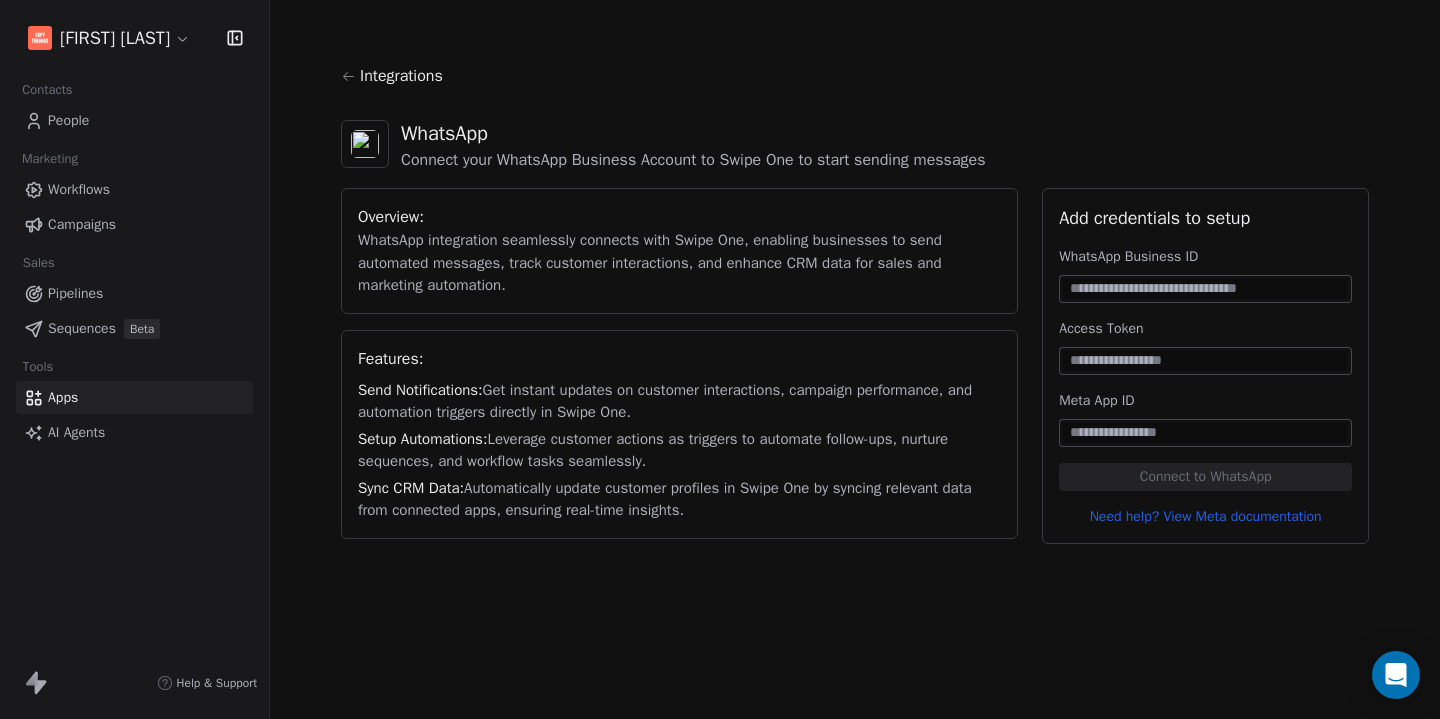 click 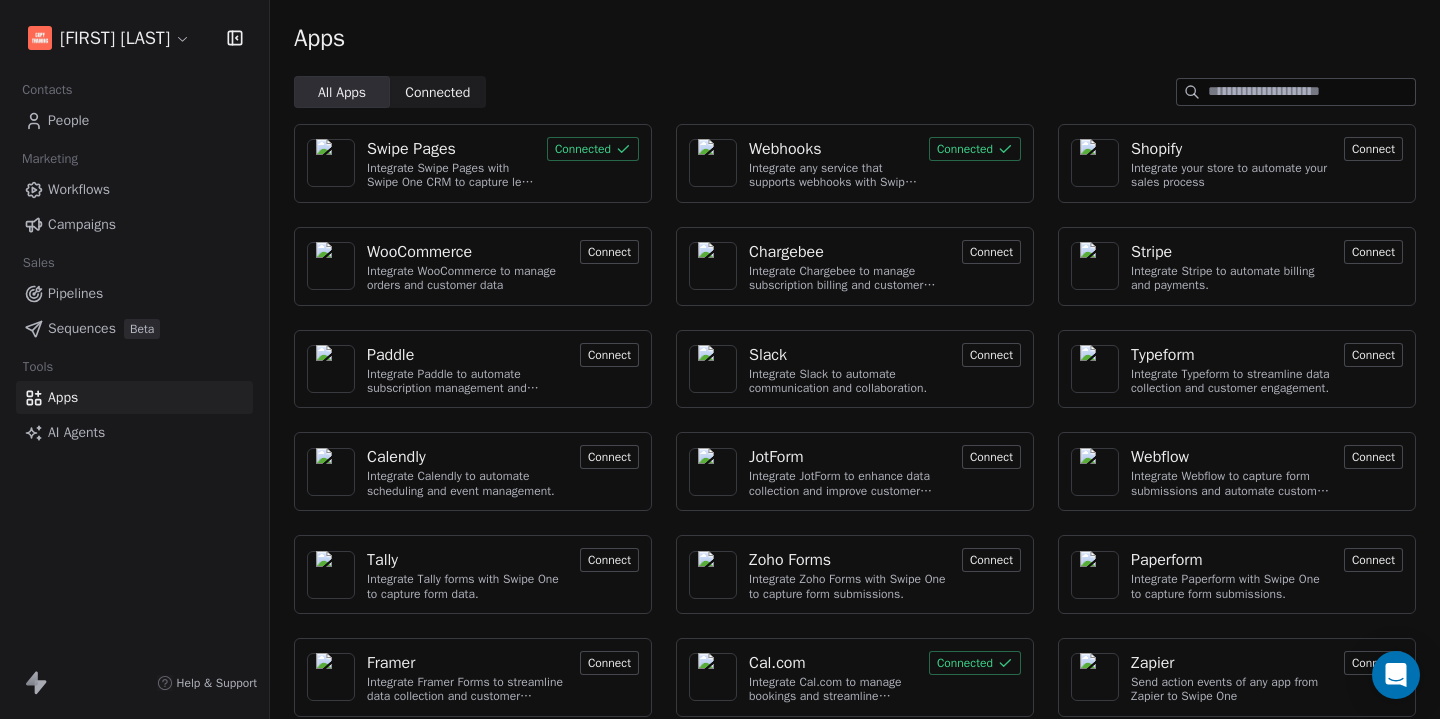 click on "Apps" at bounding box center (855, 38) 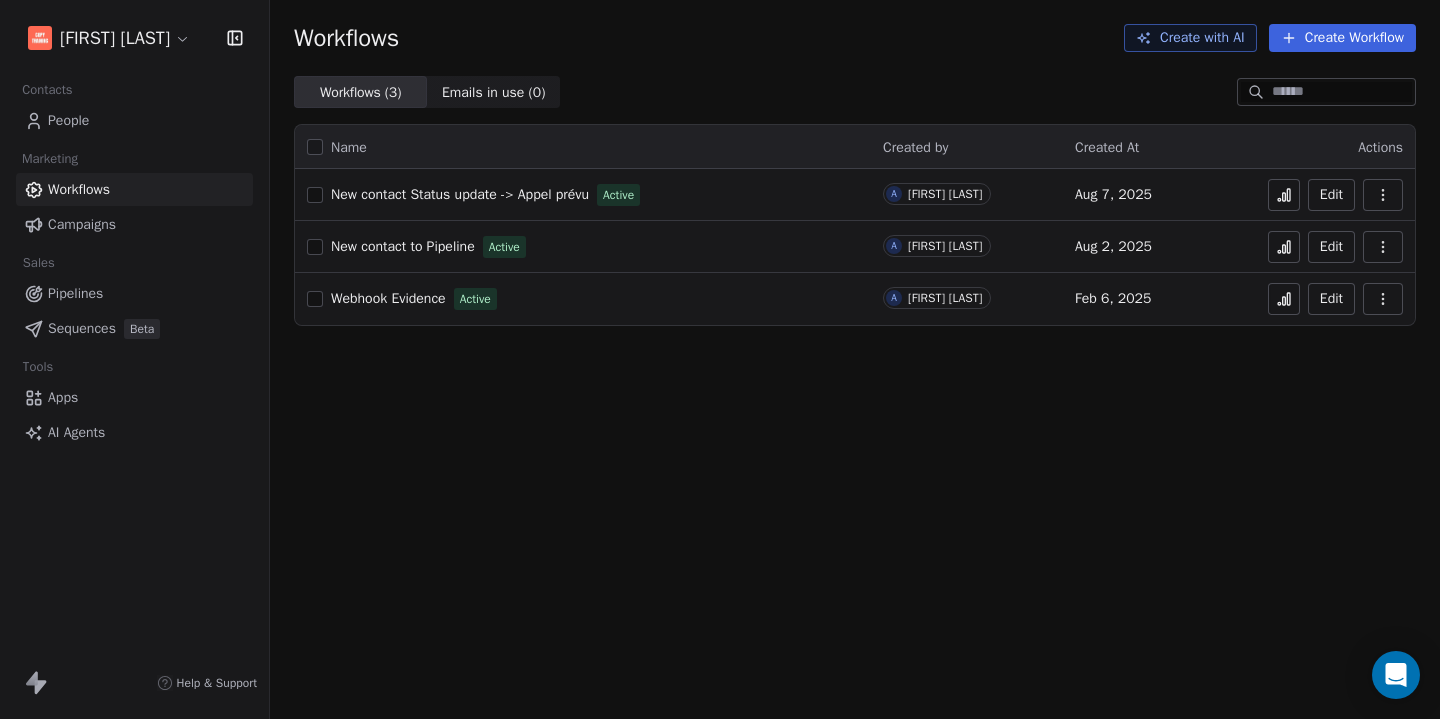 click on "Workflows Create with AI Create Workflow Workflows ( 3 ) Workflows ( 3 ) Emails in use ( 0 ) Emails in use ( 0 ) Name Created by Created At Actions New contact Status update -> Appel prévu Active A Adrien LE STANG [DATE] [TIME] Edit New contact to Pipeline Active A Adrien LE STANG [DATE] [TIME] Edit Webhook Evidence Active A Adrien LE STANG [DATE] [TIME] Edit" at bounding box center [855, 359] 